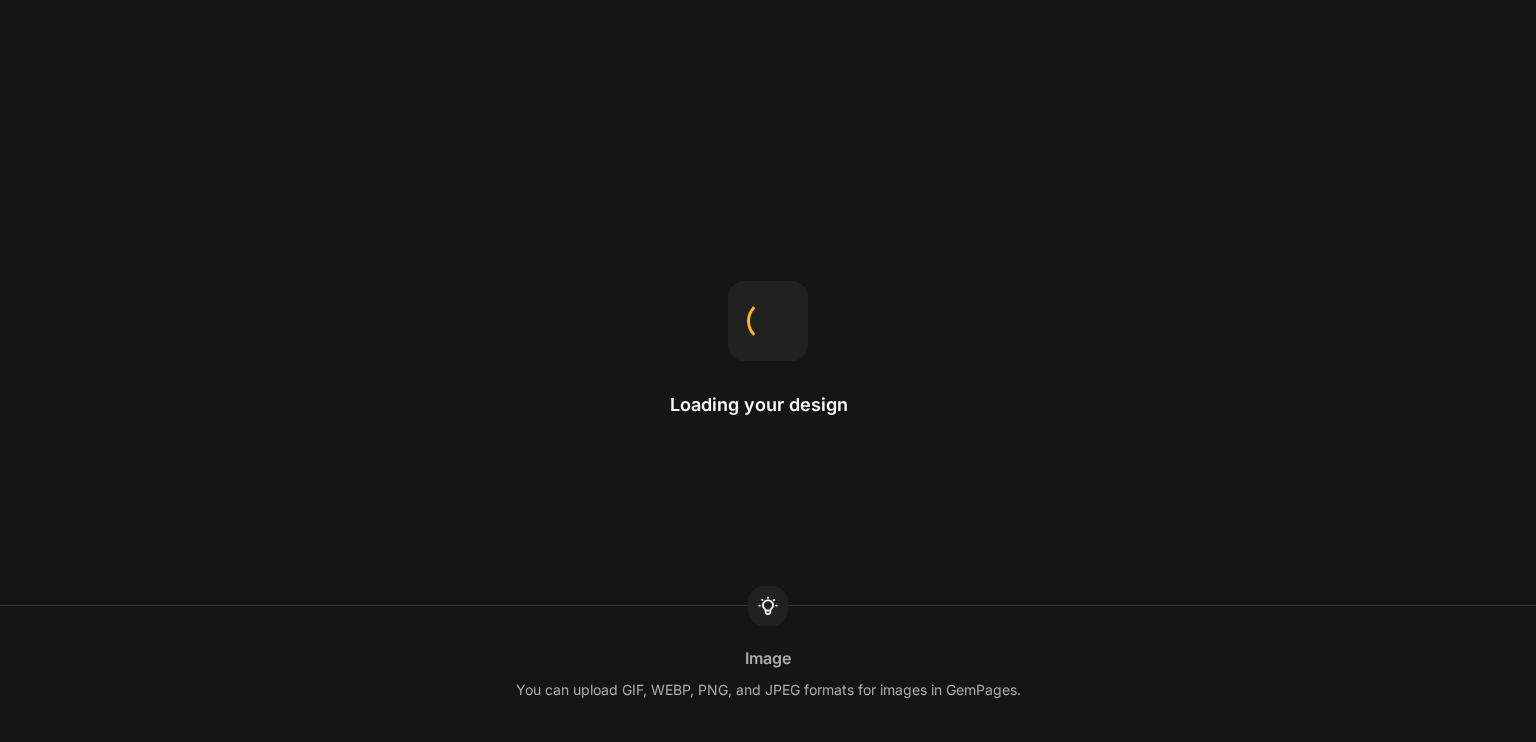 scroll, scrollTop: 0, scrollLeft: 0, axis: both 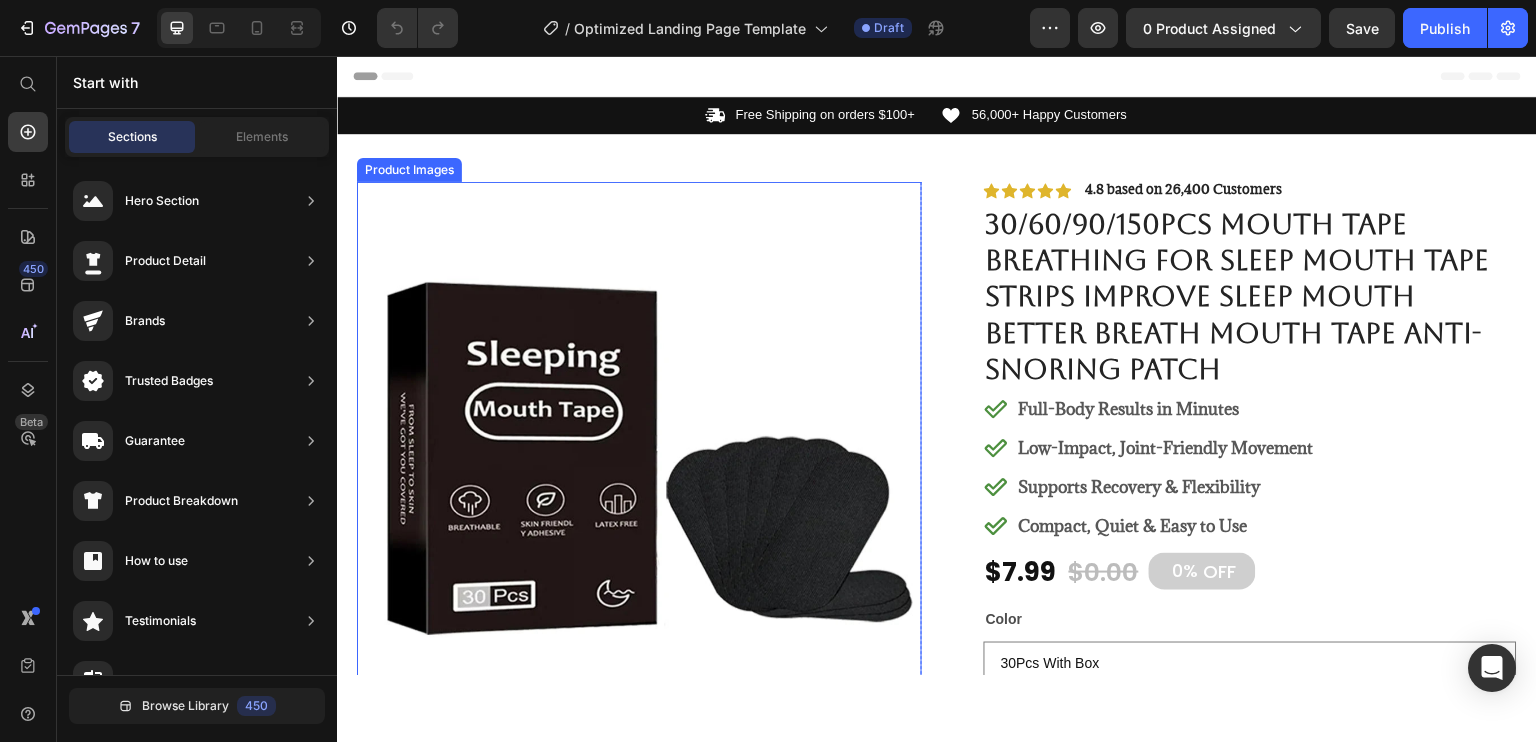 click at bounding box center (639, 463) 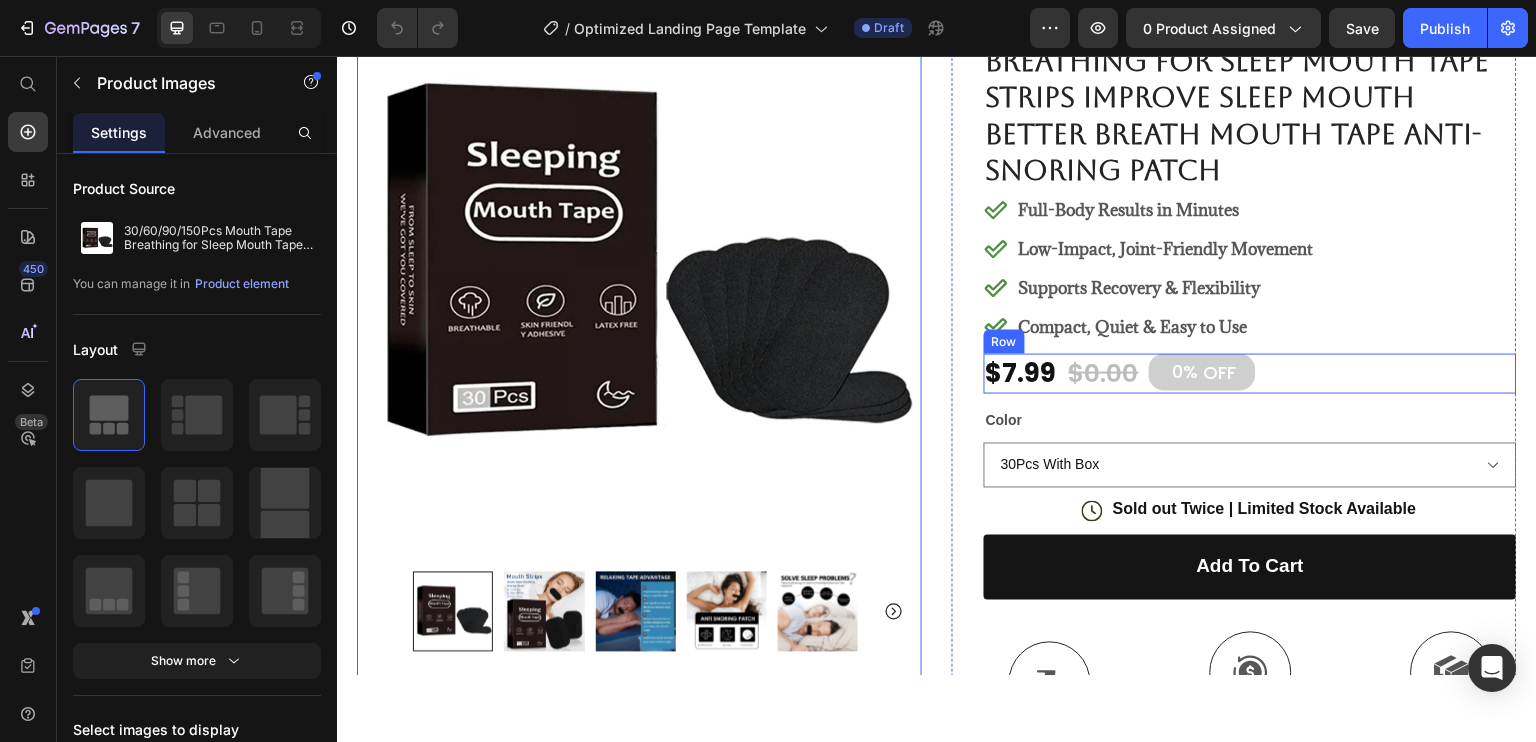 scroll, scrollTop: 200, scrollLeft: 0, axis: vertical 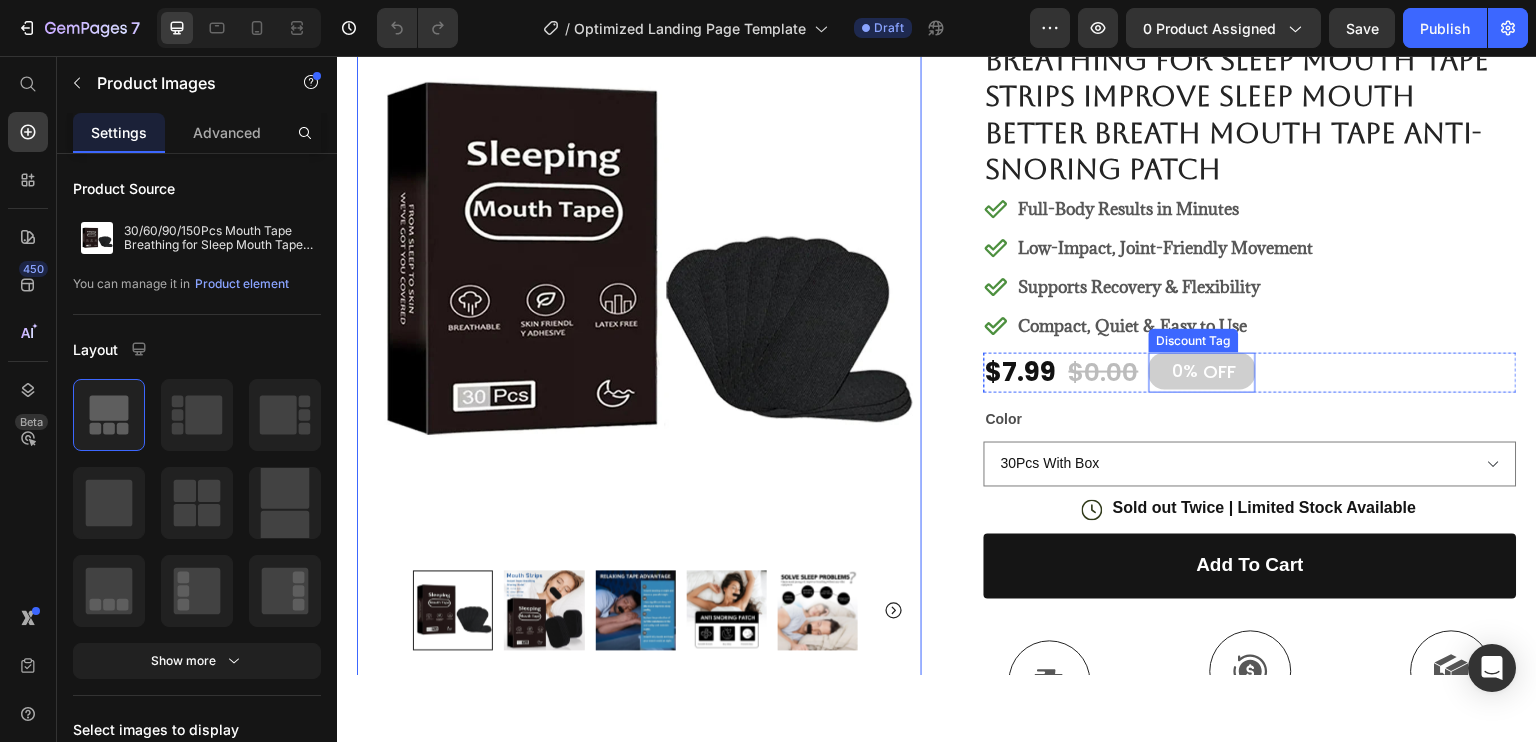 click on "0%" at bounding box center (1186, 369) 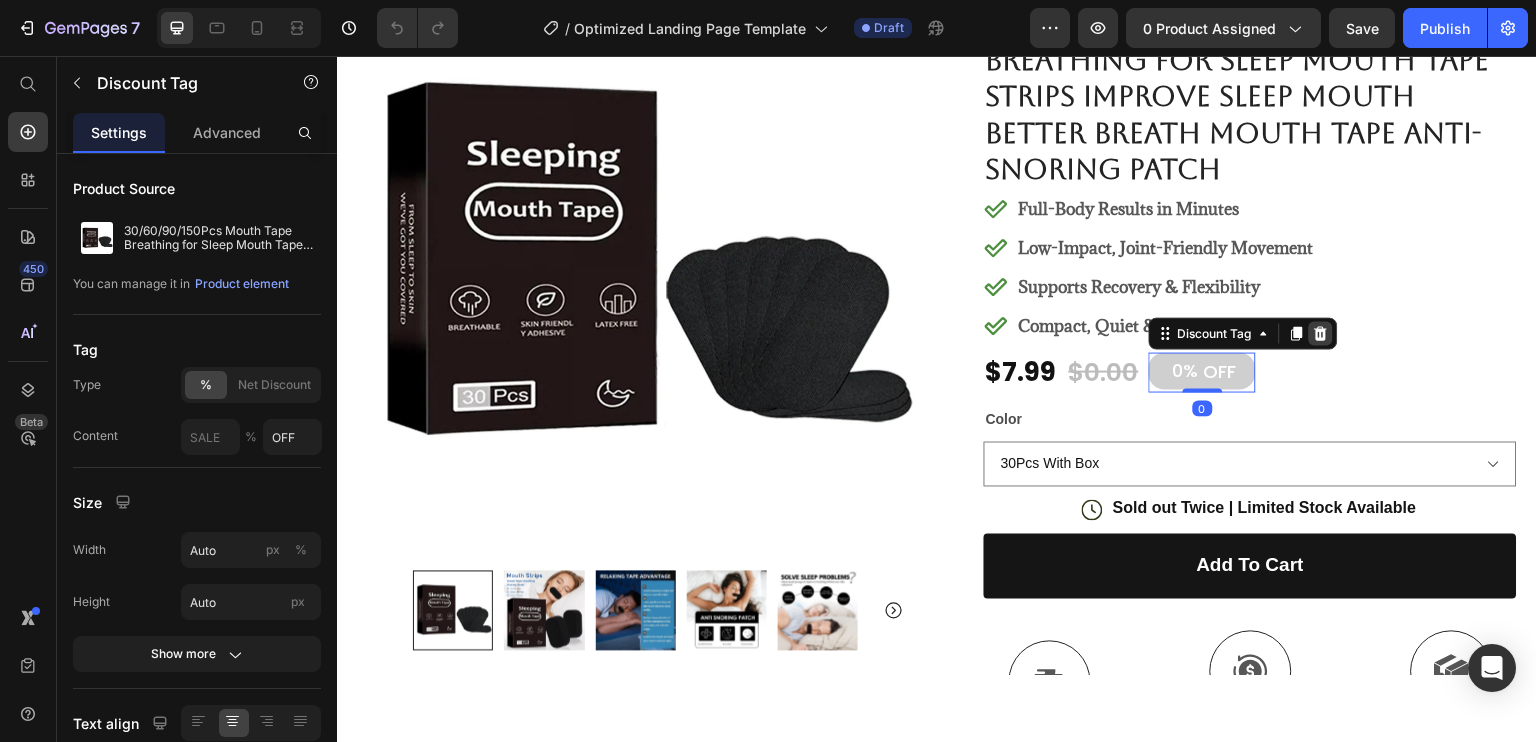 click 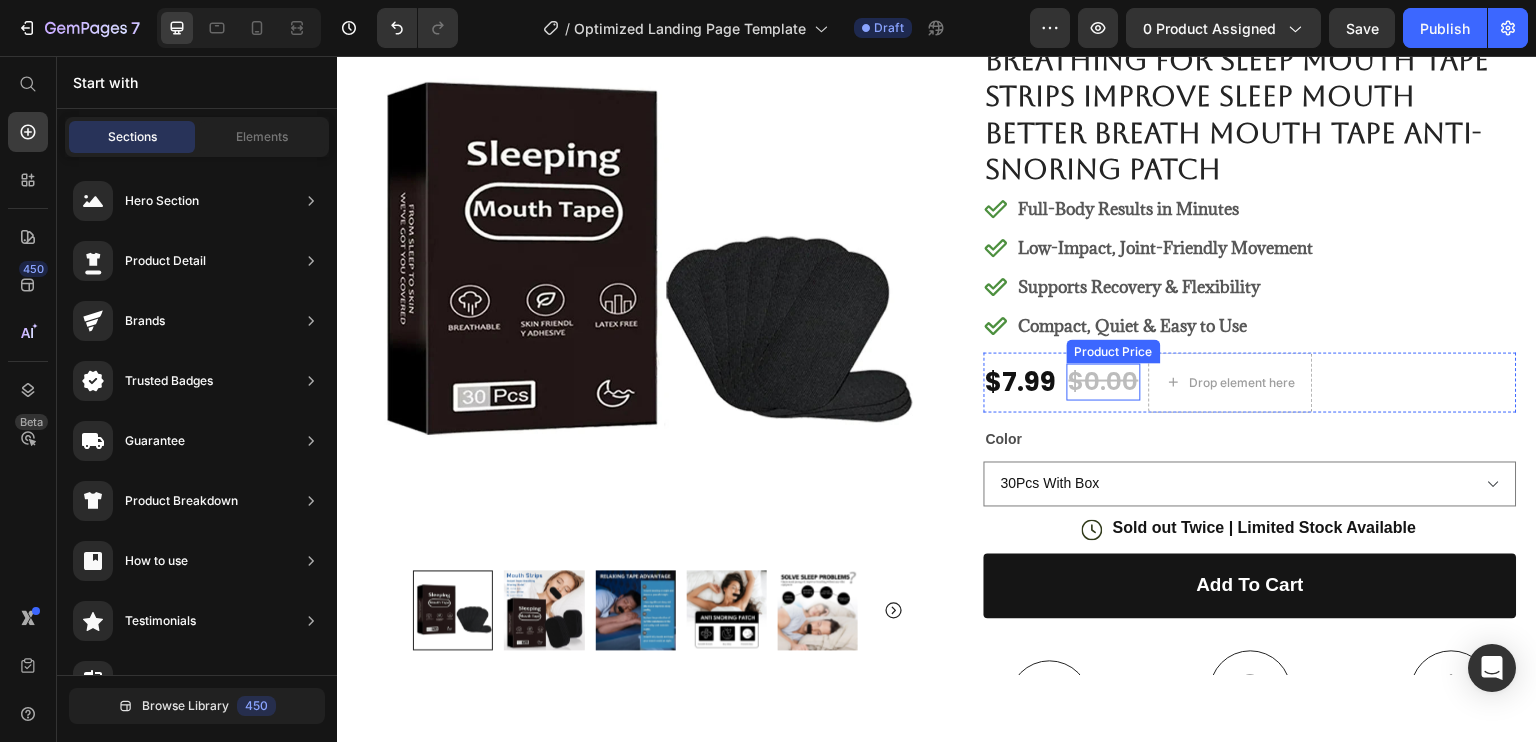 click on "$0.00" at bounding box center [1104, 381] 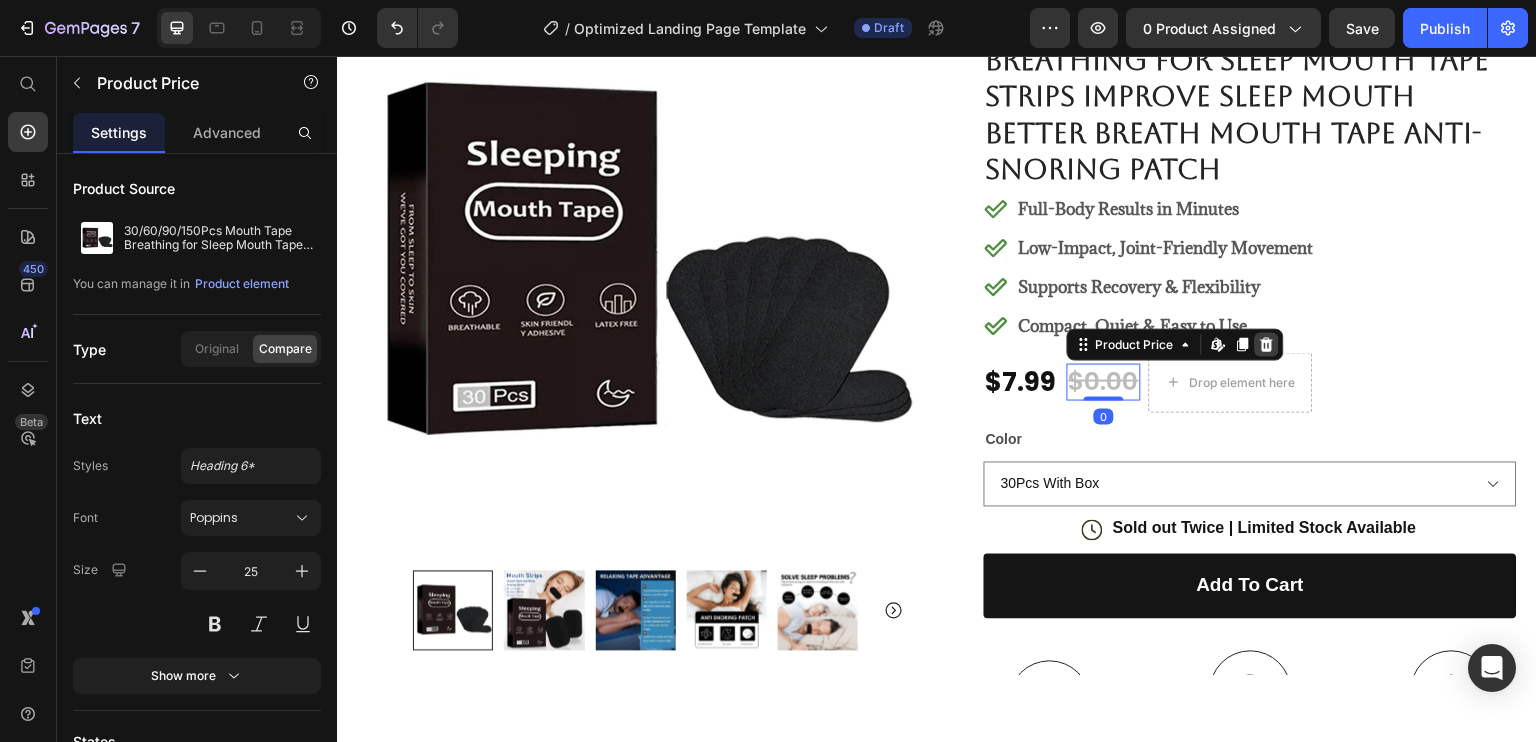 click 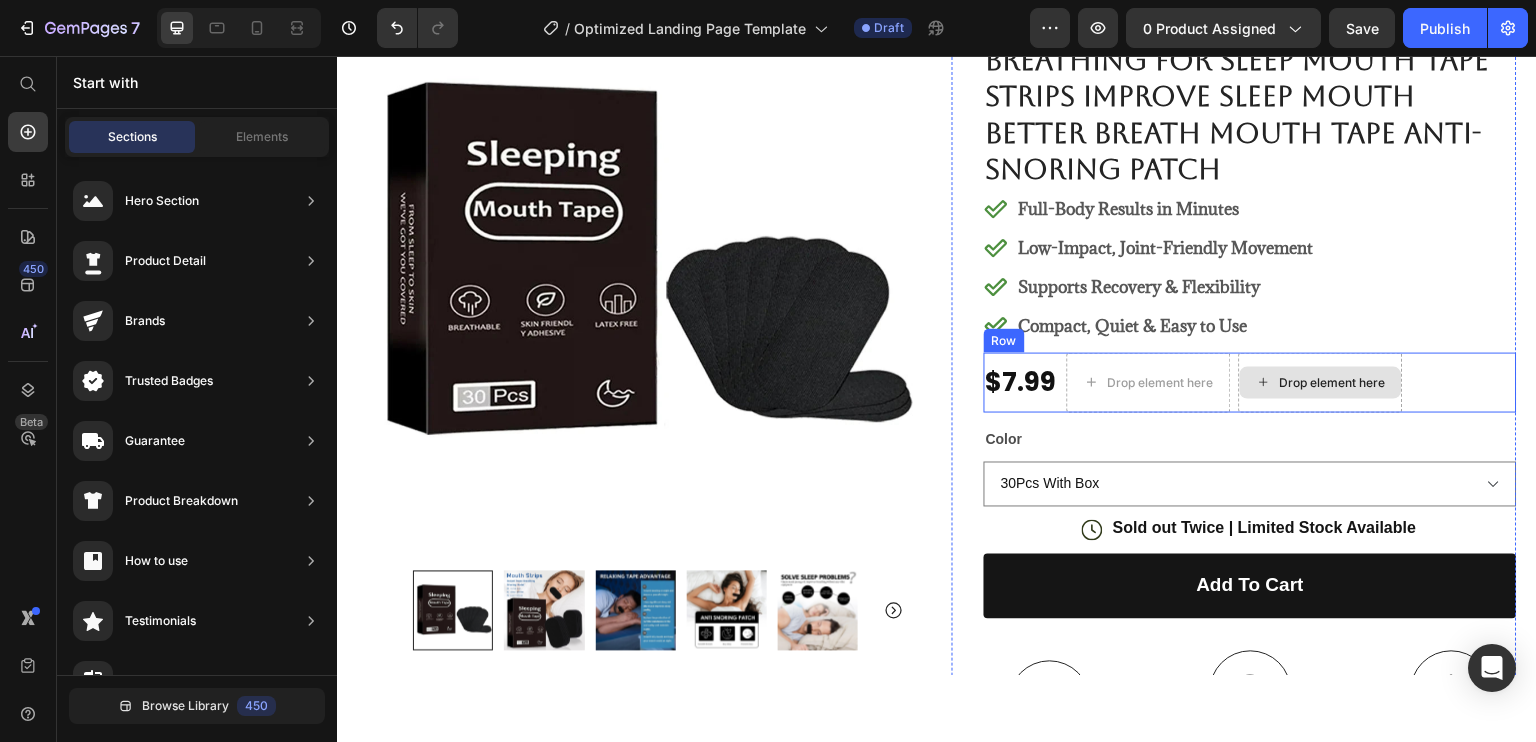 click on "Drop element here" at bounding box center [1321, 382] 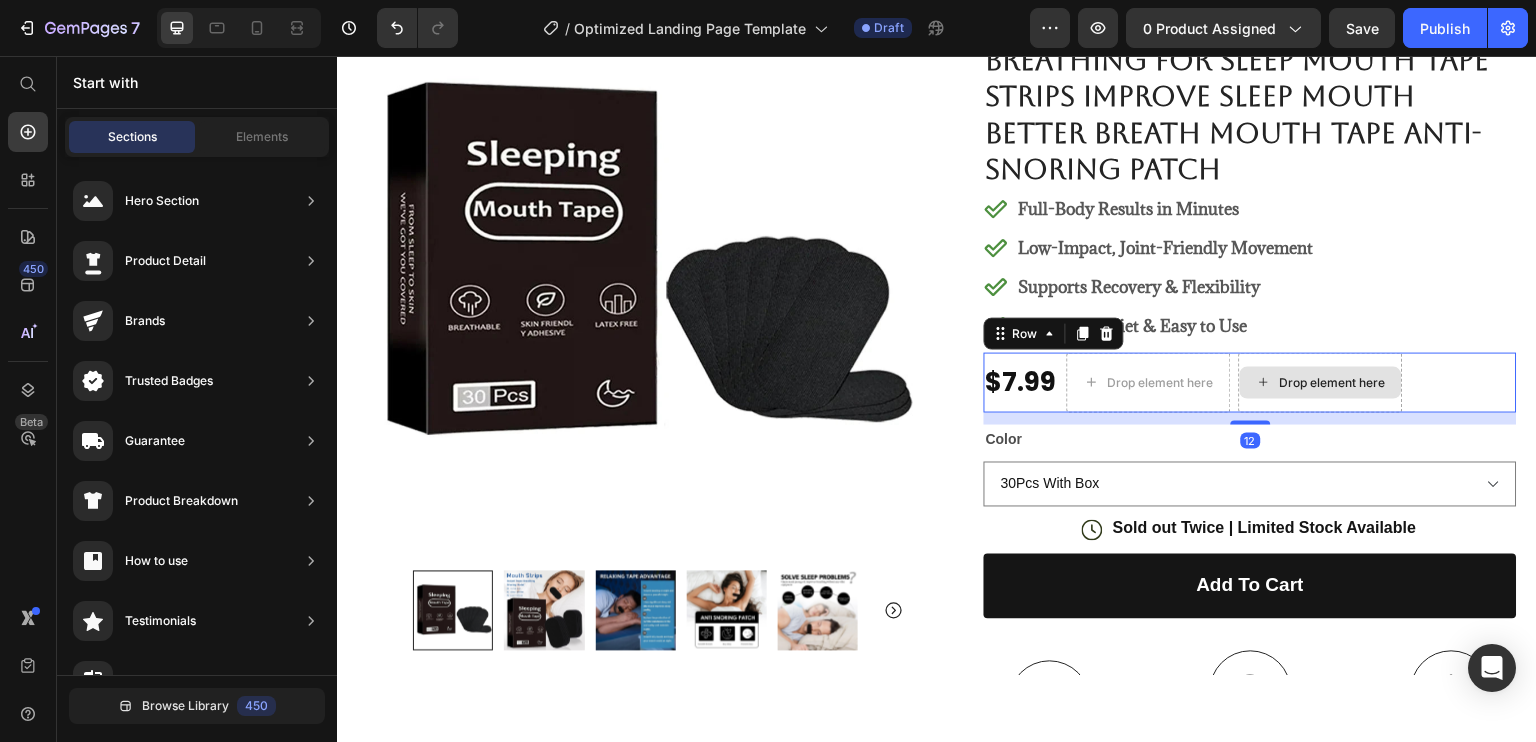 click on "Drop element here" at bounding box center [1333, 382] 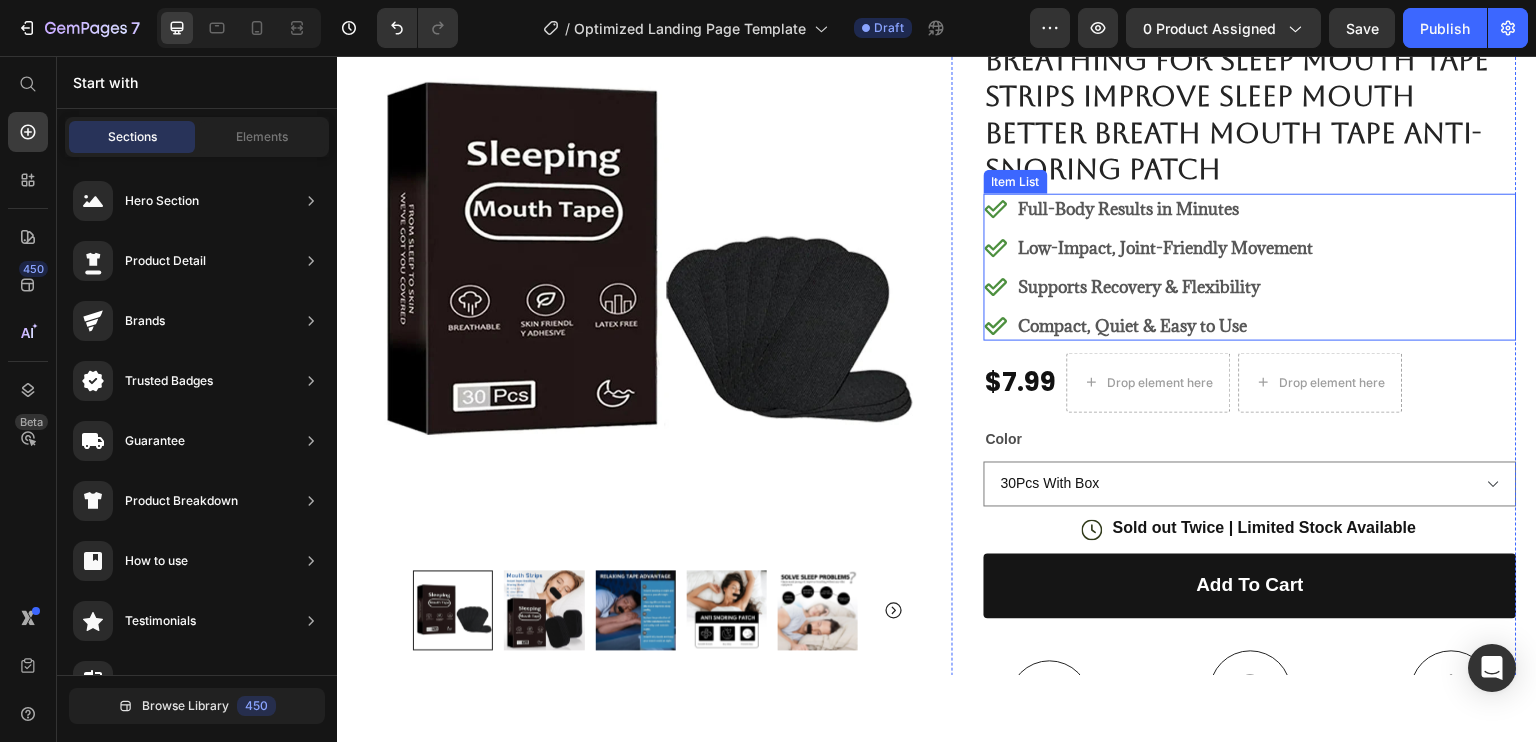 click on "Full-Body Results in Minutes
Low-Impact, Joint-Friendly Movement
Supports Recovery & Flexibility
Compact, Quiet & Easy to Use" at bounding box center [1250, 266] 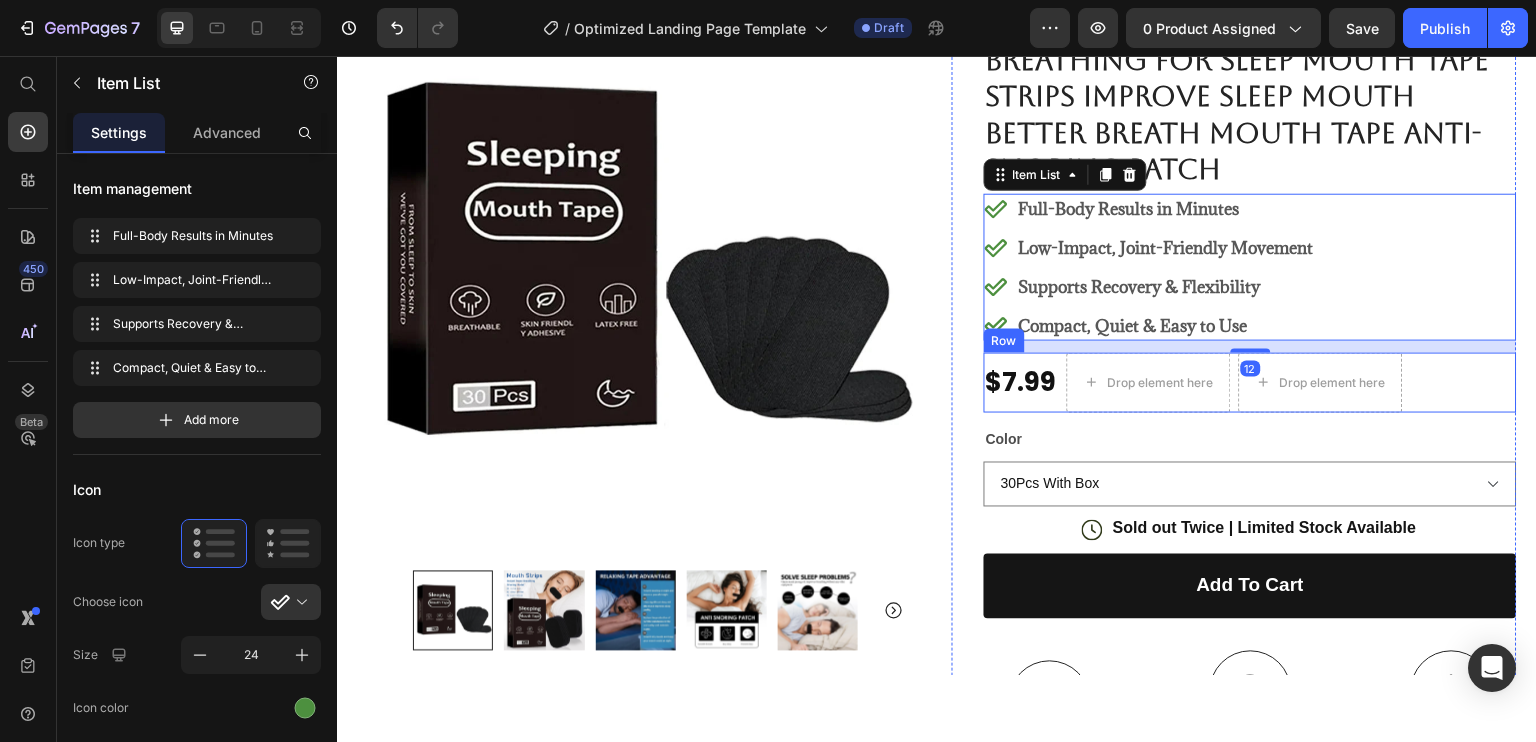 click on "Product Images #1 Home fitness Product of 2024 Text Block Image Icon Icon Icon Icon Icon Icon List I’ve tried so many flea treatments and sprays, but nothing really worked long-term—until I found  COMFORA Chews!  Within just a few weeks, I noticed a  huge difference —my dog stopped scratching, her coat looked shinier, and I wasn’t seeing fleas or ticks after walks anymore. The best part?  It’s natural, mess-free, and she actually loves taking it.  I feel so much better knowing she’s protected daily—and I’ve never felt more confident as a dog parent. Highly recommend! Text Block
Icon [FIRST] [LAST] (Houston, USA) Text Block Row Row Row Icon Icon Icon Icon Icon Icon List 4.8 based on 26,400 Customers Text Block Row 30/60/90/150Pcs Mouth Tape Breathing for Sleep Mouth Tape Strips Improve Sleep Mouth Better Breath Mouth Tape Anti-Snoring Patch Product Title
Full-Body Results in Minutes
Low-Impact, Joint-Friendly Movement Item List" at bounding box center [937, 520] 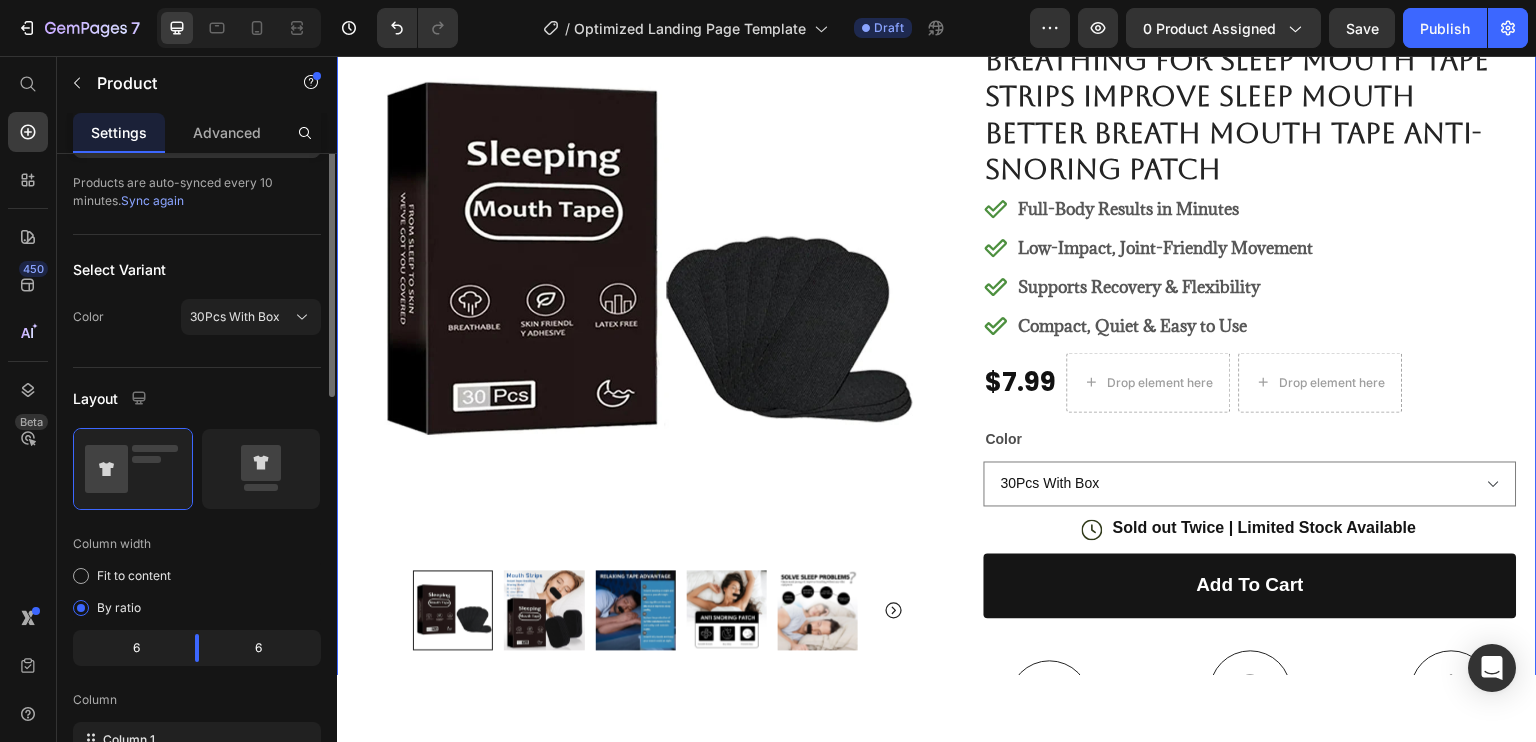 scroll, scrollTop: 100, scrollLeft: 0, axis: vertical 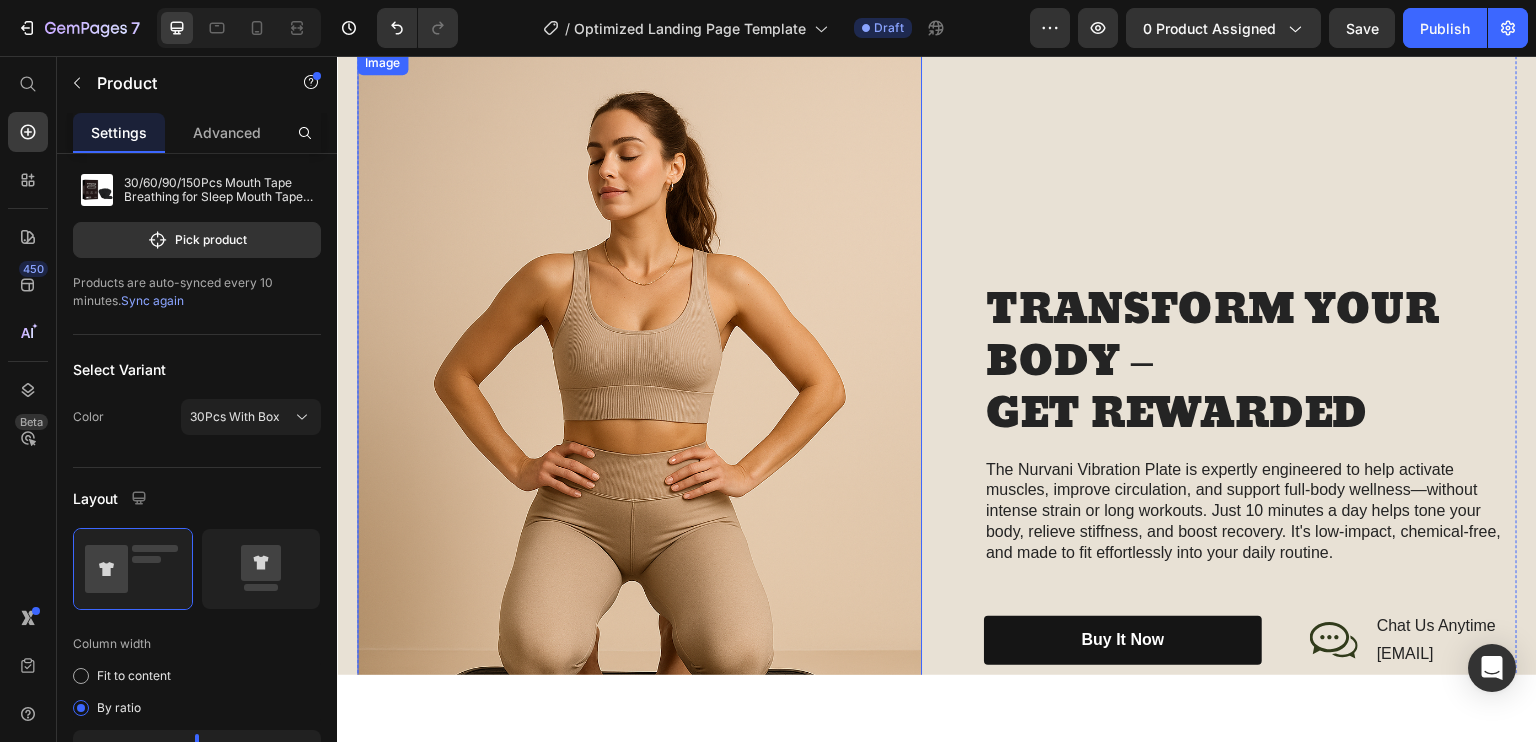 click at bounding box center [639, 474] 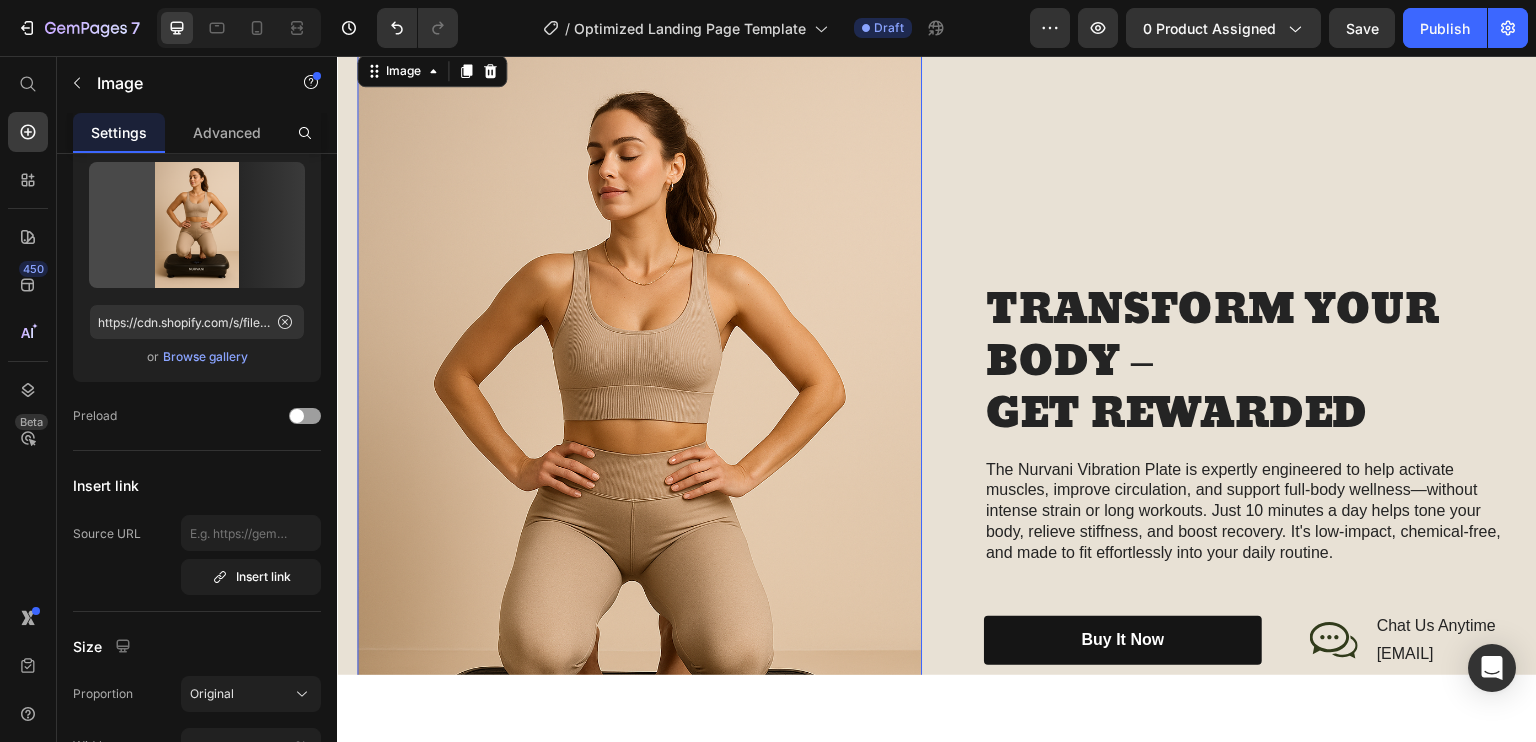 scroll, scrollTop: 0, scrollLeft: 0, axis: both 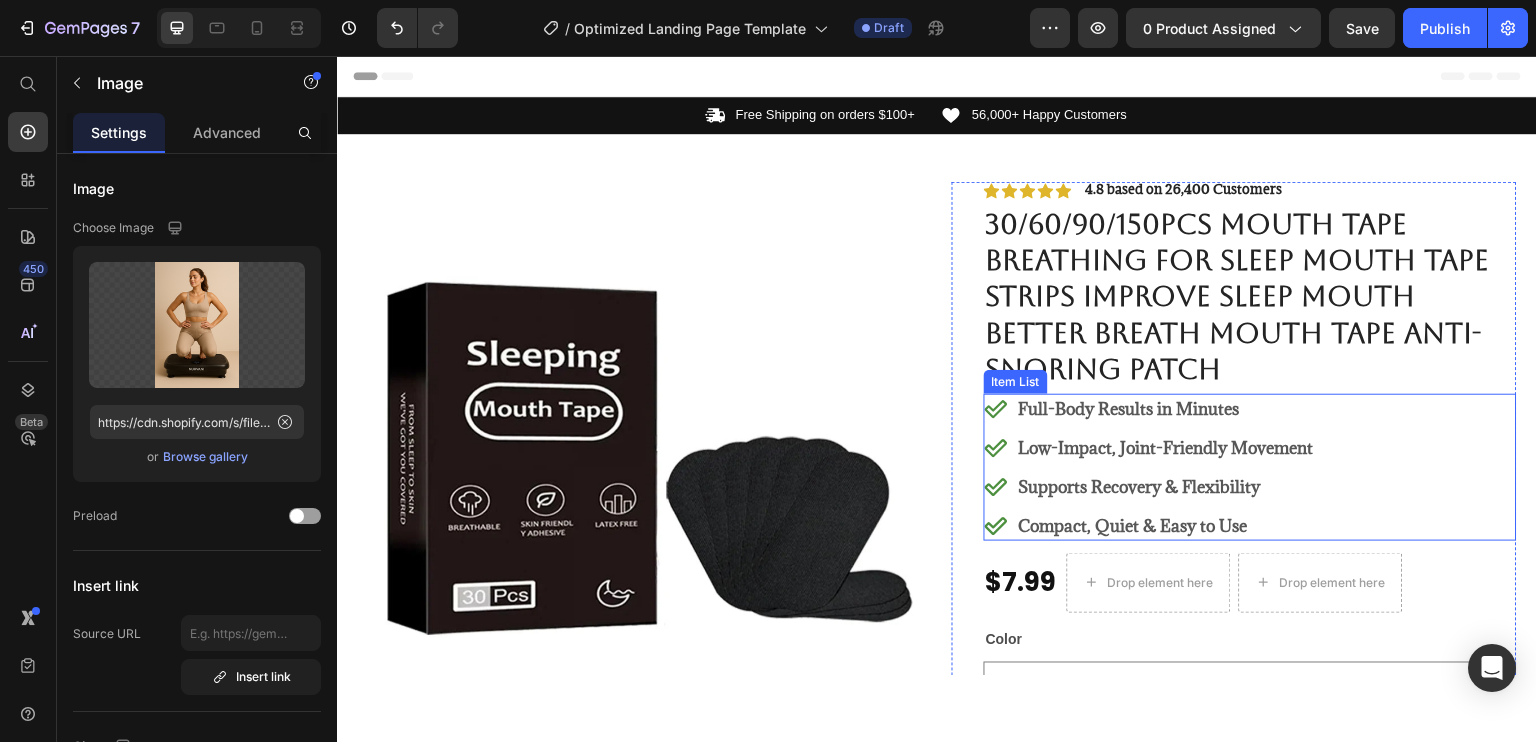 drag, startPoint x: 1147, startPoint y: 407, endPoint x: 1217, endPoint y: 401, distance: 70.256676 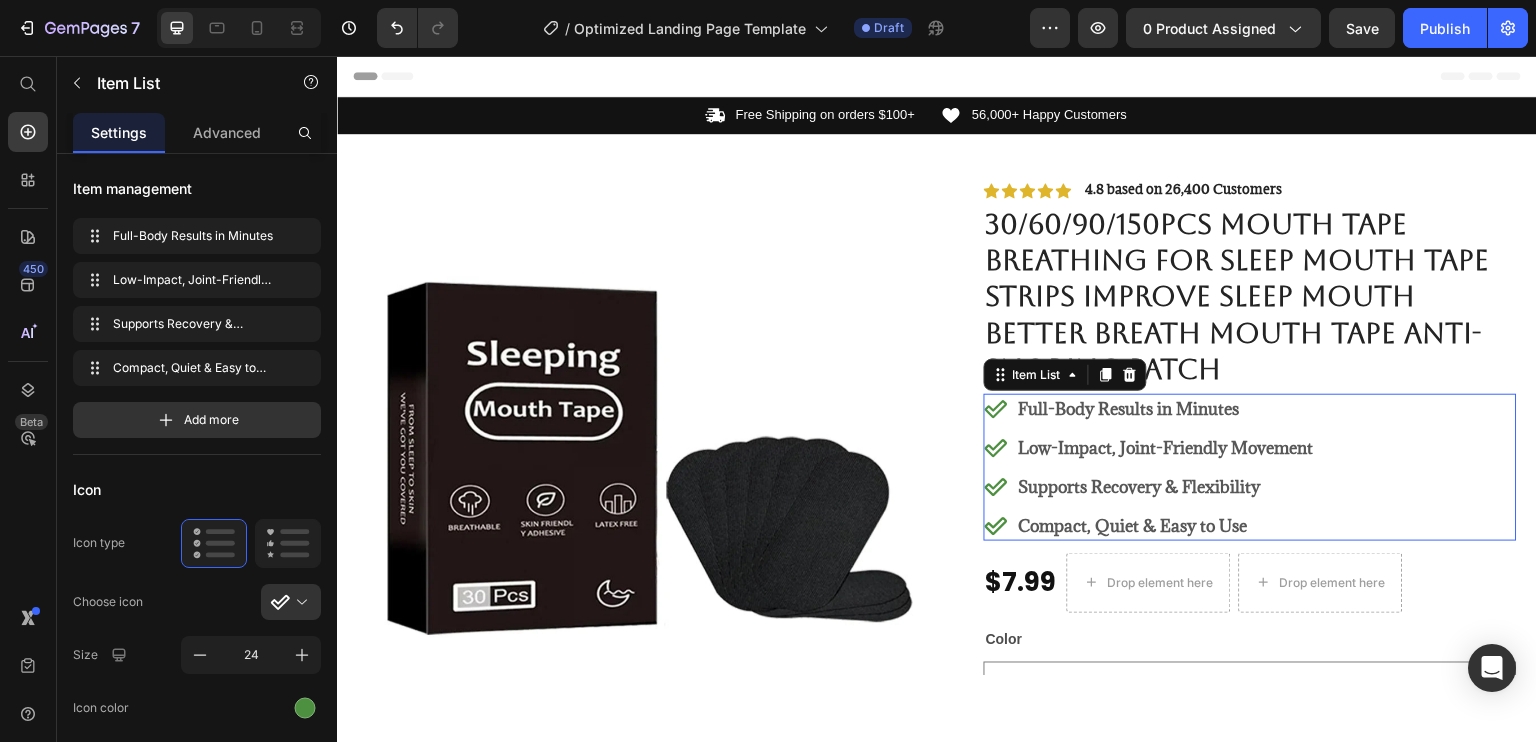 click on "Full-Body Results in Minutes" at bounding box center (1166, 408) 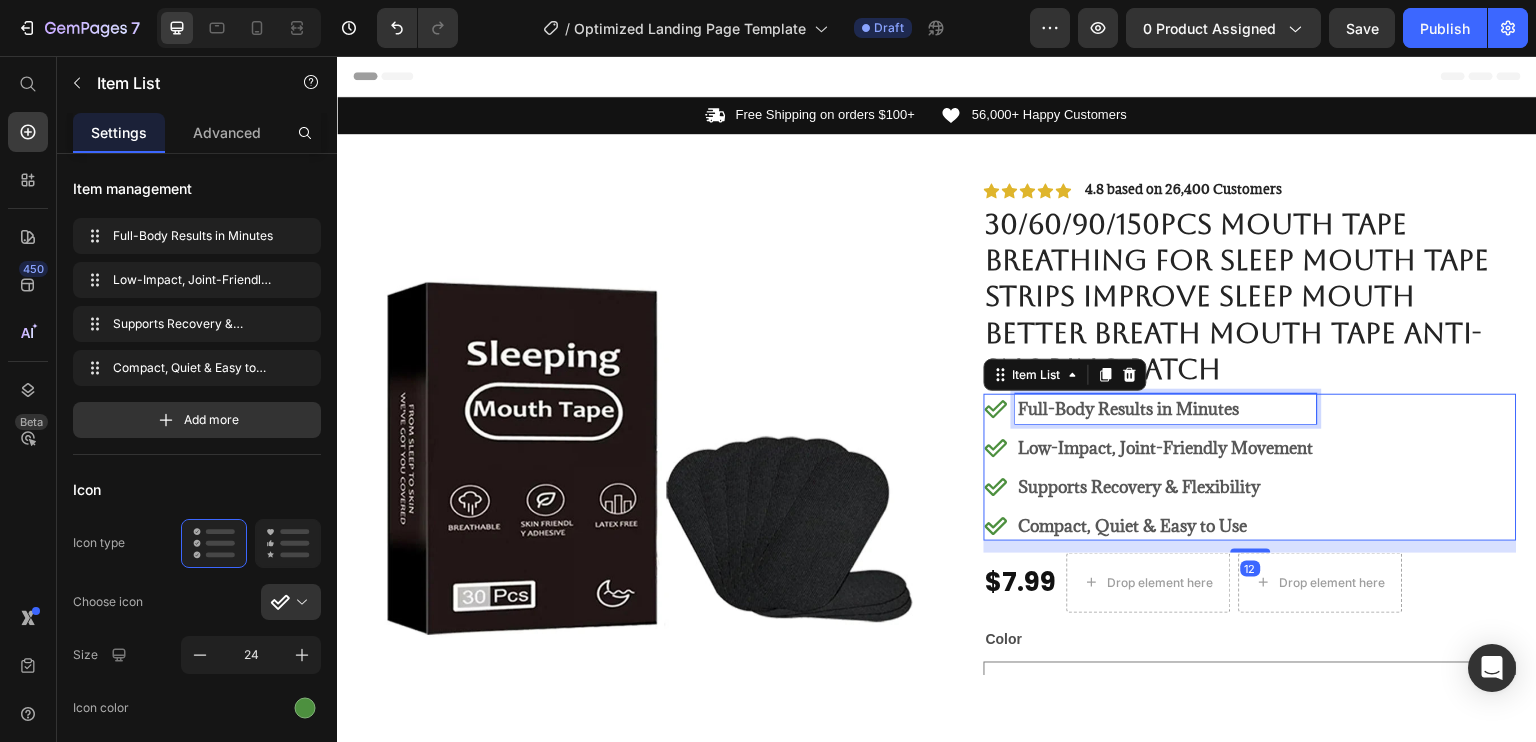 click on "Full-Body Results in Minutes" at bounding box center [1166, 408] 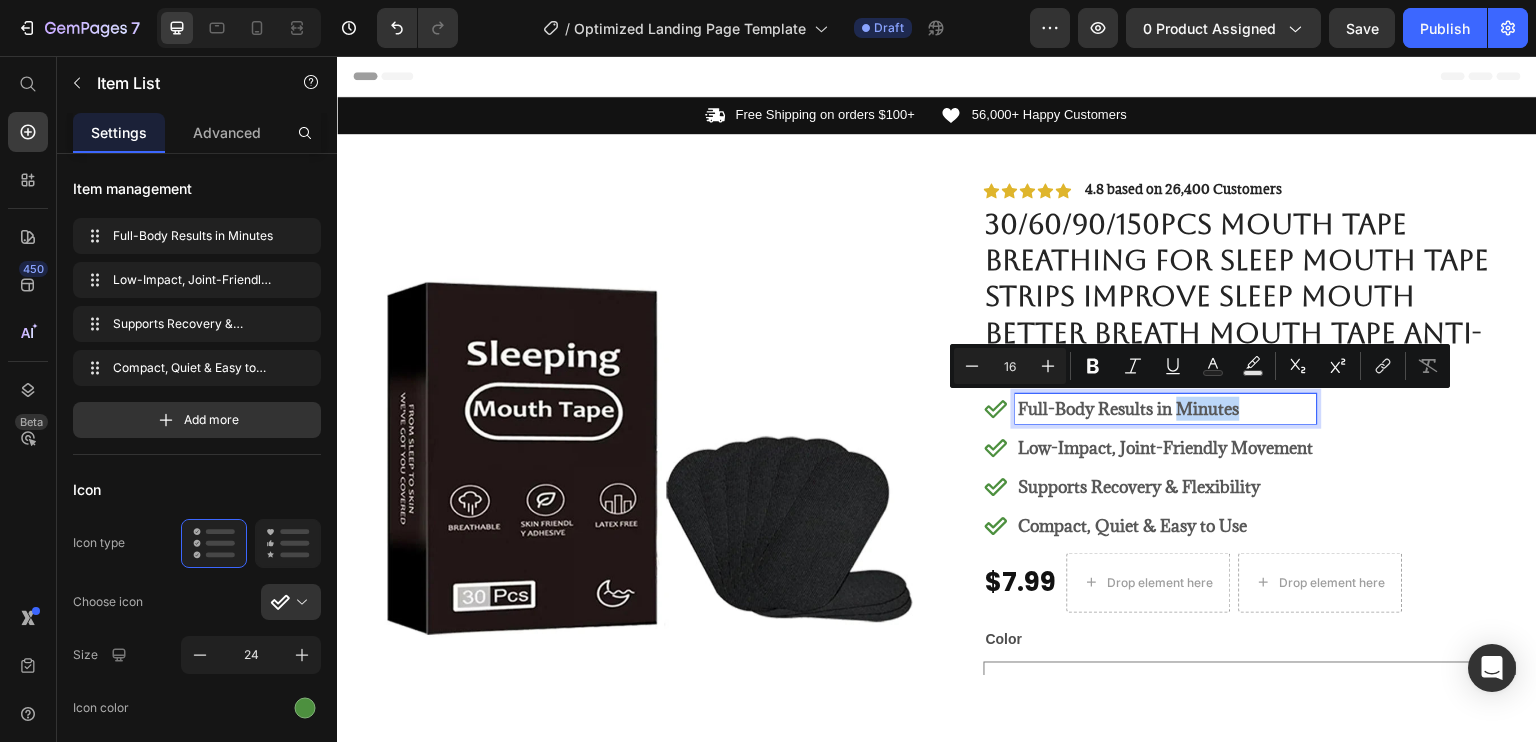 click on "Full-Body Results in Minutes" at bounding box center (1166, 408) 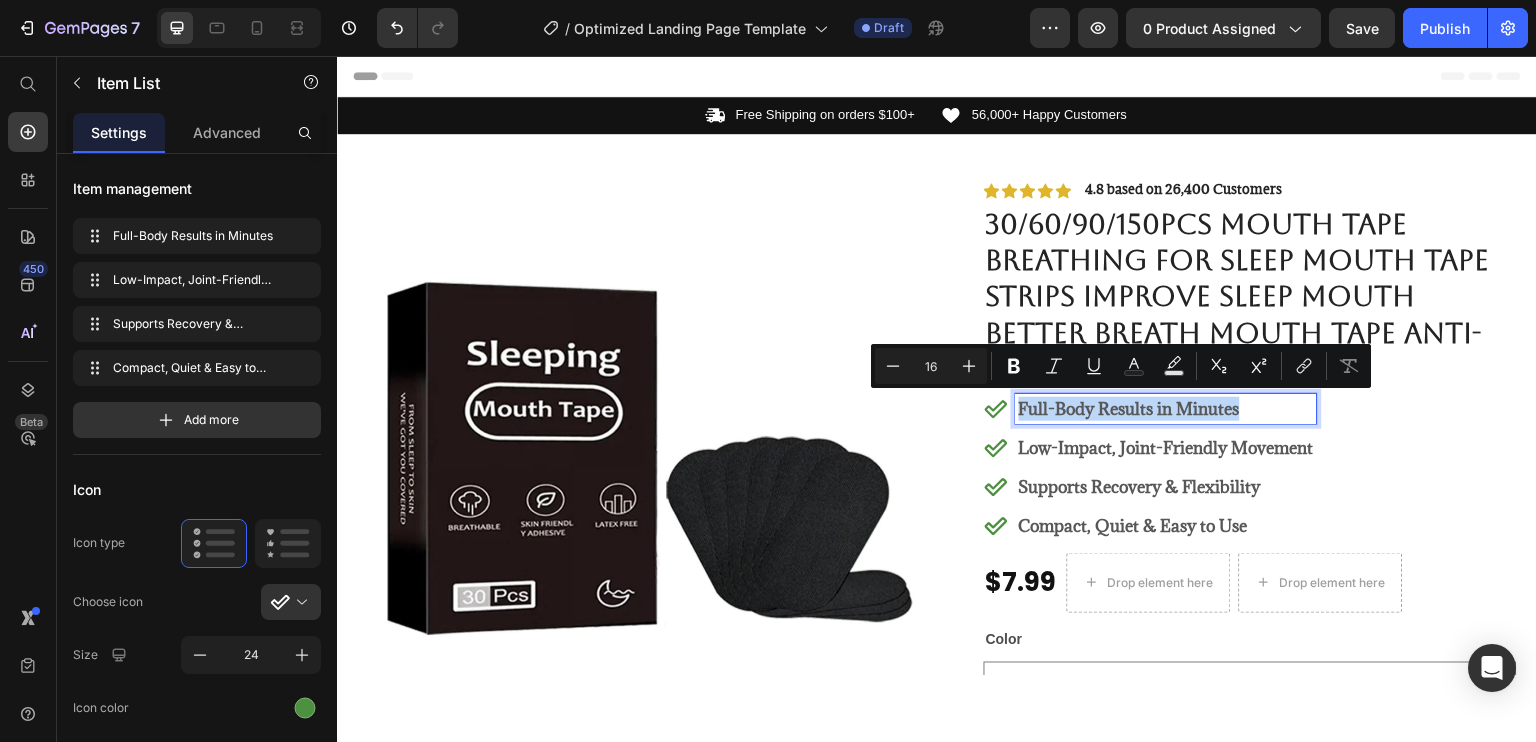 drag, startPoint x: 1235, startPoint y: 403, endPoint x: 1015, endPoint y: 408, distance: 220.05681 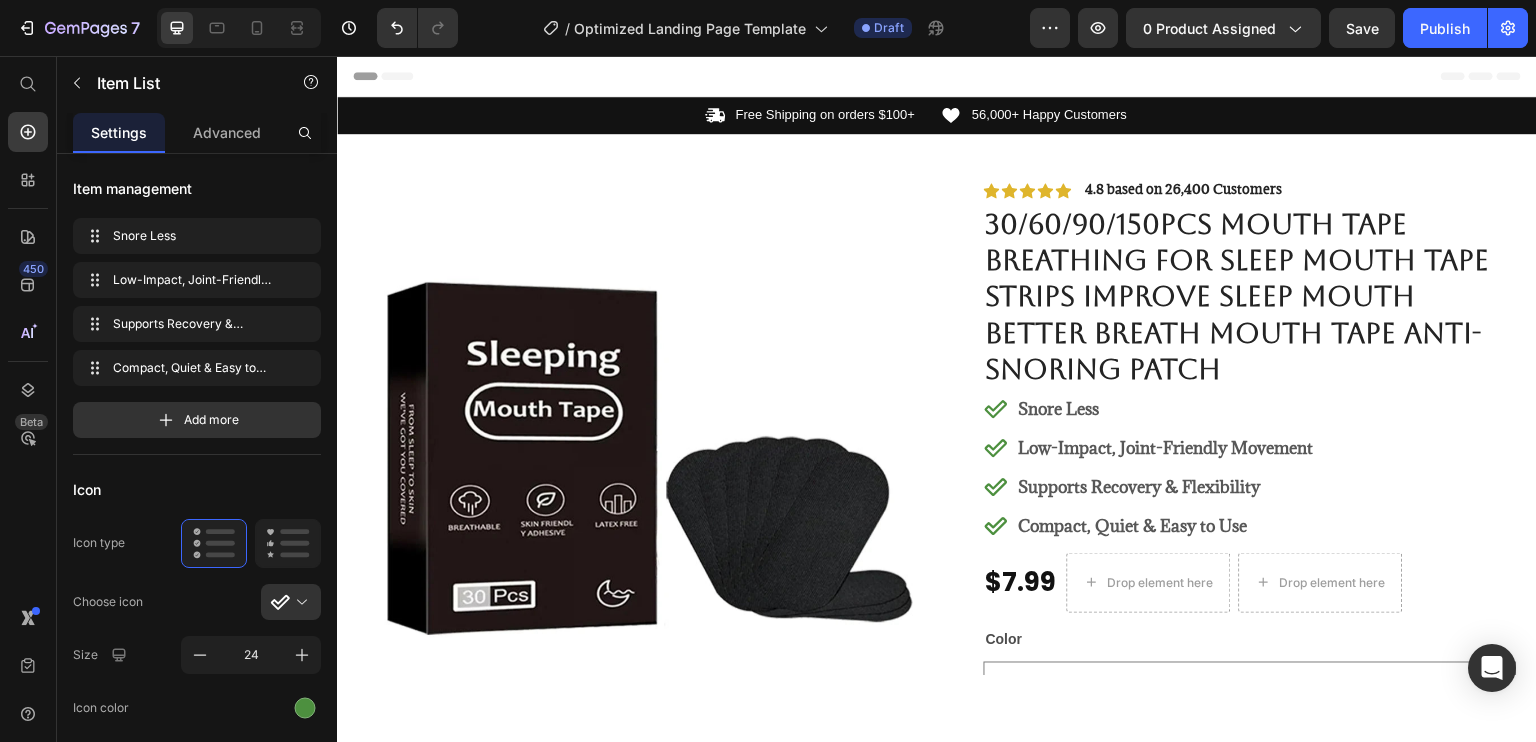 click on "Low-Impact, Joint-Friendly Movement" at bounding box center (1166, 447) 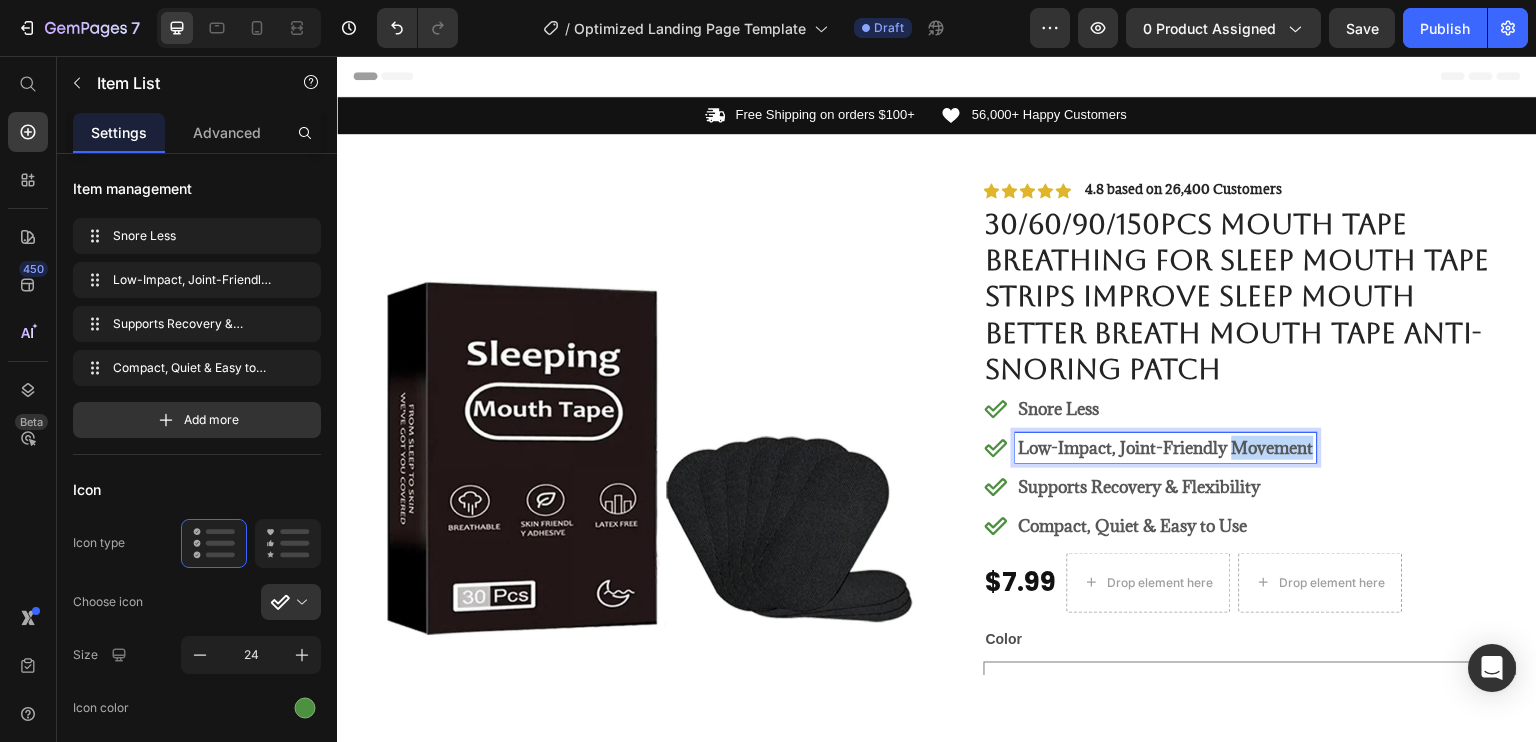 click on "Low-Impact, Joint-Friendly Movement" at bounding box center (1166, 447) 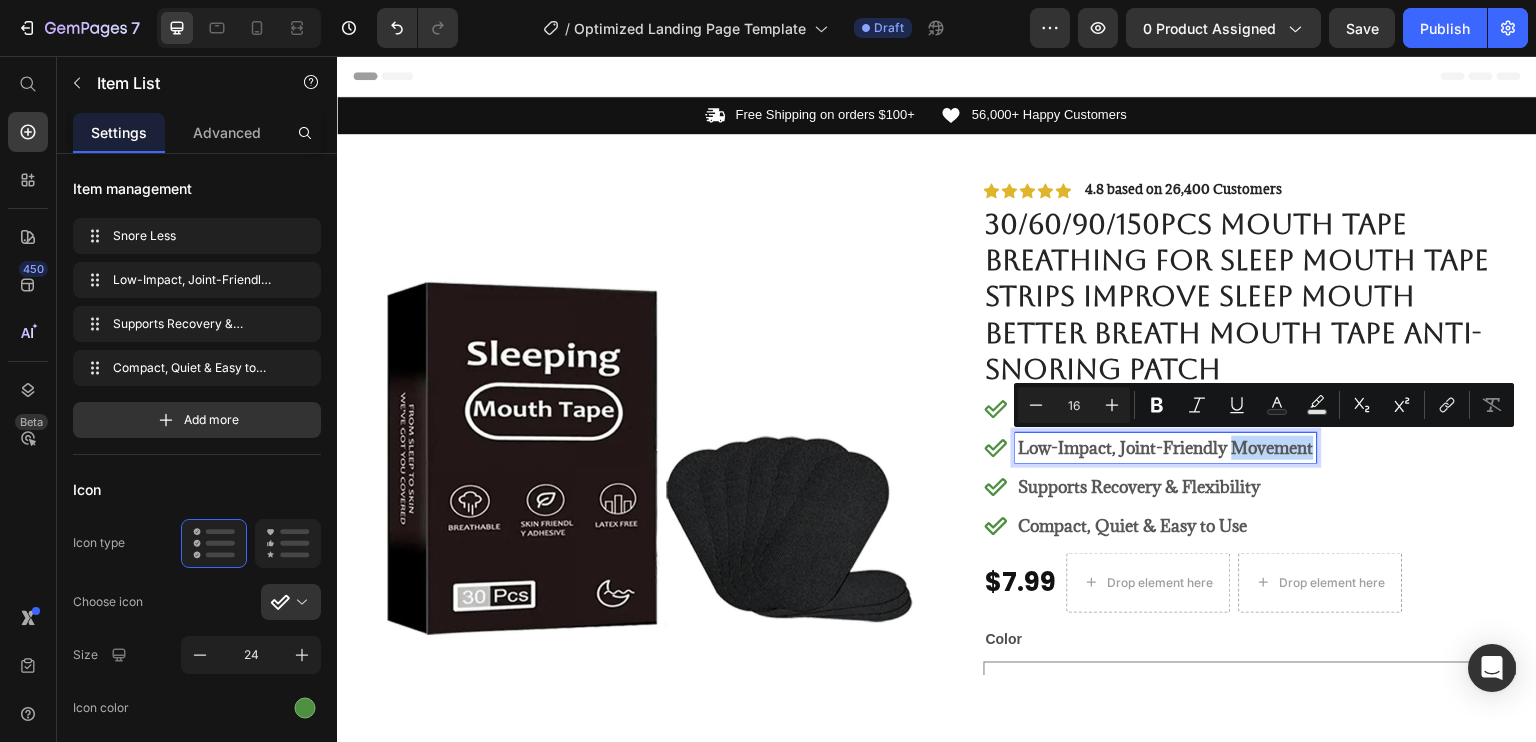 click on "Low-Impact, Joint-Friendly Movement" at bounding box center [1166, 447] 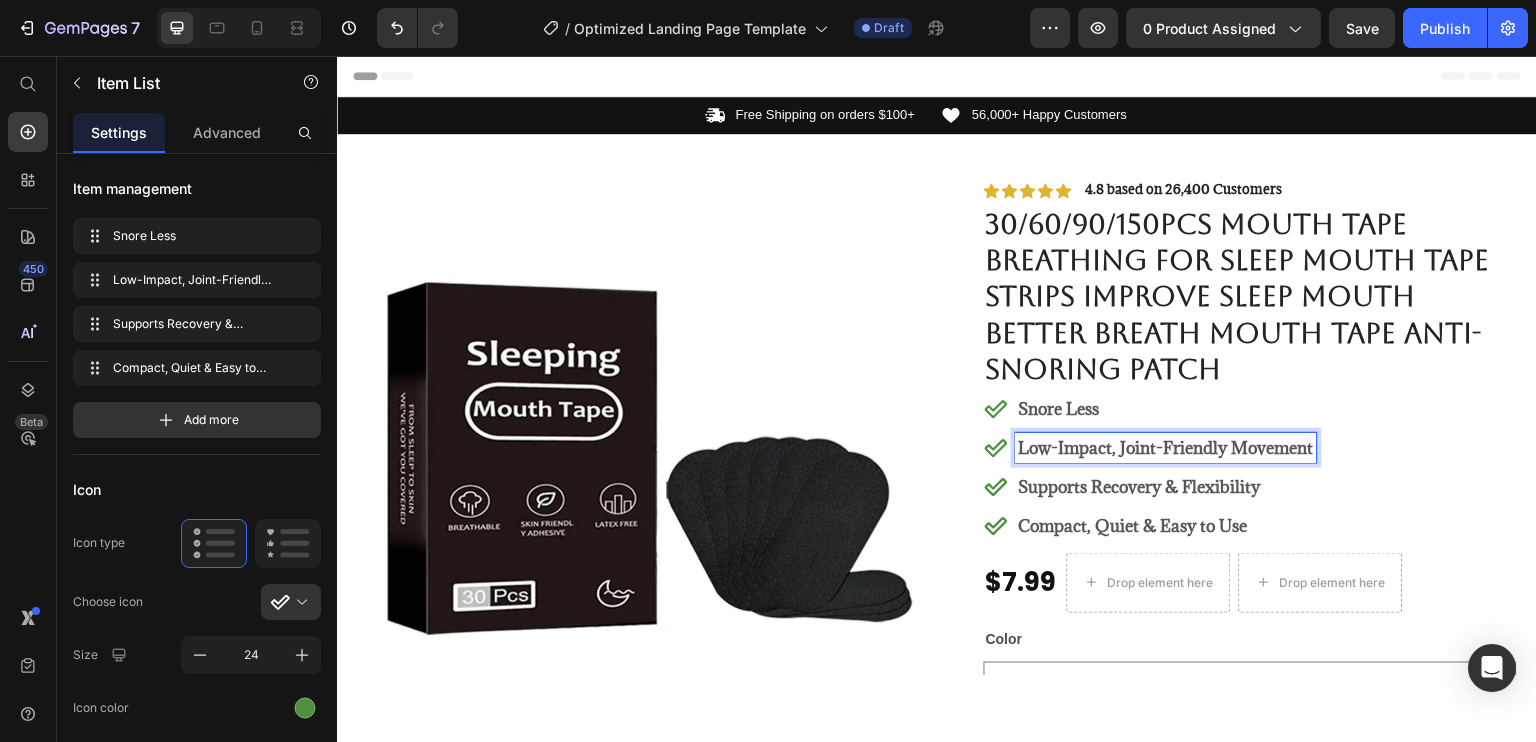 click on "Low-Impact, Joint-Friendly Movement" at bounding box center [1166, 447] 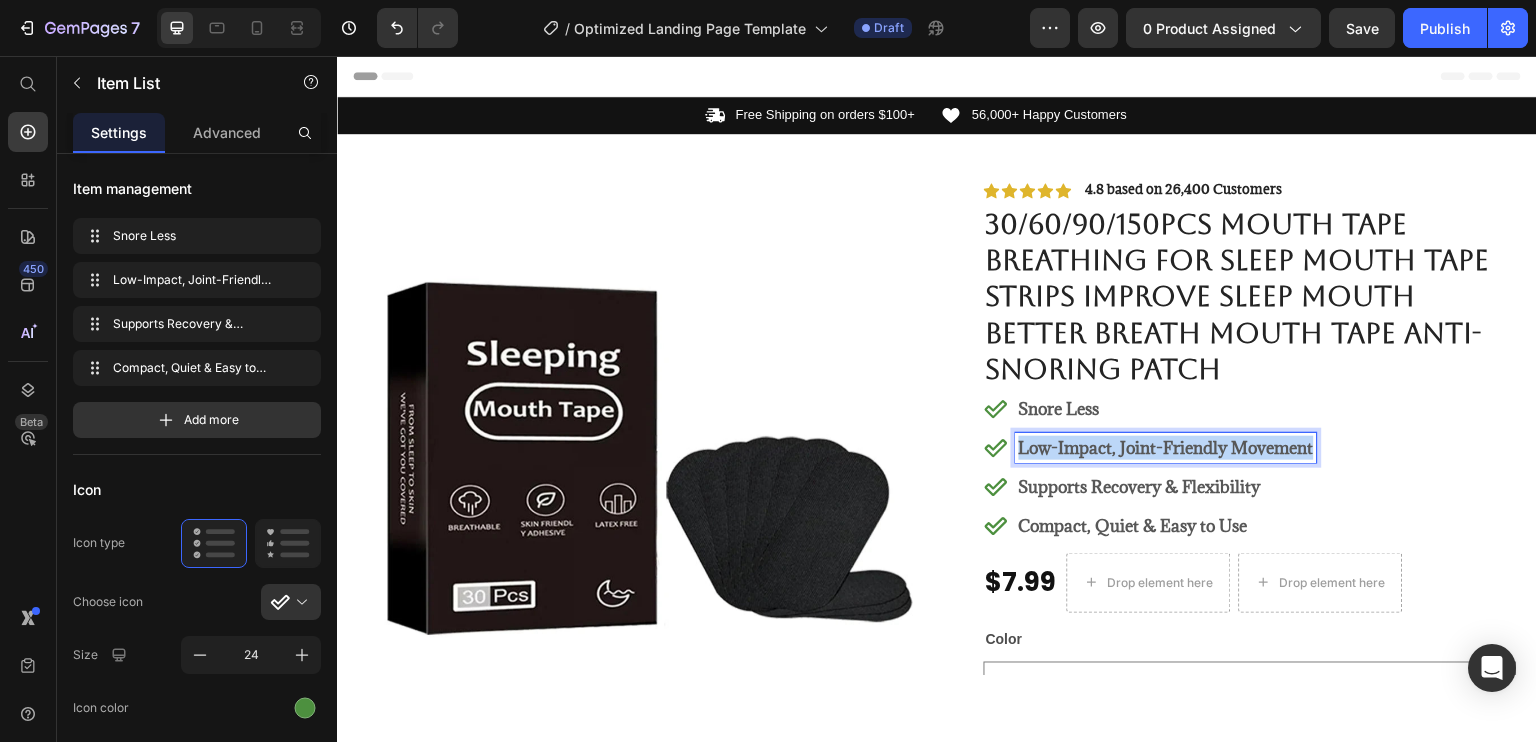 drag, startPoint x: 1305, startPoint y: 439, endPoint x: 1016, endPoint y: 438, distance: 289.00174 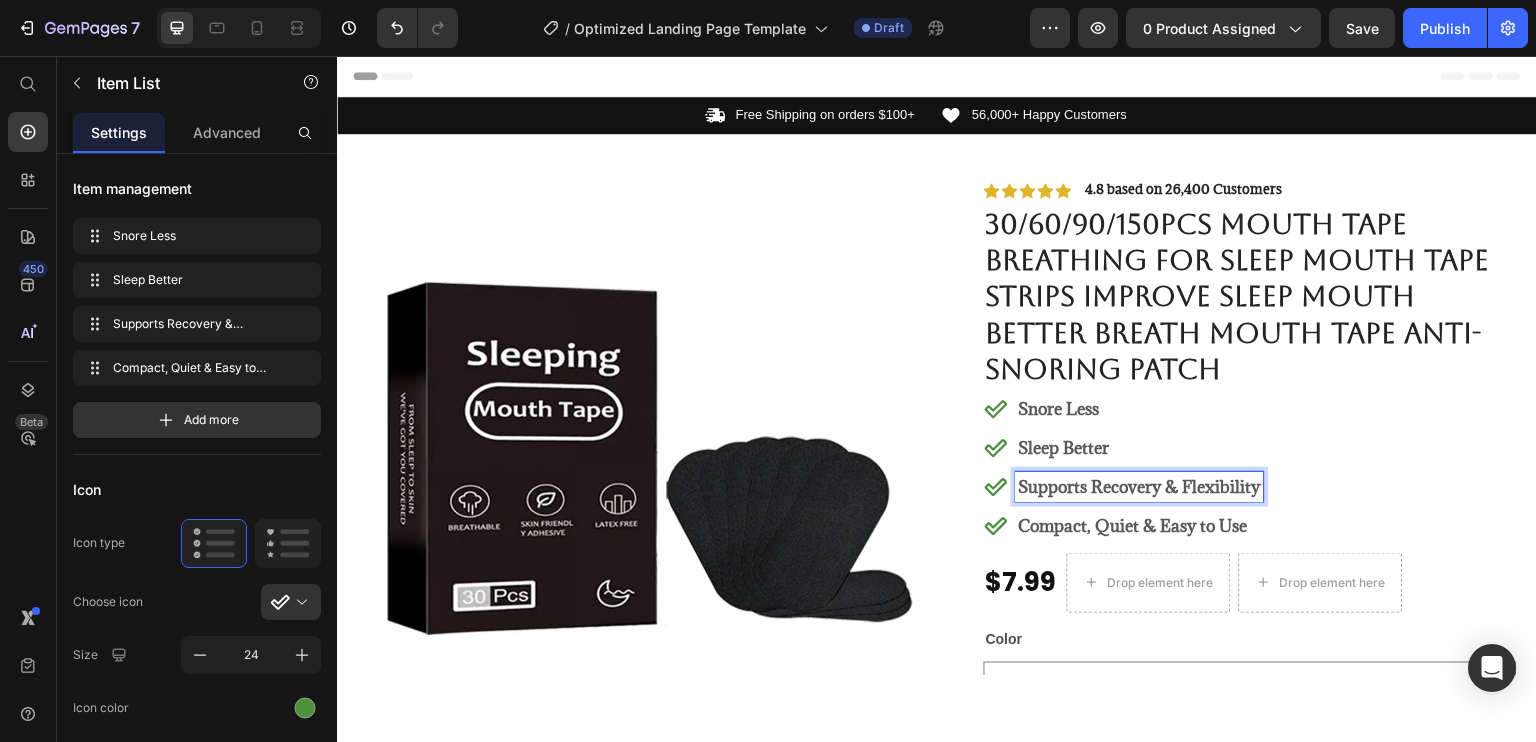 click on "Supports Recovery & Flexibility" at bounding box center (1140, 486) 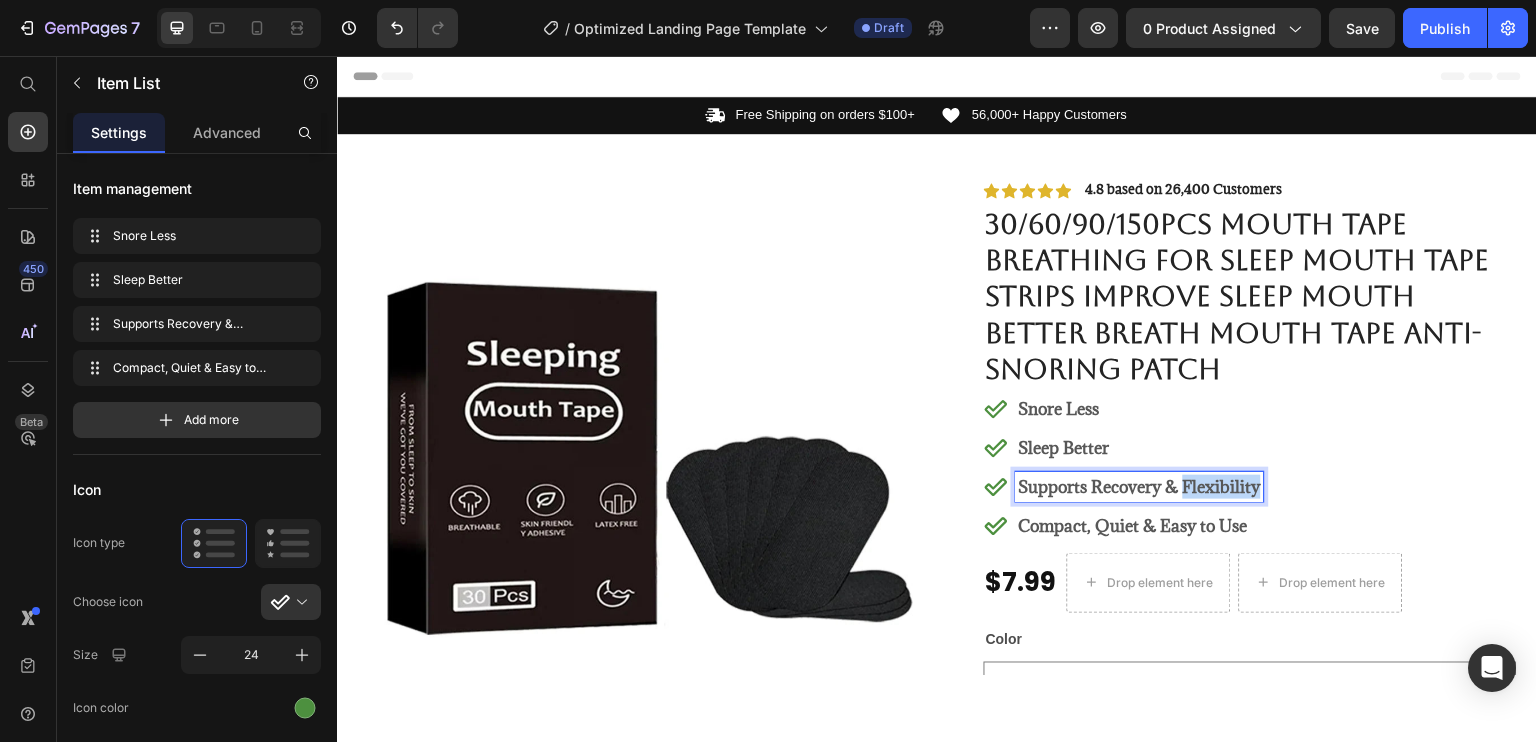 click on "Supports Recovery & Flexibility" at bounding box center (1140, 486) 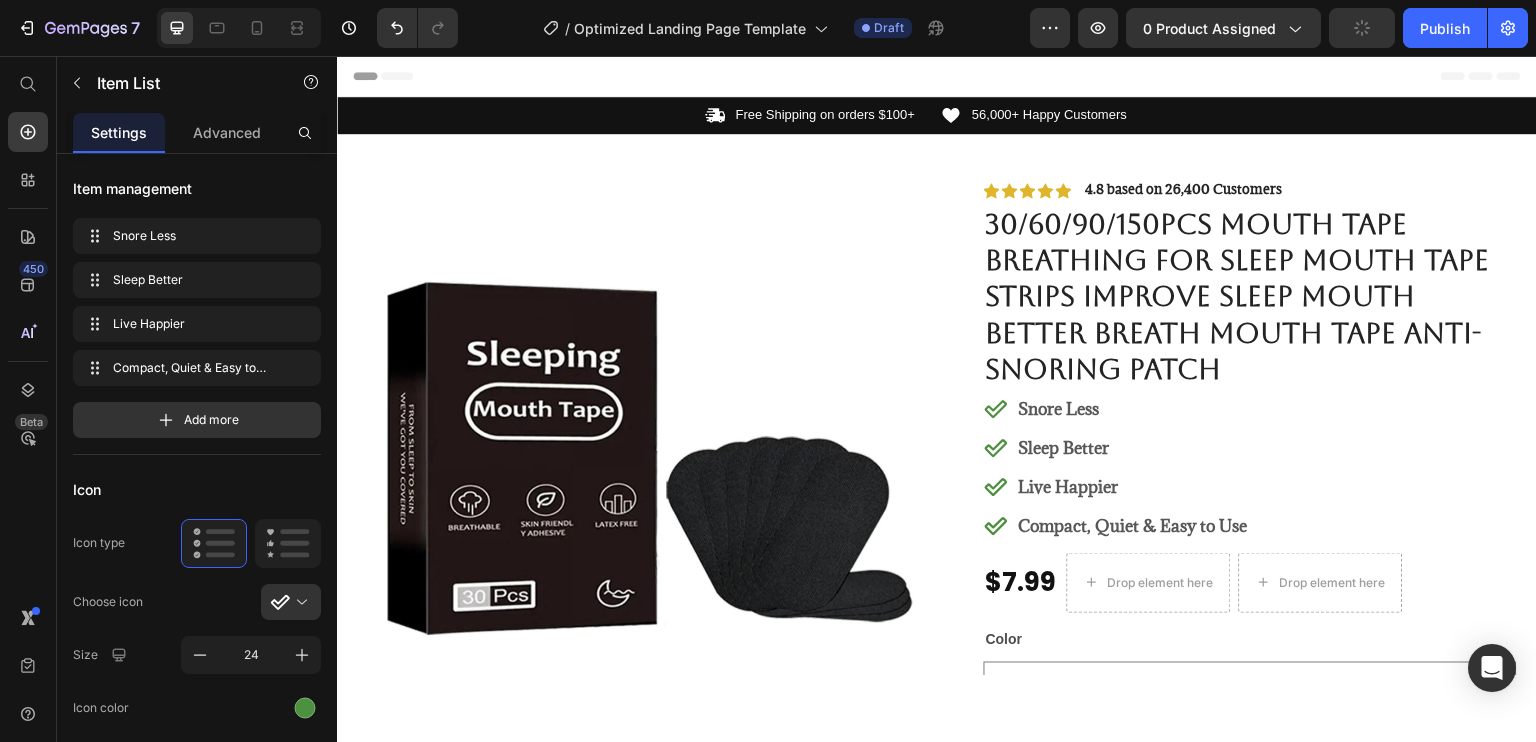 click on "Compact, Quiet & Easy to Use" at bounding box center [1133, 525] 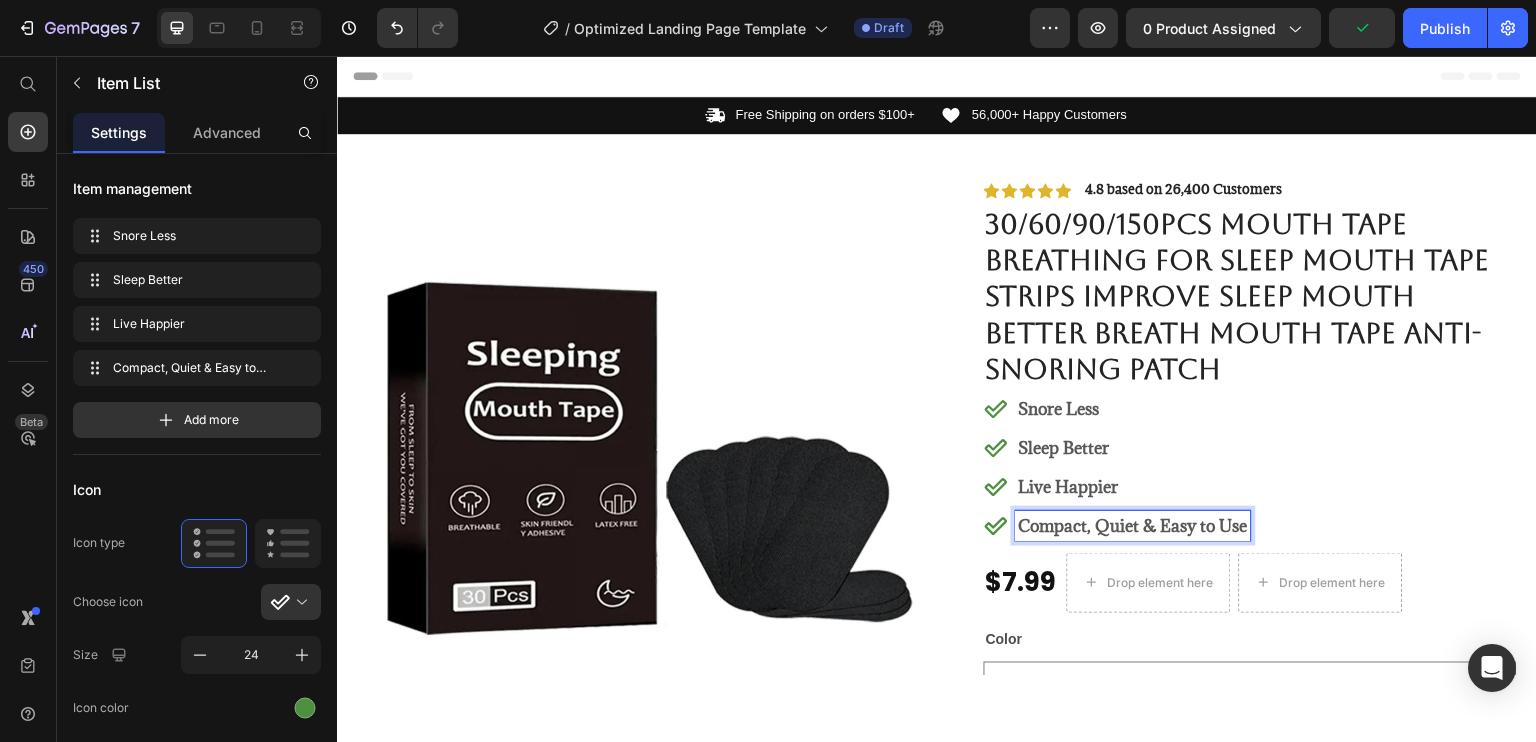 click on "Compact, Quiet & Easy to Use" at bounding box center [1133, 525] 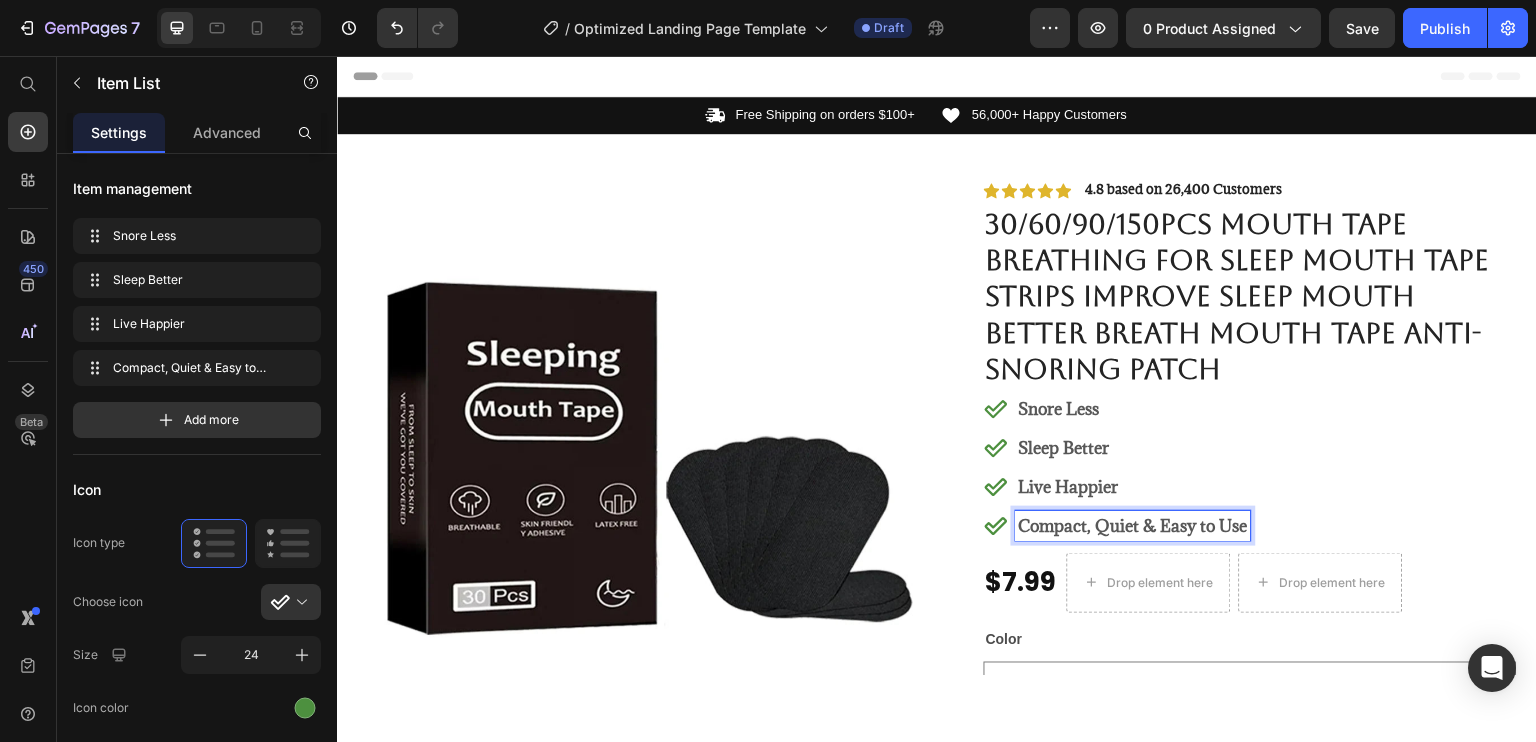 click on "Compact, Quiet & Easy to Use" at bounding box center [1133, 525] 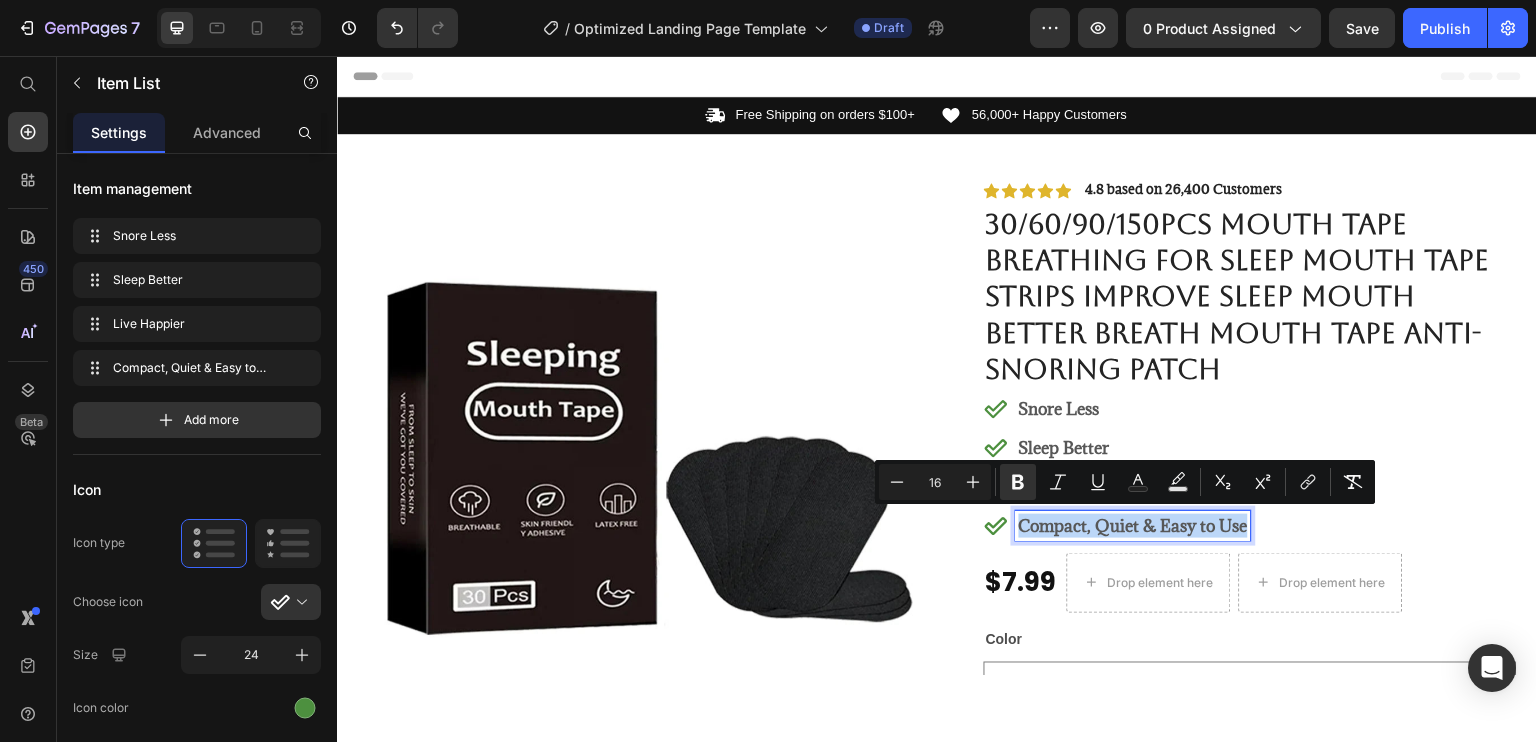 drag, startPoint x: 1239, startPoint y: 517, endPoint x: 1015, endPoint y: 518, distance: 224.00223 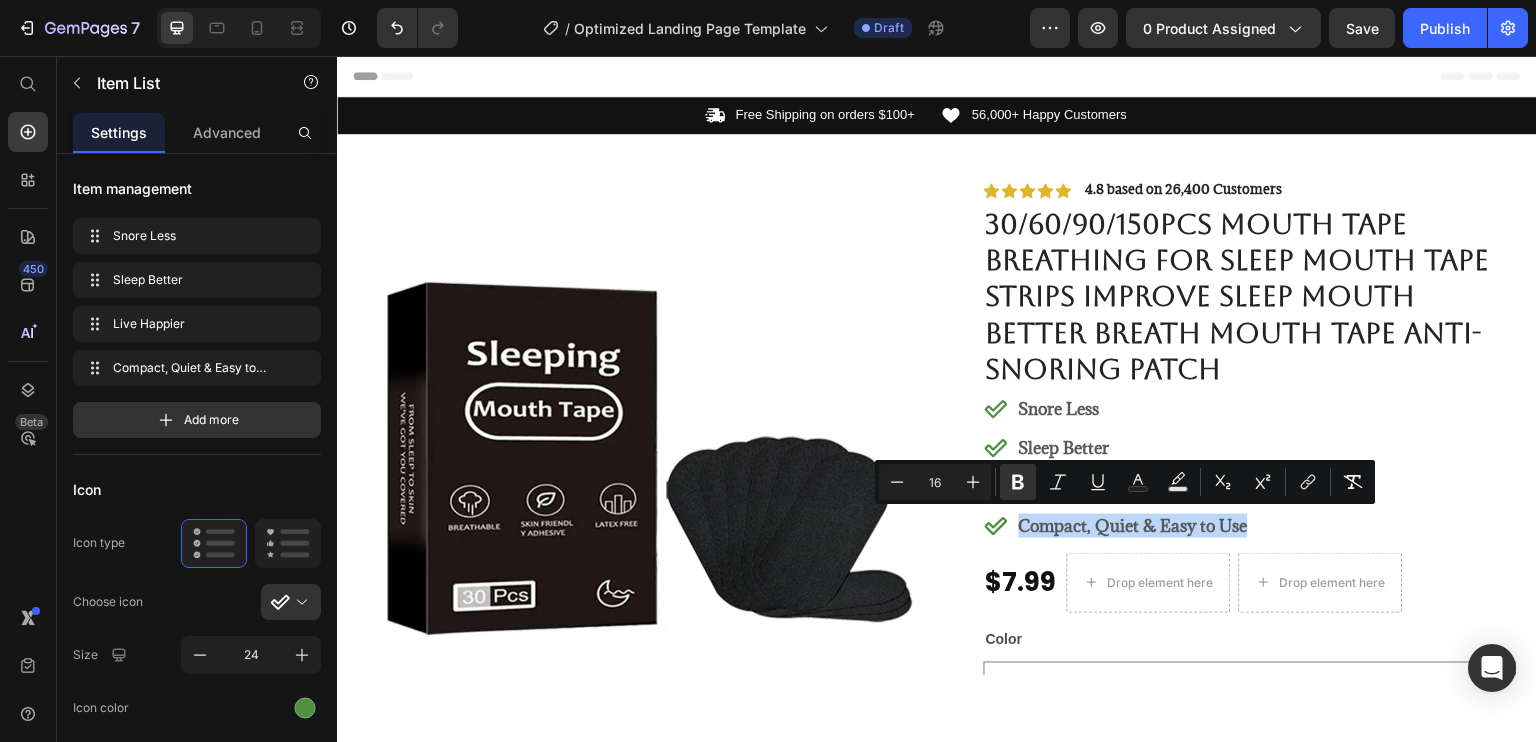drag, startPoint x: 1283, startPoint y: 535, endPoint x: 1267, endPoint y: 528, distance: 17.464249 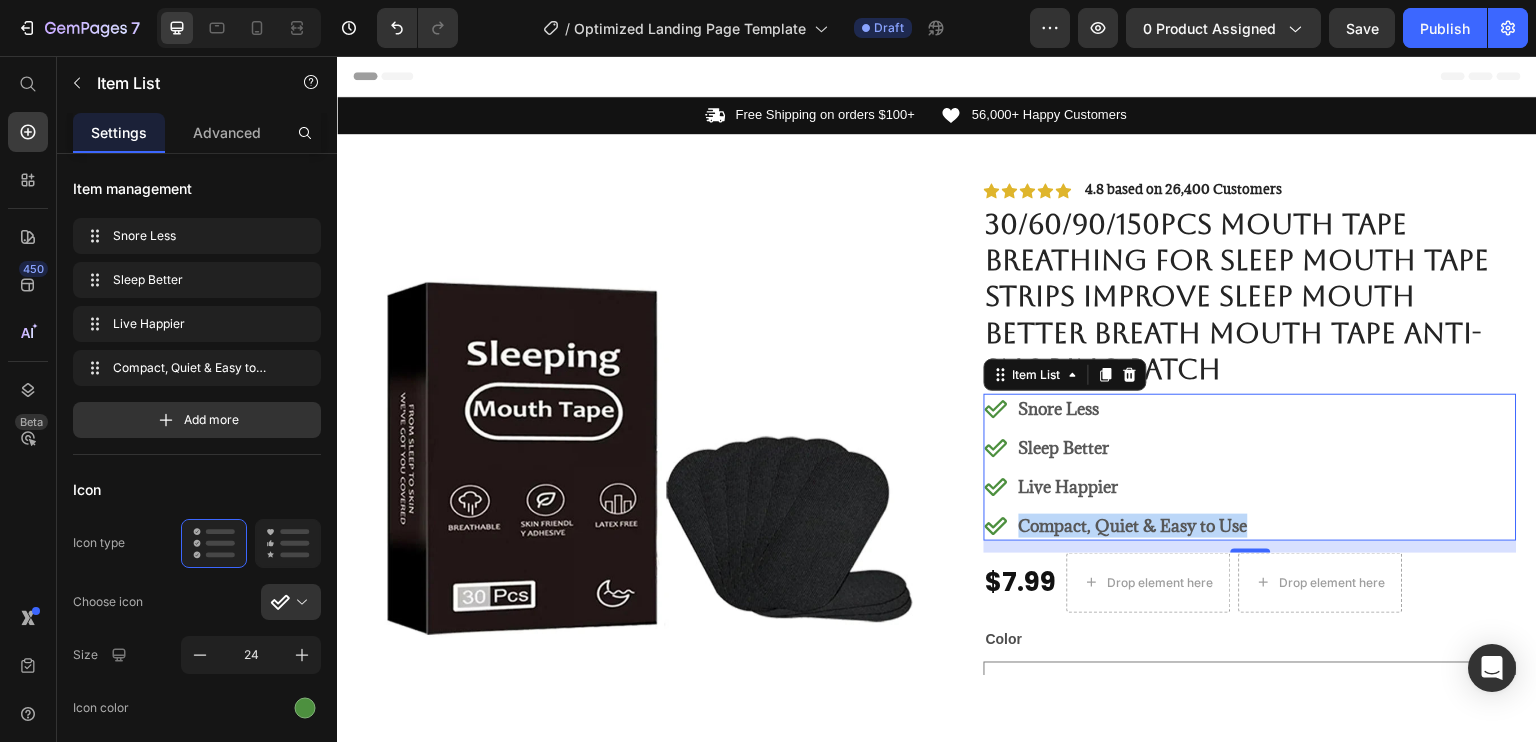 click on "Compact, Quiet & Easy to Use" at bounding box center [1133, 525] 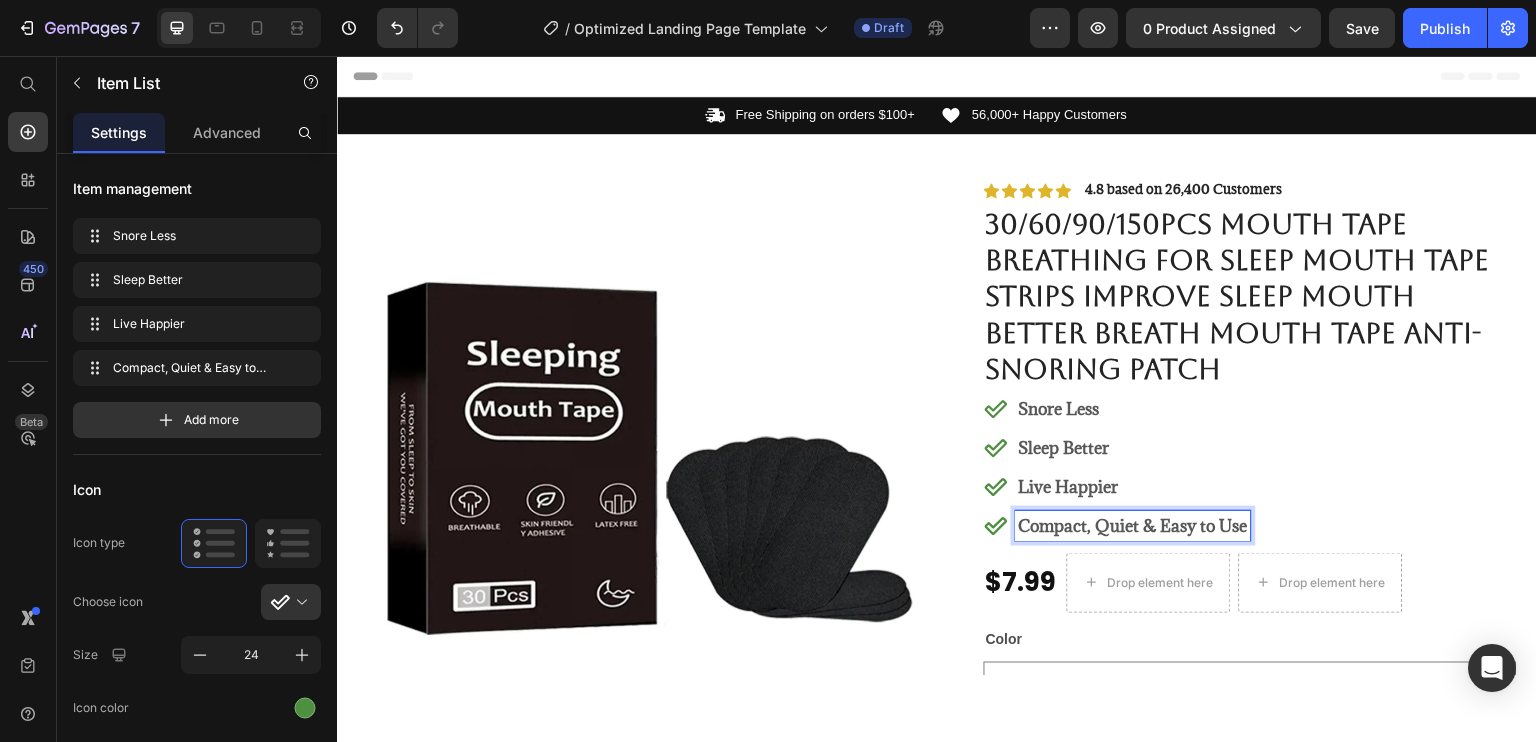 click on "Compact, Quiet & Easy to Use" at bounding box center [1133, 525] 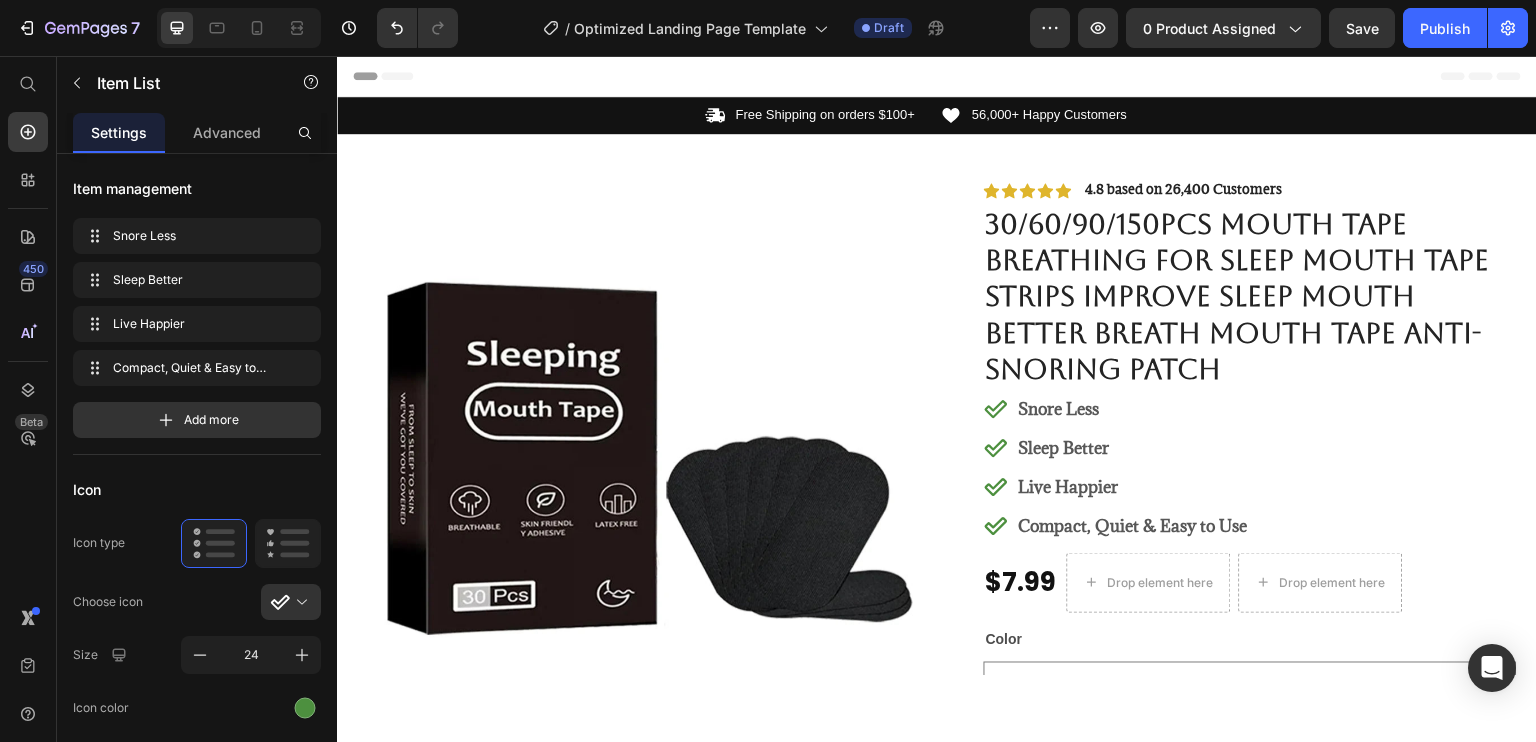click on "Snore Less
Sleep Better
Live Happier
Compact, Quiet & Easy to Use" at bounding box center (1250, 466) 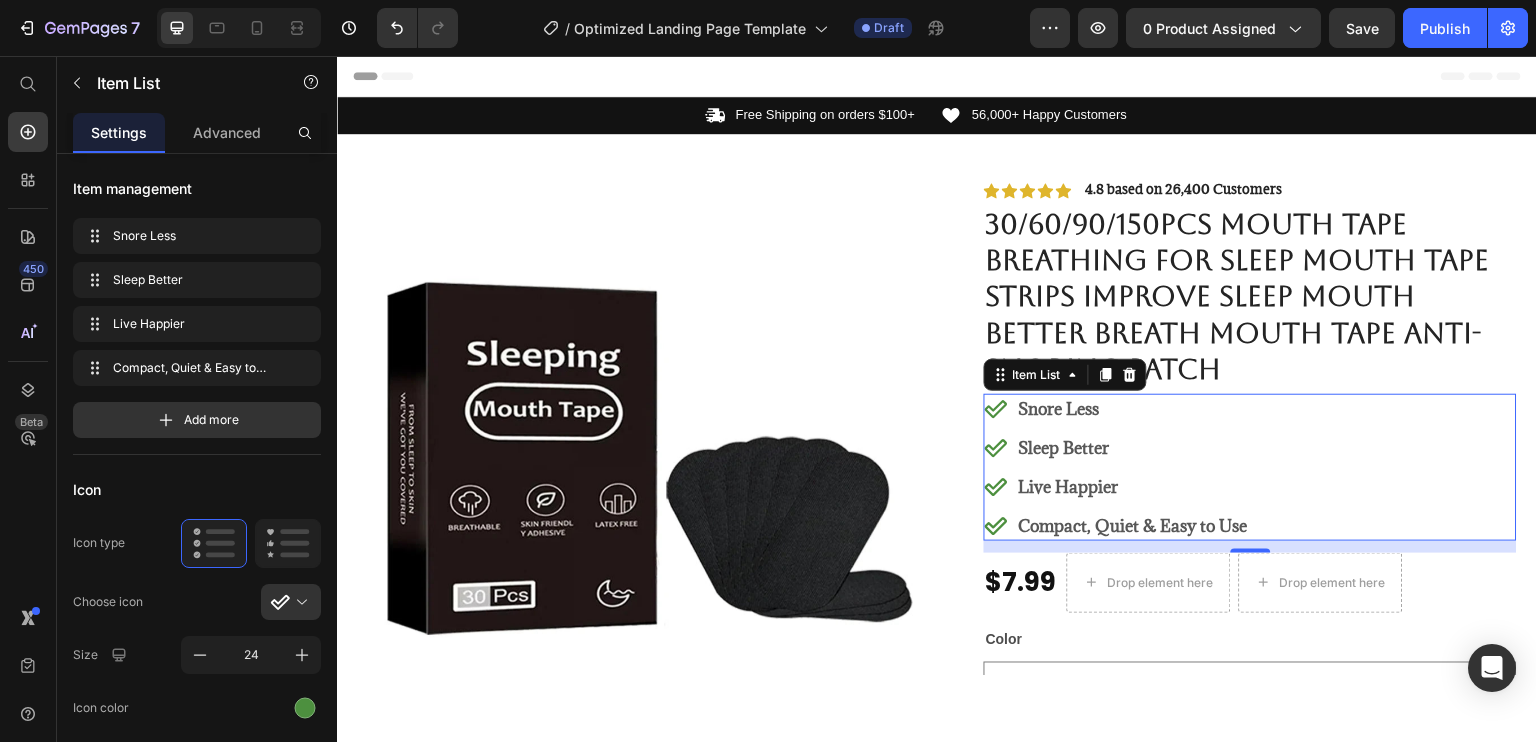 click on "Compact, Quiet & Easy to Use" at bounding box center (1117, 525) 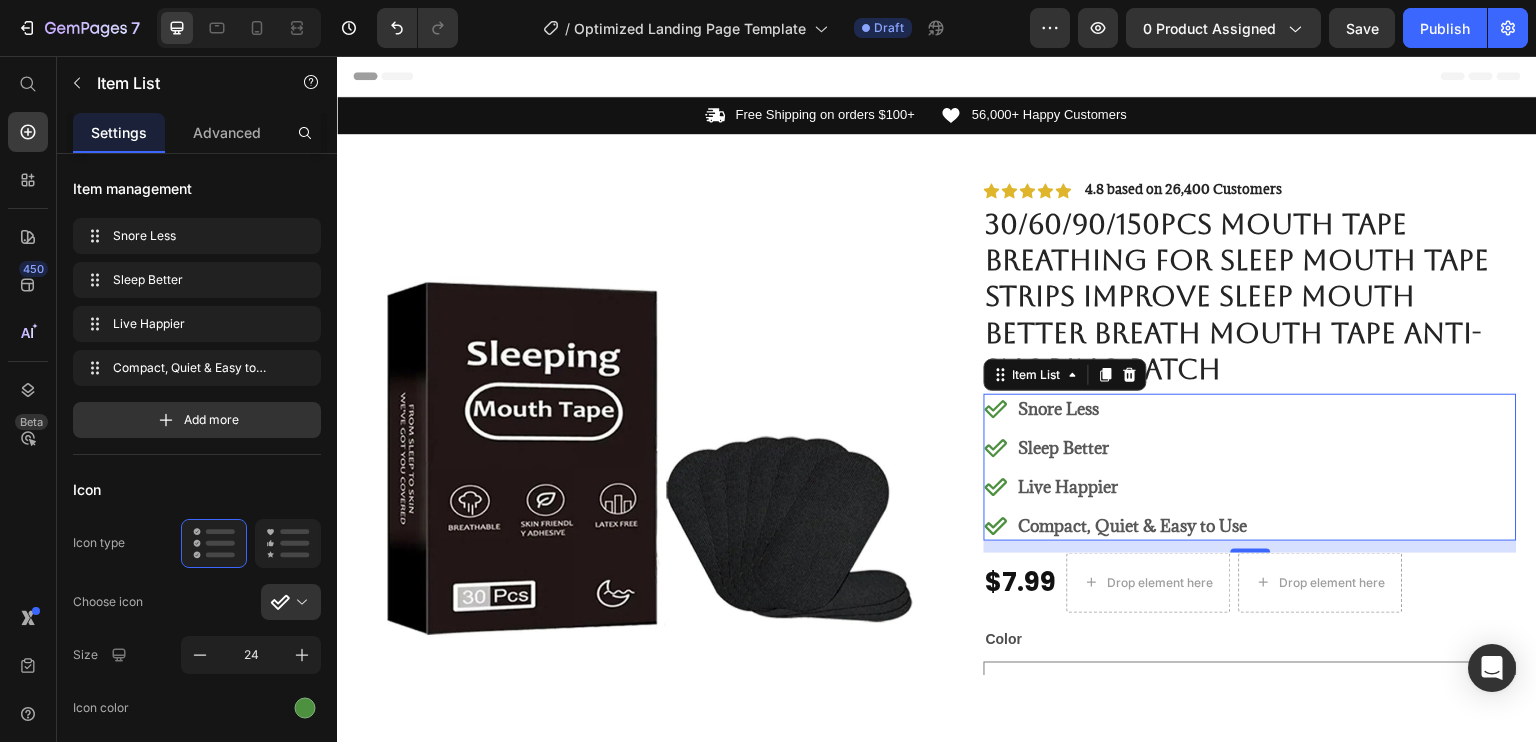 click on "Compact, Quiet & Easy to Use" at bounding box center [1133, 525] 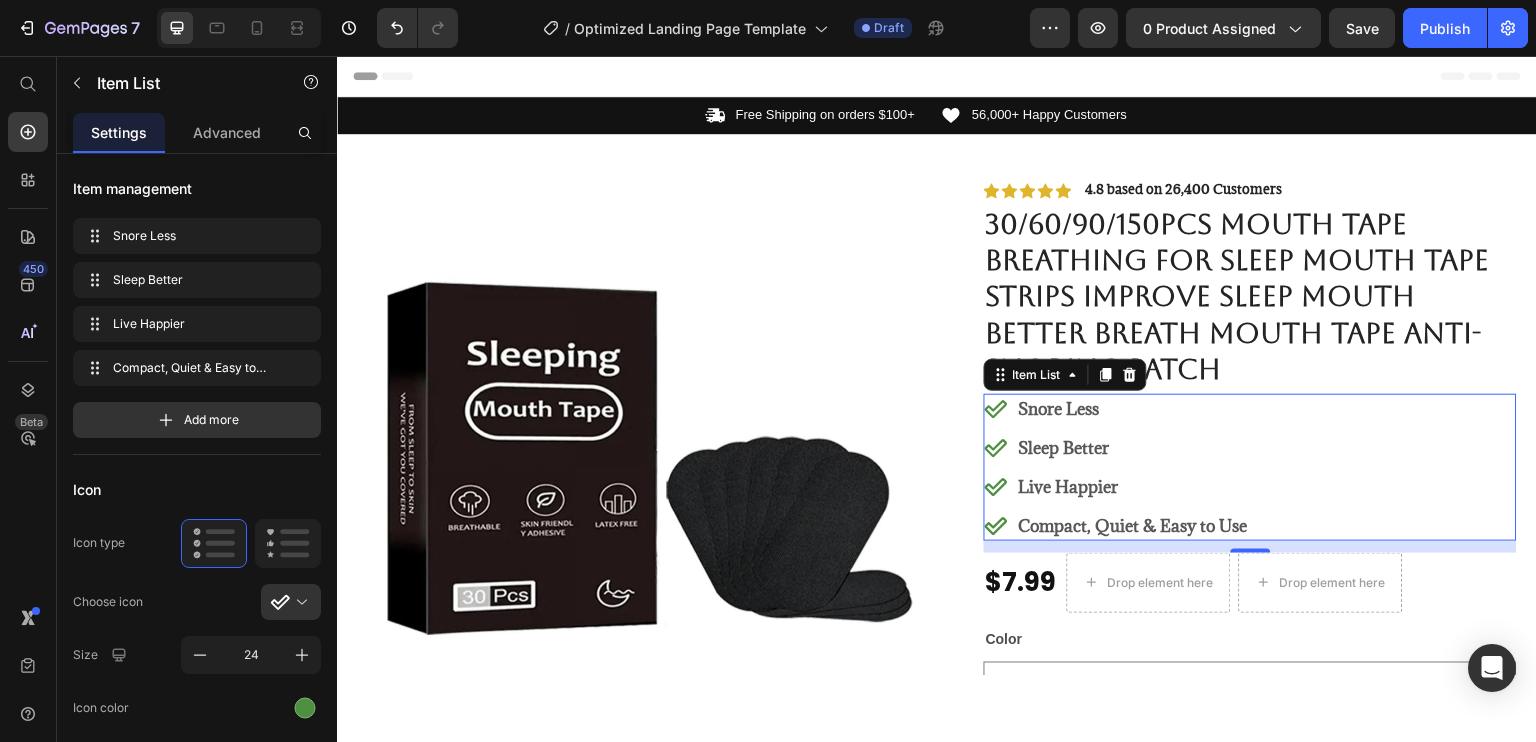 drag, startPoint x: 1243, startPoint y: 521, endPoint x: 1032, endPoint y: 510, distance: 211.28653 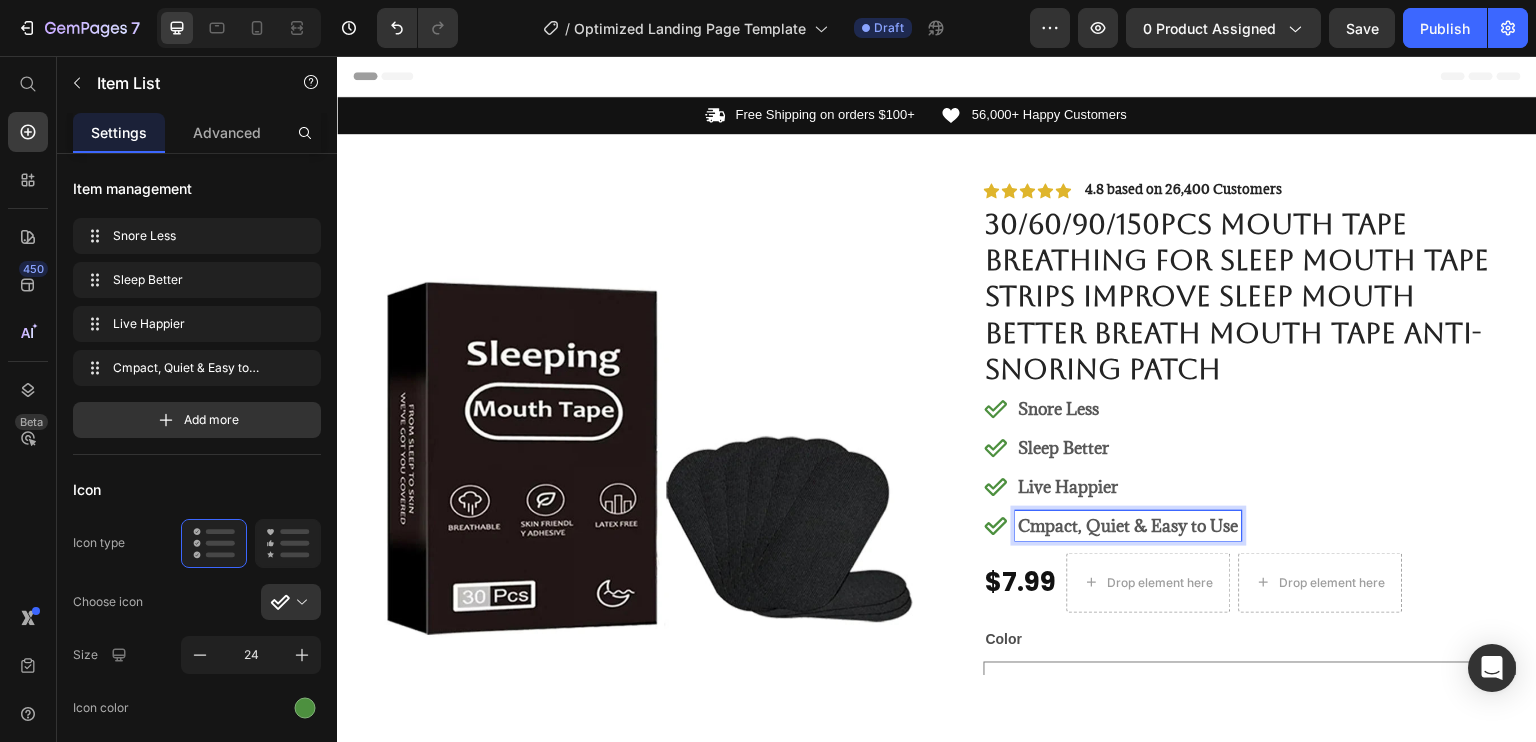 click on "Cmpact, Quiet & Easy to Use" at bounding box center [1129, 525] 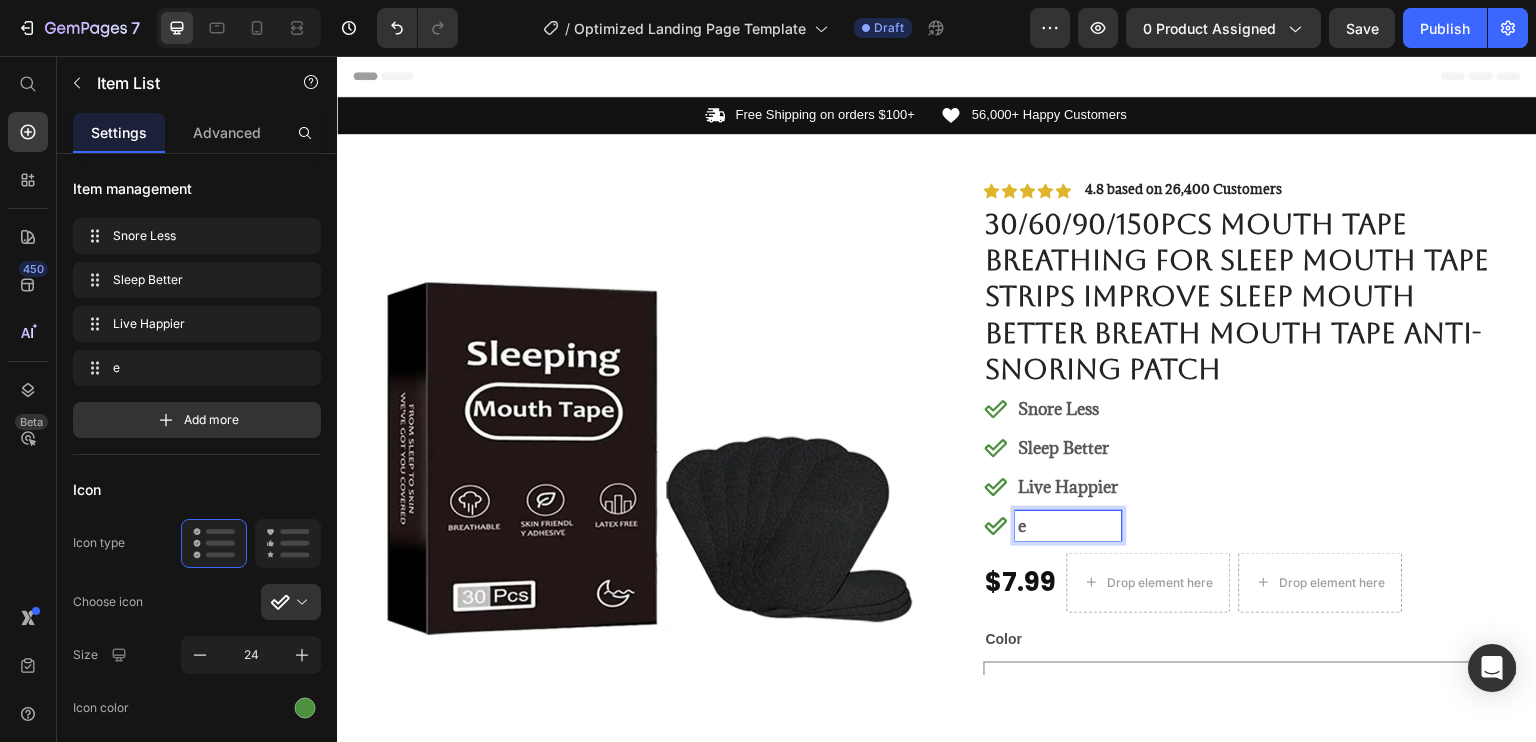 click on "e" at bounding box center (1069, 525) 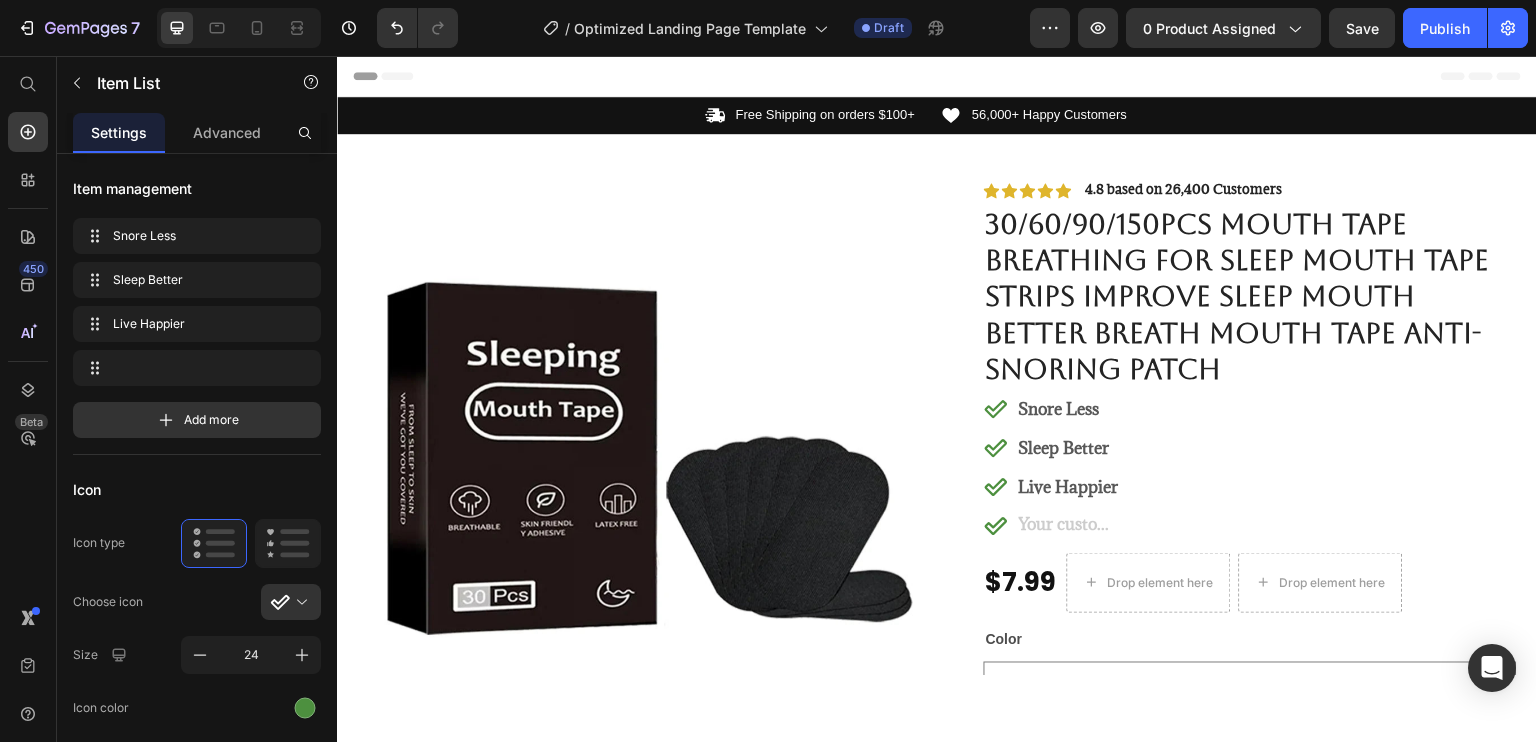 click 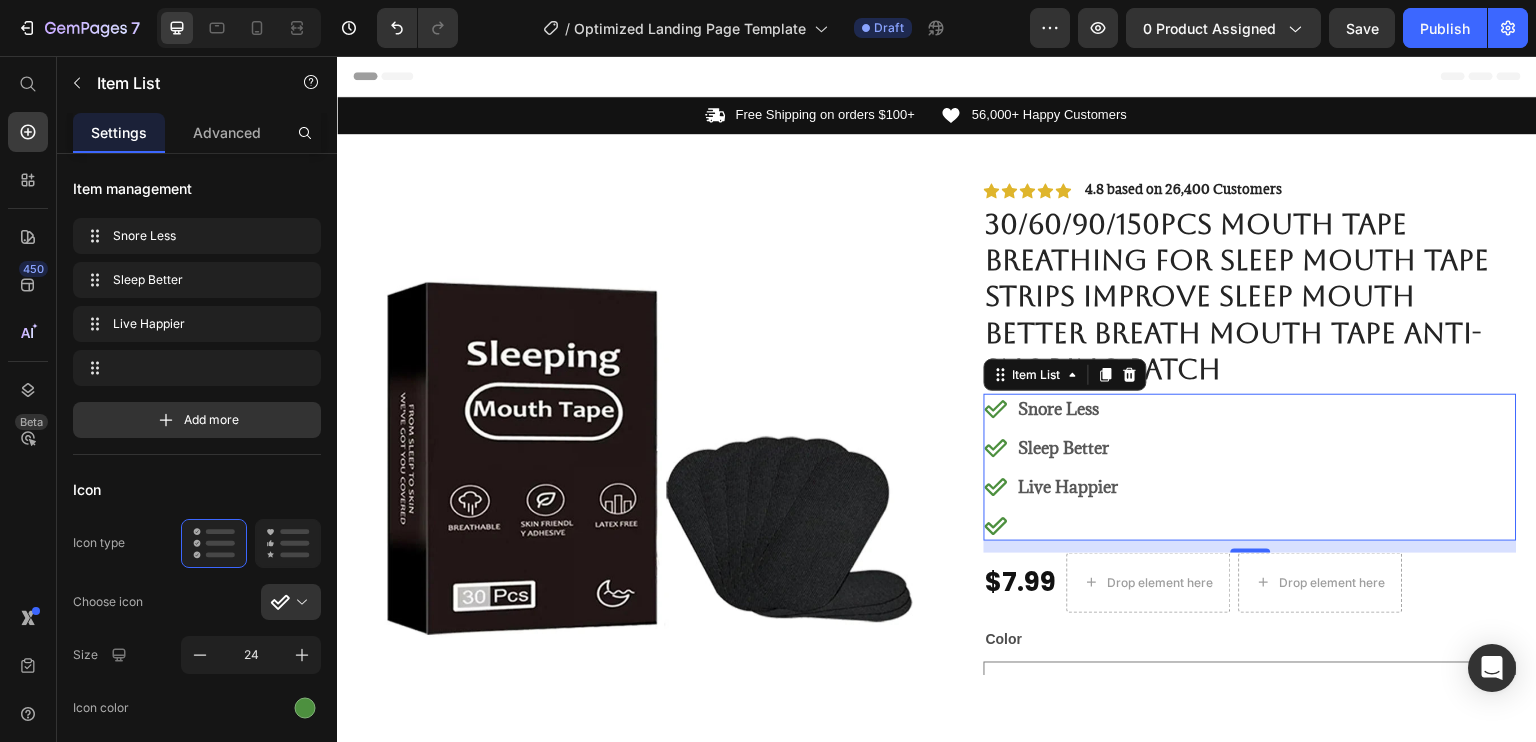 click 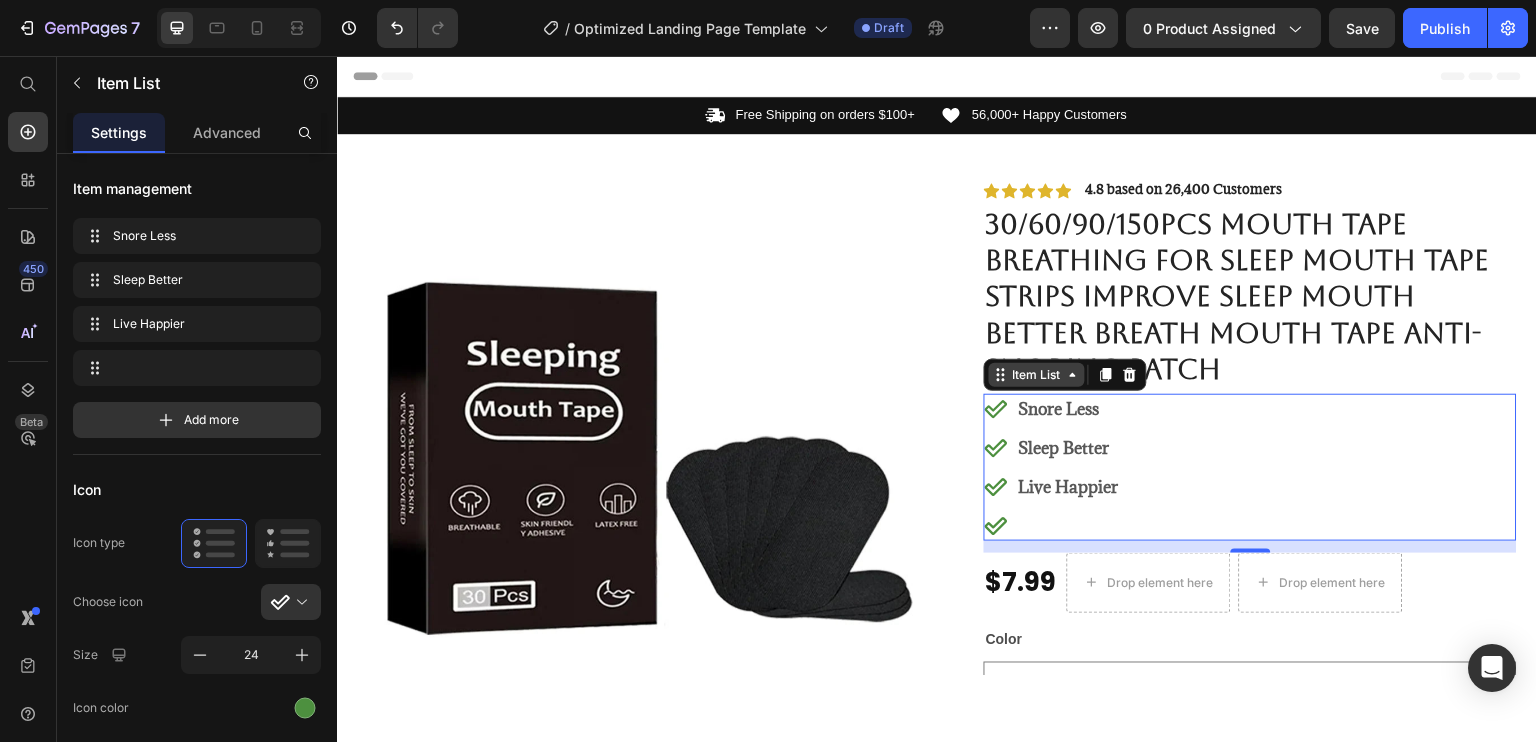 click on "Item List" at bounding box center [1037, 374] 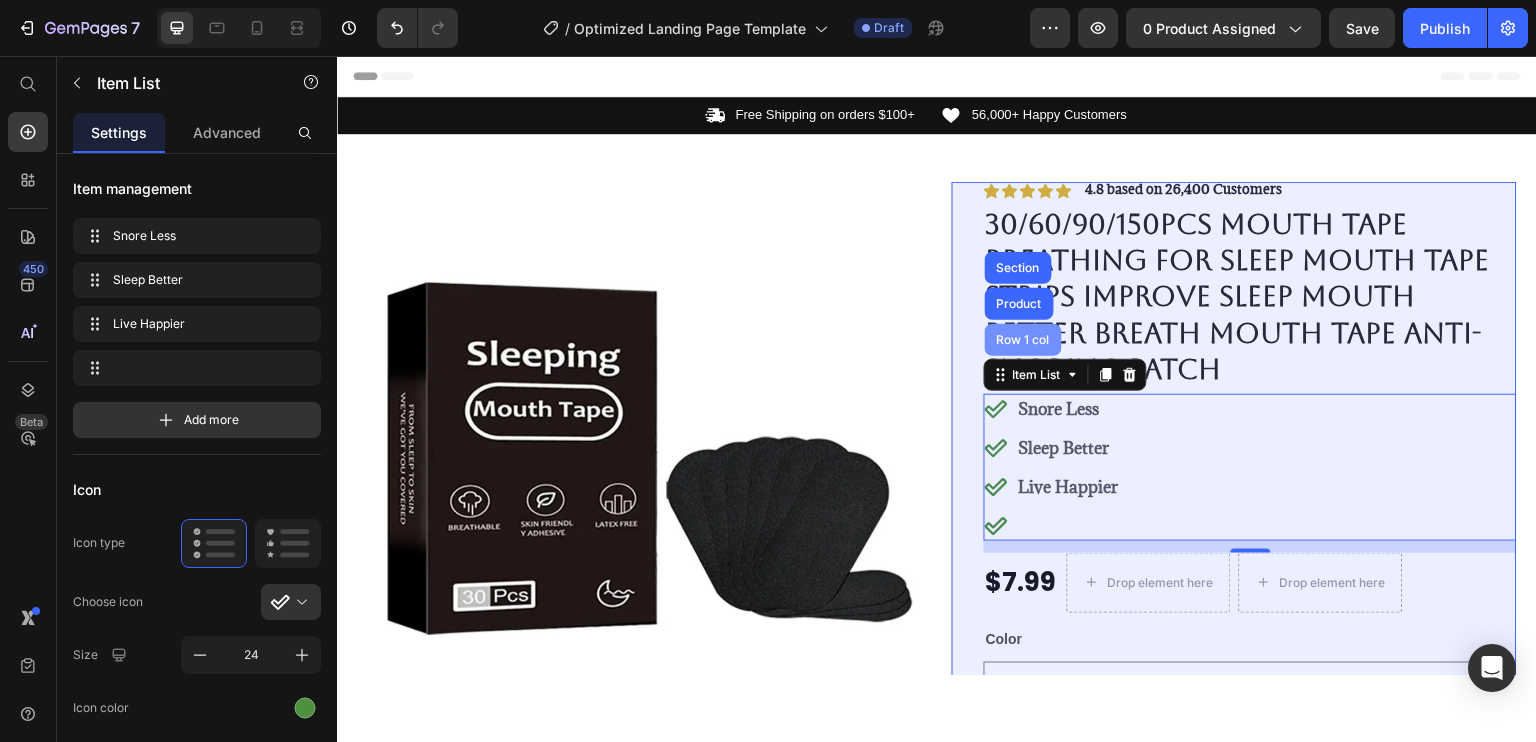 click on "Row 1 col" at bounding box center (1023, 339) 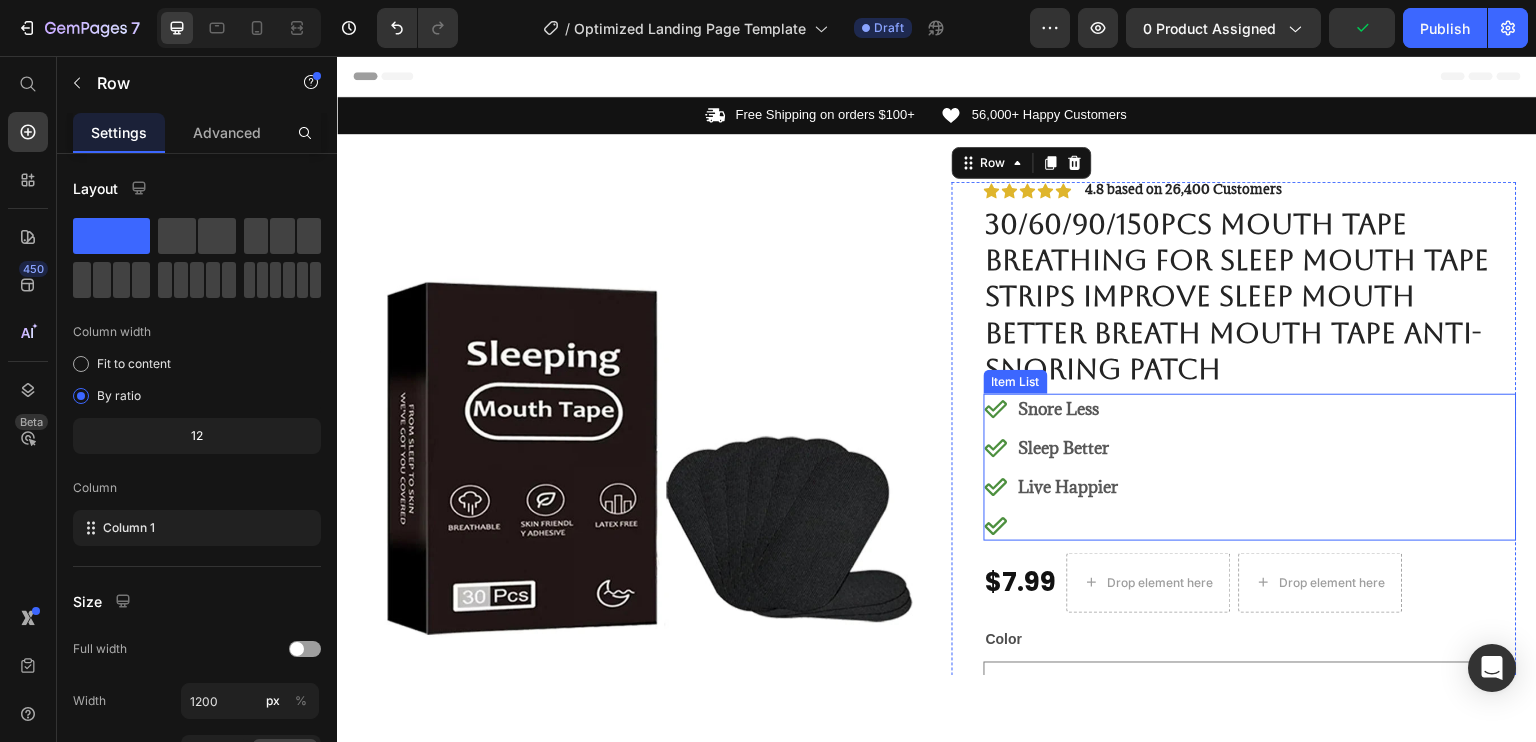 click 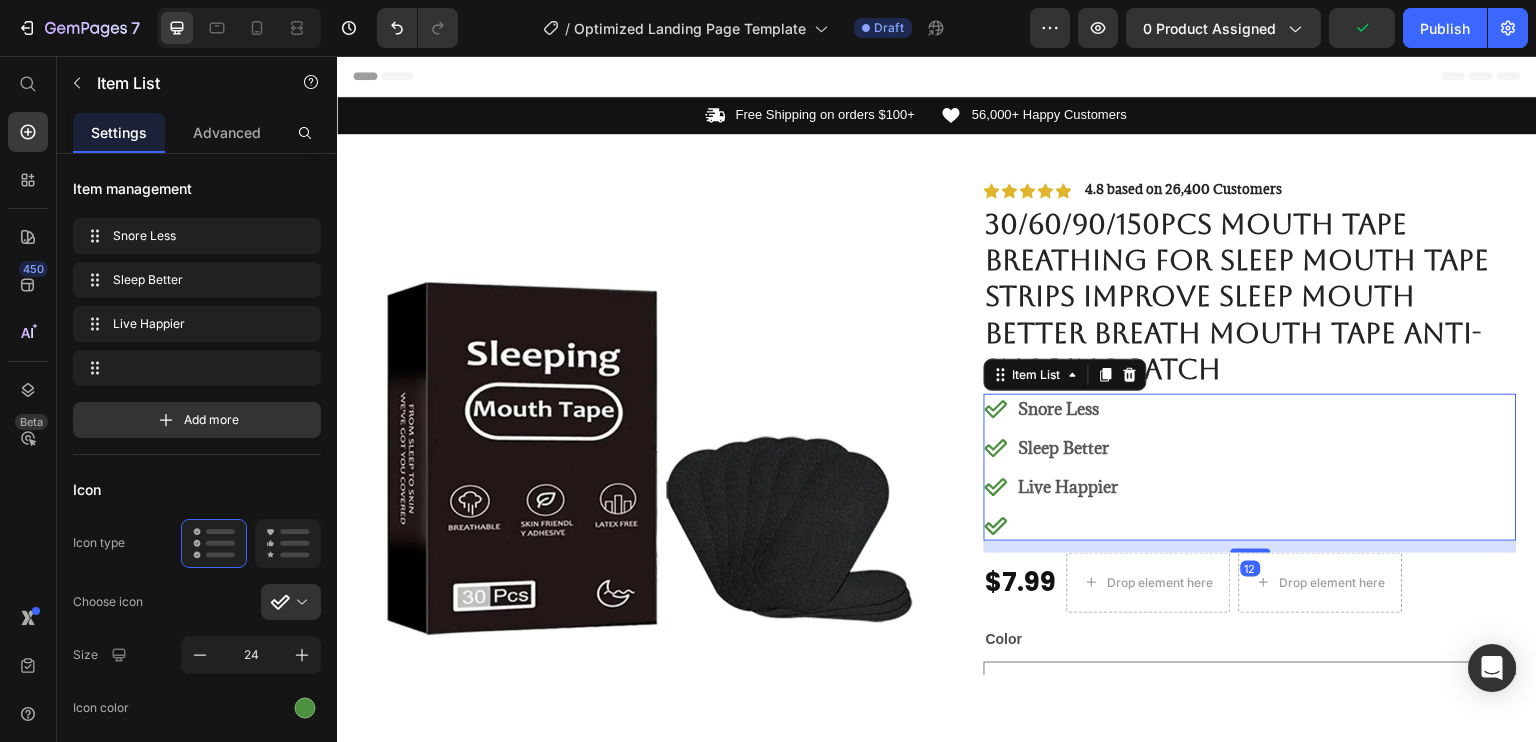 click 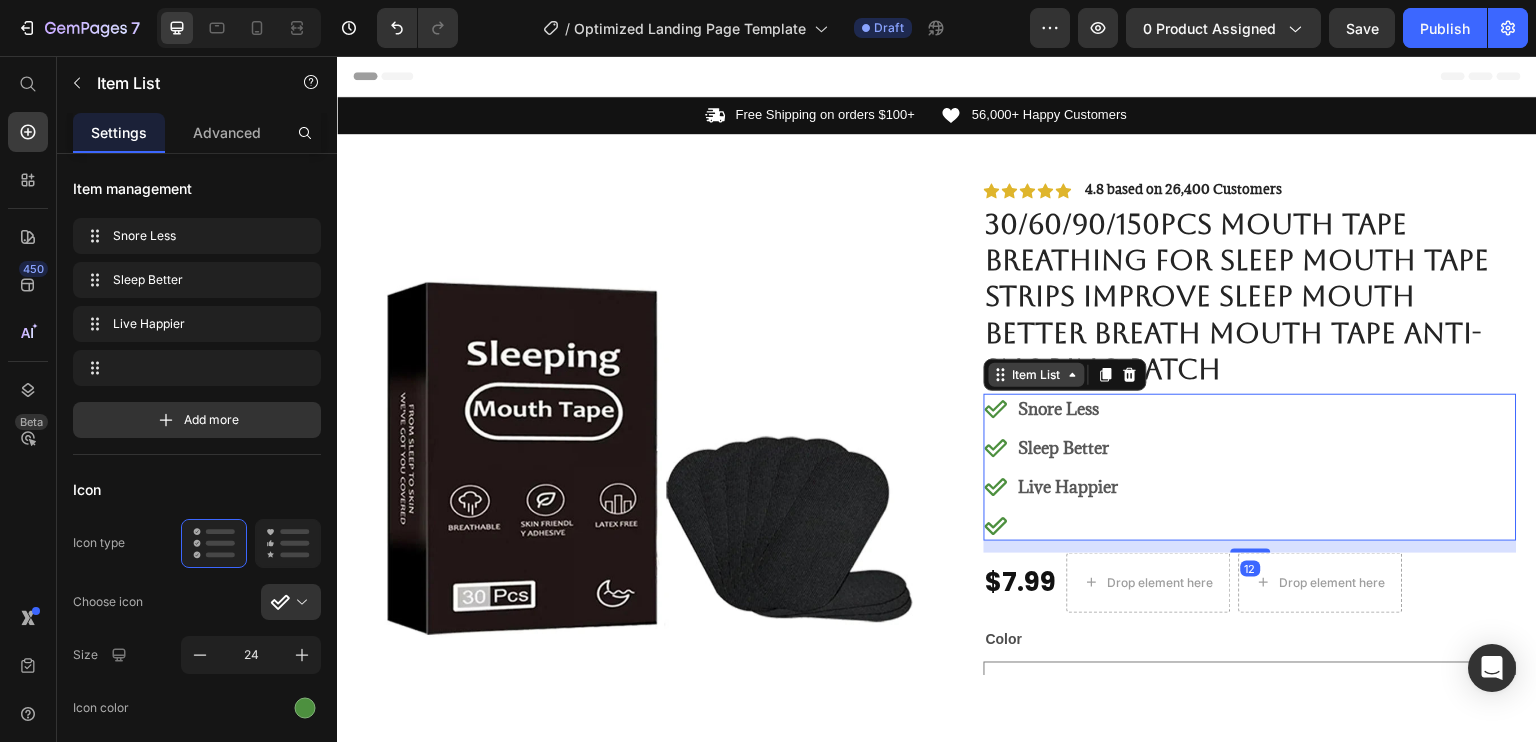 click on "Item List" at bounding box center [1037, 374] 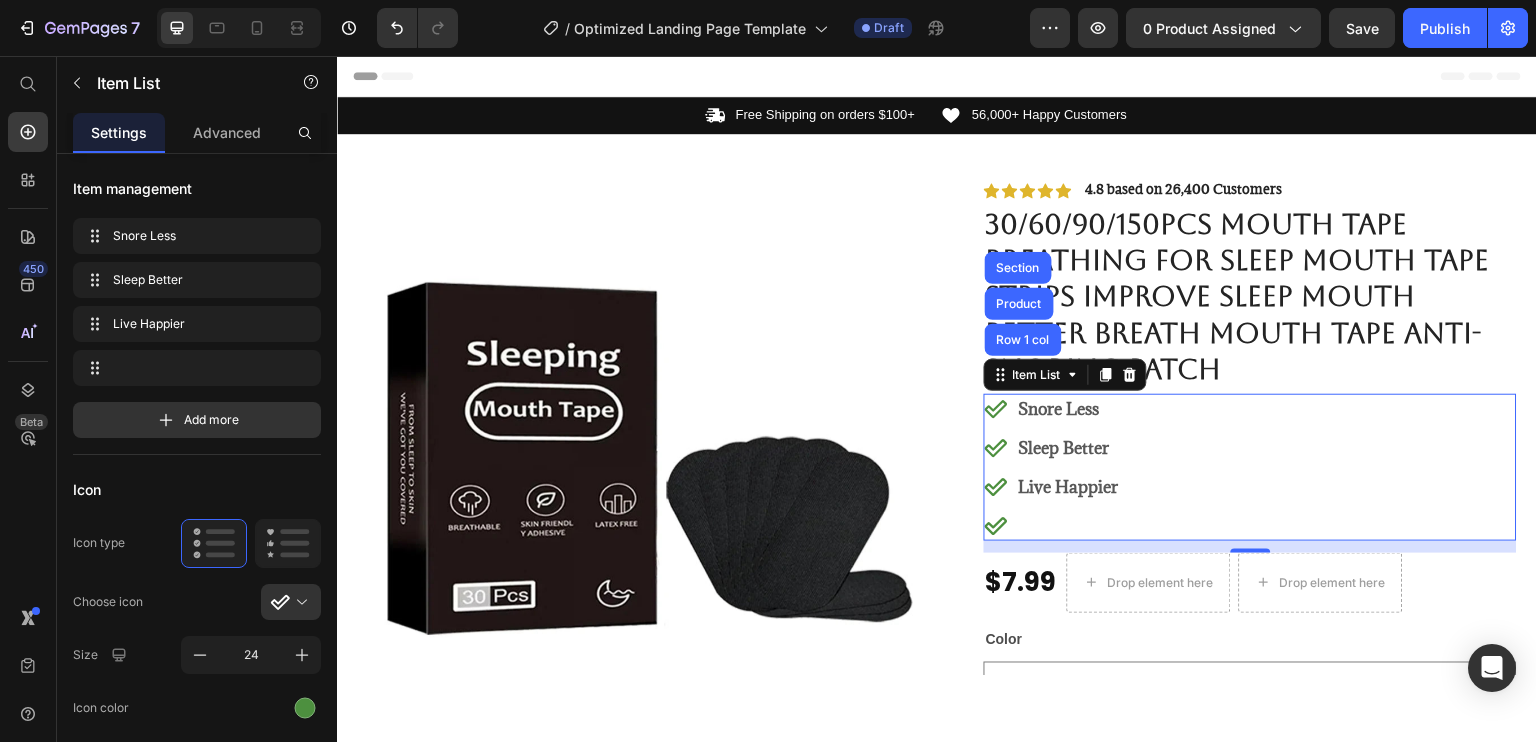 click on "Live Happier" at bounding box center (1069, 486) 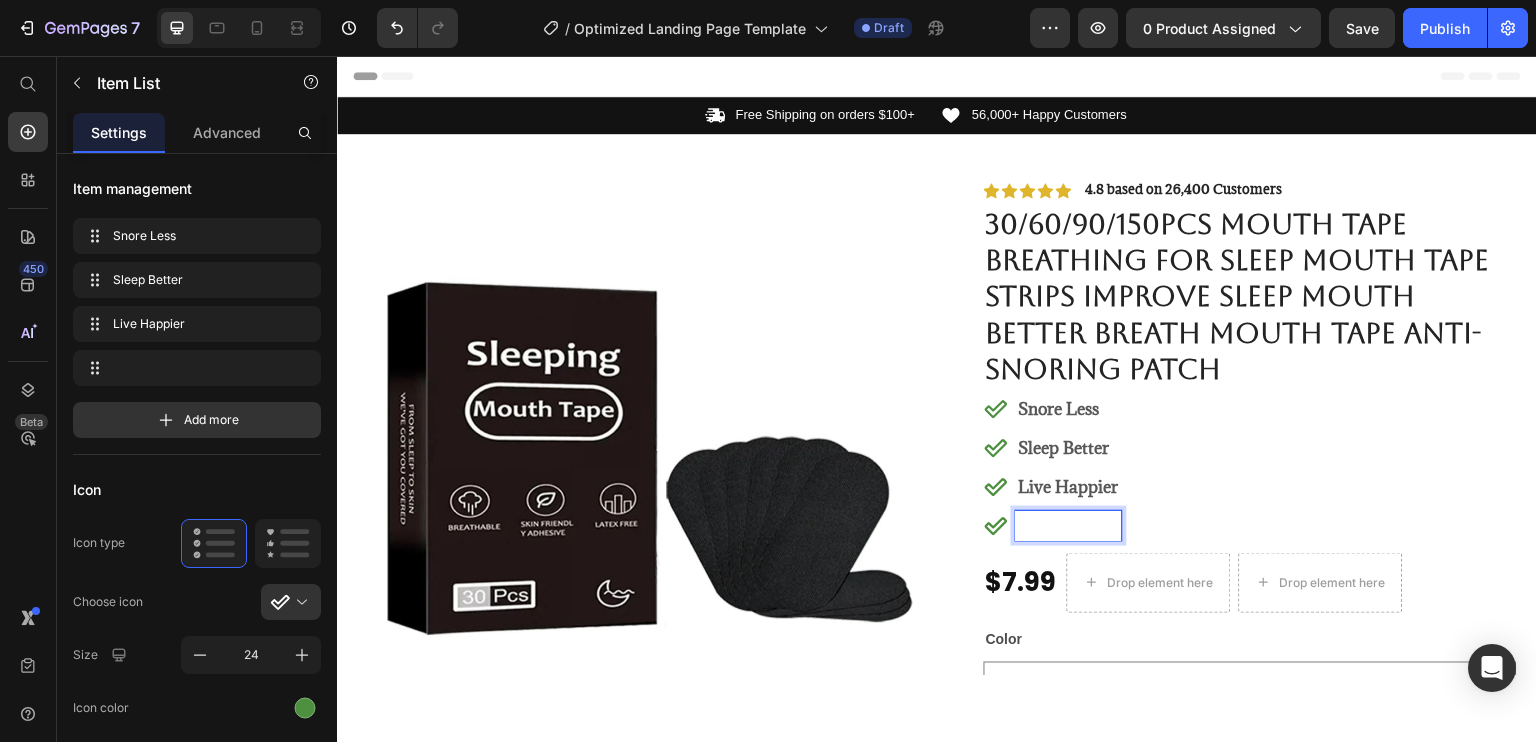 click at bounding box center [1069, 525] 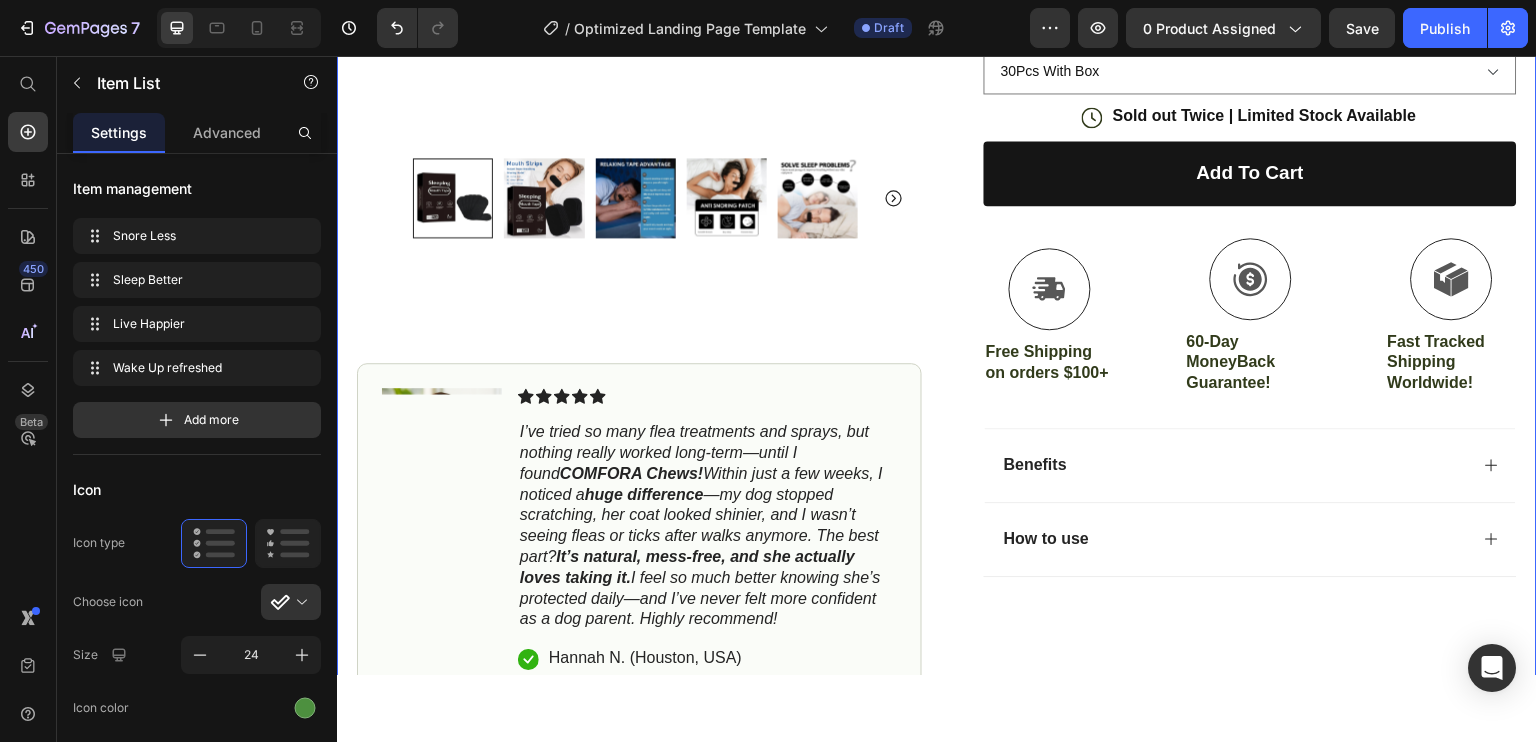 scroll, scrollTop: 700, scrollLeft: 0, axis: vertical 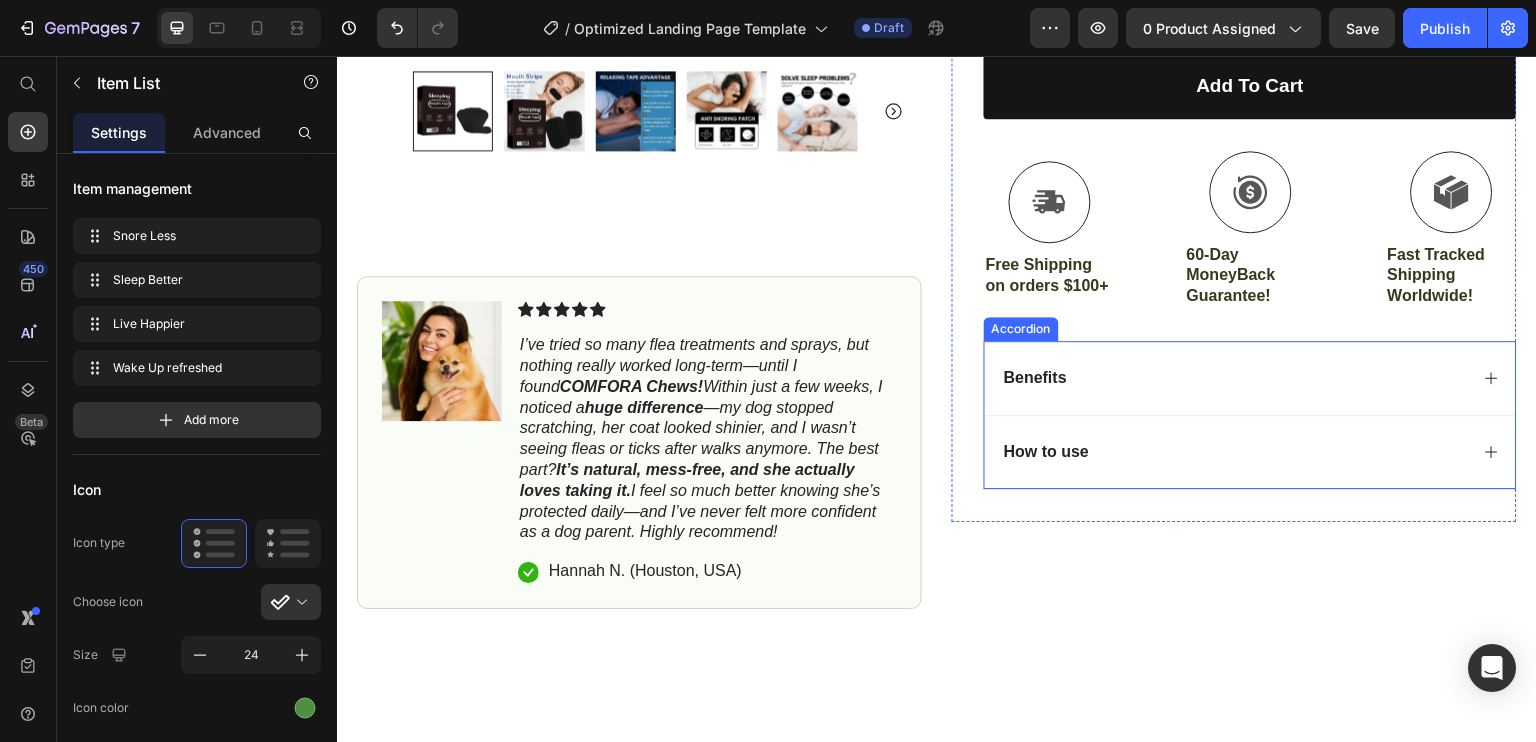click on "Benefits" at bounding box center [1234, 377] 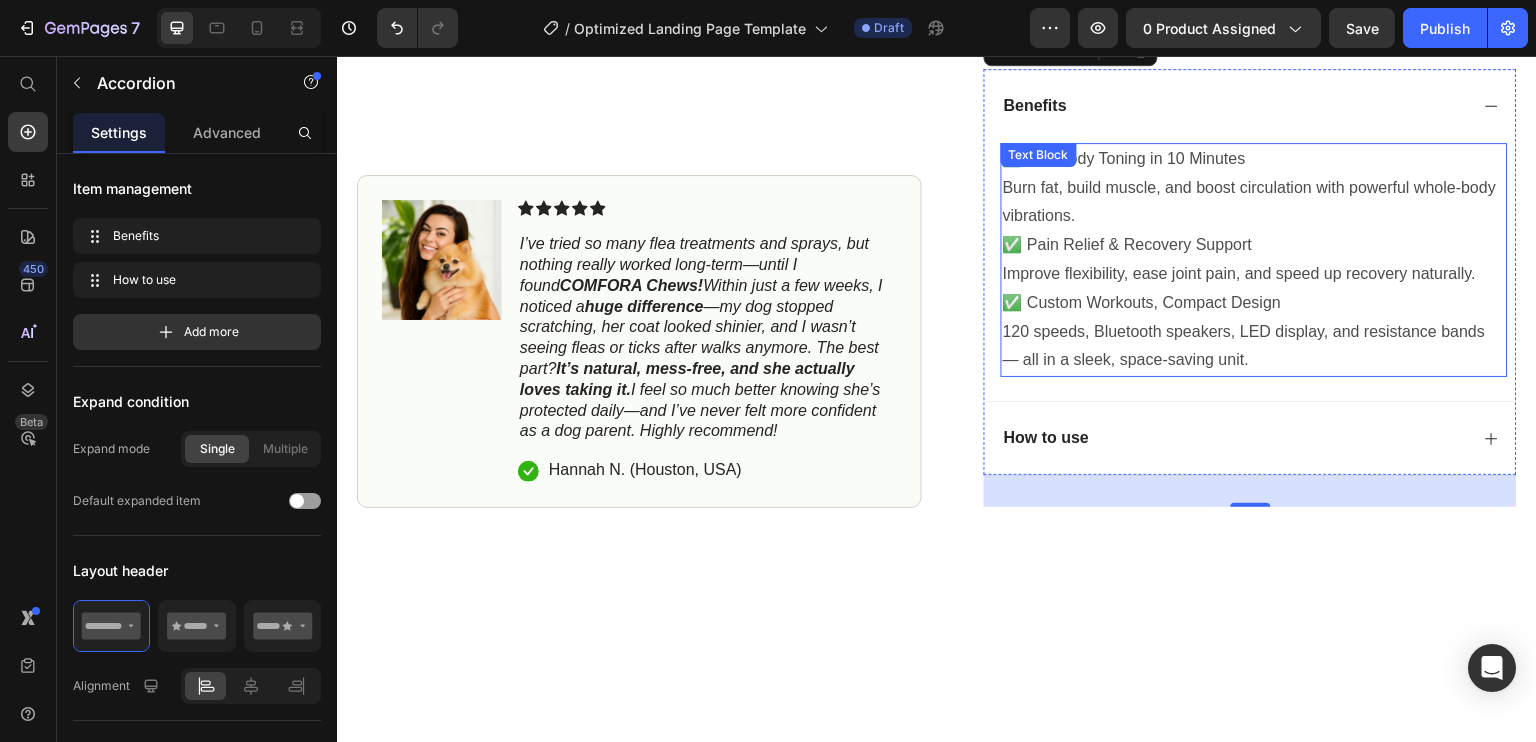 scroll, scrollTop: 1000, scrollLeft: 0, axis: vertical 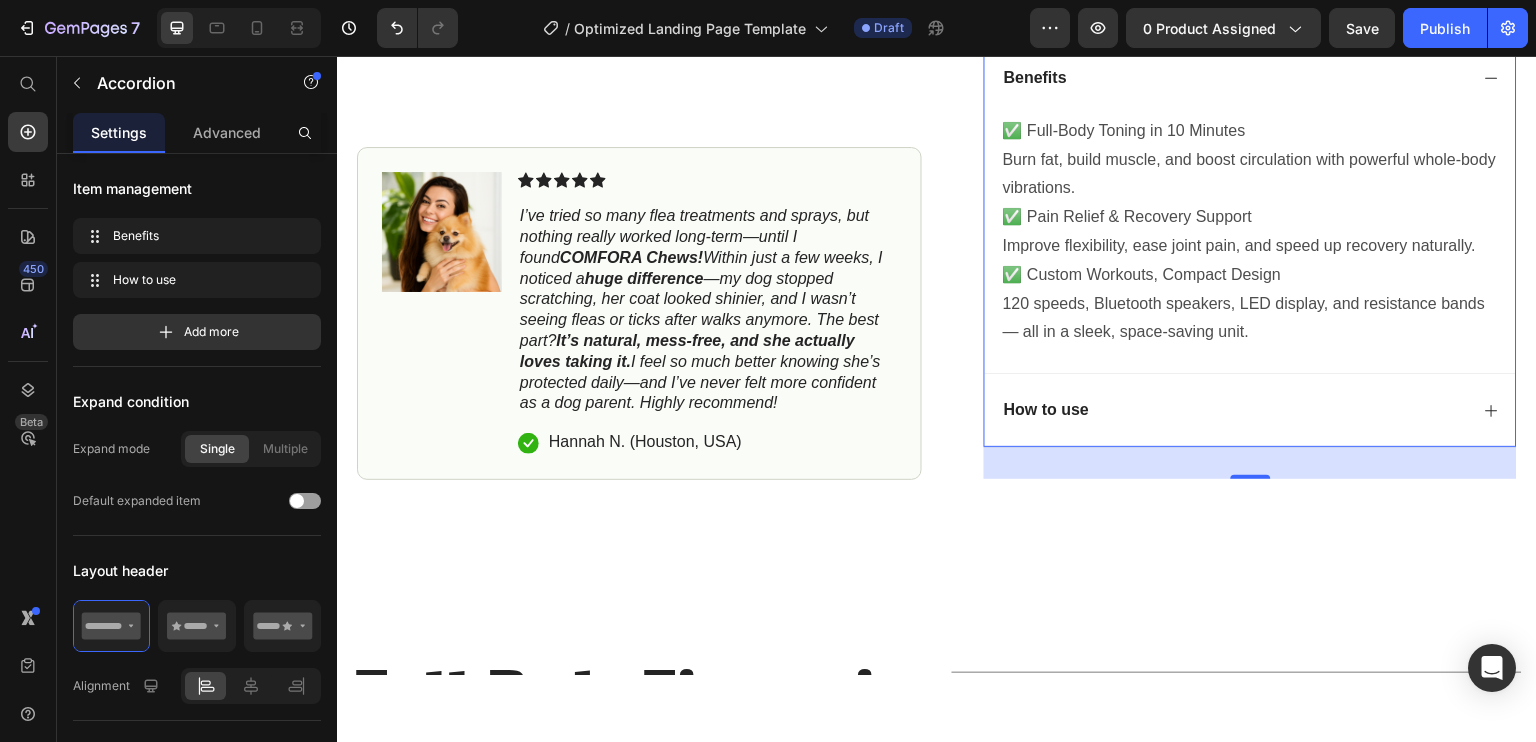 click on "How to use" at bounding box center (1234, 409) 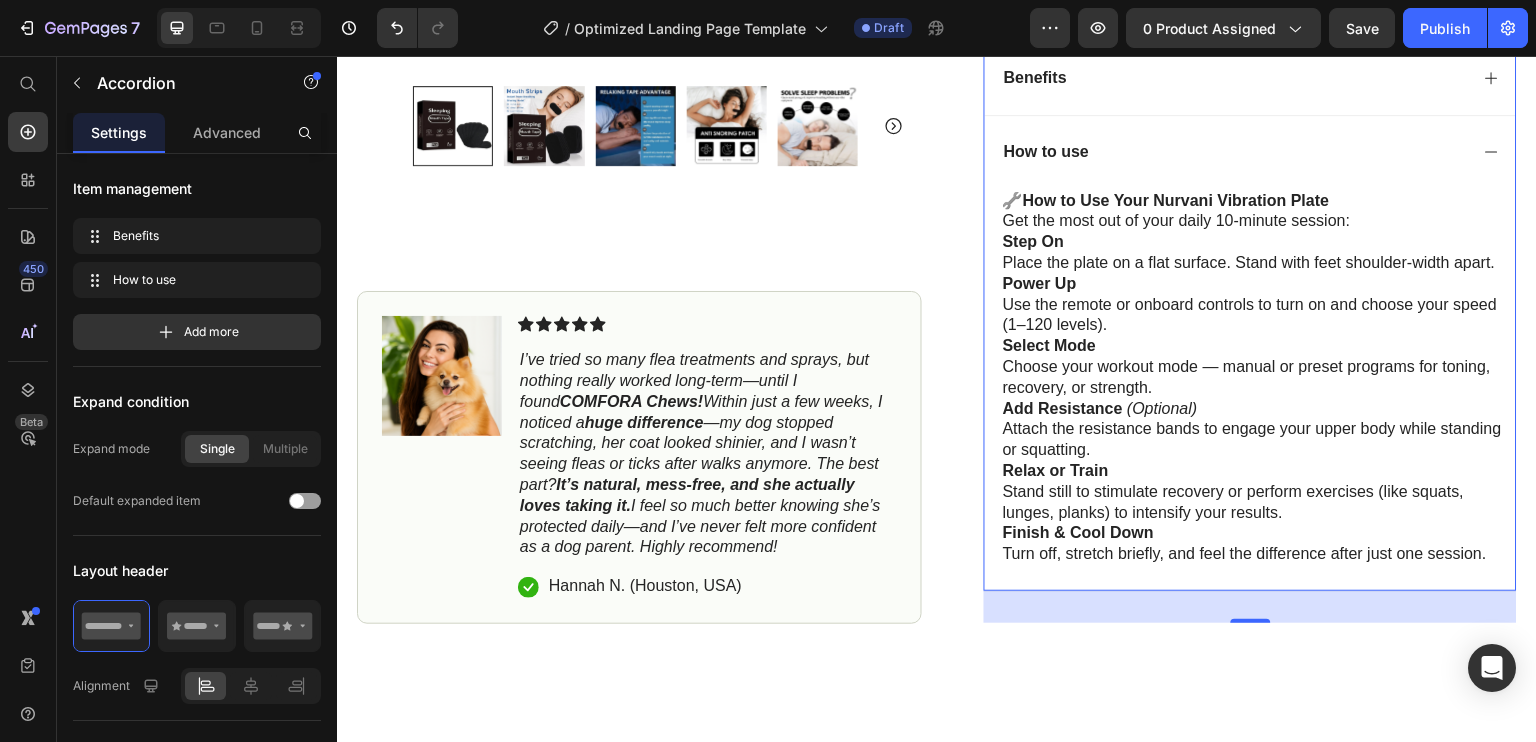 click 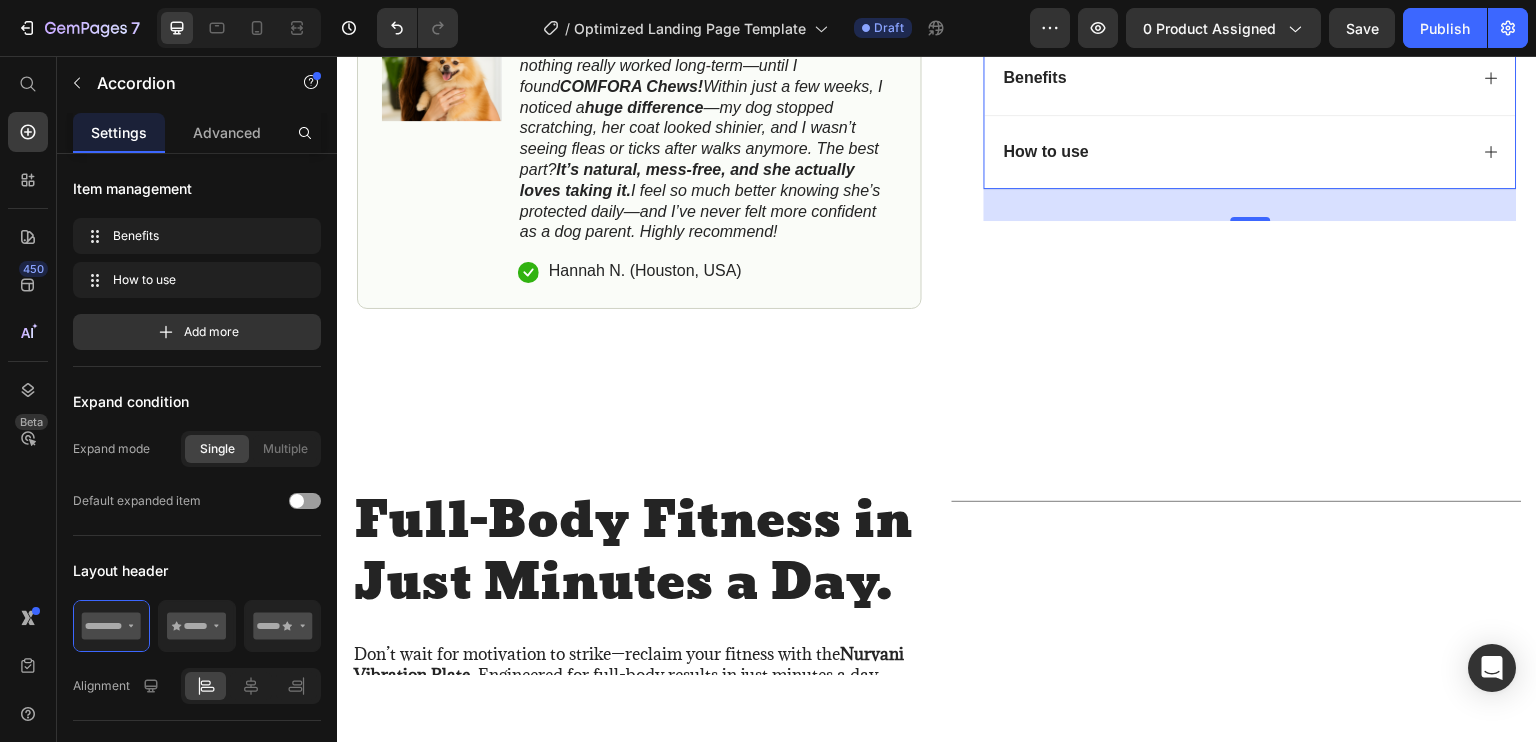 scroll, scrollTop: 700, scrollLeft: 0, axis: vertical 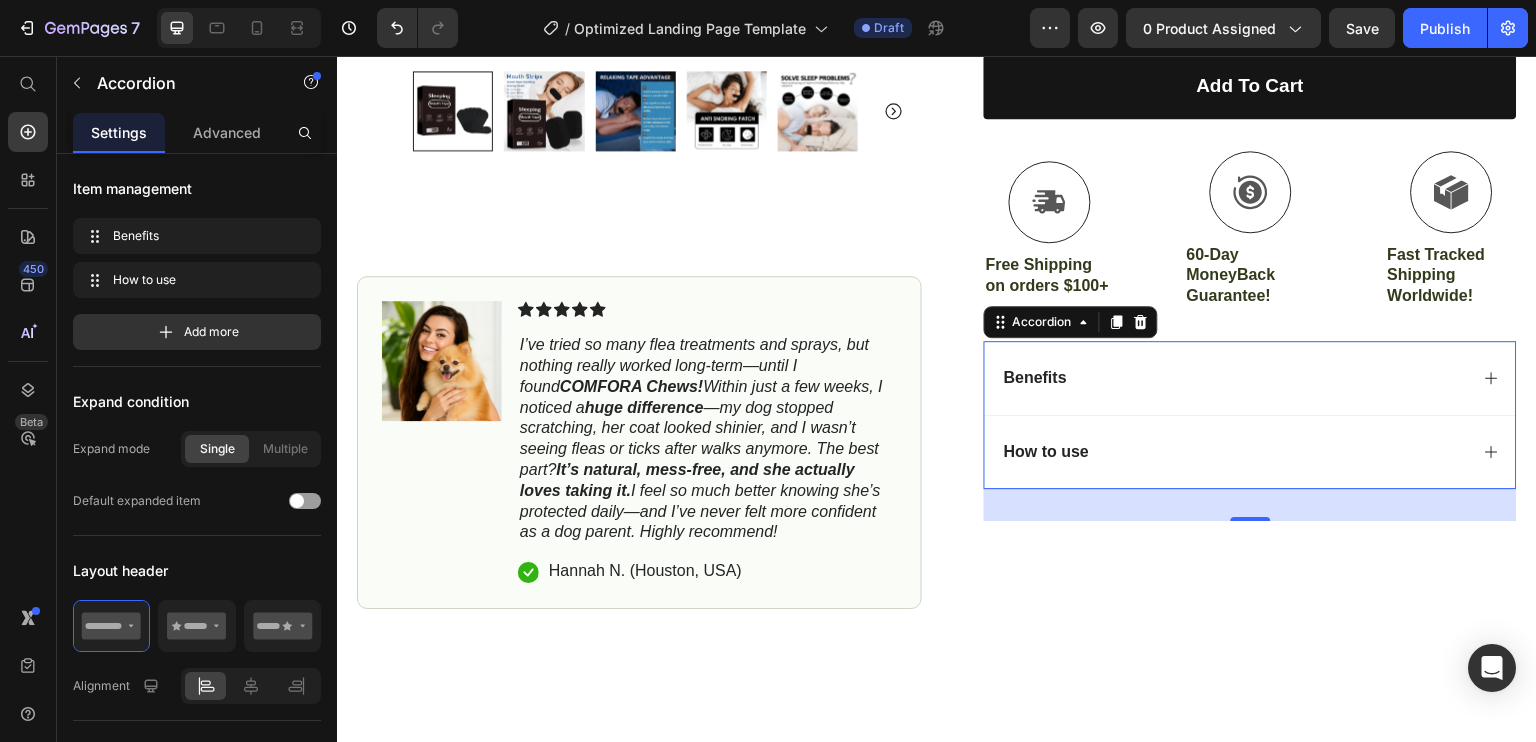 click on "Benefits" at bounding box center [1234, 377] 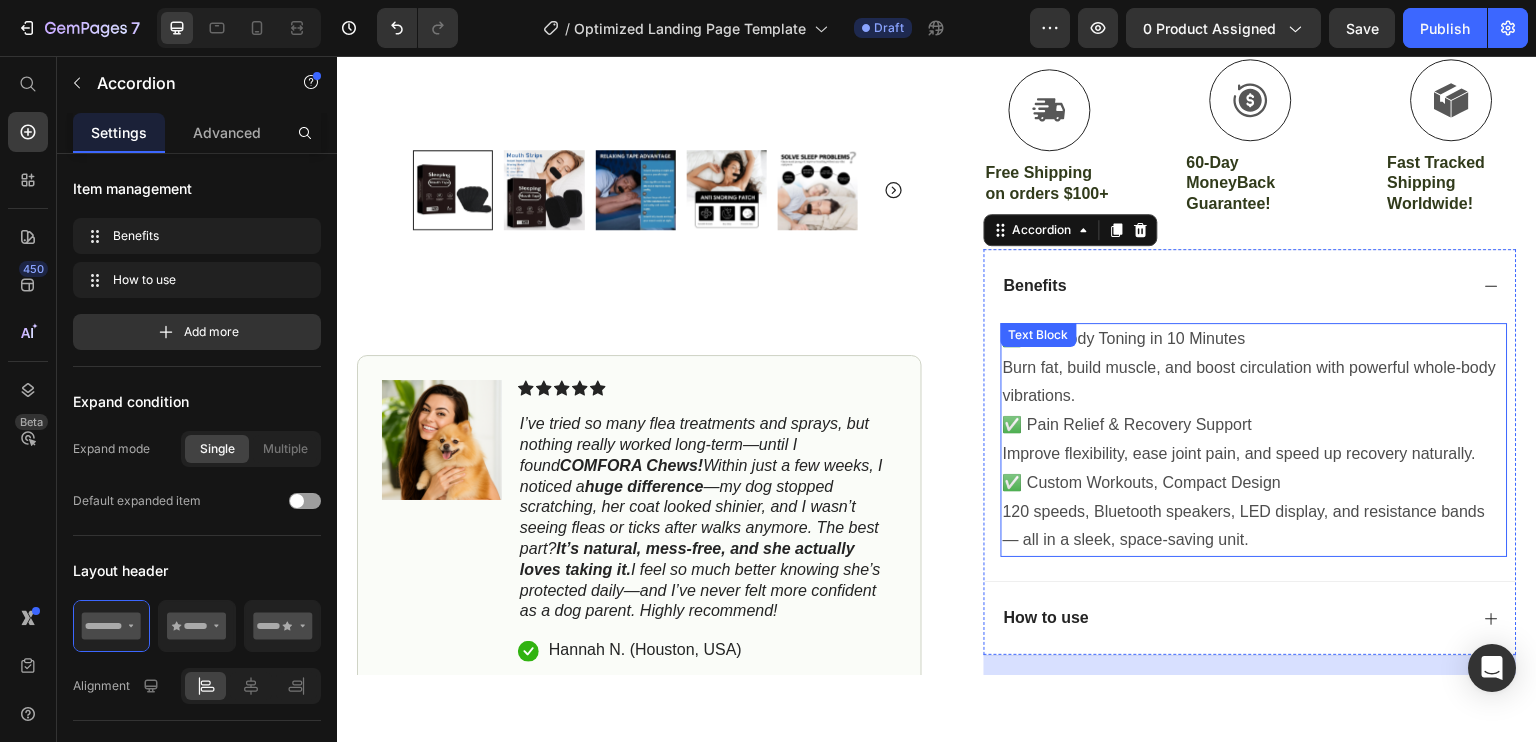scroll, scrollTop: 800, scrollLeft: 0, axis: vertical 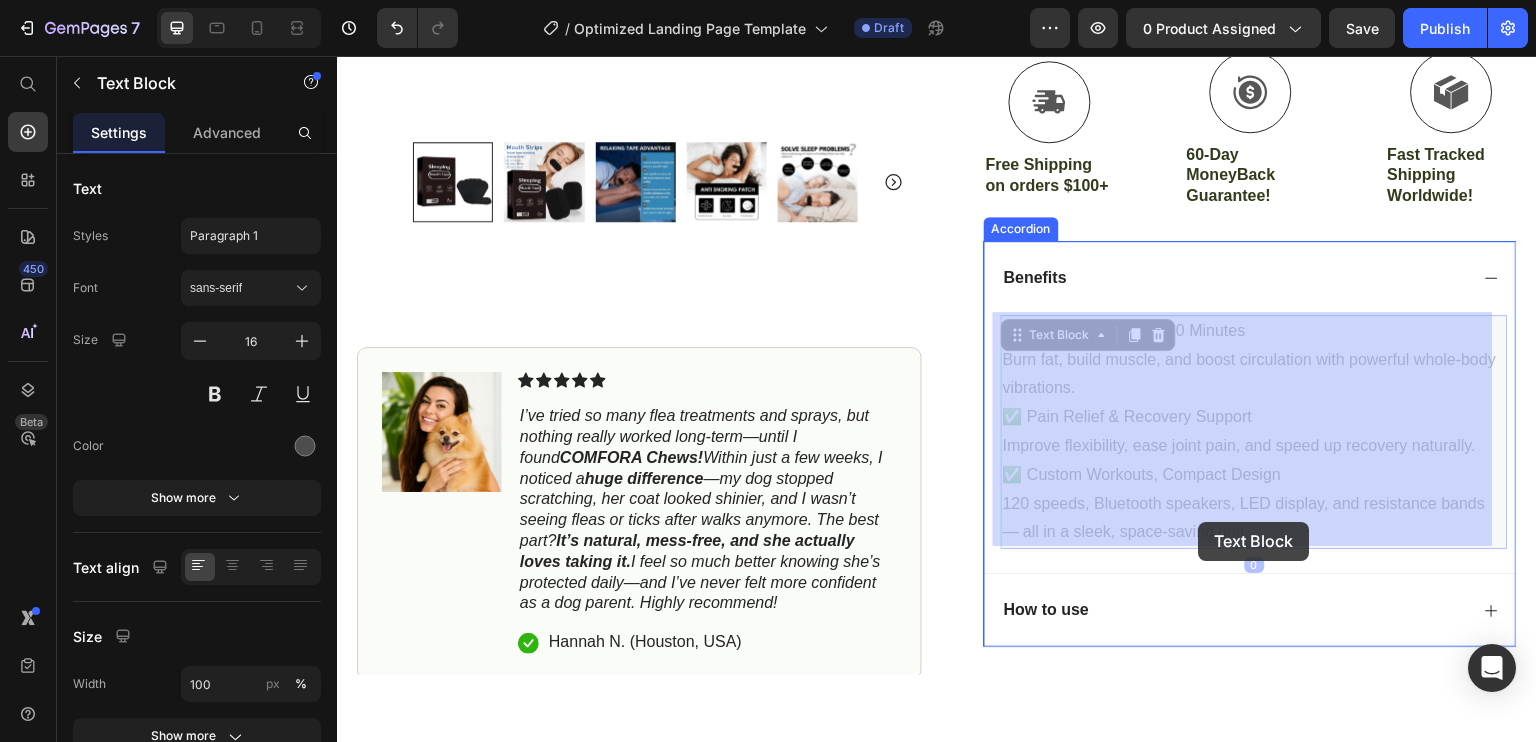 drag, startPoint x: 1265, startPoint y: 527, endPoint x: 1199, endPoint y: 521, distance: 66.27216 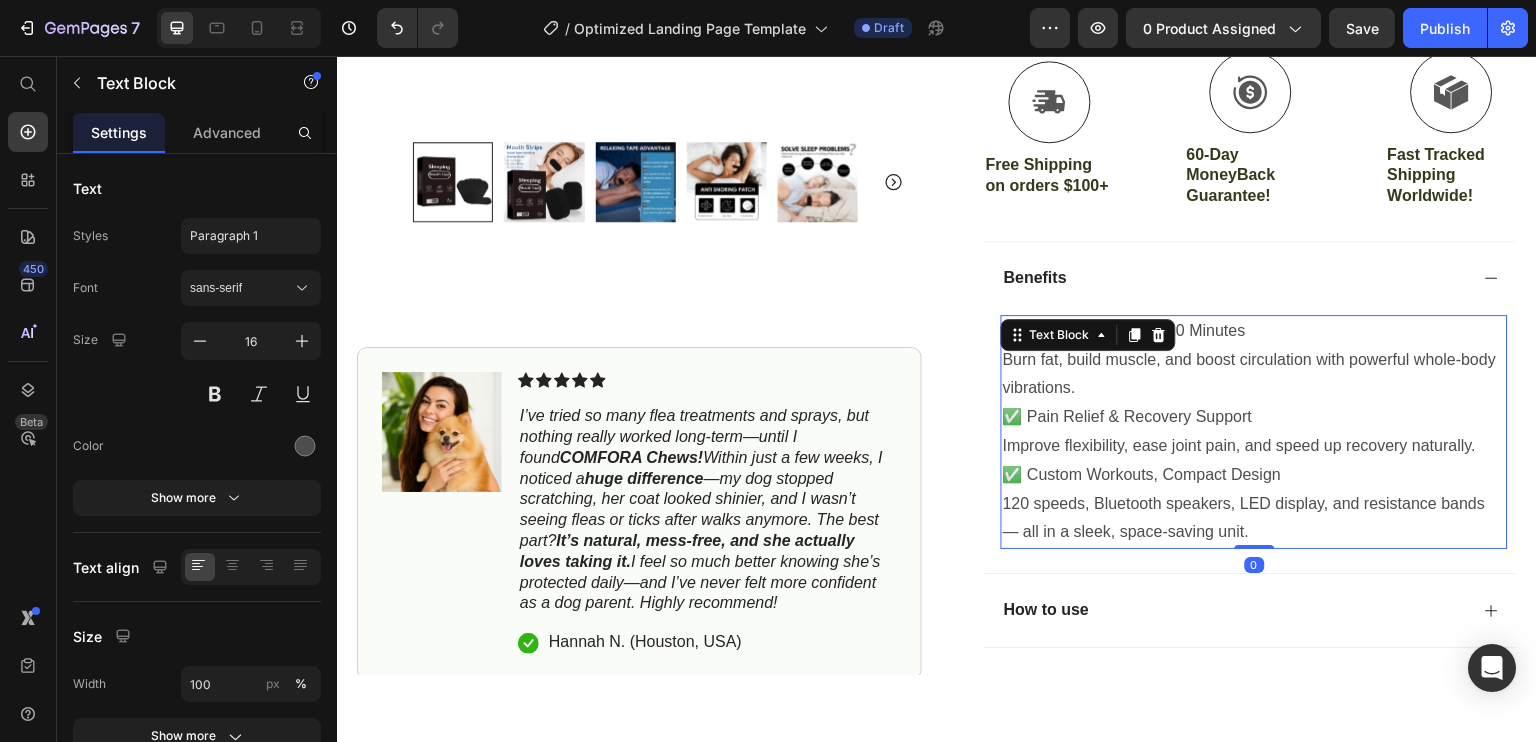click on "120 speeds, Bluetooth speakers, LED display, and resistance bands — all in a sleek, space-saving unit." at bounding box center [1254, 518] 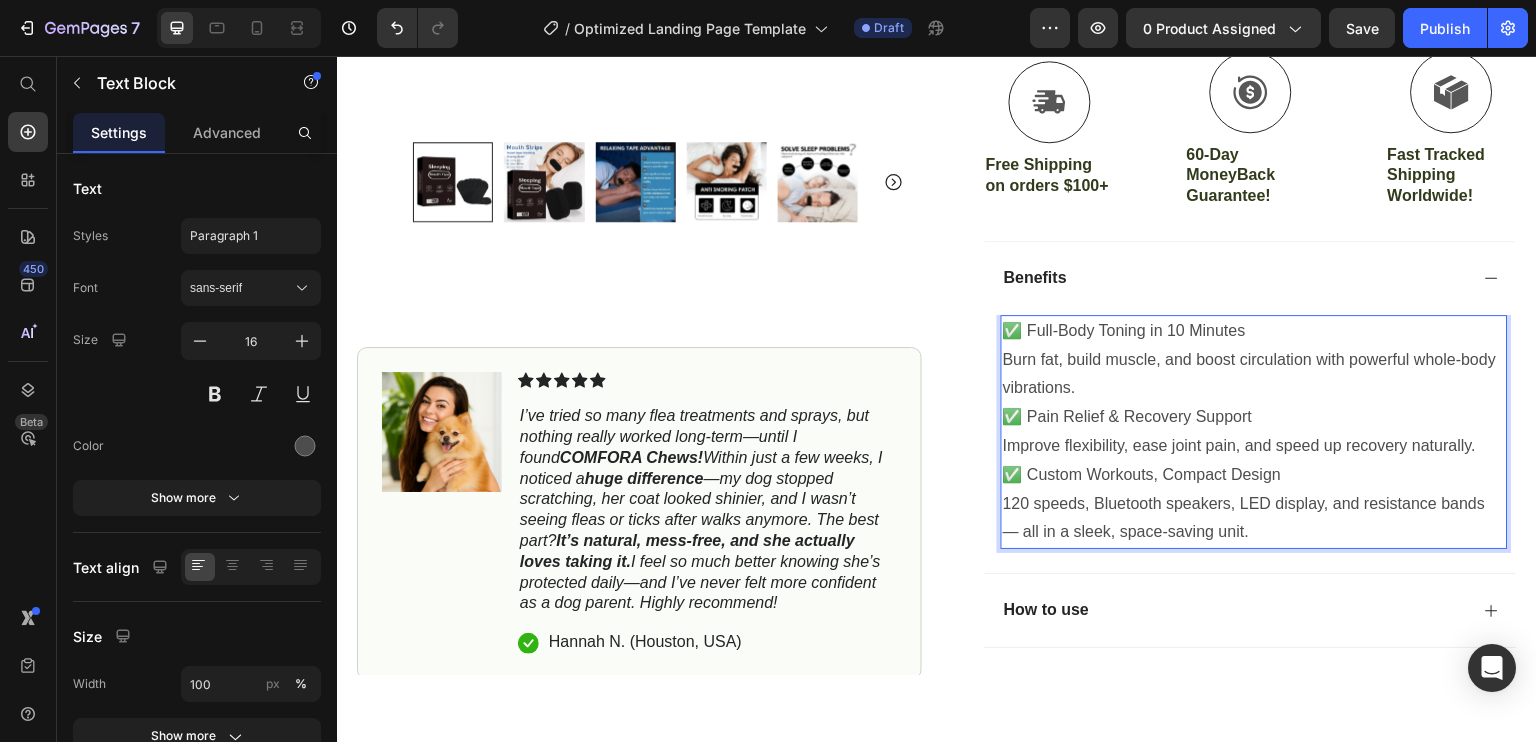 click on "120 speeds, Bluetooth speakers, LED display, and resistance bands — all in a sleek, space-saving unit." at bounding box center [1254, 518] 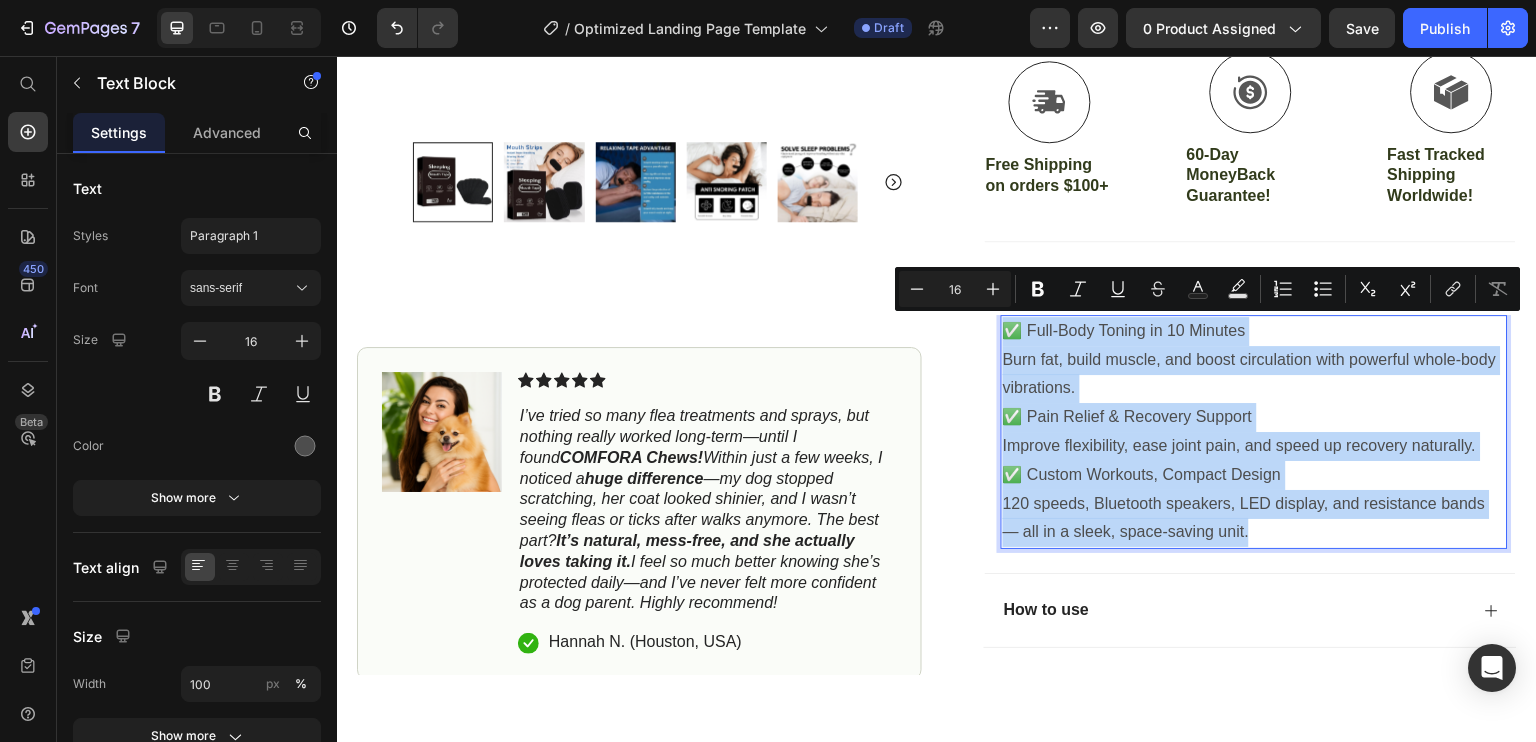 drag, startPoint x: 1253, startPoint y: 524, endPoint x: 1000, endPoint y: 331, distance: 318.21063 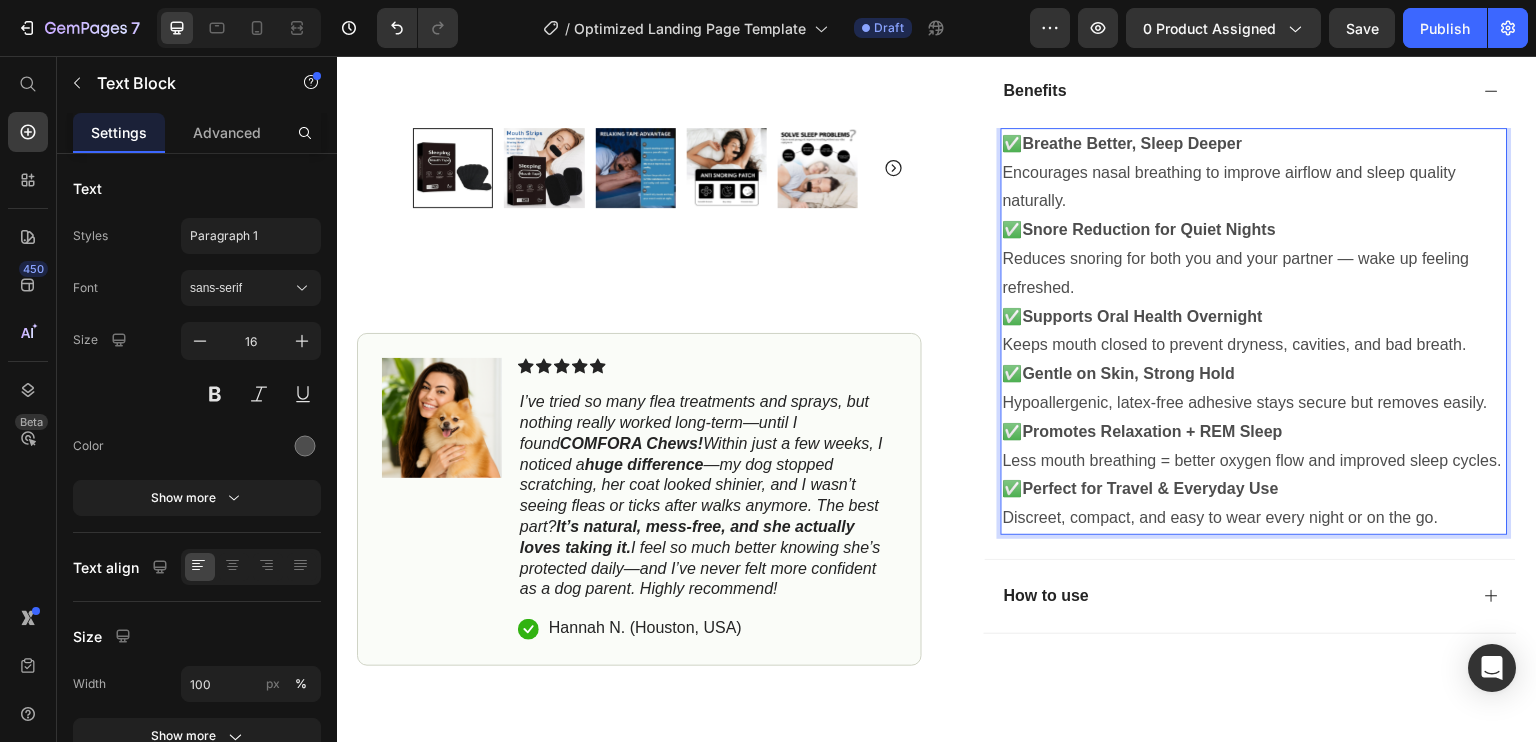 scroll, scrollTop: 1086, scrollLeft: 0, axis: vertical 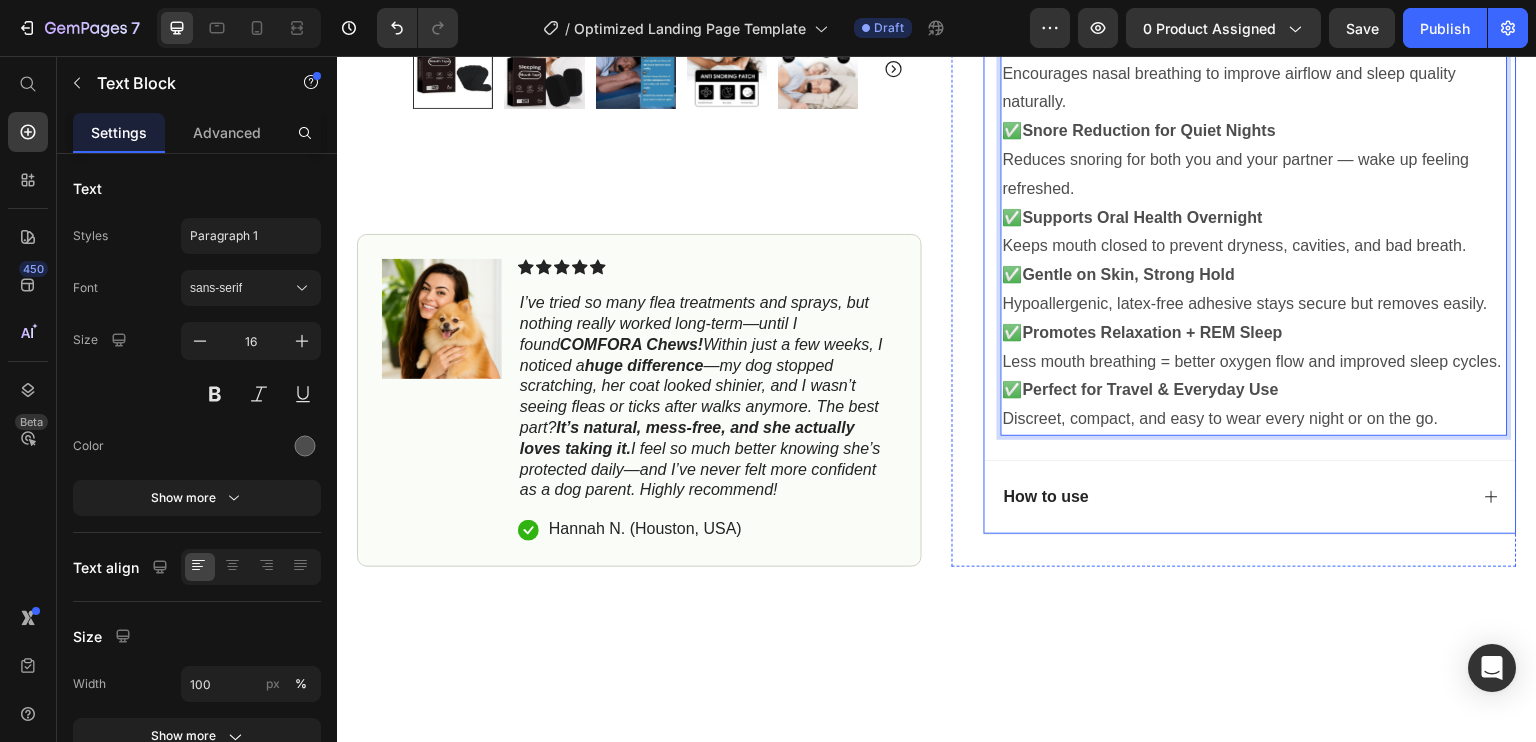 click on "How to use" at bounding box center (1234, 496) 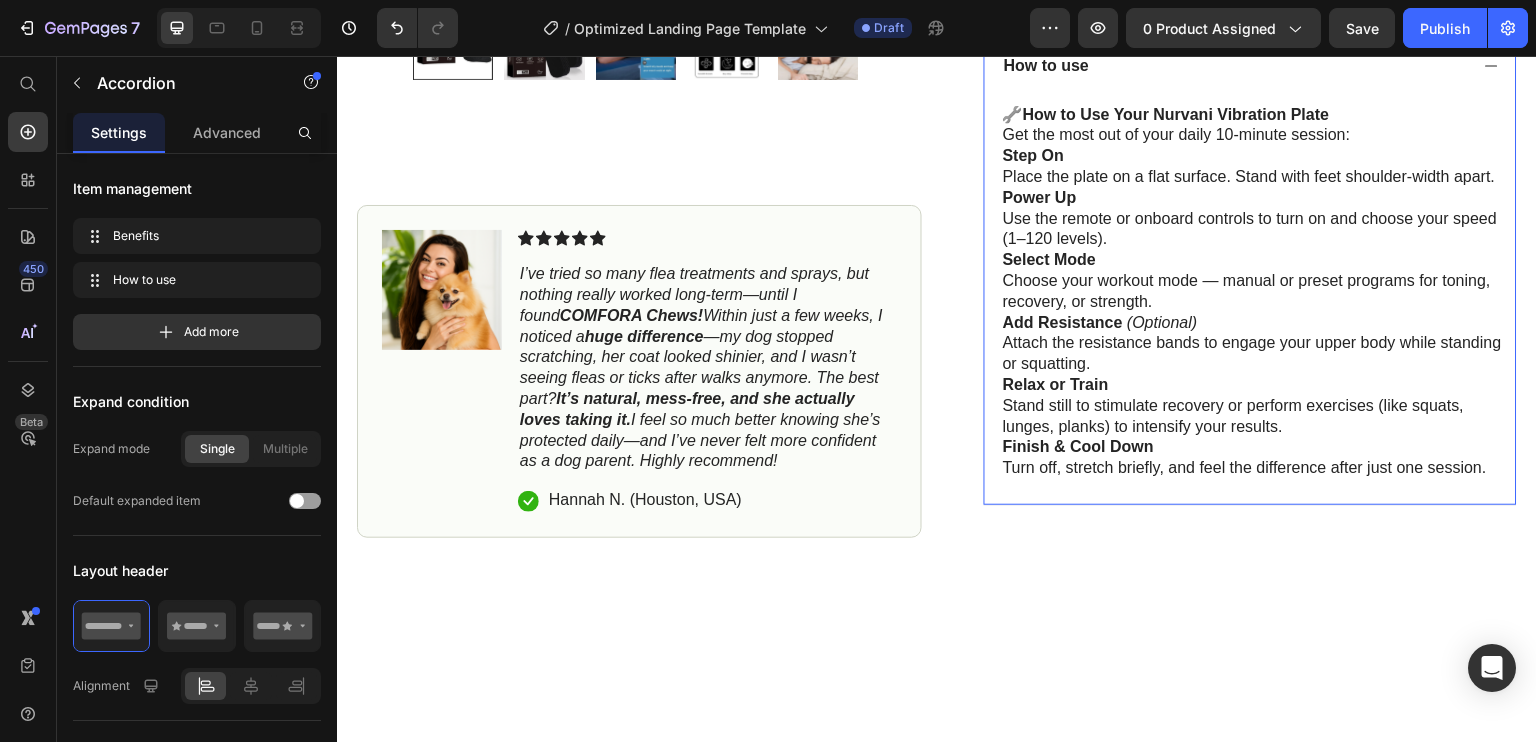 scroll, scrollTop: 0, scrollLeft: 0, axis: both 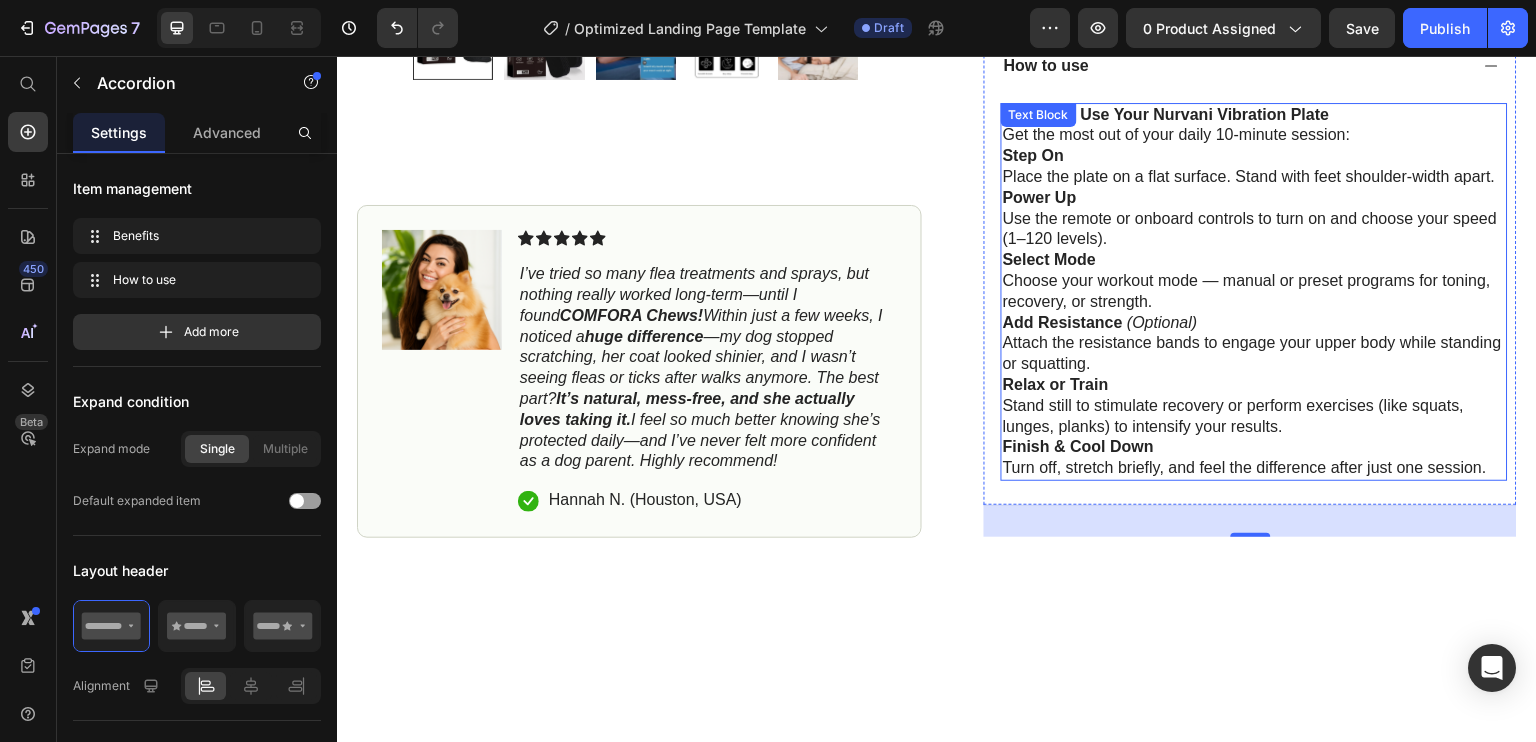 click on "Add Resistance   (Optional) Attach the resistance bands to engage your upper body while standing or squatting." at bounding box center [1254, 343] 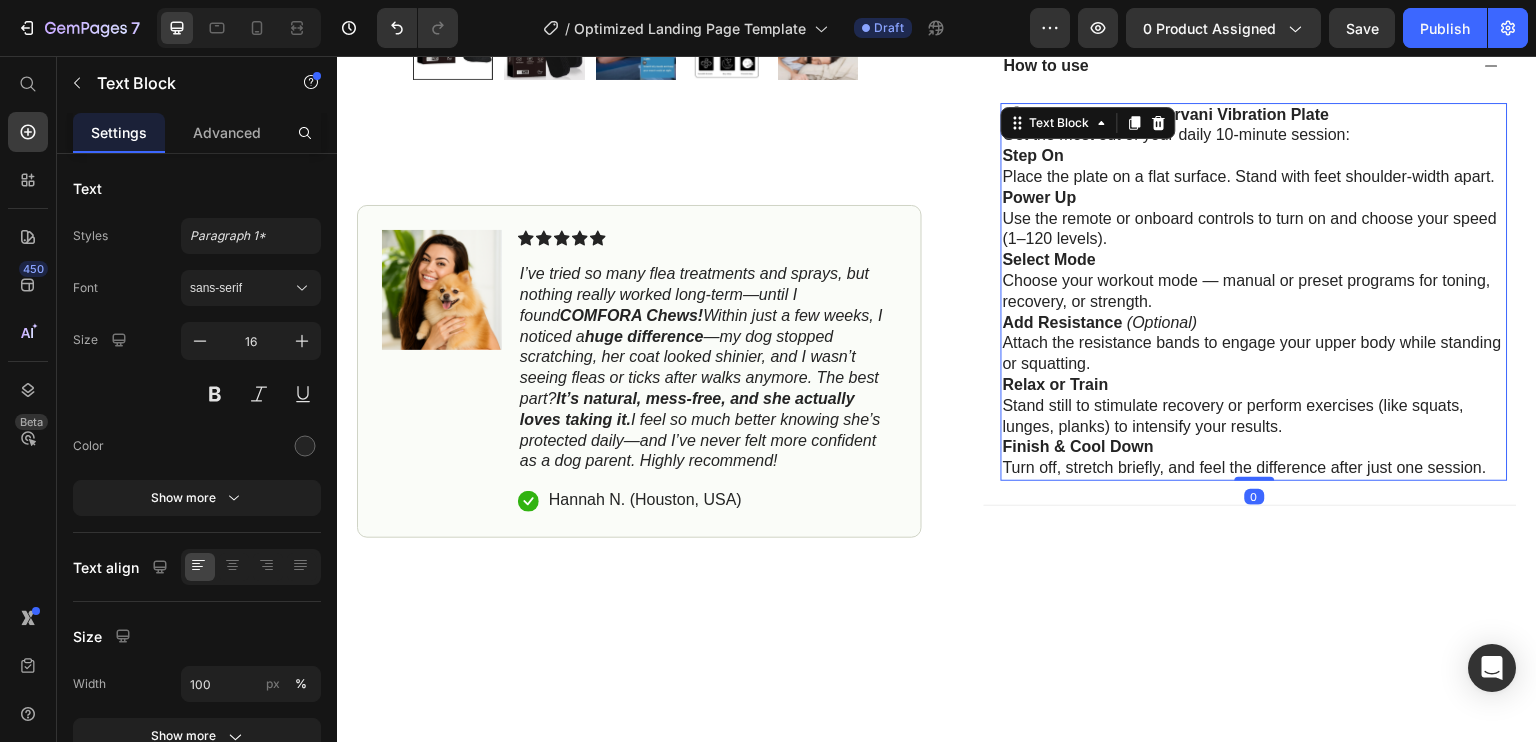 scroll, scrollTop: 1286, scrollLeft: 0, axis: vertical 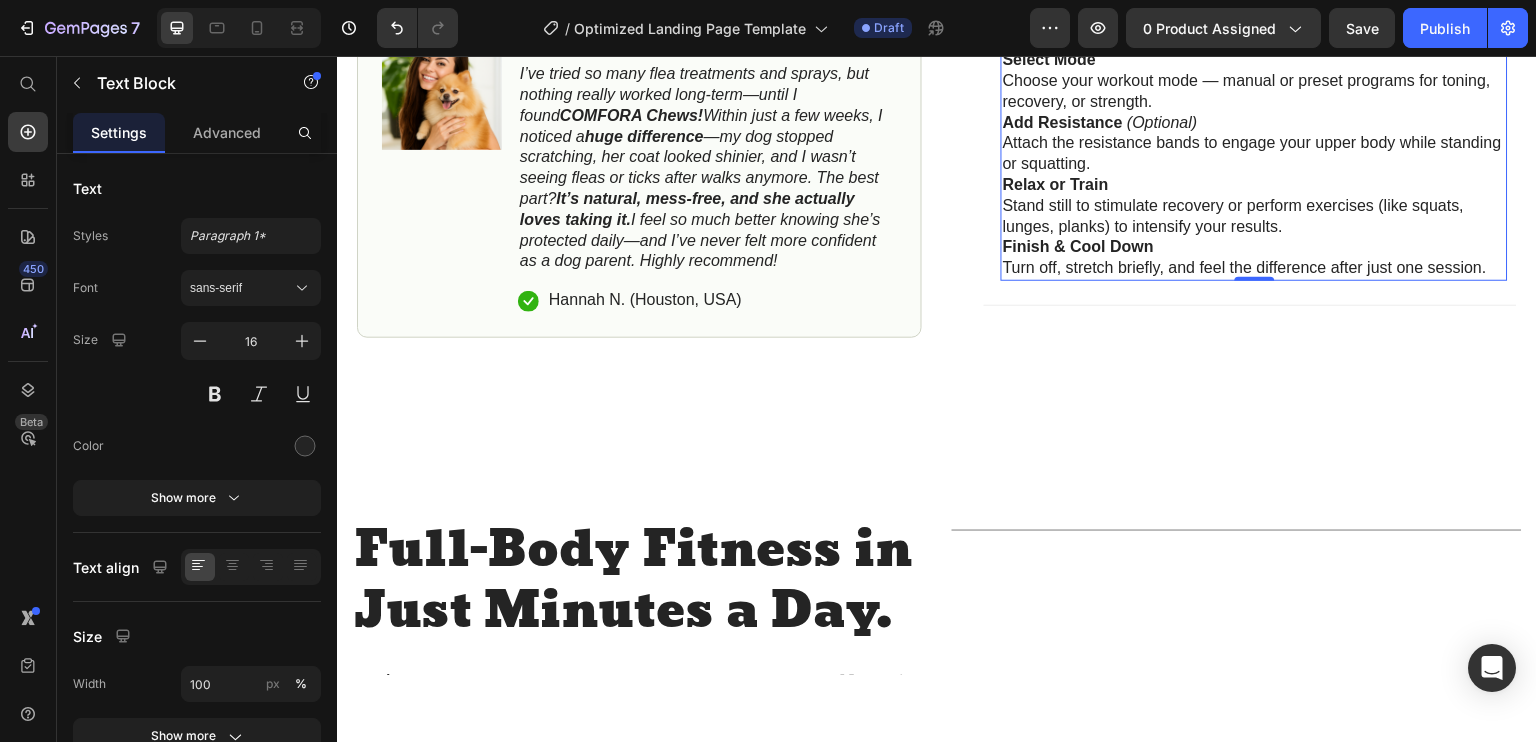 click on "Finish & Cool Down Turn off, stretch briefly, and feel the difference after just one session." at bounding box center [1254, 257] 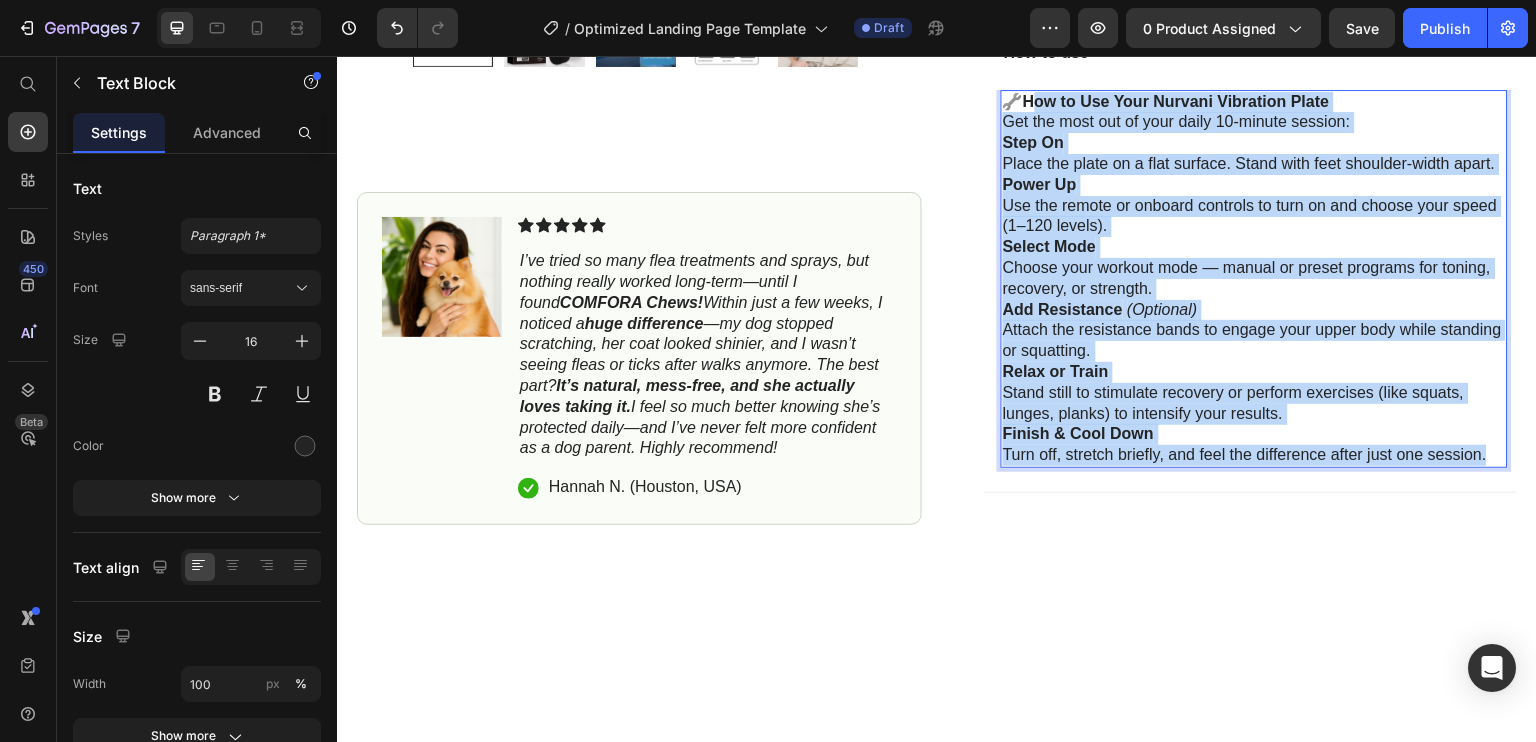 scroll, scrollTop: 1012, scrollLeft: 0, axis: vertical 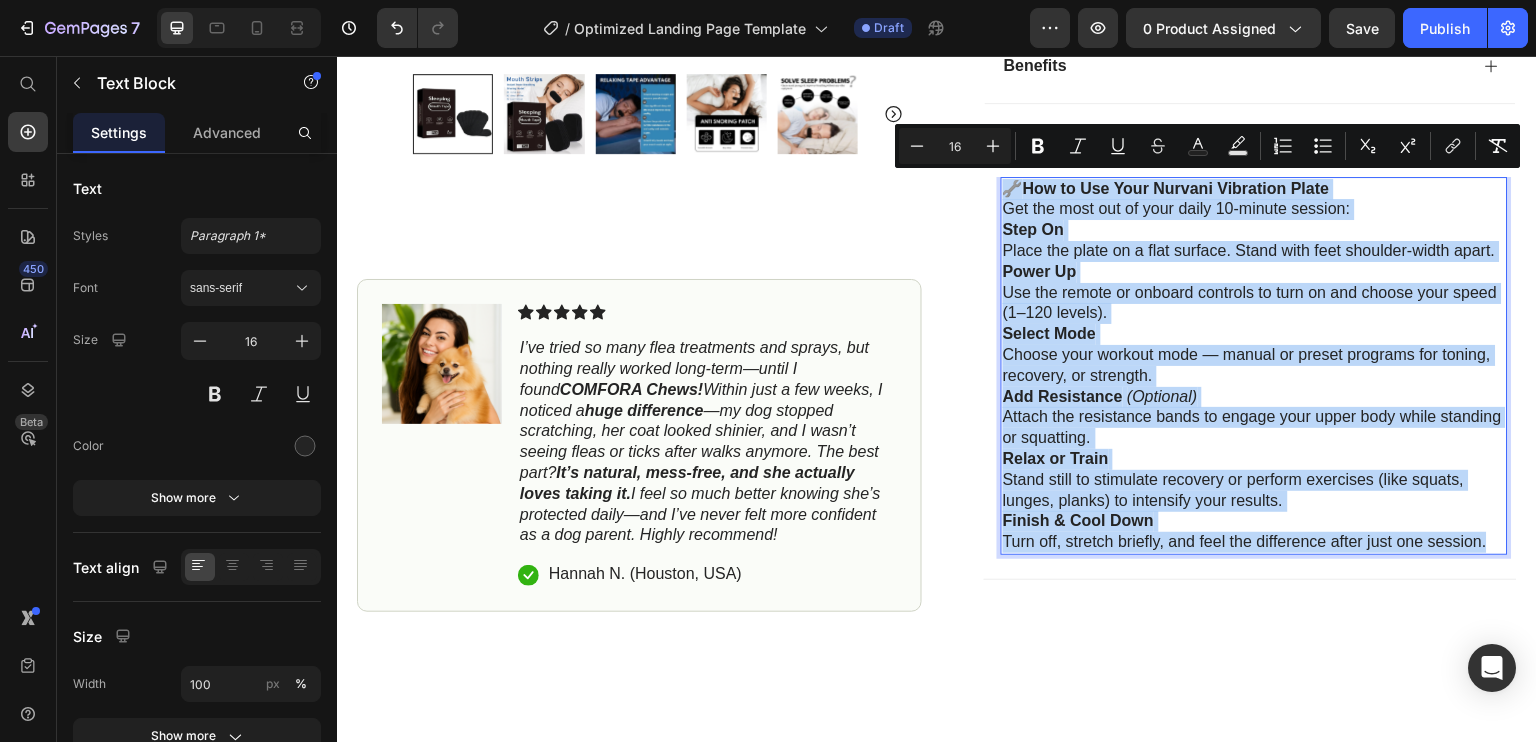 drag, startPoint x: 1484, startPoint y: 259, endPoint x: 998, endPoint y: 181, distance: 492.21945 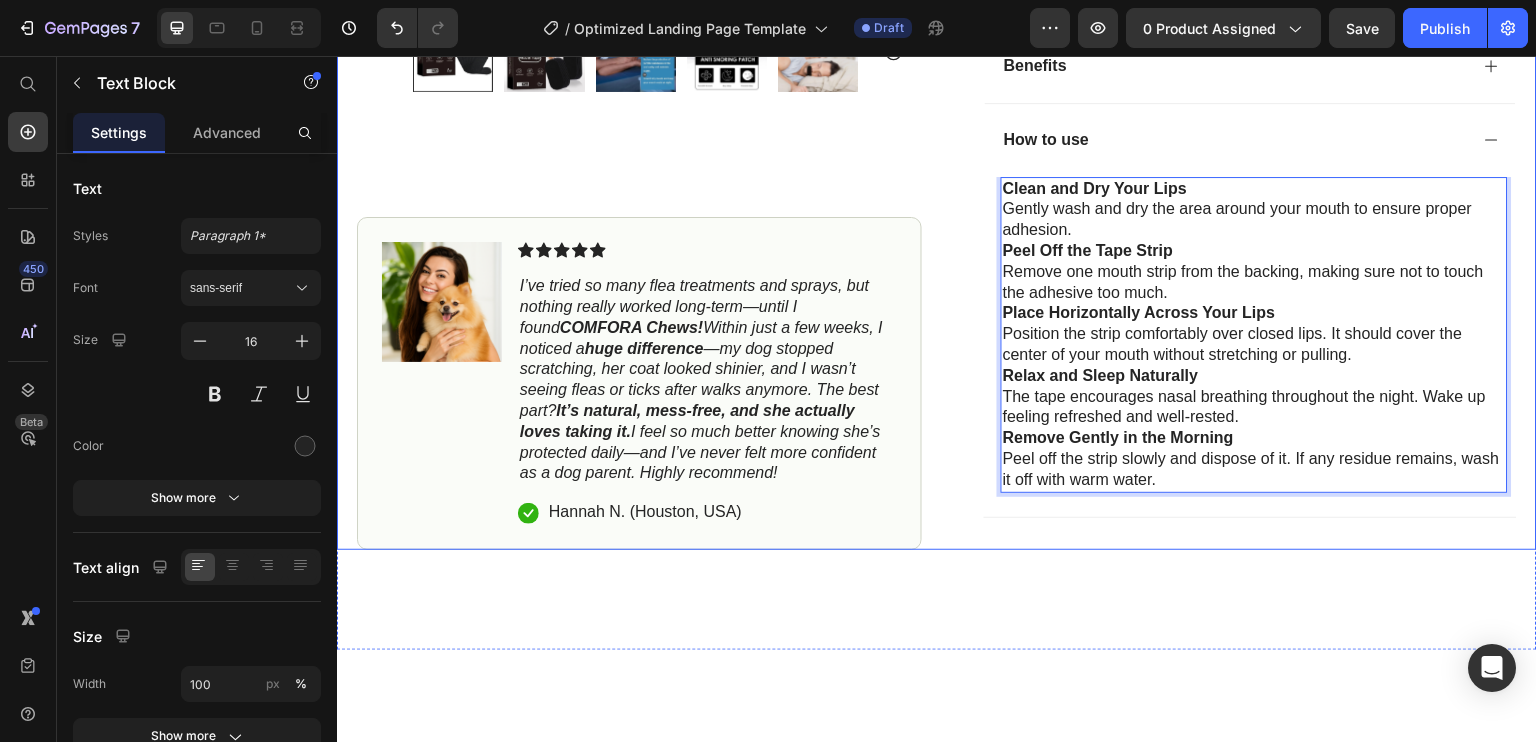 click on "Product Images #1 Home fitness Product of 2024 Text Block Image Icon Icon Icon Icon Icon Icon List I’ve tried so many flea treatments and sprays, but nothing really worked long-term—until I found  COMFORA Chews!  Within just a few weeks, I noticed a  huge difference —my dog stopped scratching, her coat looked shinier, and I wasn’t seeing fleas or ticks after walks anymore. The best part?  It’s natural, mess-free, and she actually loves taking it.  I feel so much better knowing she’s protected daily—and I’ve never felt more confident as a dog parent. Highly recommend! Text Block
Icon [FIRST] [LAST] (Houston, USA) Text Block Row Row Row Icon Icon Icon Icon Icon Icon List 4.8 based on 26,400 Customers Text Block Row 30/60/90/150Pcs Mouth Tape Breathing for Sleep Mouth Tape Strips Improve Sleep Mouth Better Breath Mouth Tape Anti-Snoring Patch Product Title
Snore Less
Sleep Better
Live Happier
$7.99" at bounding box center [937, -165] 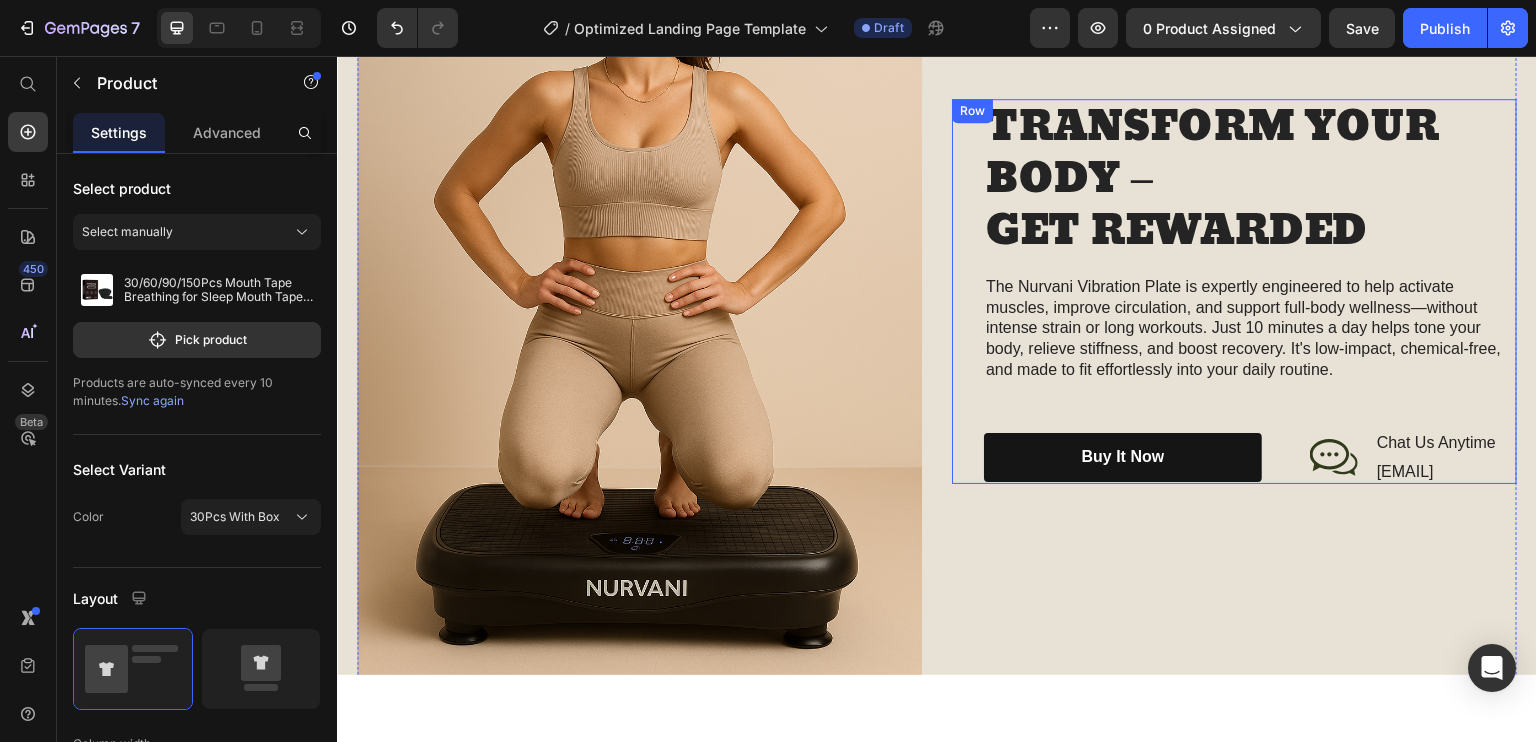 scroll, scrollTop: 2312, scrollLeft: 0, axis: vertical 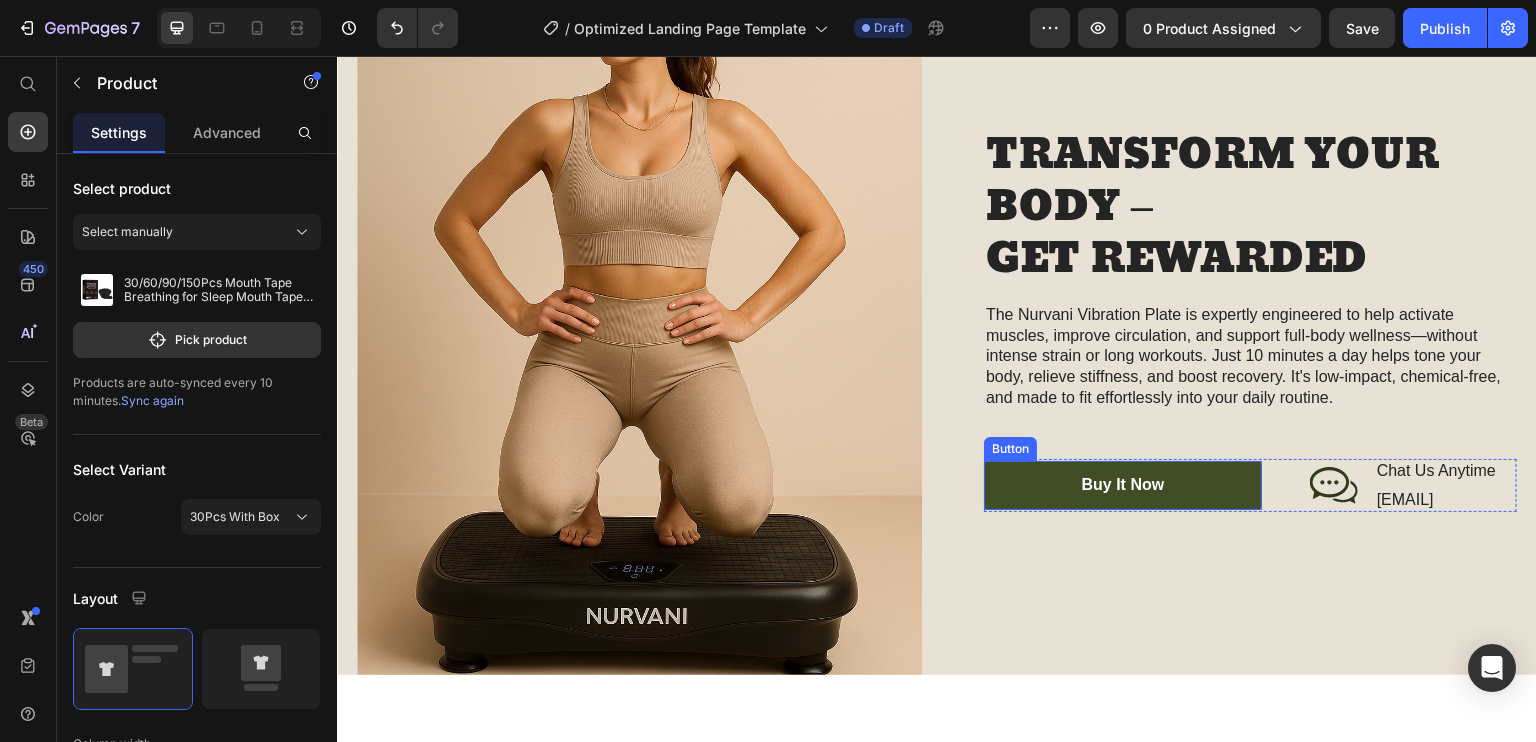 click on "buy it now" at bounding box center (1123, 484) 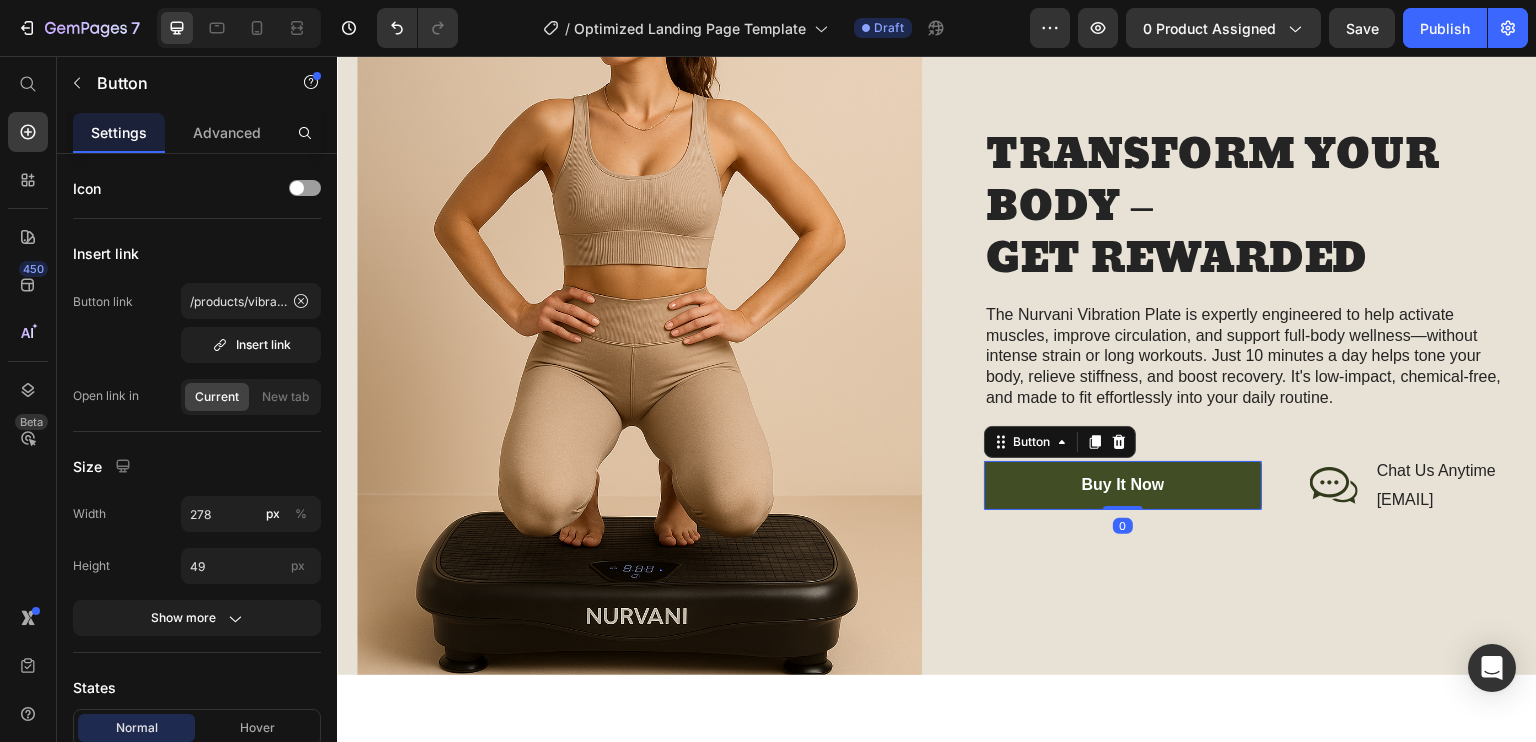 click on "buy it now" at bounding box center (1123, 484) 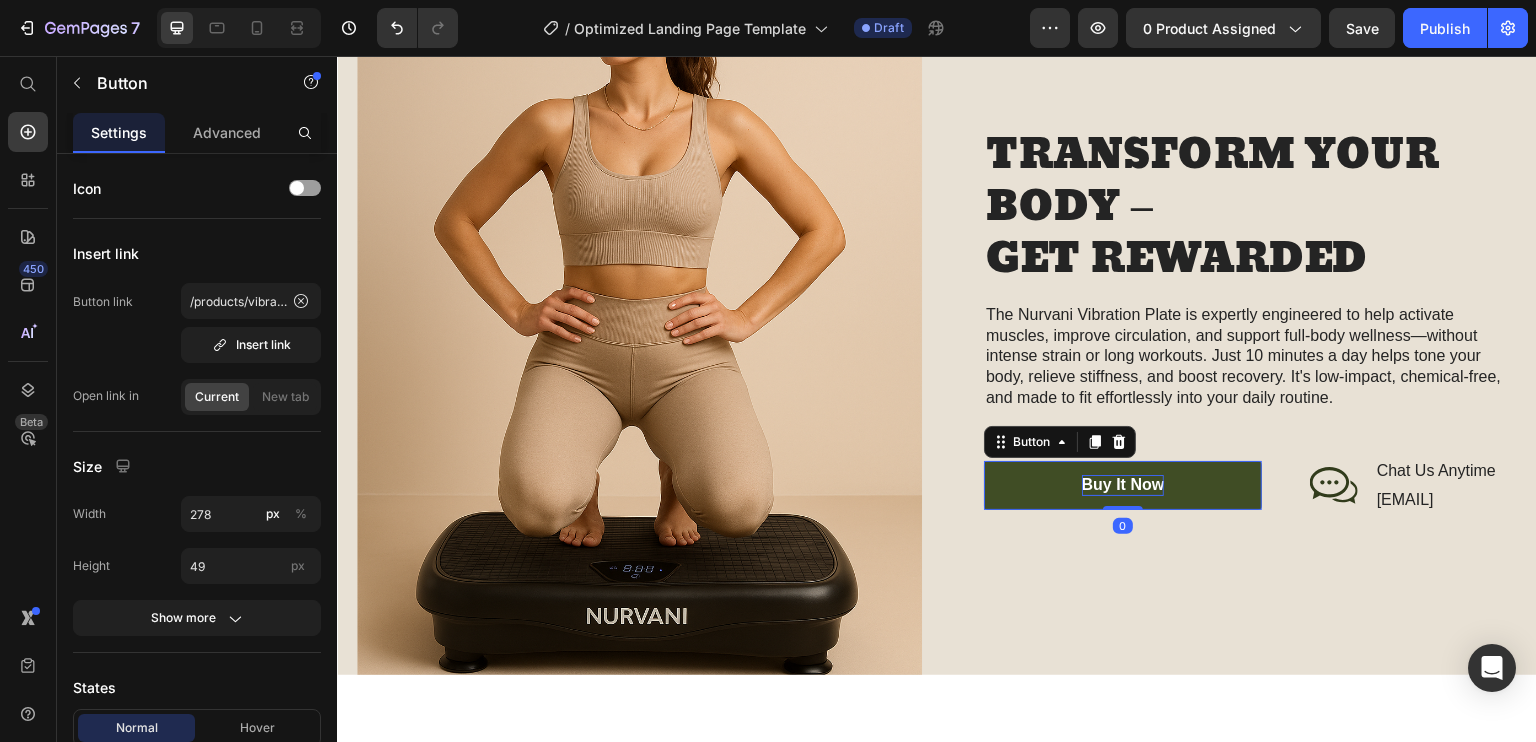 click on "buy it now" at bounding box center (1123, 484) 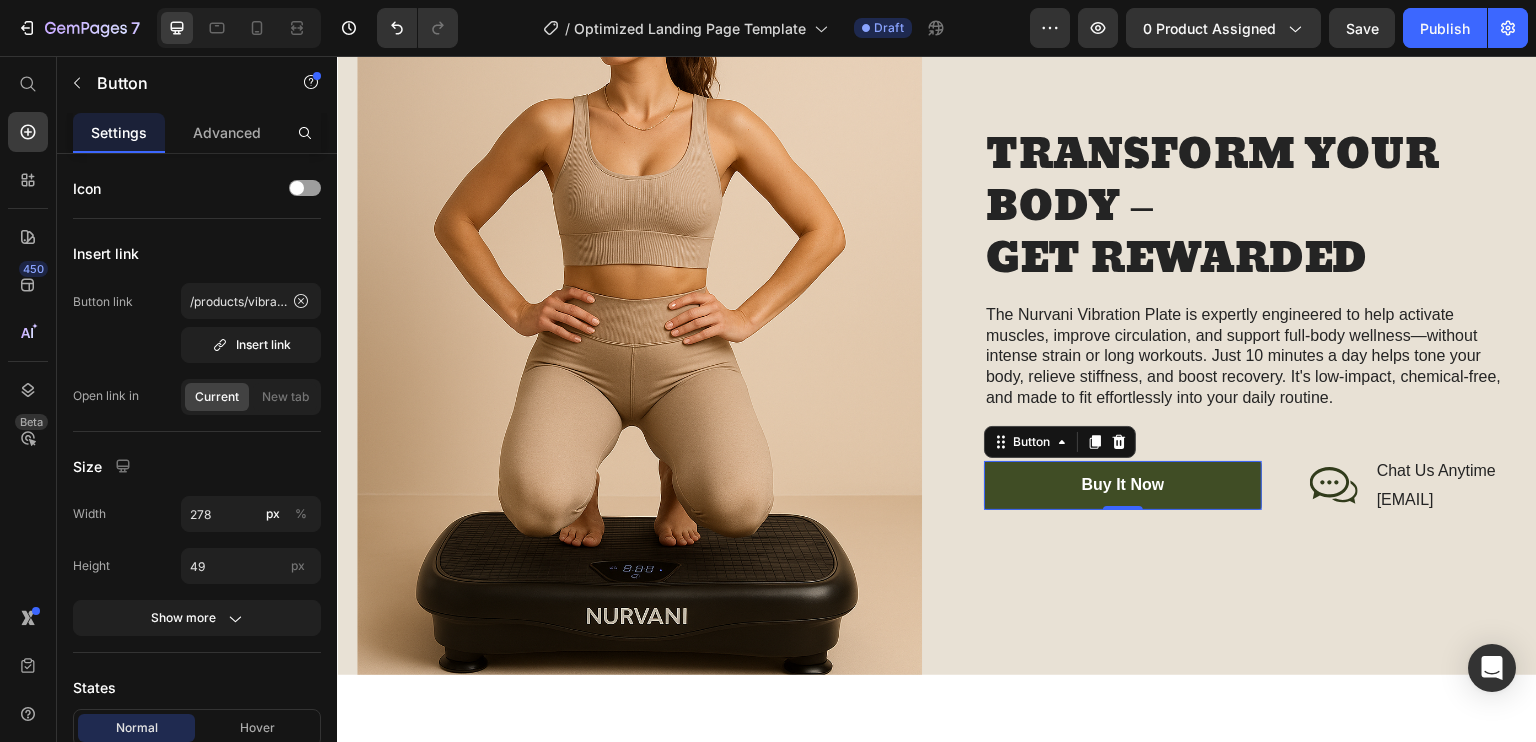 click on "buy it now" at bounding box center [1123, 484] 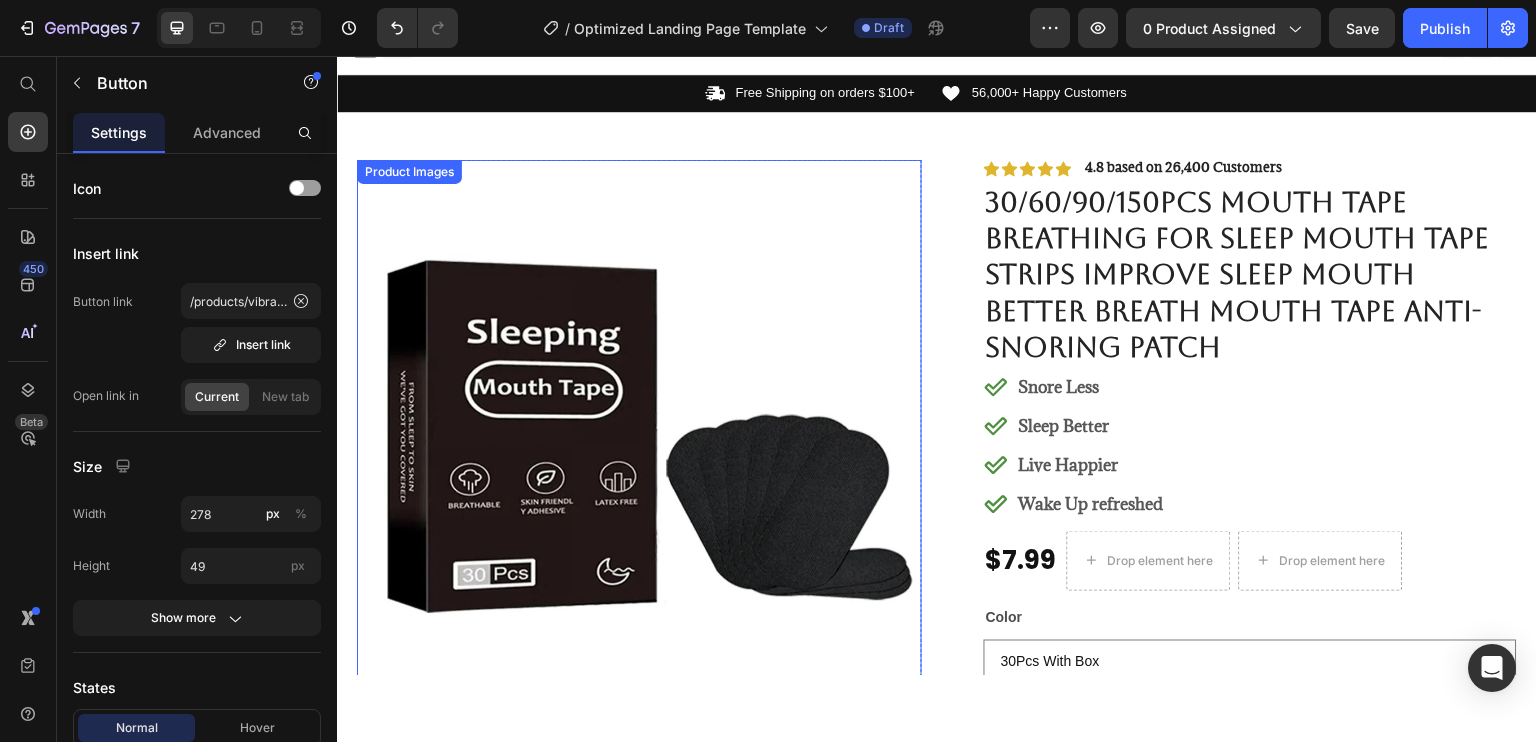 scroll, scrollTop: 0, scrollLeft: 0, axis: both 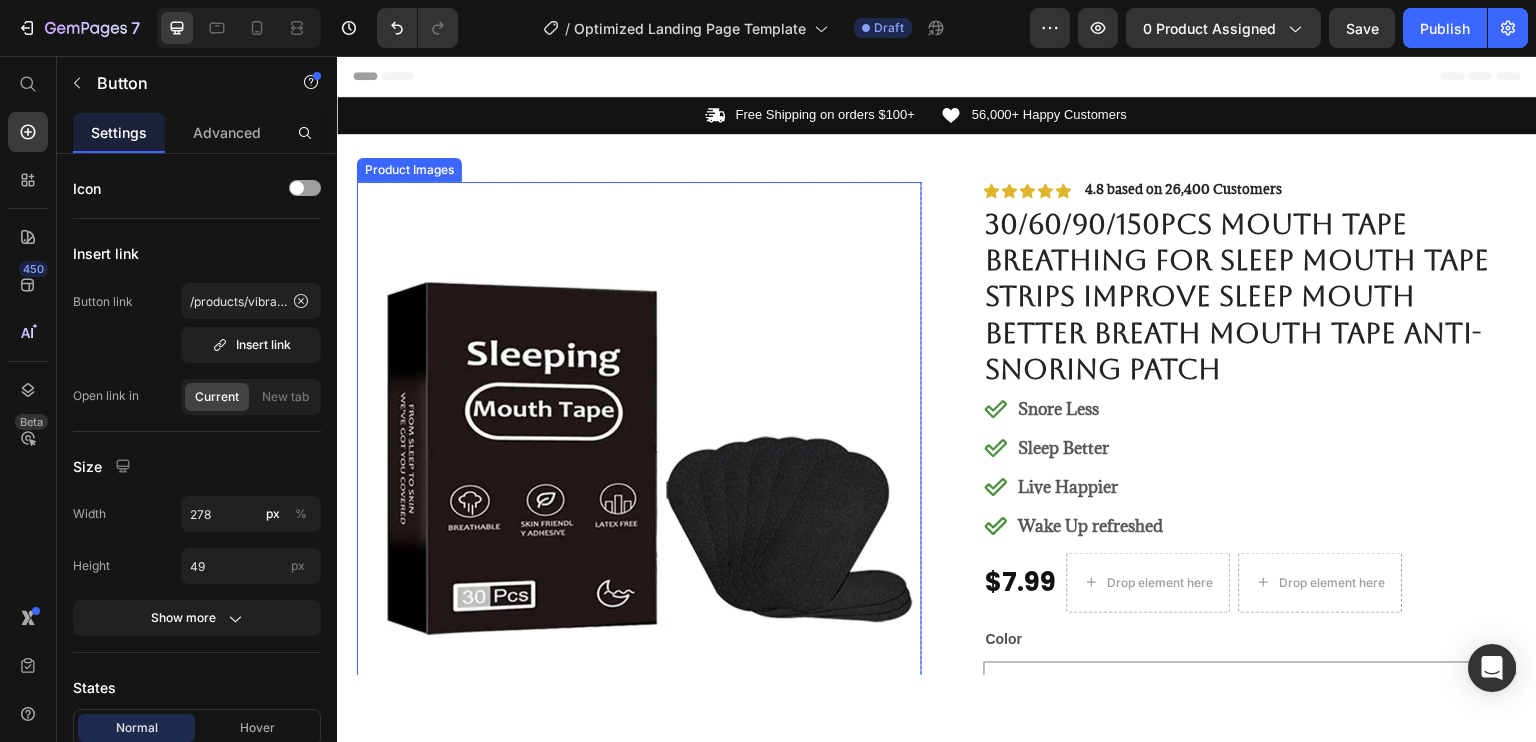 click at bounding box center [639, 463] 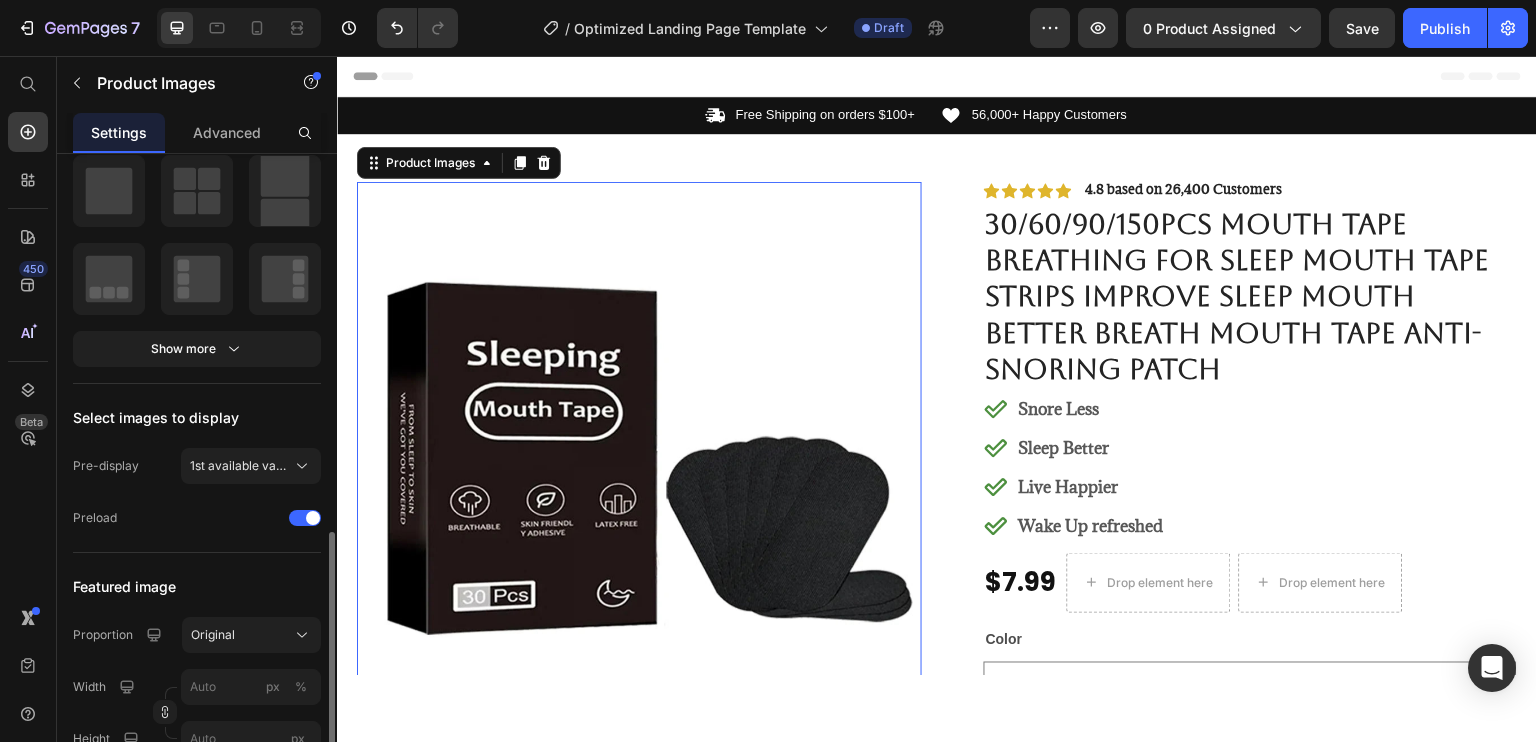 scroll, scrollTop: 212, scrollLeft: 0, axis: vertical 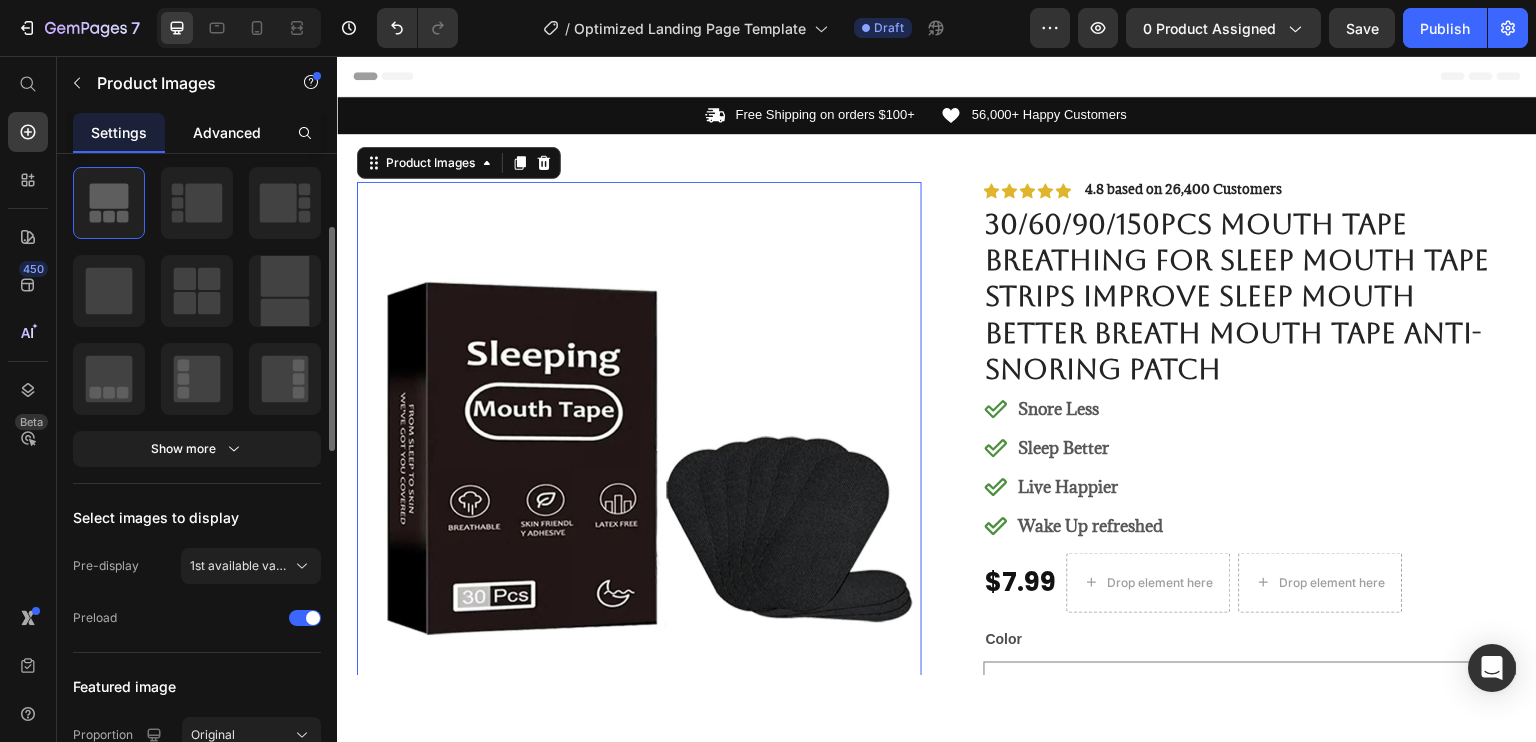 click on "Advanced" 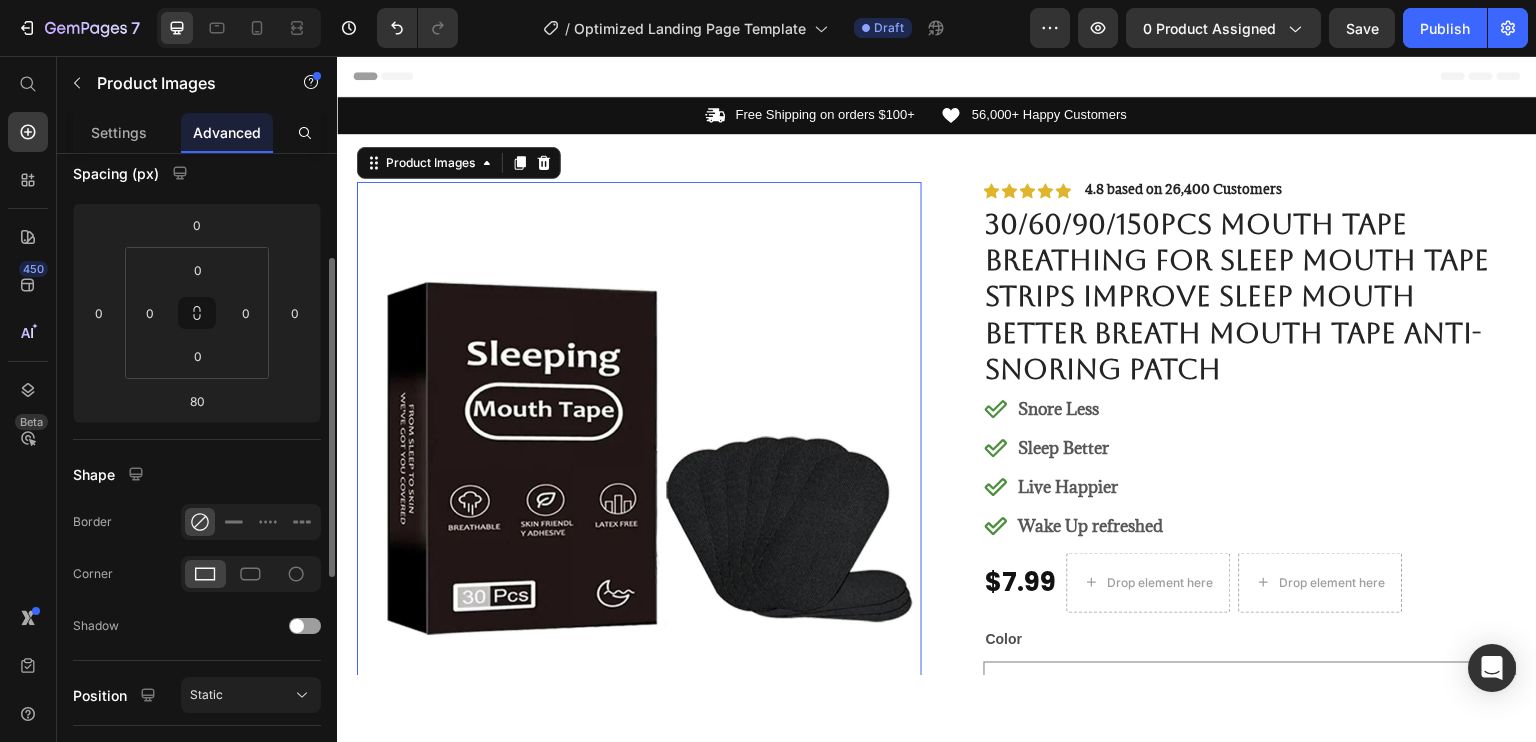 scroll, scrollTop: 0, scrollLeft: 0, axis: both 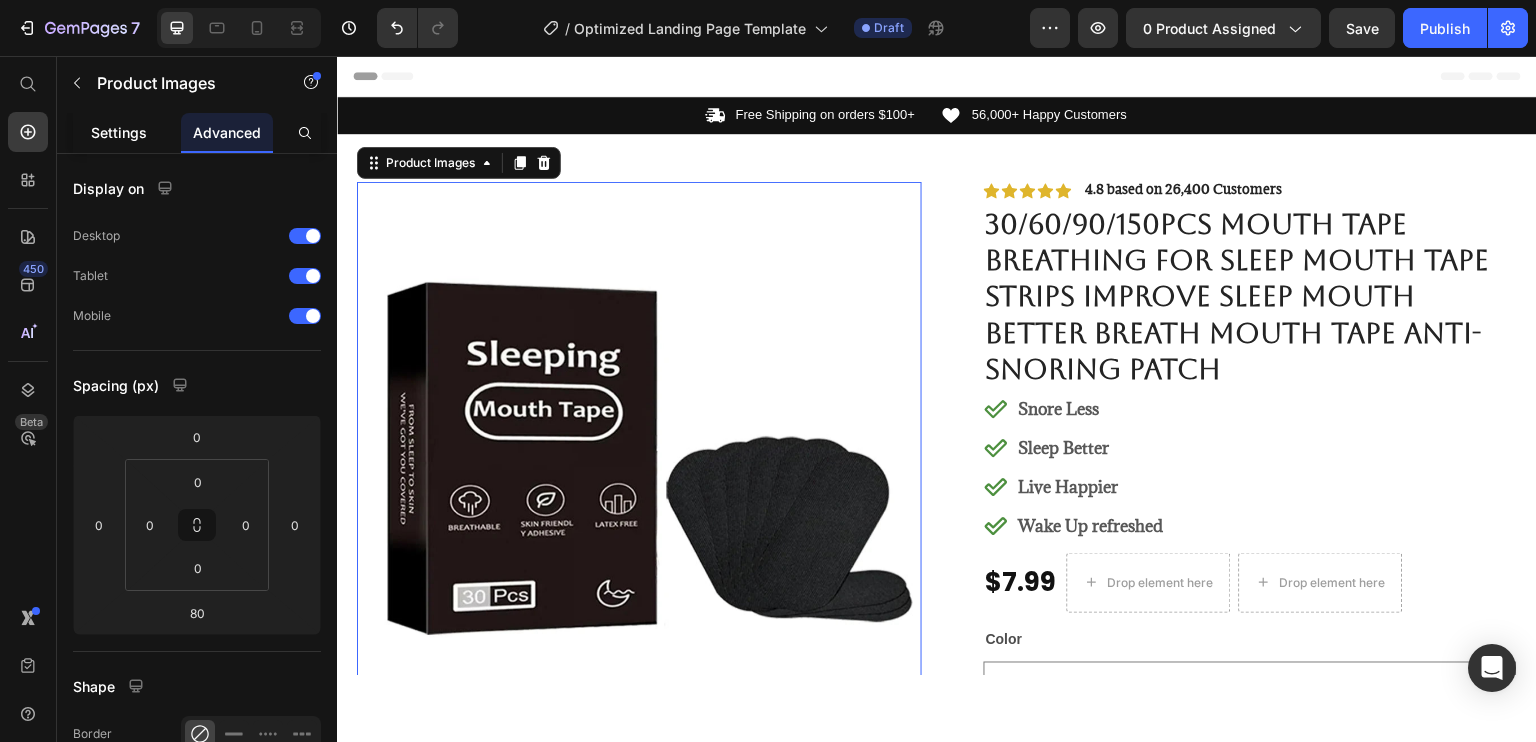 drag, startPoint x: 126, startPoint y: 123, endPoint x: 224, endPoint y: 162, distance: 105.47511 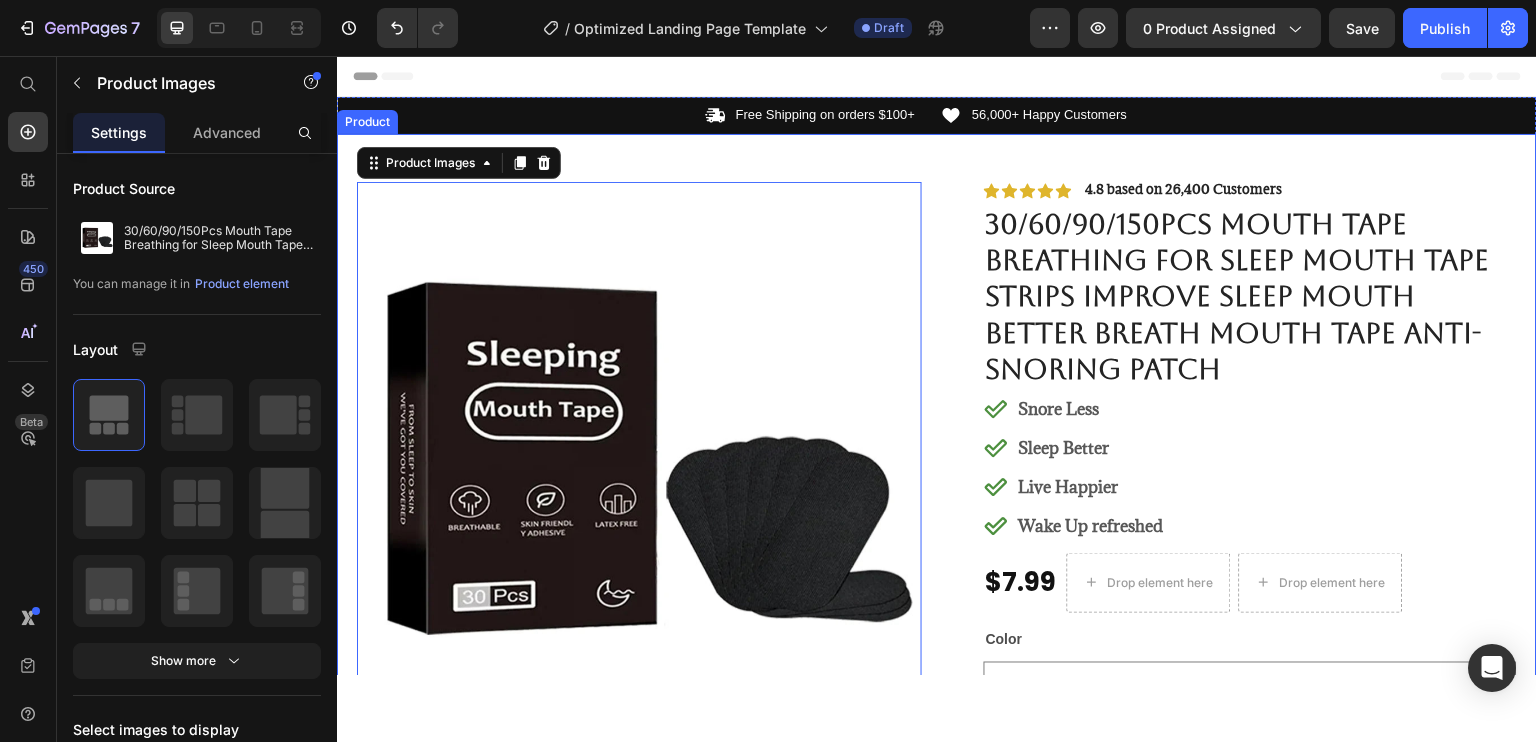 click on "30/60/90/150Pcs Mouth Tape Breathing for Sleep Mouth Tape Strips Improve Sleep Mouth Better Breath Mouth Tape Anti-Snoring Patch" at bounding box center (1250, 296) 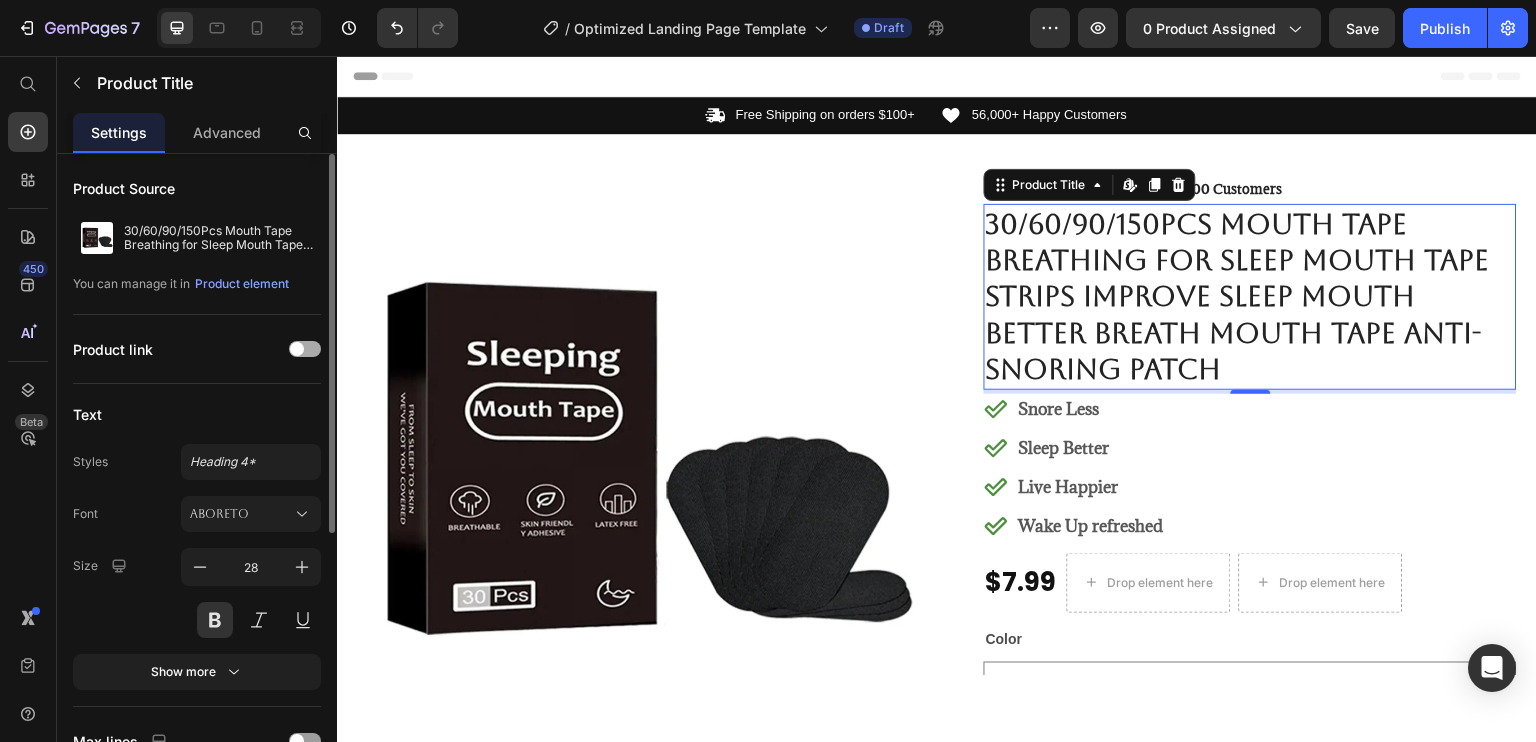 click at bounding box center (305, 349) 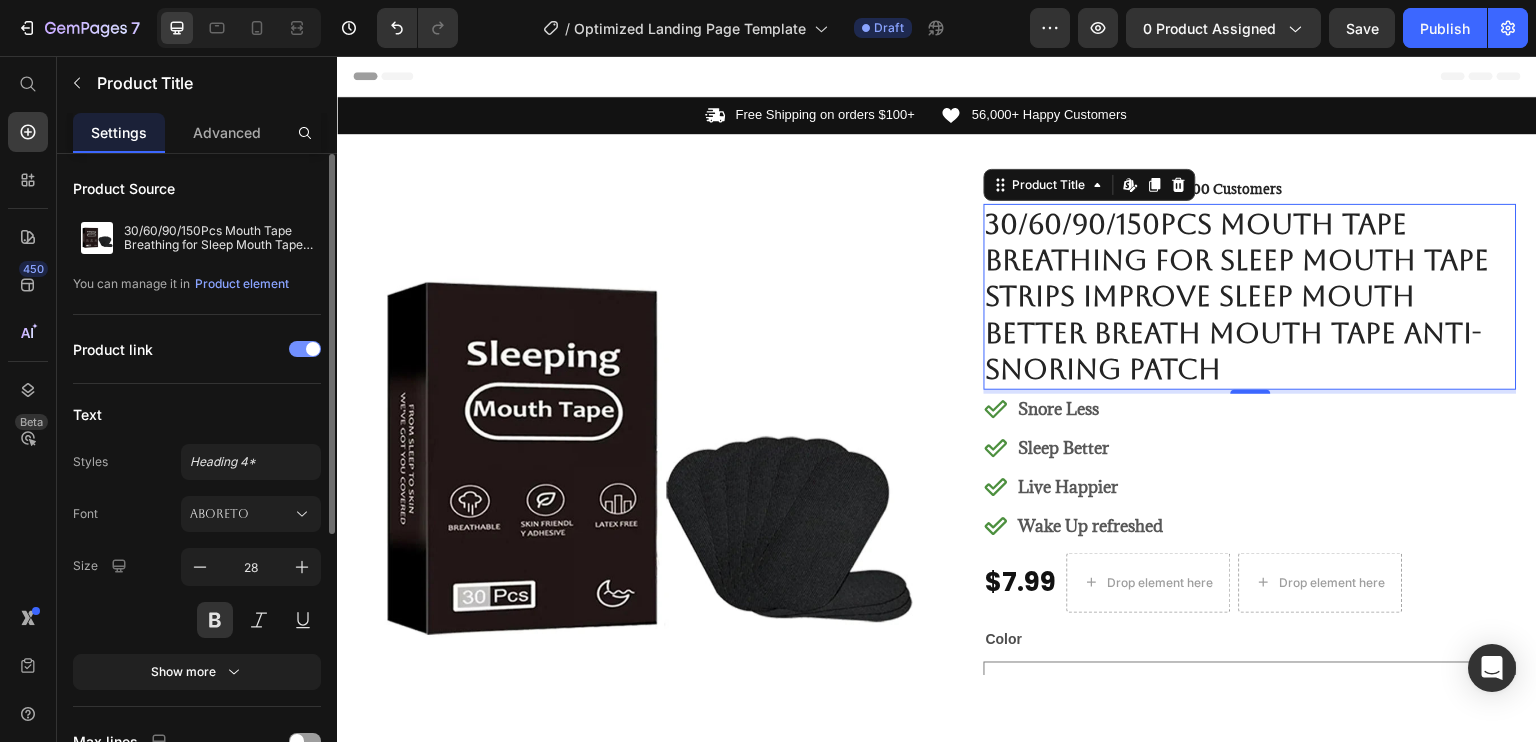 click at bounding box center [313, 349] 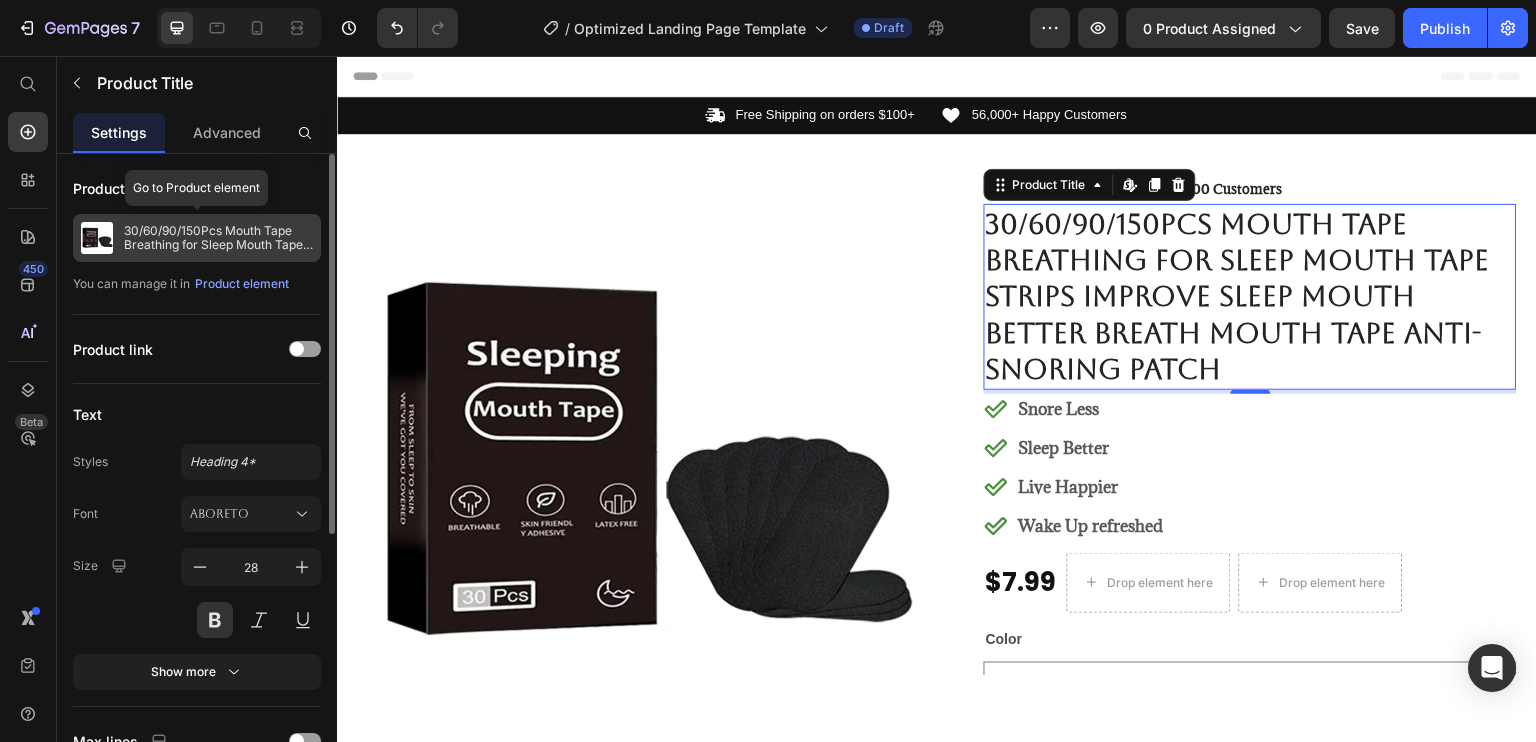 click on "30/60/90/150Pcs Mouth Tape Breathing for Sleep Mouth Tape Strips Improve Sleep Mouth Better Breath Mouth Tape Anti-Snoring Patch" at bounding box center [218, 238] 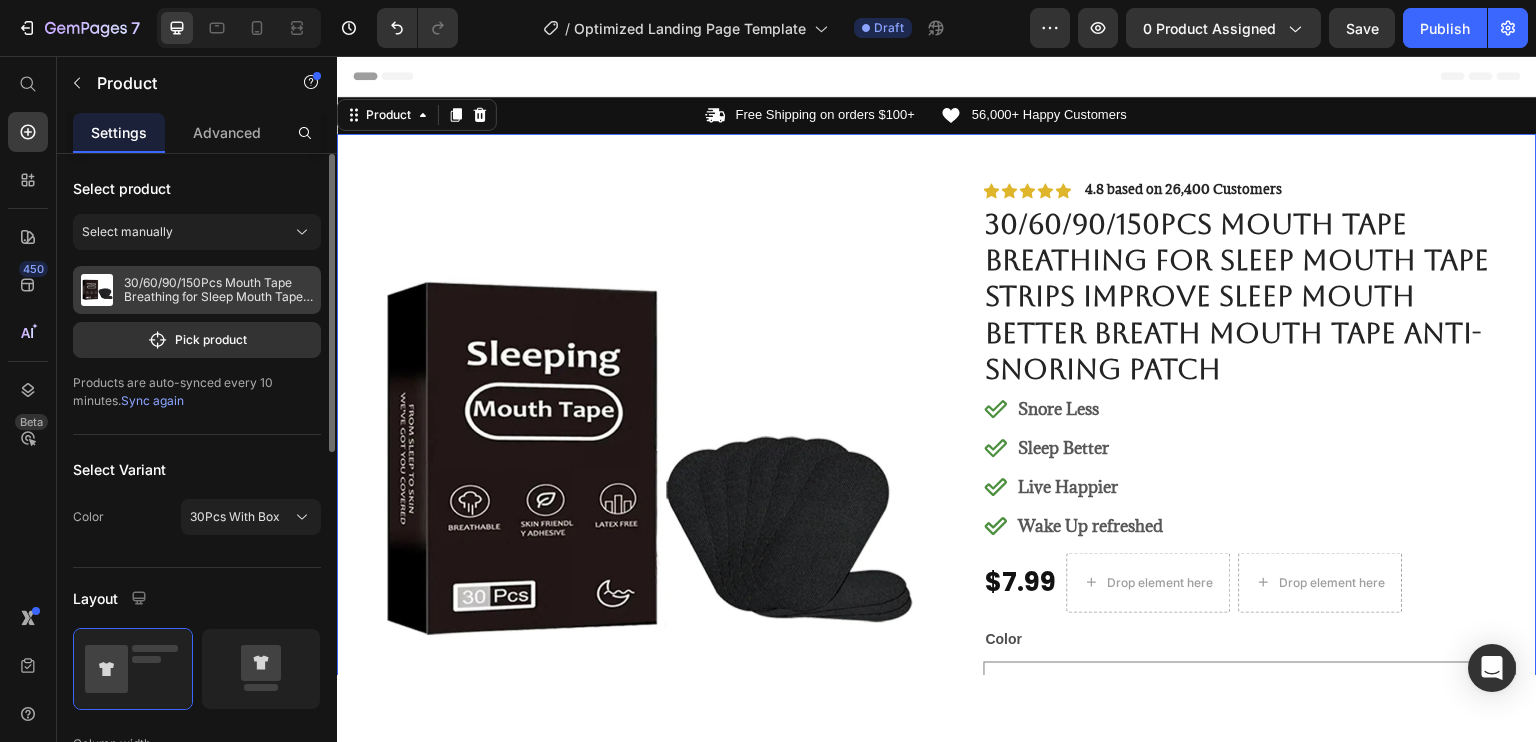 click on "30/60/90/150Pcs Mouth Tape Breathing for Sleep Mouth Tape Strips Improve Sleep Mouth Better Breath Mouth Tape Anti-Snoring Patch" at bounding box center (218, 290) 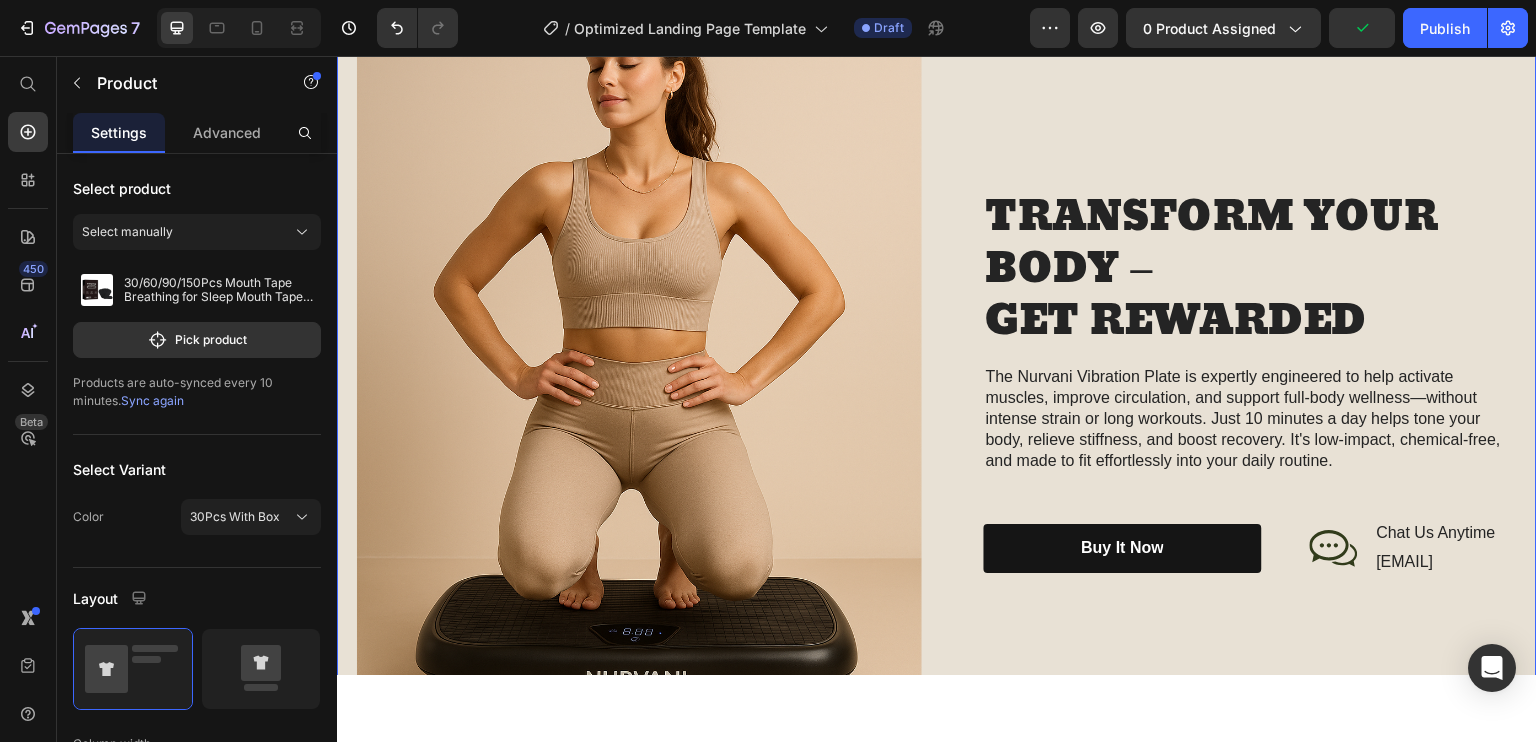 scroll, scrollTop: 1100, scrollLeft: 0, axis: vertical 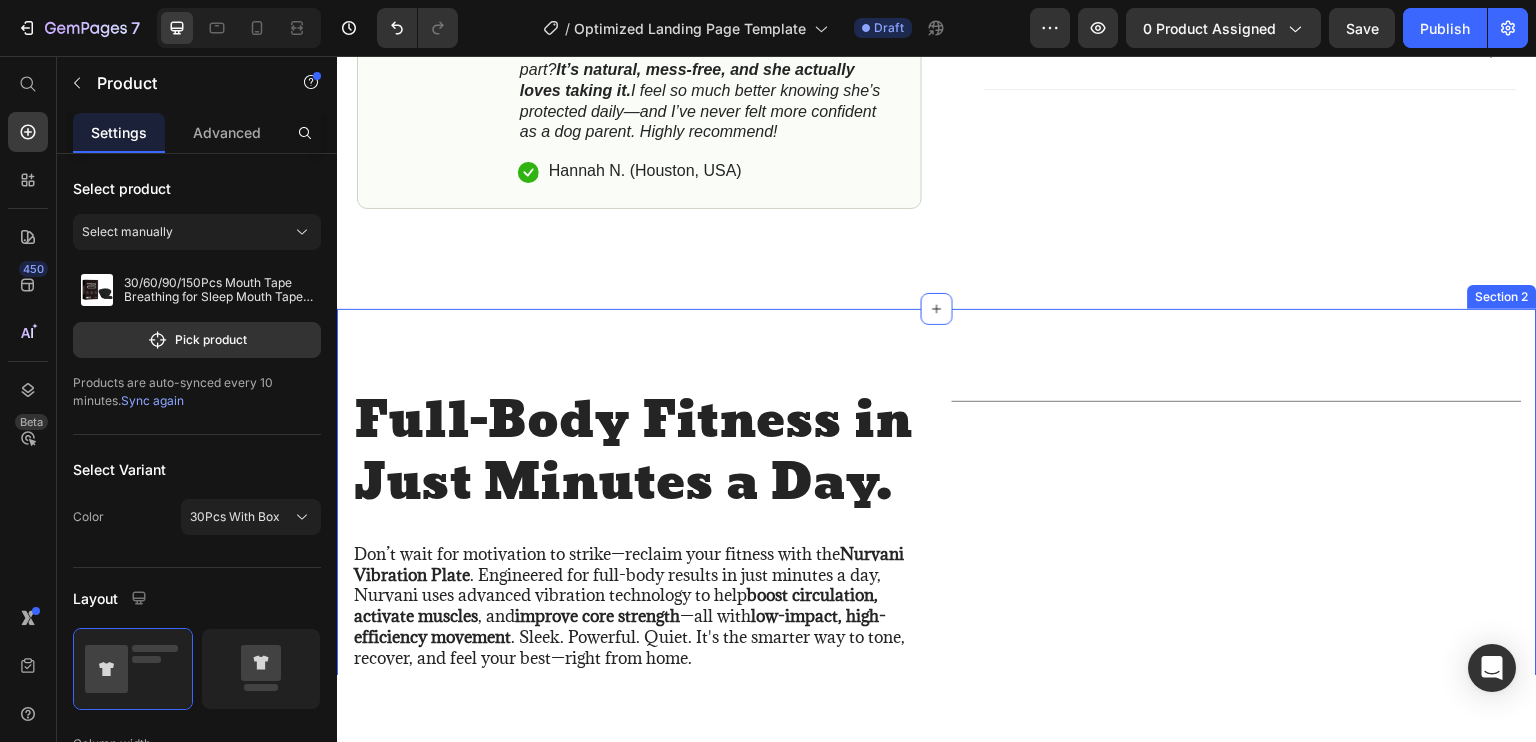 click on "Full-Body Fitness in Just Minutes a Day." at bounding box center (637, 452) 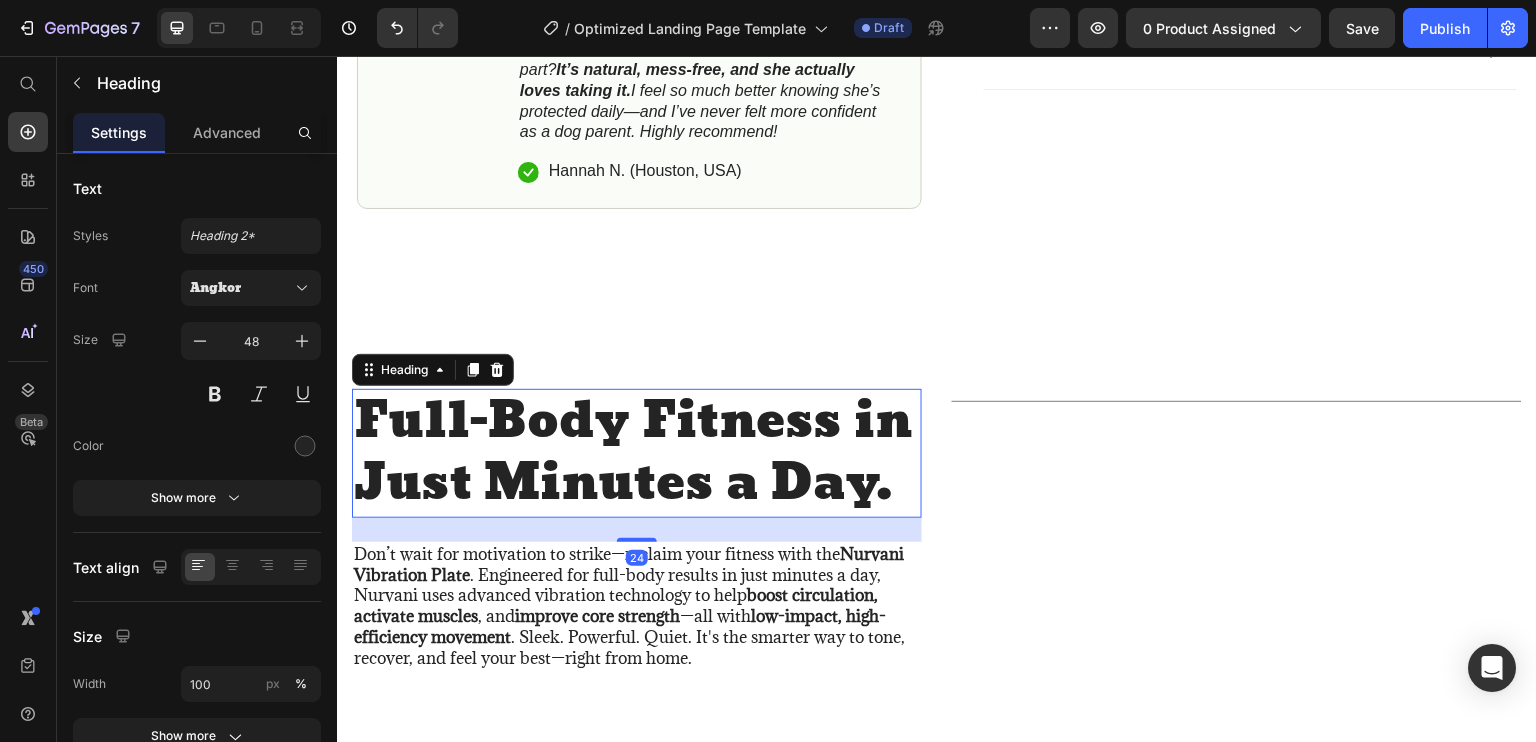 click on "Full-Body Fitness in Just Minutes a Day." at bounding box center (637, 452) 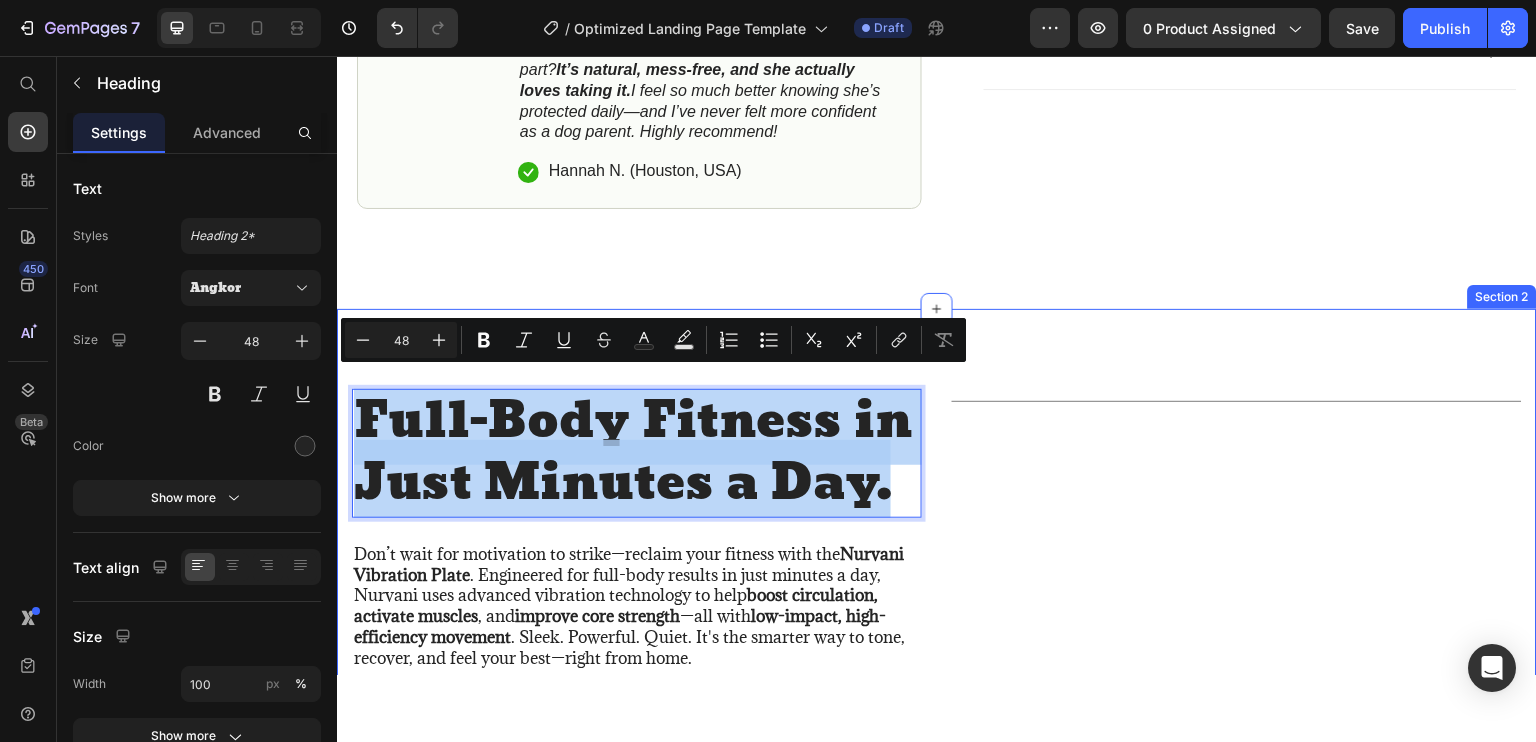 drag, startPoint x: 891, startPoint y: 475, endPoint x: 334, endPoint y: 419, distance: 559.808 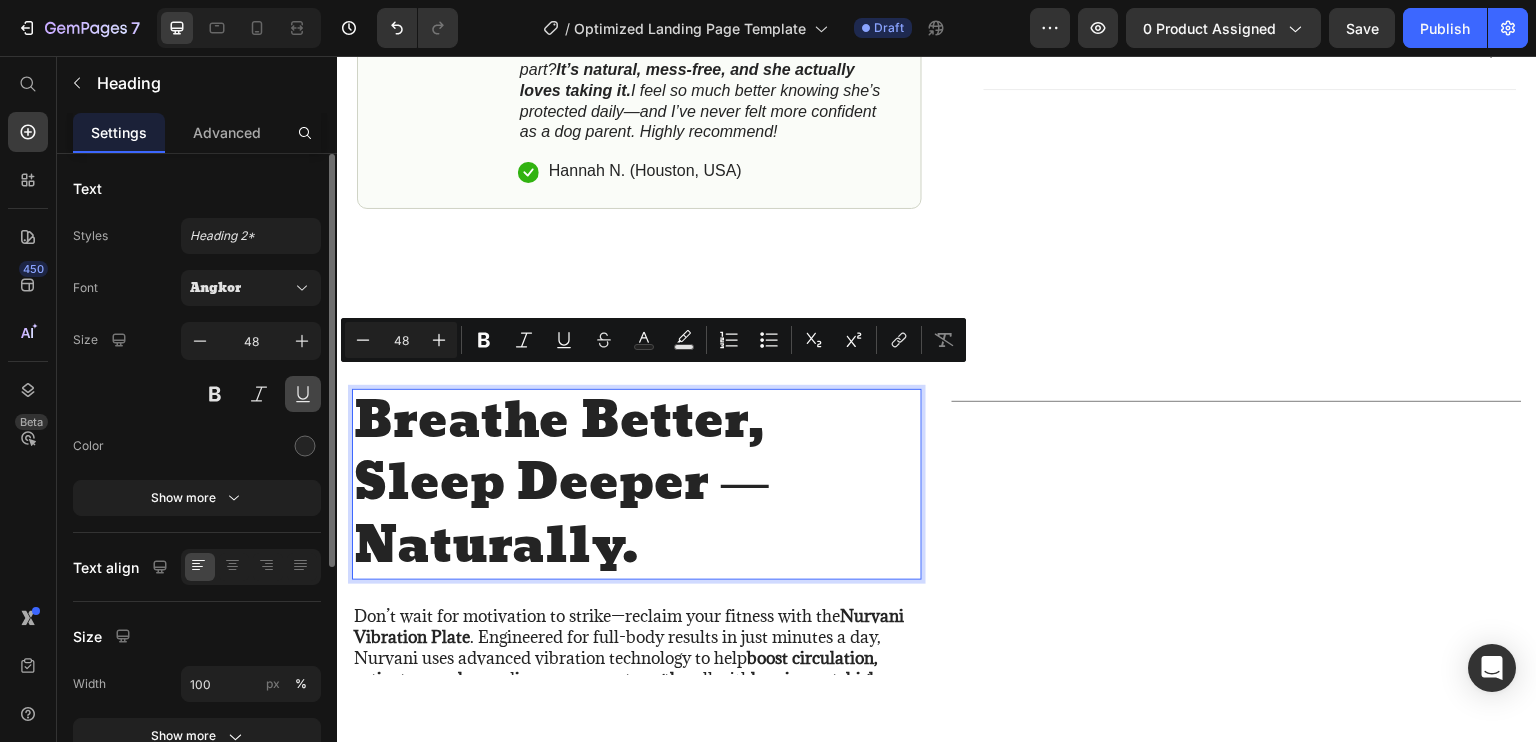 scroll, scrollTop: 10, scrollLeft: 0, axis: vertical 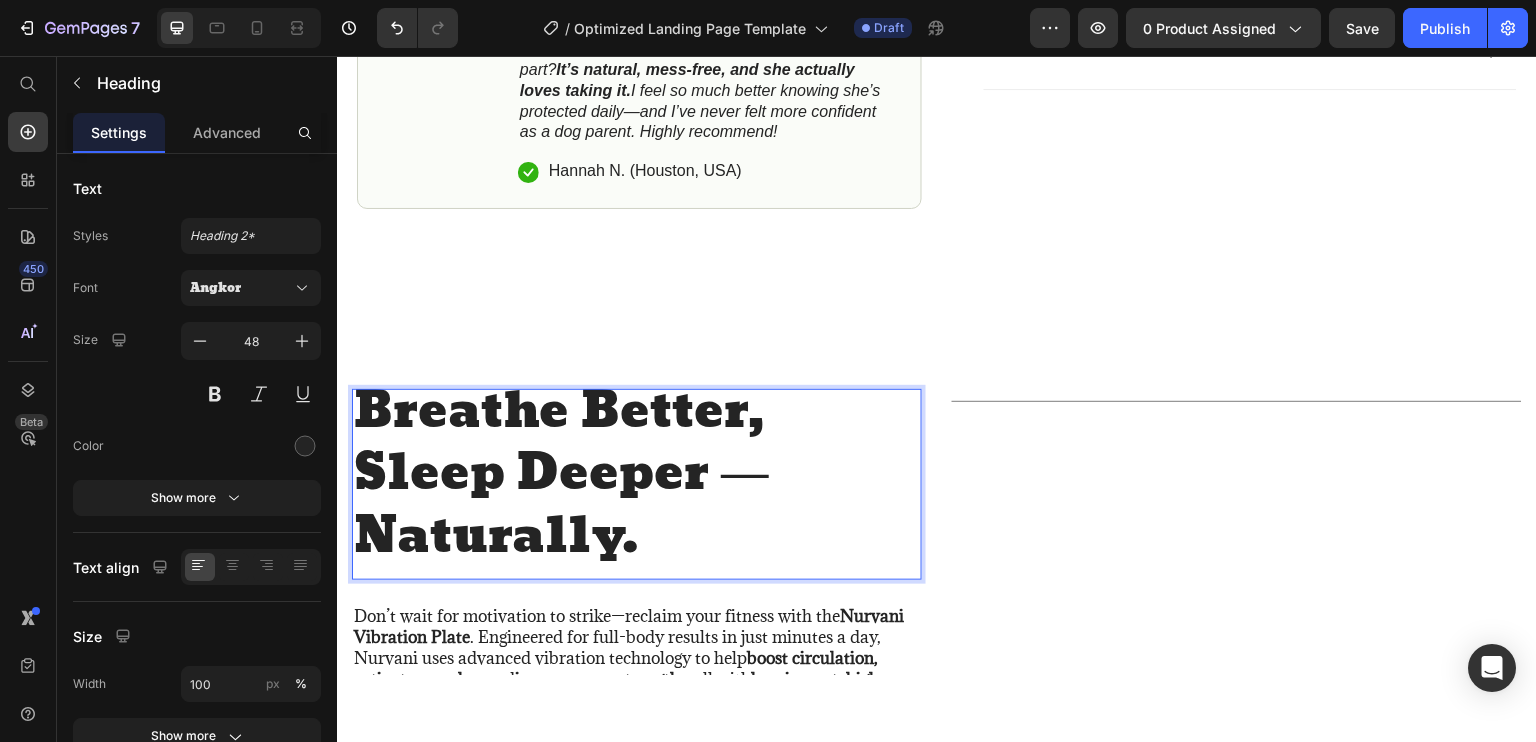 click on "Breathe Better, Sleep Deeper — Naturally." at bounding box center [637, 473] 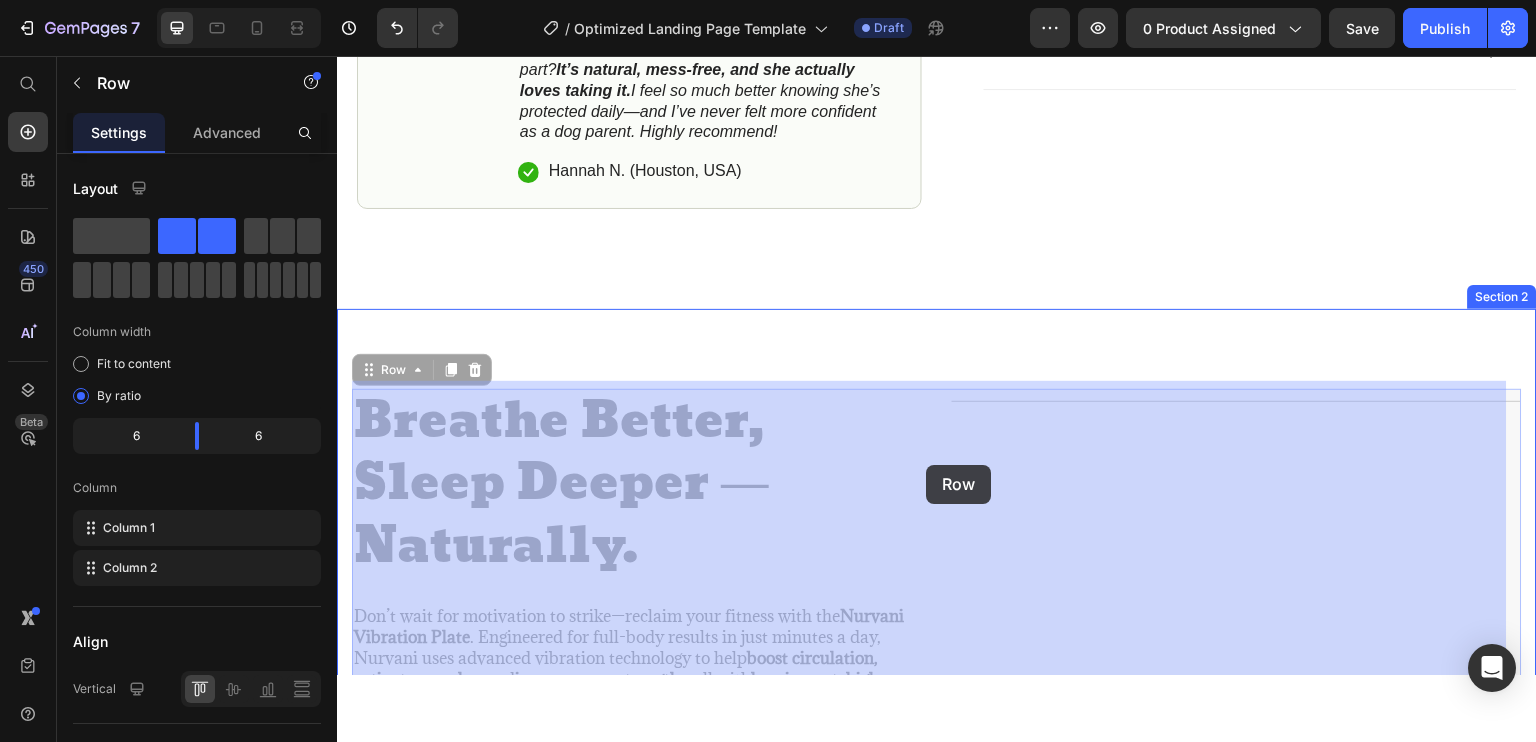 drag, startPoint x: 919, startPoint y: 464, endPoint x: 883, endPoint y: 463, distance: 36.013885 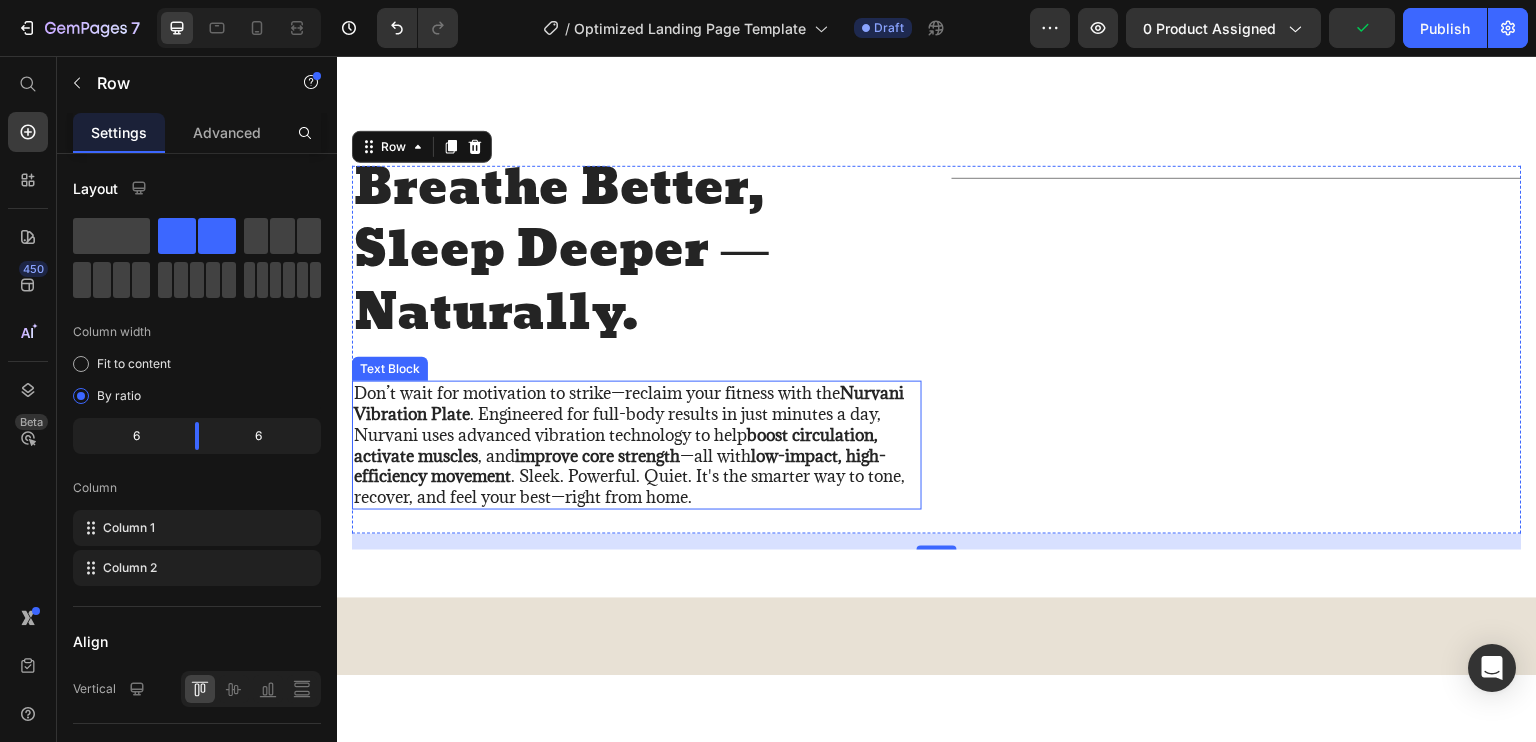 scroll, scrollTop: 1400, scrollLeft: 0, axis: vertical 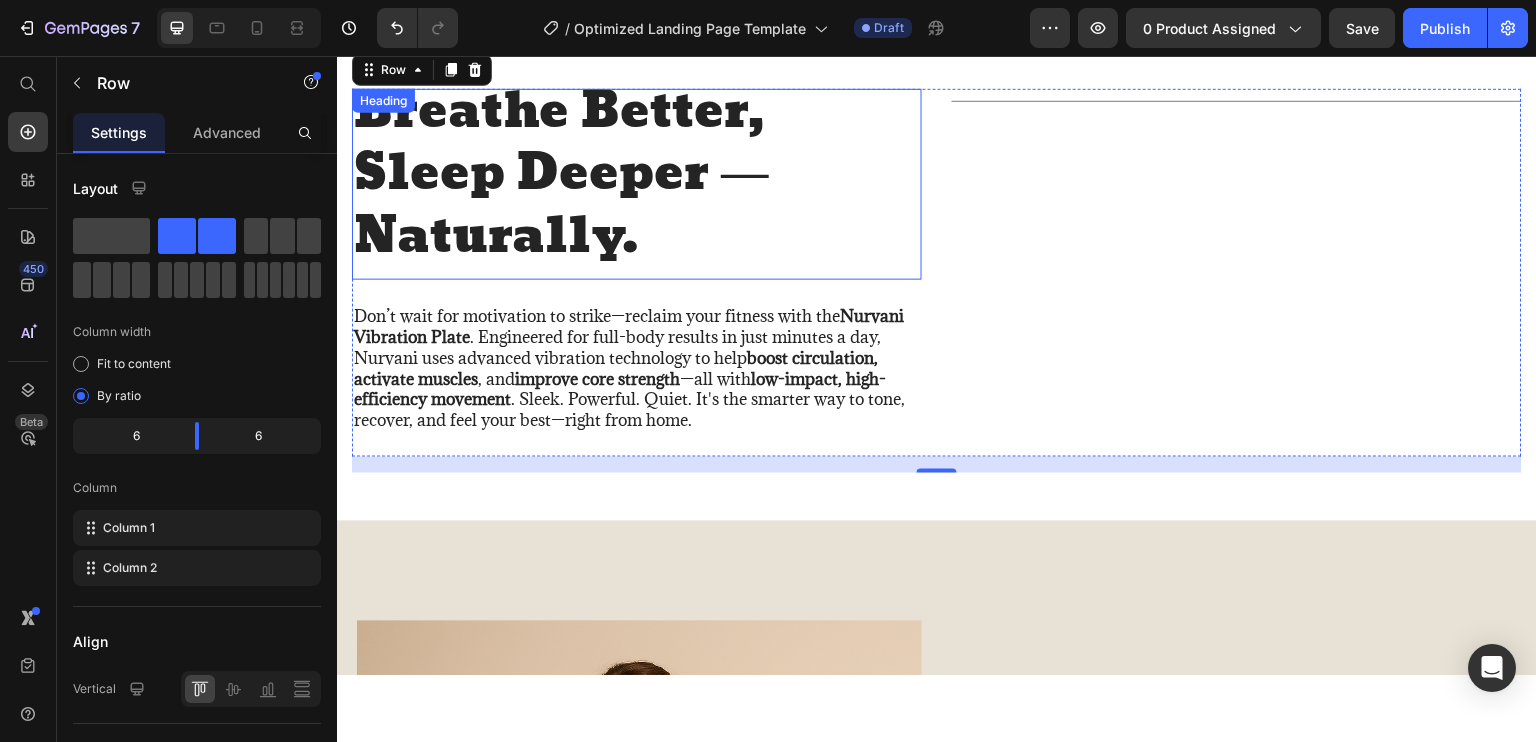 click on "Don’t wait for motivation to strike—reclaim your fitness with the  Nurvani Vibration Plate . Engineered for full-body results in just minutes a day, Nurvani uses advanced vibration technology to help  boost circulation, activate muscles , and  improve core strength —all with  low-impact, high-efficiency movement . Sleek. Powerful. Quiet. It's the smarter way to tone, recover, and feel your best—right from home." at bounding box center [637, 367] 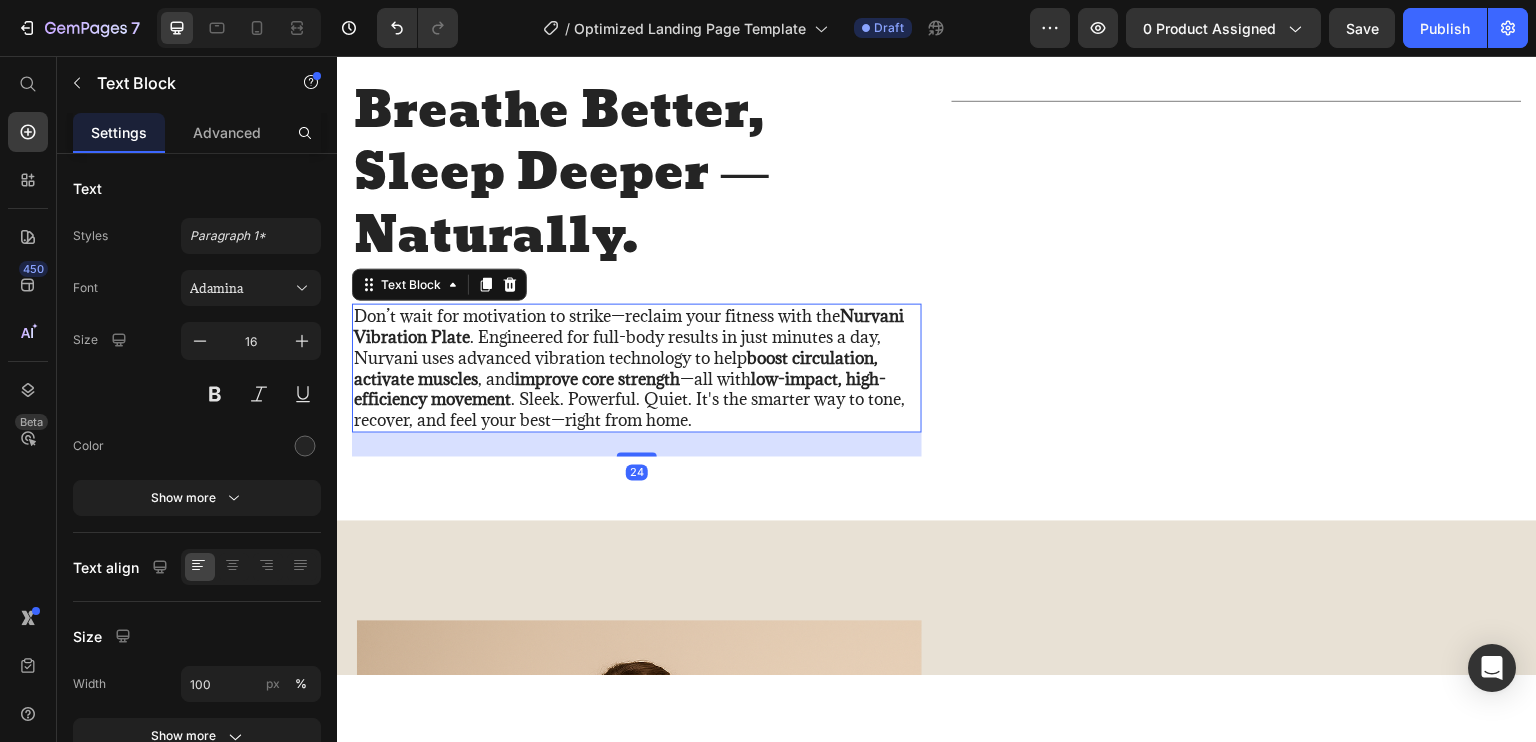 click on "Don’t wait for motivation to strike—reclaim your fitness with the  Nurvani Vibration Plate . Engineered for full-body results in just minutes a day, Nurvani uses advanced vibration technology to help  boost circulation, activate muscles , and  improve core strength —all with  low-impact, high-efficiency movement . Sleek. Powerful. Quiet. It's the smarter way to tone, recover, and feel your best—right from home." at bounding box center [637, 367] 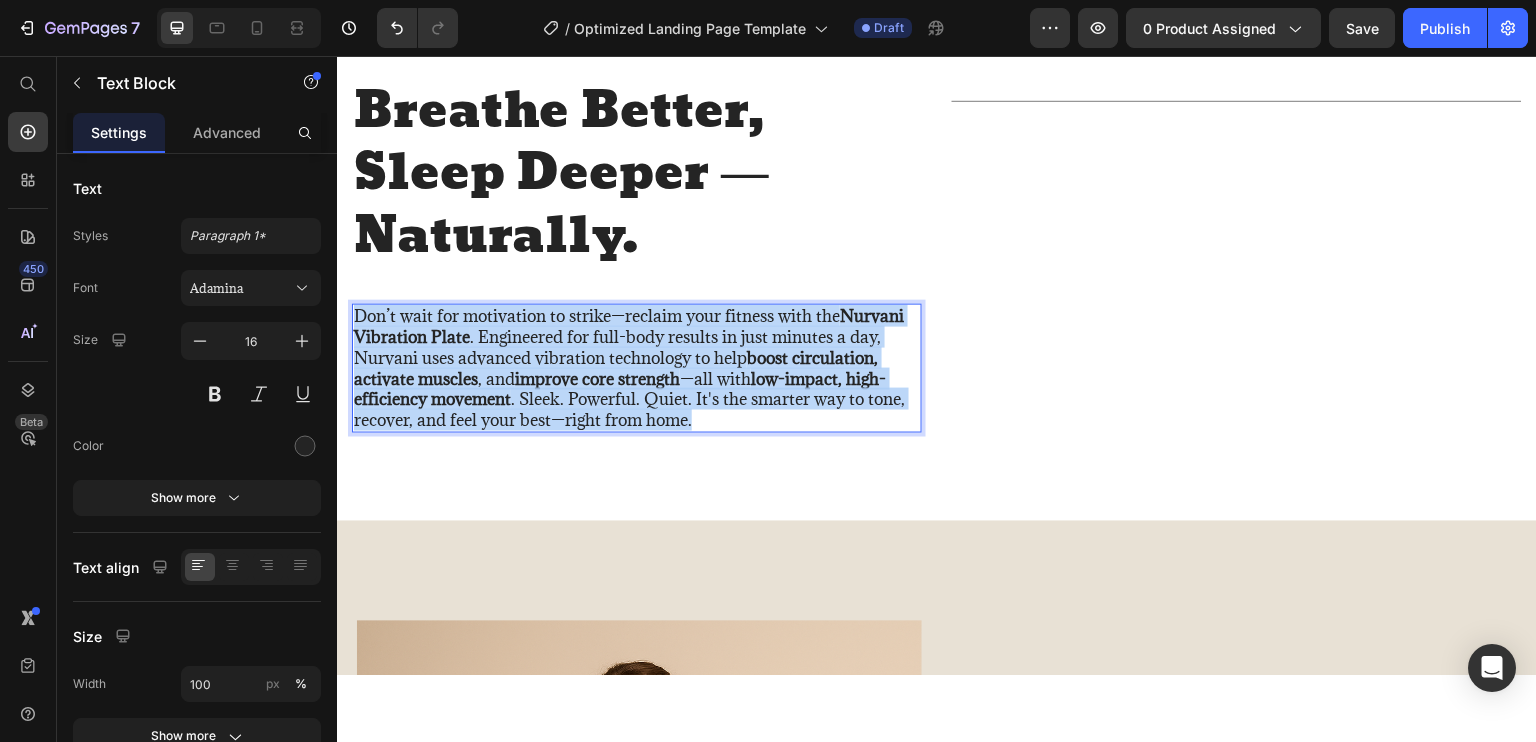 drag, startPoint x: 714, startPoint y: 407, endPoint x: 348, endPoint y: 315, distance: 377.38574 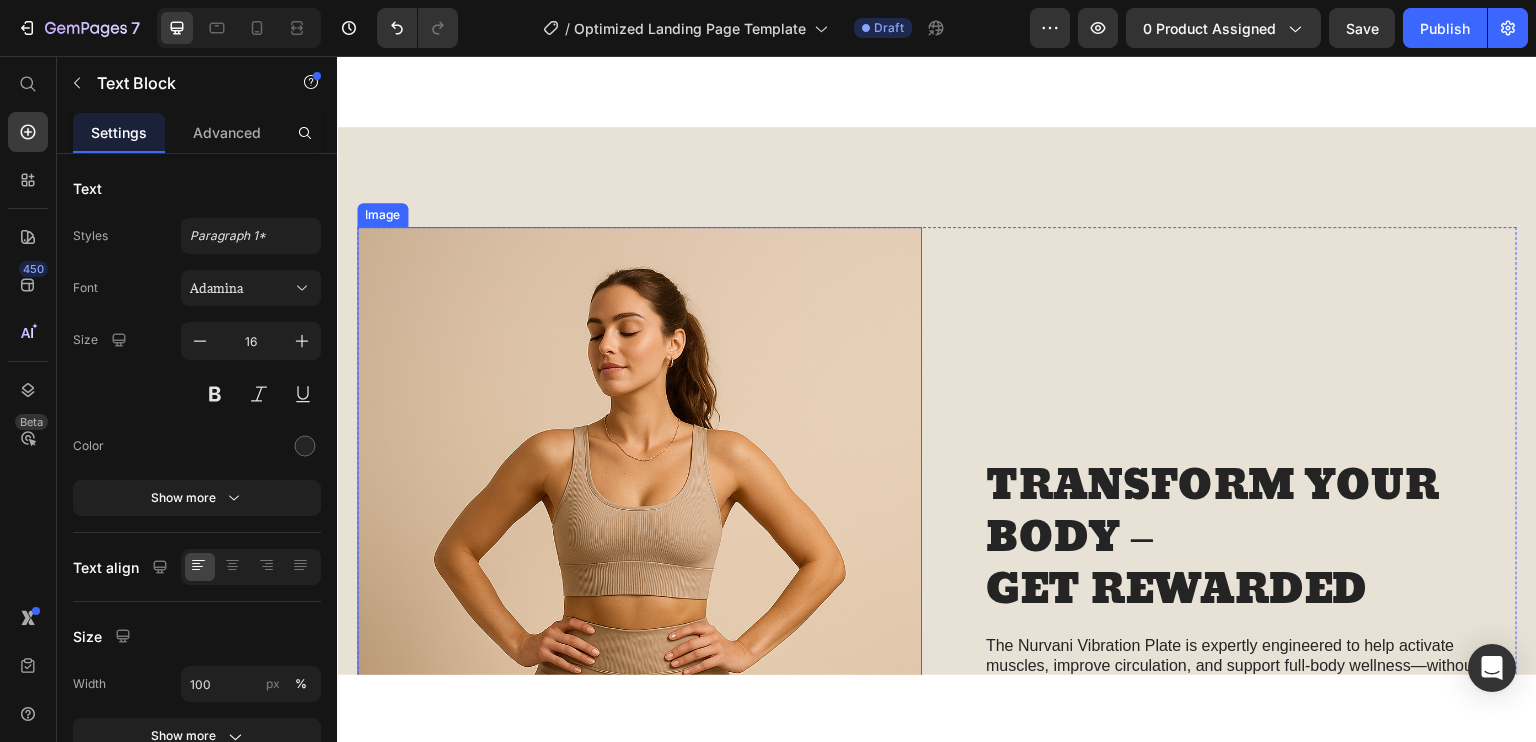 scroll, scrollTop: 2000, scrollLeft: 0, axis: vertical 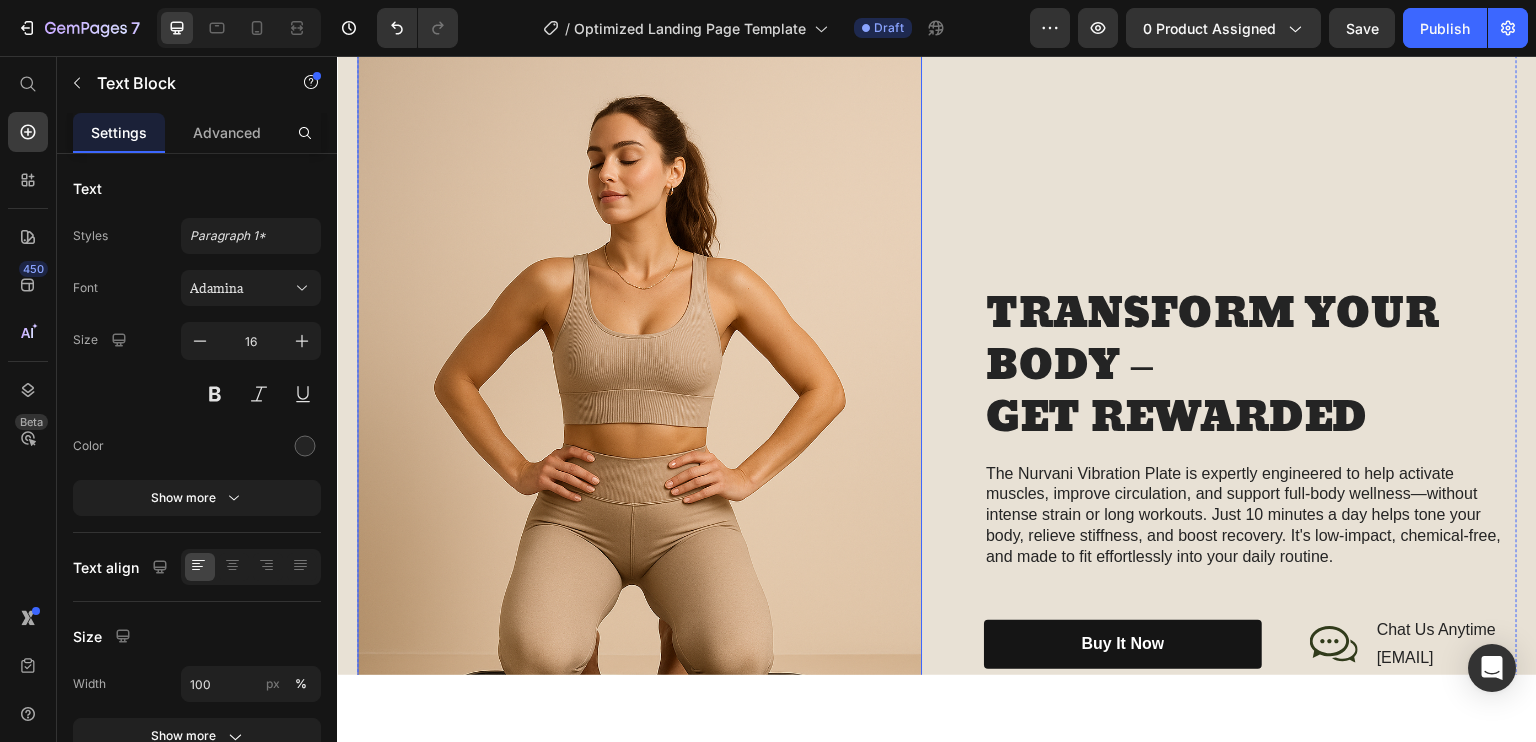 click at bounding box center (639, 478) 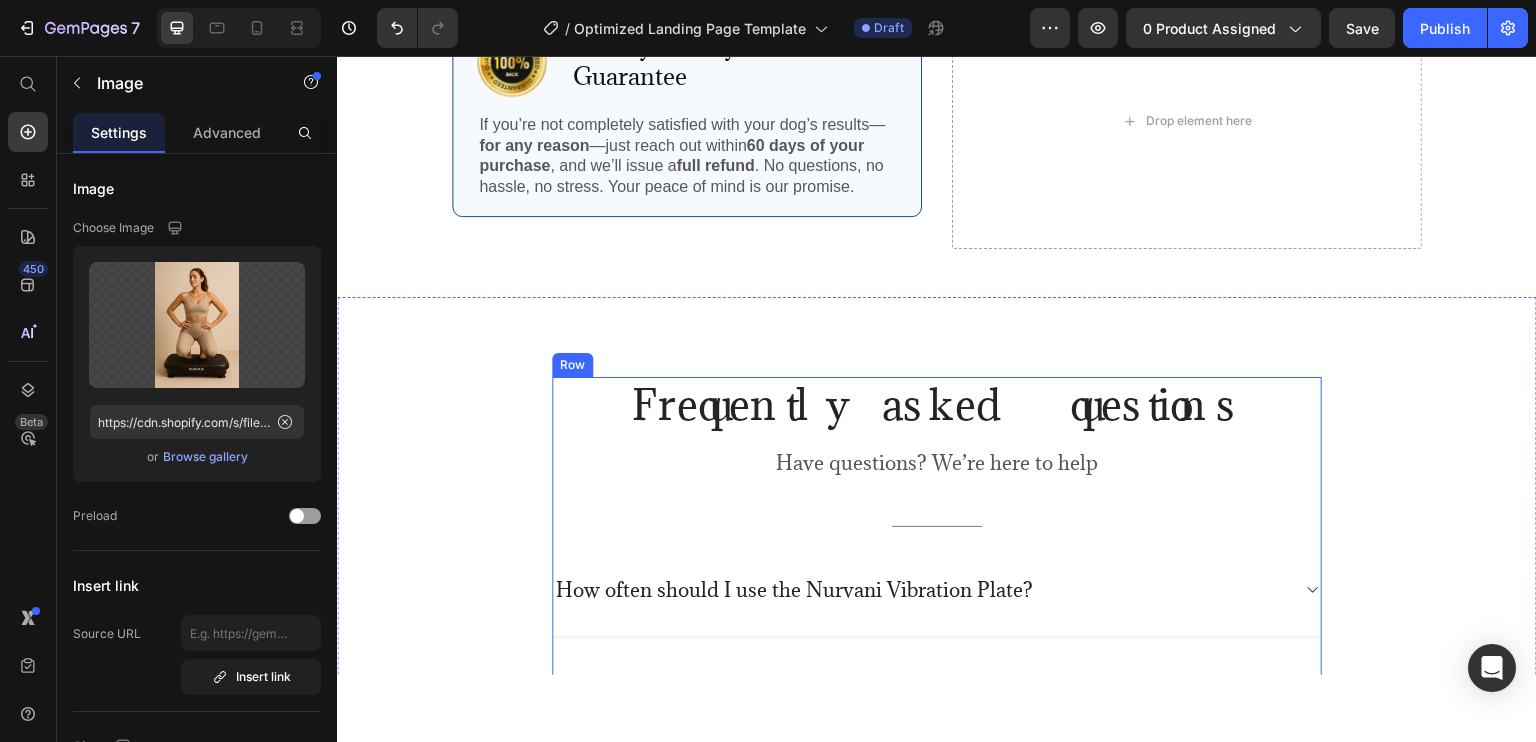 scroll, scrollTop: 5200, scrollLeft: 0, axis: vertical 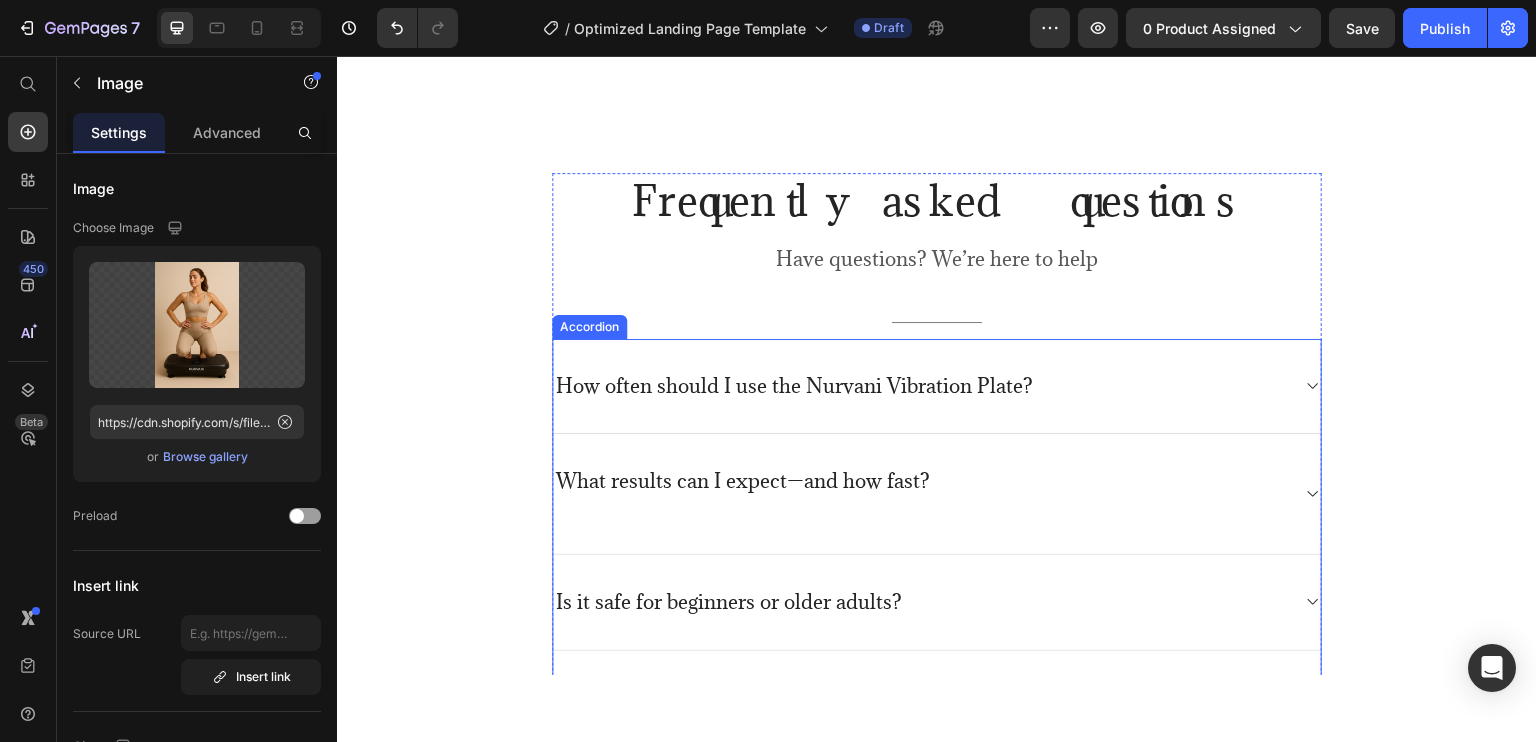 click on "How often should I use the Nurvani Vibration Plate?
What results can I expect—and how fast?
Is it safe for beginners or older adults?
Can I use it for full-body workouts?" at bounding box center (937, 542) 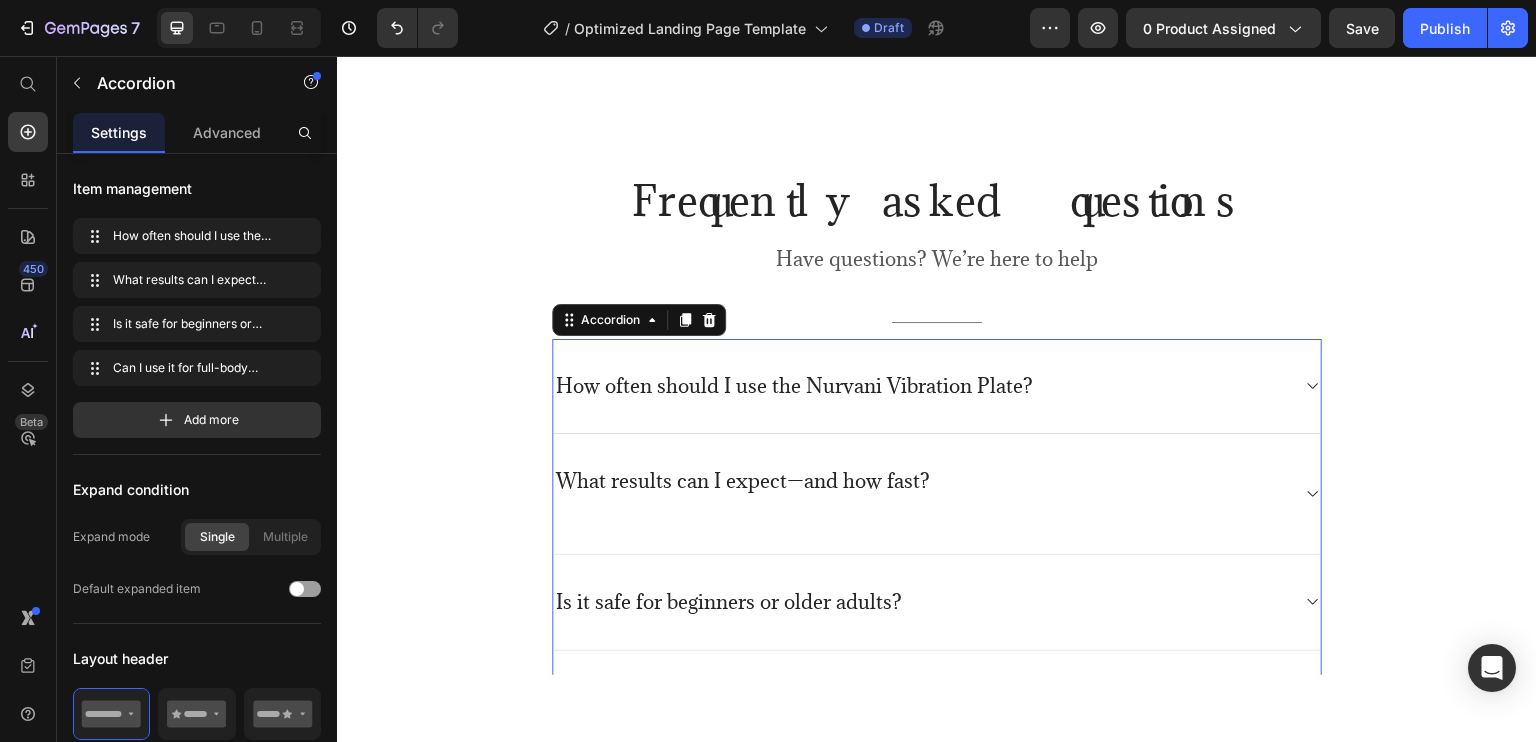 click on "How often should I use the Nurvani Vibration Plate?" at bounding box center (937, 386) 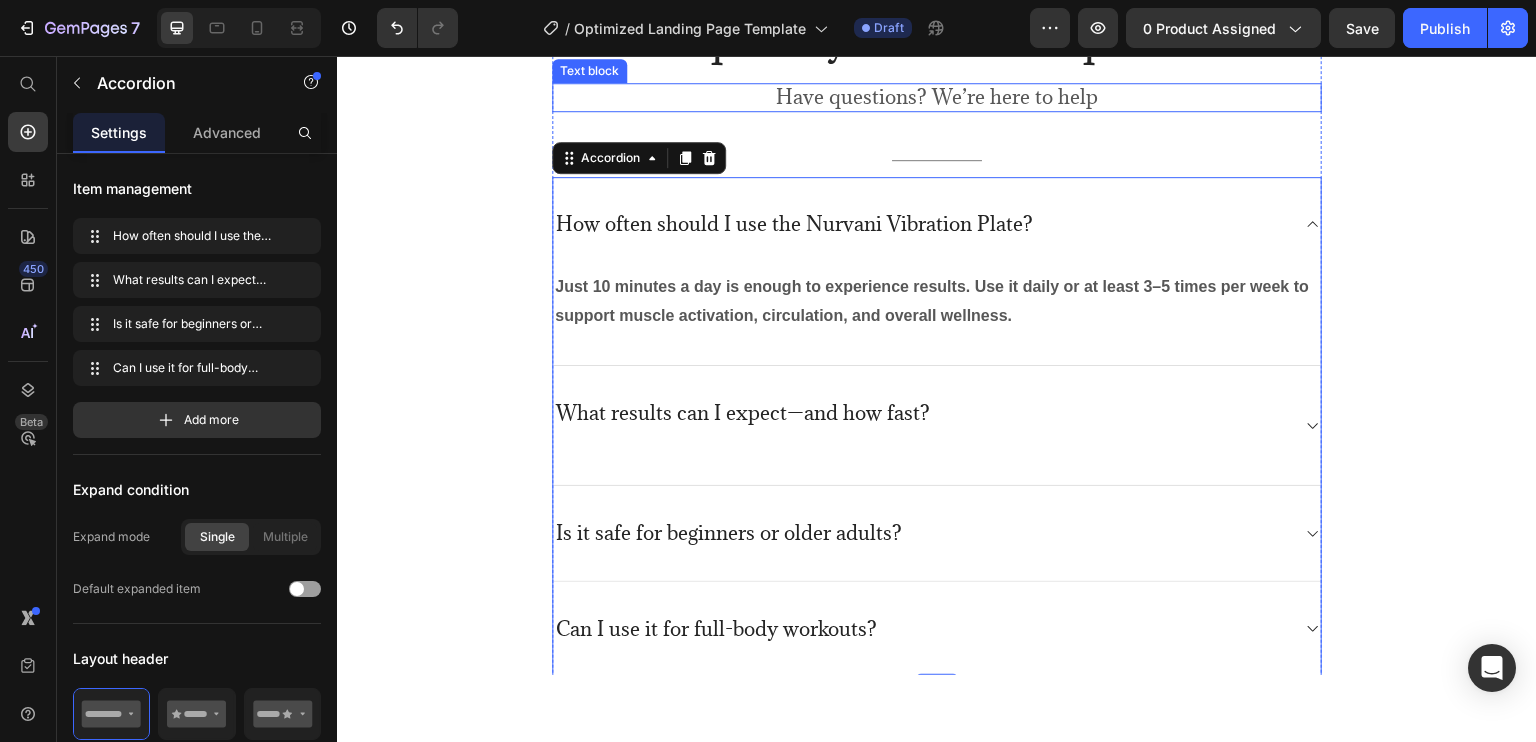 scroll, scrollTop: 5099, scrollLeft: 0, axis: vertical 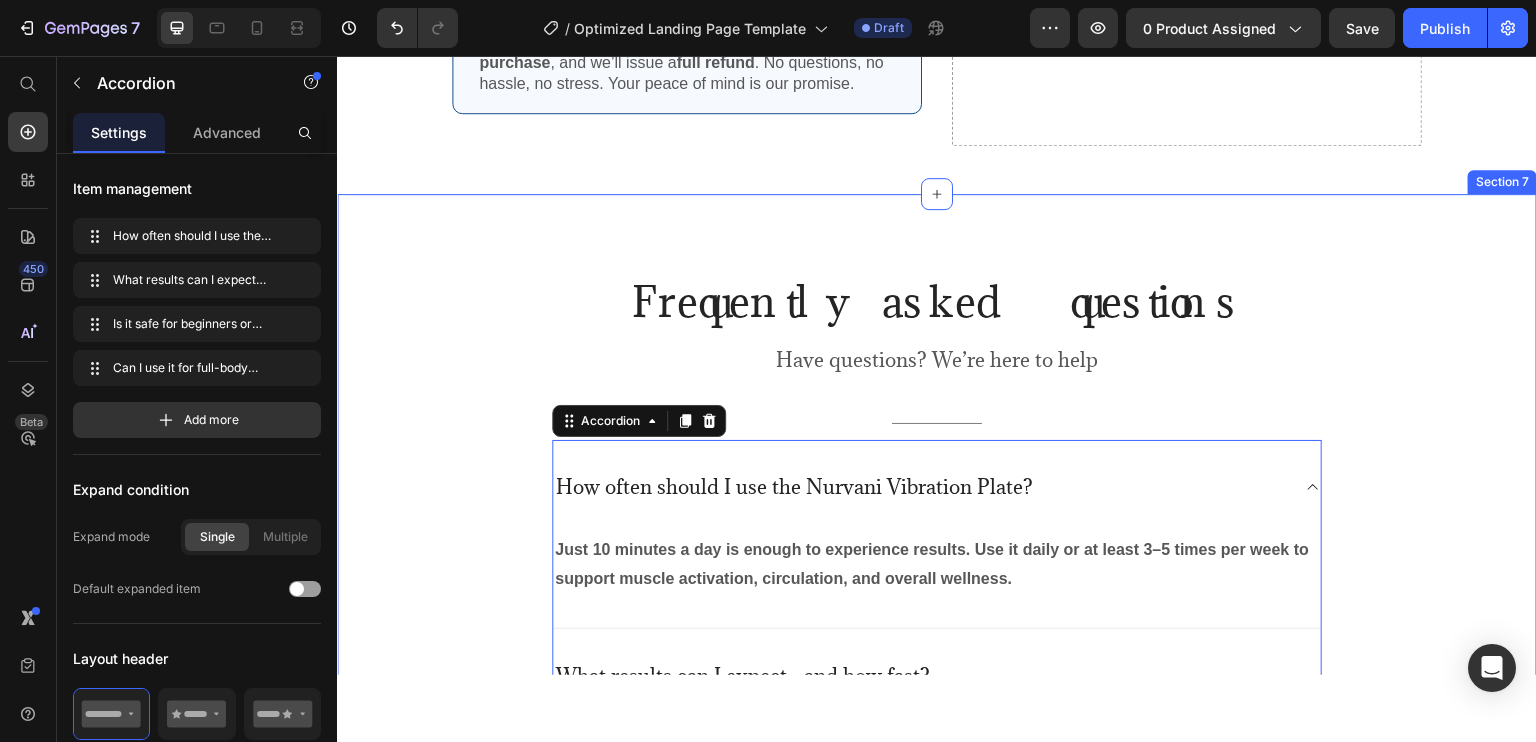 click on "Frequently asked questions Heading Have questions? We’re here to help Text block                Title Line
How often should I use the Nurvani Vibration Plate? Just 10 minutes a day is enough to experience results. Use it daily or at least 3–5 times per week to support muscle activation, circulation, and overall wellness. Text block
What results can I expect—and how fast?
Is it safe for beginners or older adults?
Can I use it for full-body workouts? Accordion   0 Row Section 7" at bounding box center (937, 606) 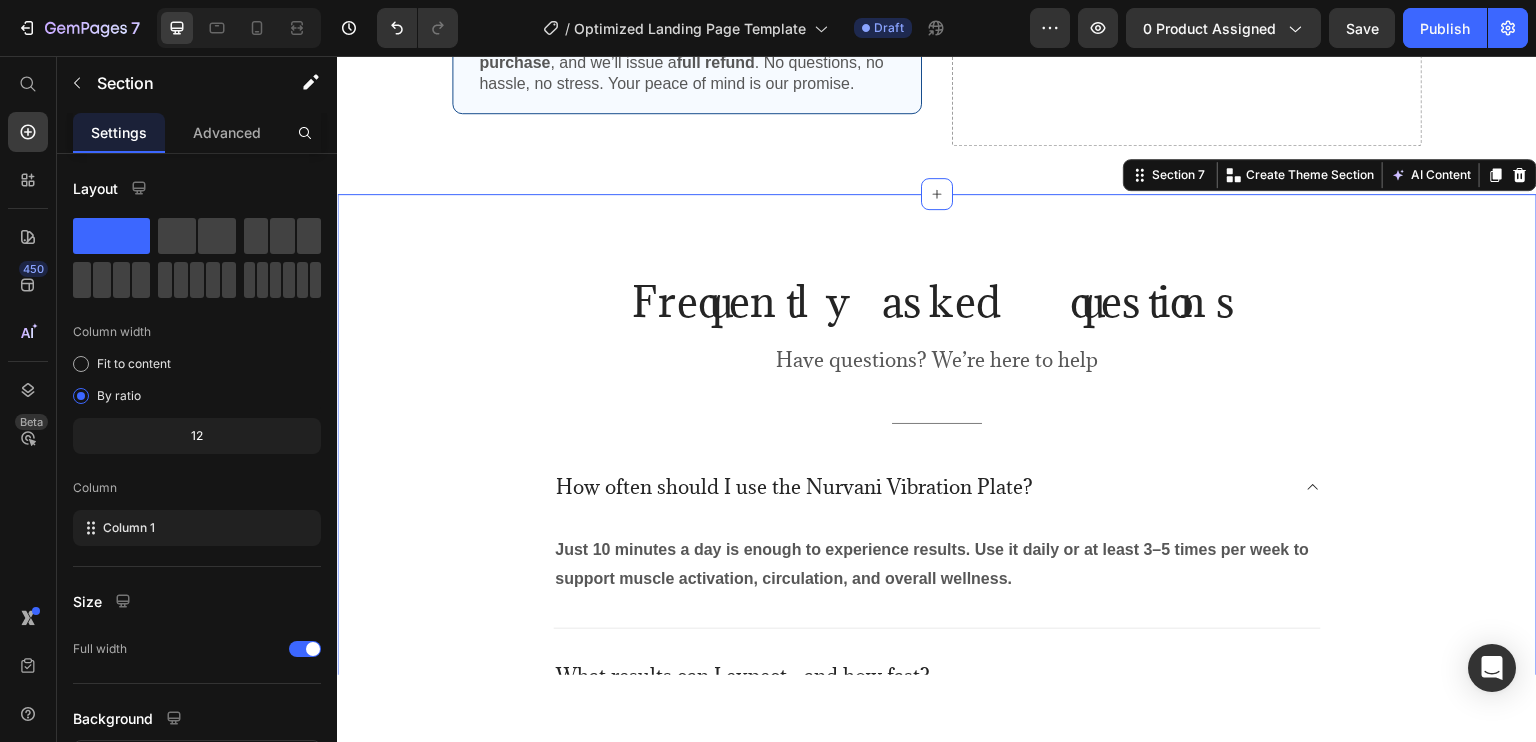drag, startPoint x: 953, startPoint y: 235, endPoint x: 945, endPoint y: 224, distance: 13.601471 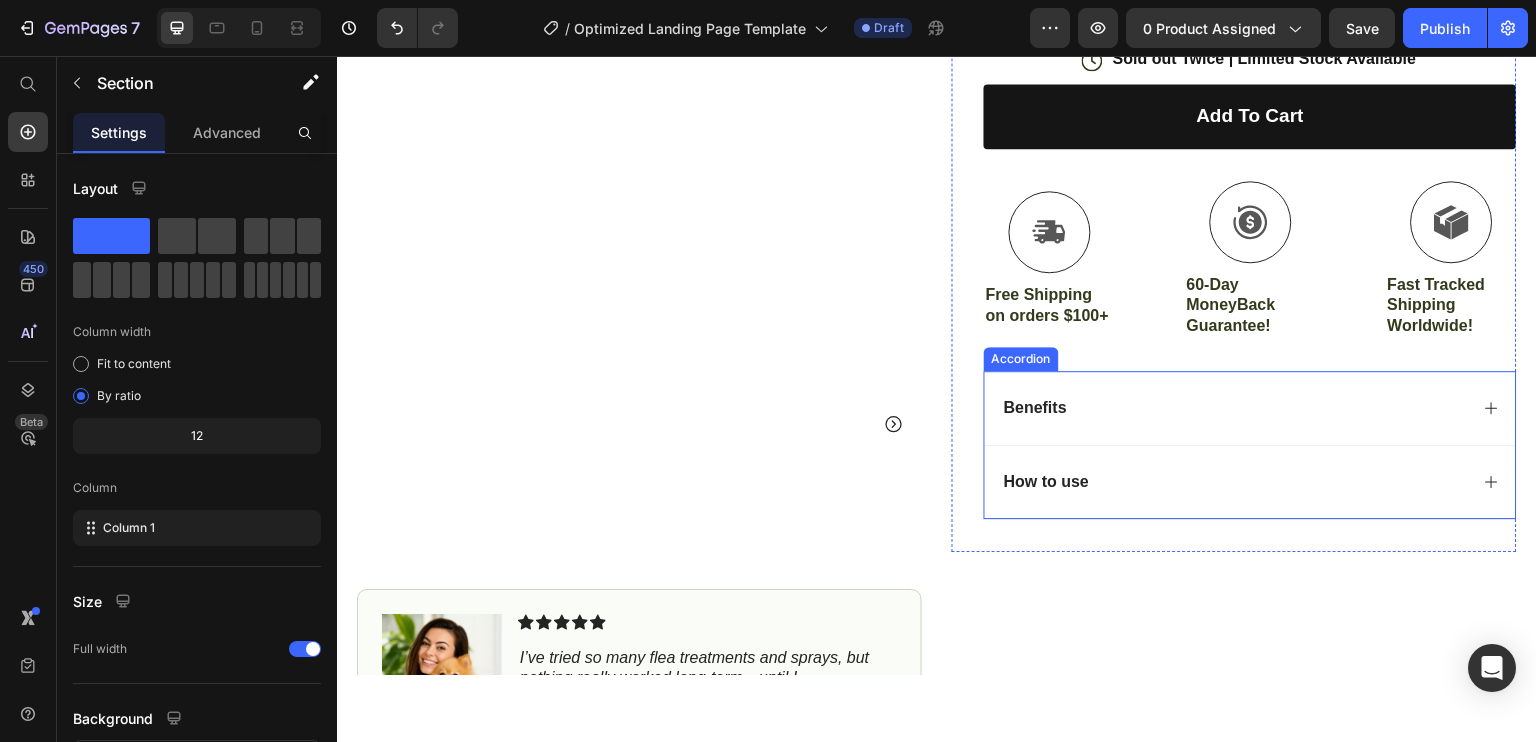scroll, scrollTop: 599, scrollLeft: 0, axis: vertical 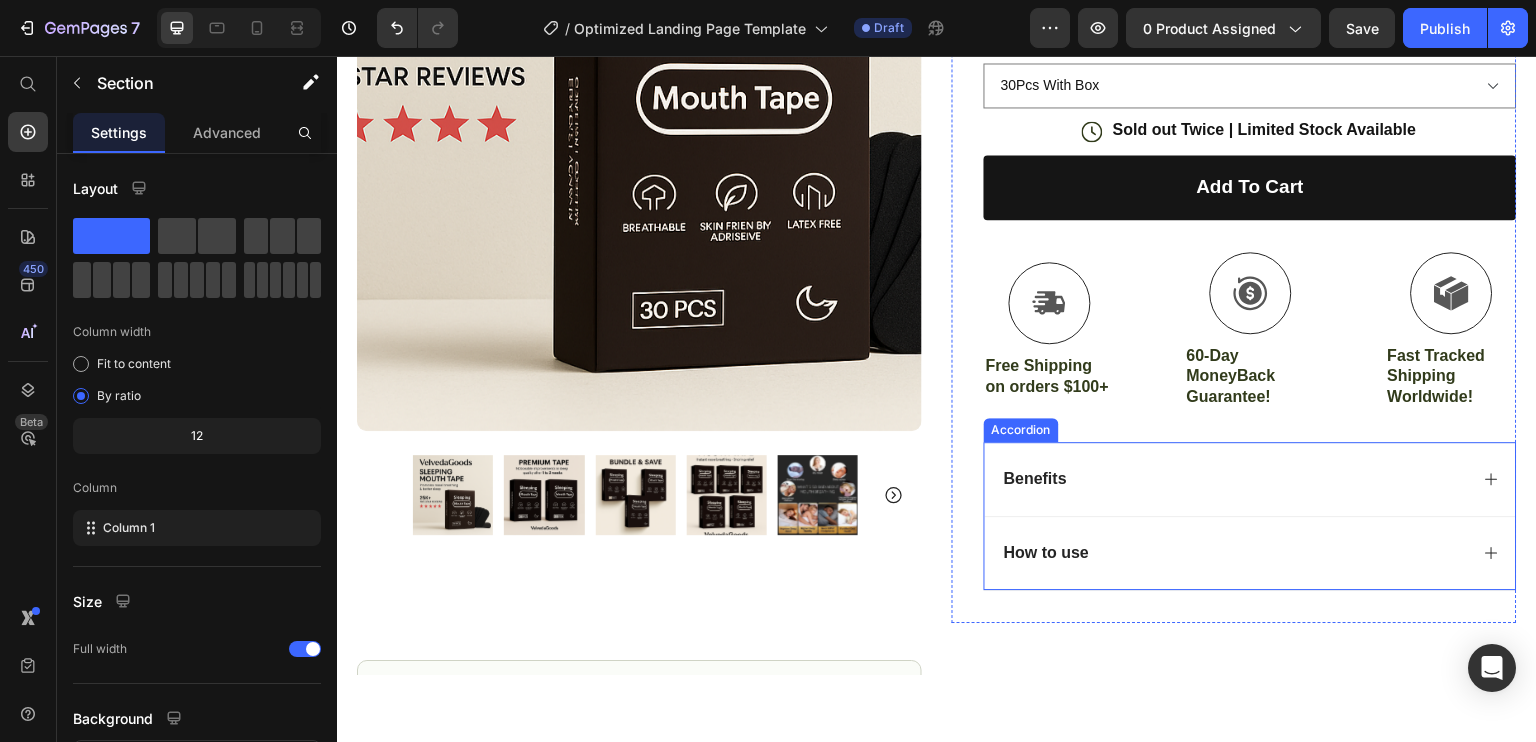 click on "Benefits" at bounding box center (1035, 478) 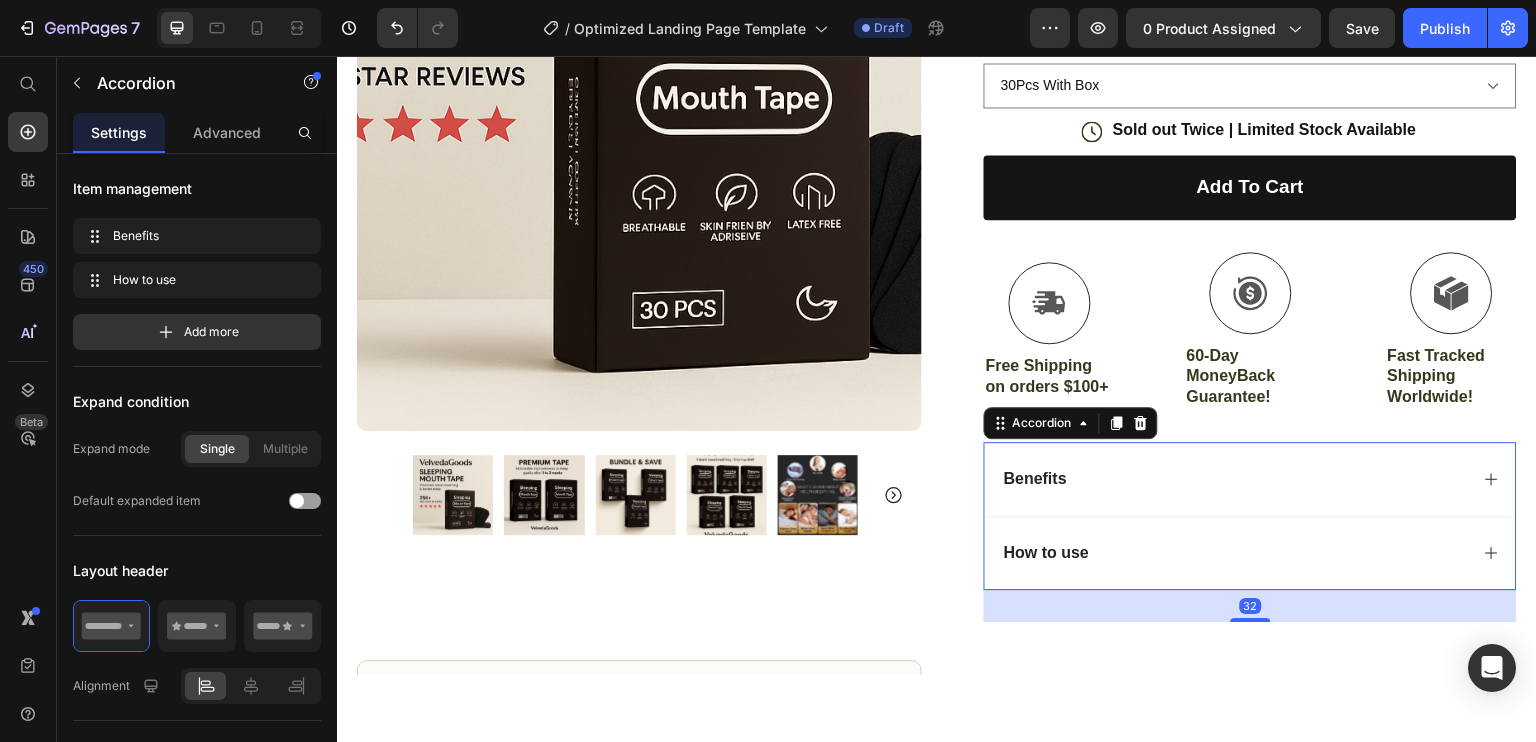 click on "Benefits" at bounding box center (1234, 478) 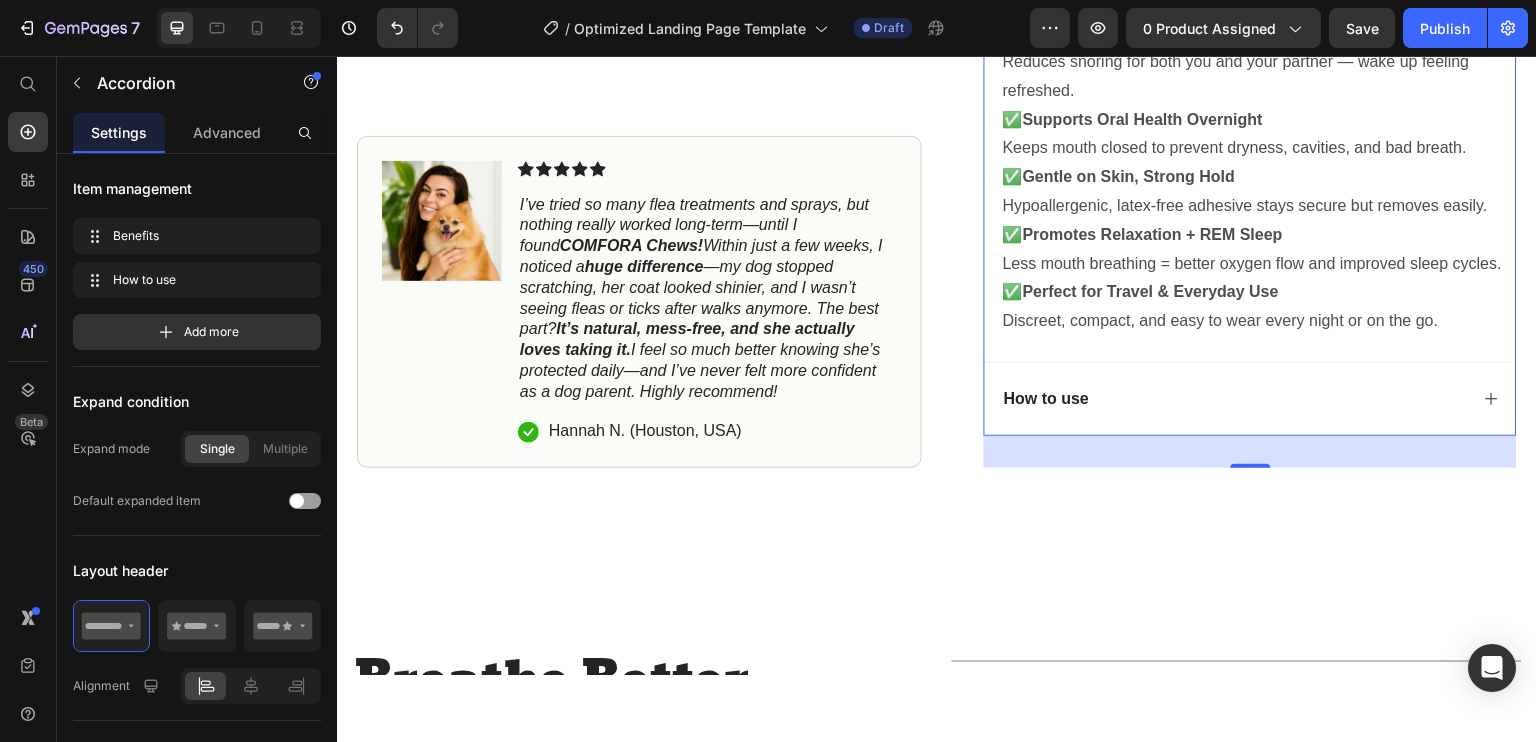 scroll, scrollTop: 1199, scrollLeft: 0, axis: vertical 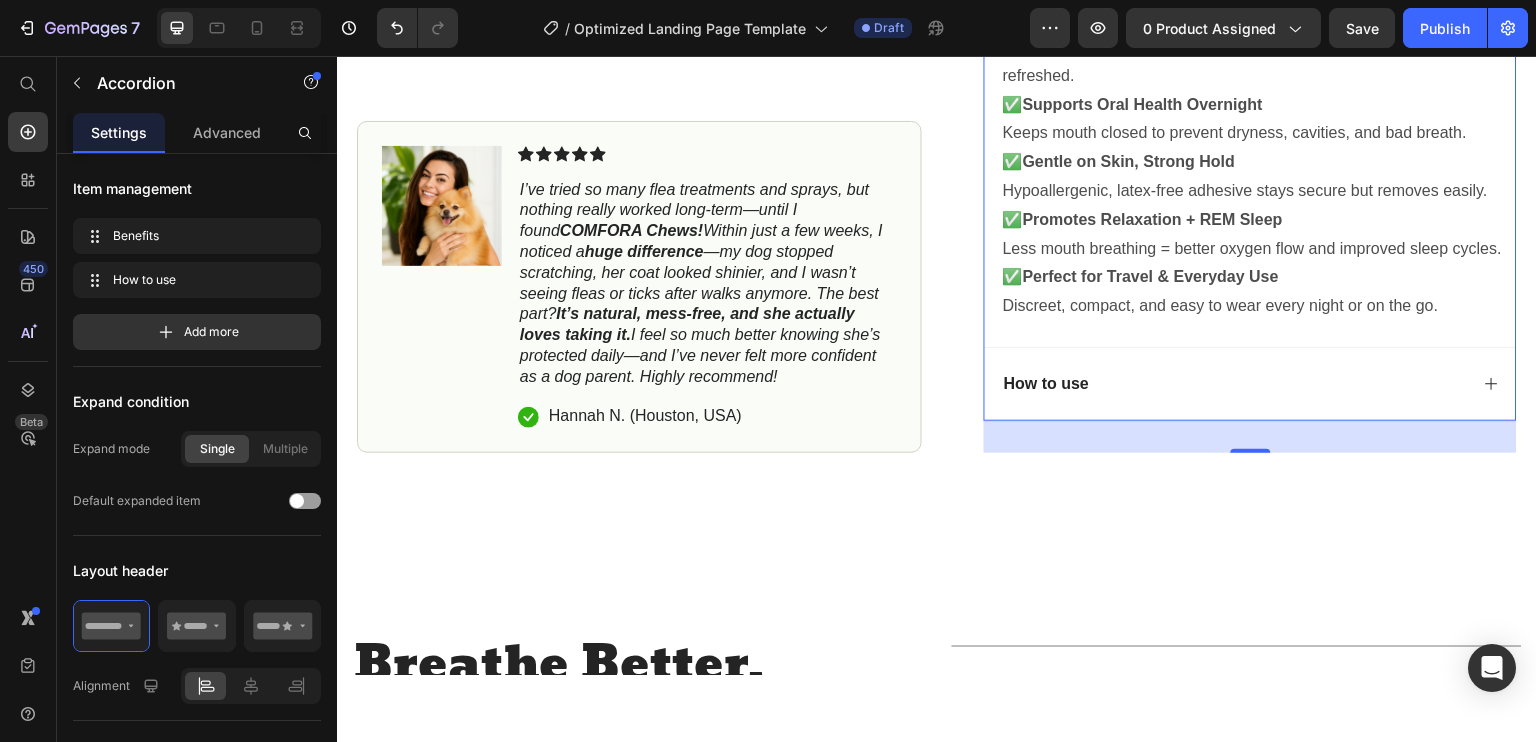 click on "How to use" at bounding box center (1046, 383) 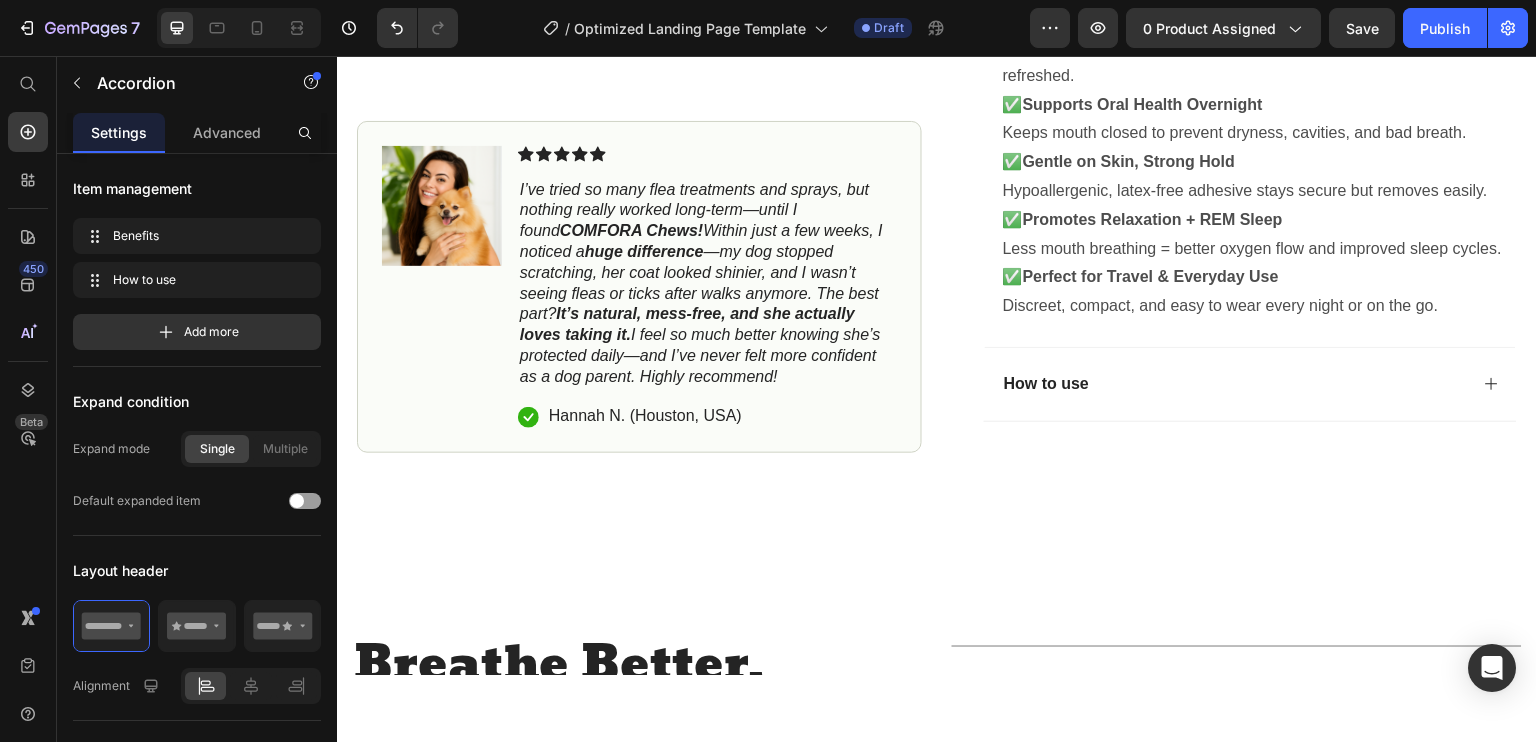 click on "How to use" at bounding box center [1234, 383] 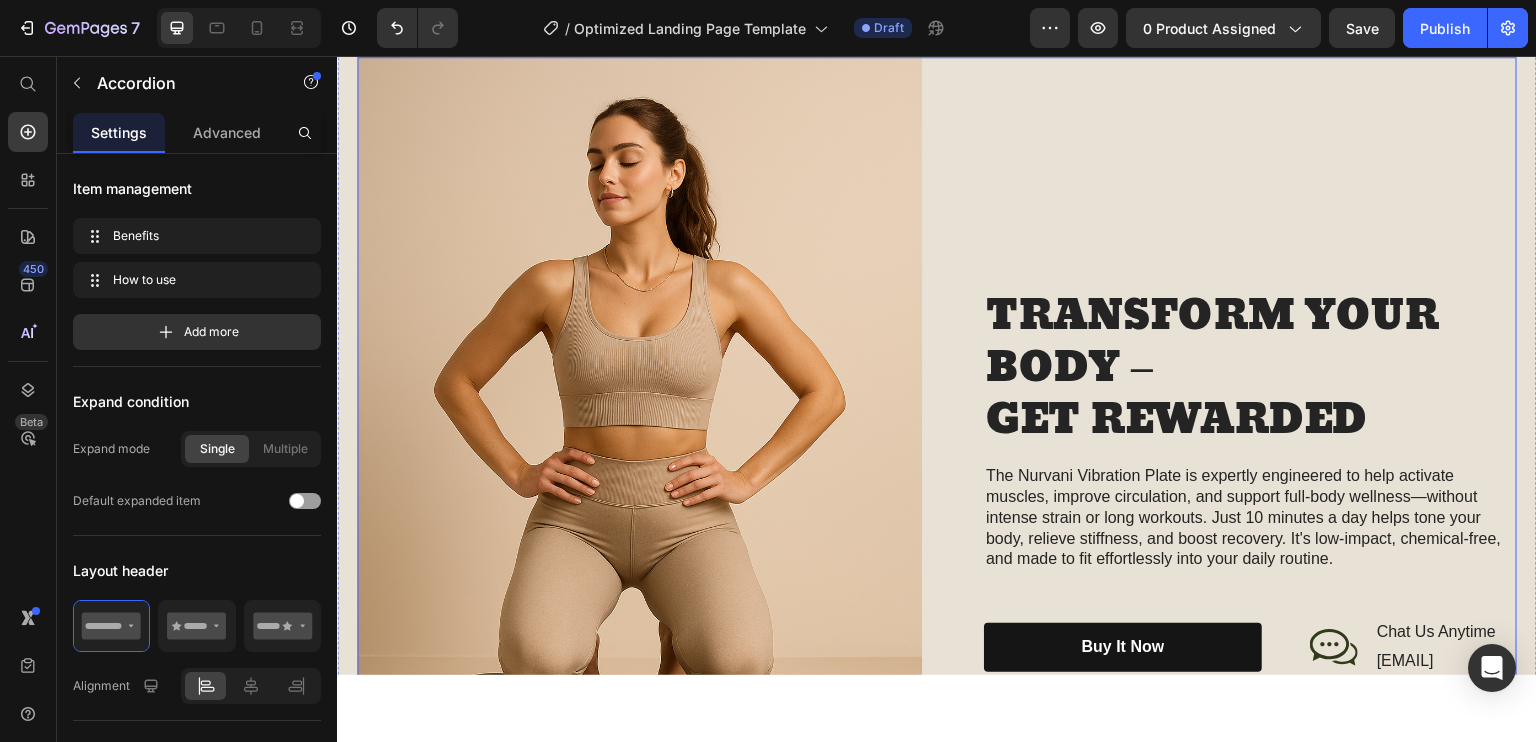 scroll, scrollTop: 2299, scrollLeft: 0, axis: vertical 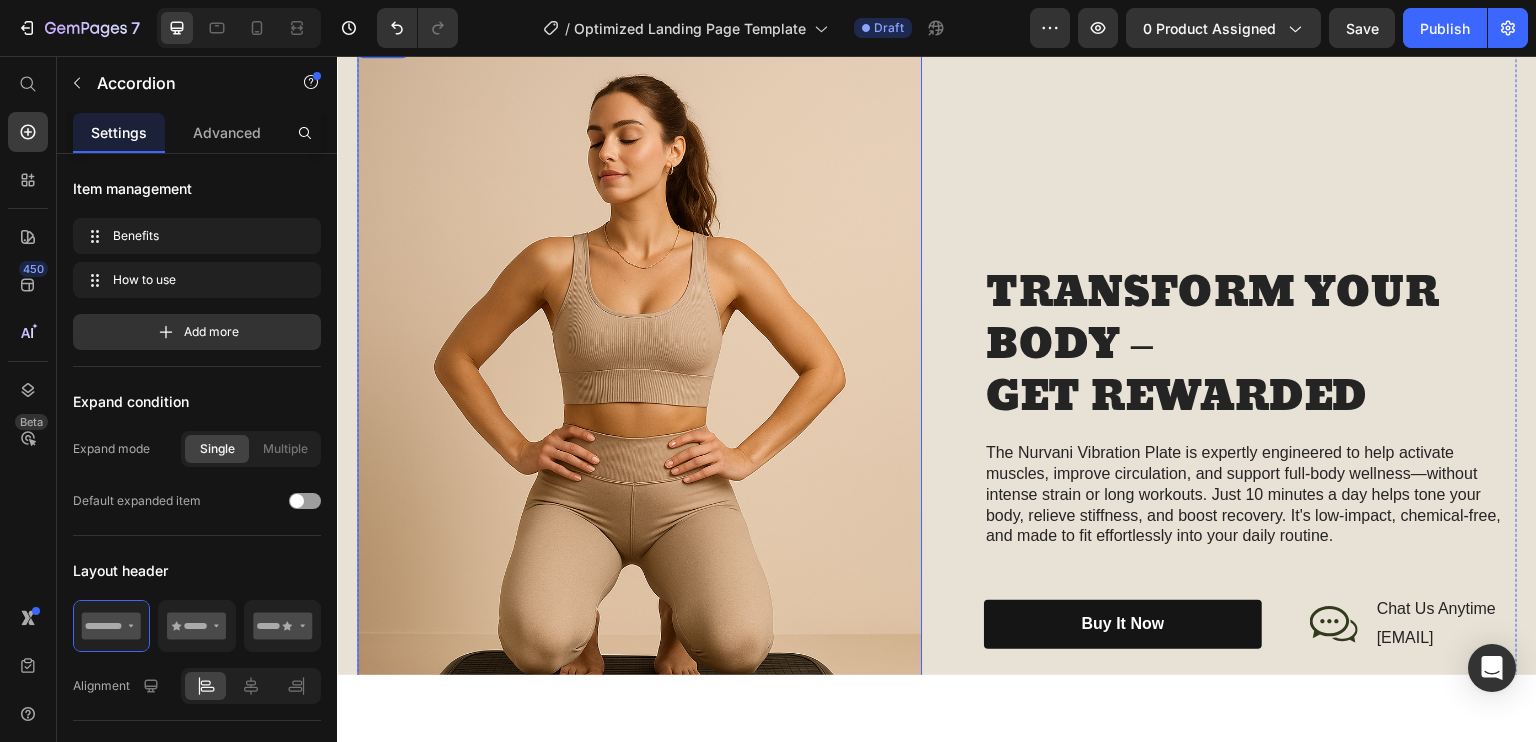 click at bounding box center (639, 457) 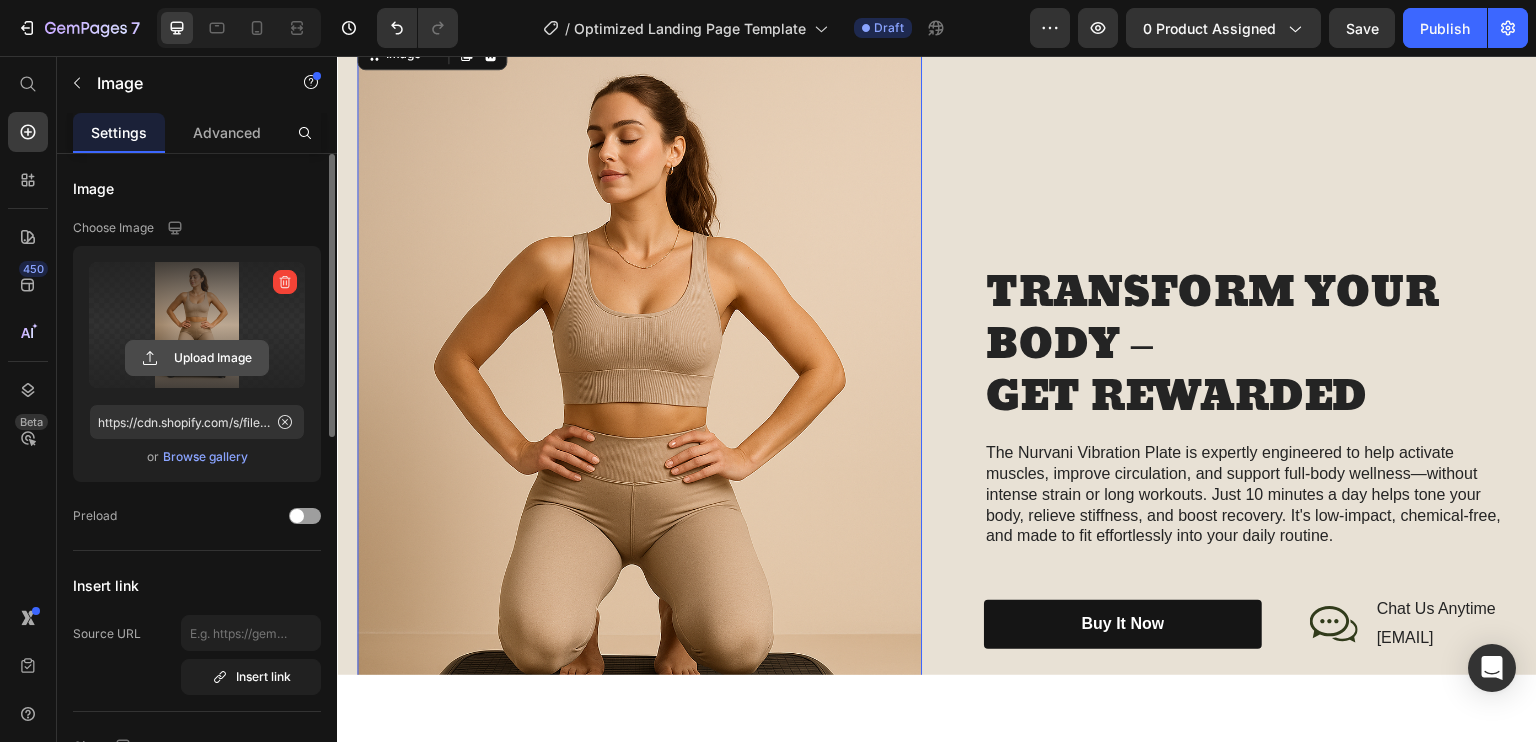 click 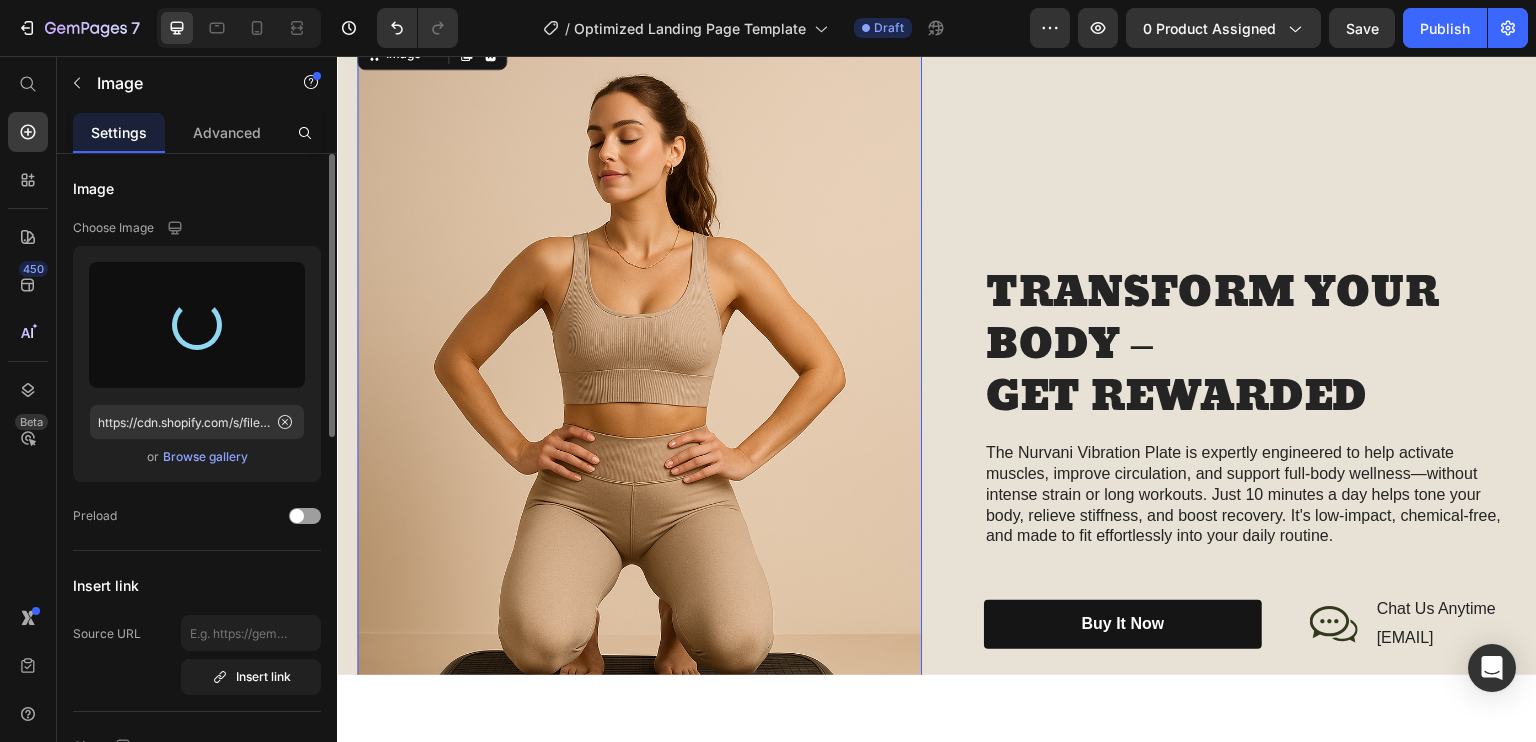 type on "https://cdn.shopify.com/s/files/1/0701/3865/8999/files/gempages_575018360752833380-5d771c82-4d9b-49f1-8eca-76dbb09f49a2.png" 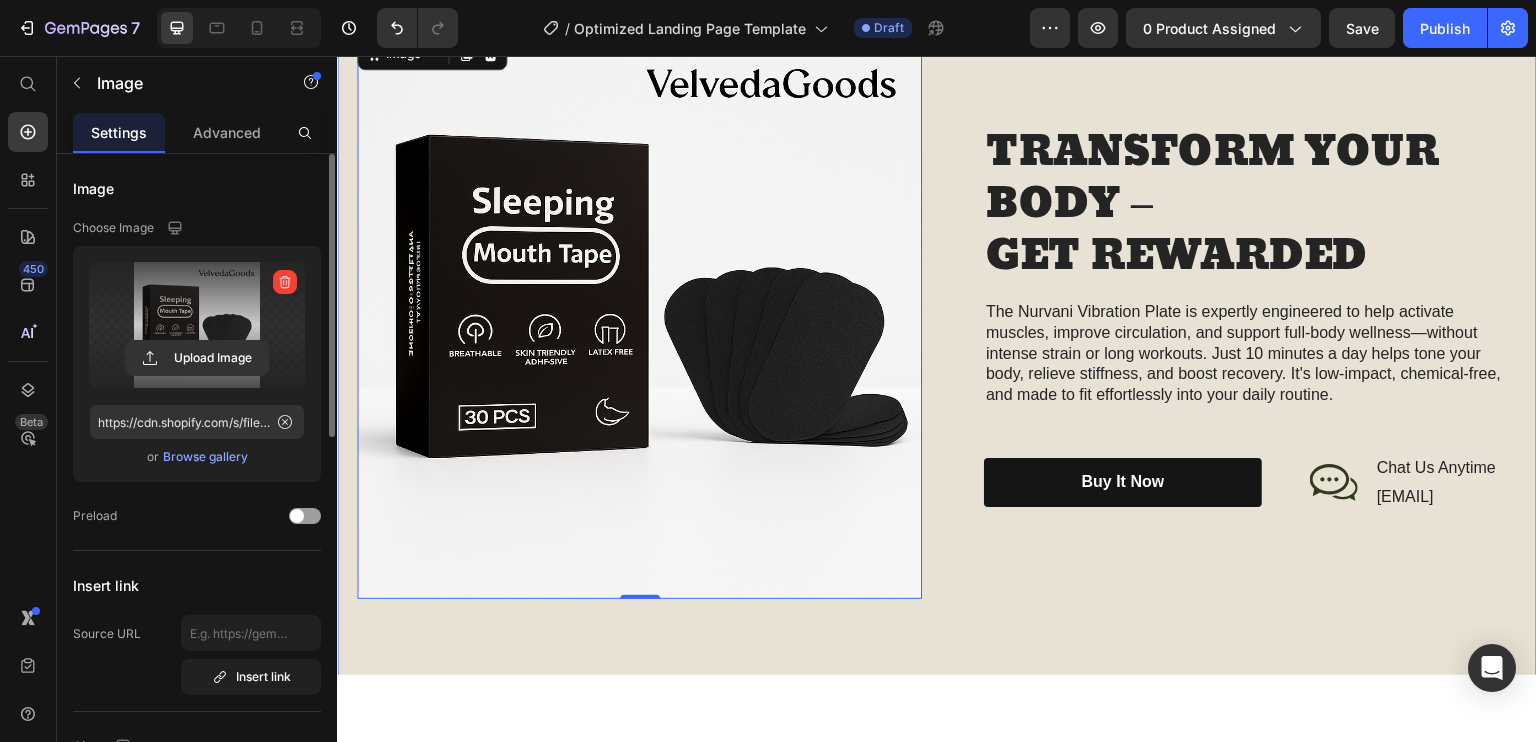 click on "Image   0 TRANSFORM YOUR BODY –  GET REWARDED Heading The Nurvani Vibration Plate is expertly engineered to help activate muscles, improve circulation, and support full-body wellness—without intense strain or long workouts. Just 10 minutes a day helps tone your body, relieve stiffness, and boost recovery. It's low-impact, chemical-free, and made to fit effortlessly into your daily routine. Text Block buy it now Button
Icon Chat Us Anytime Text Block [EMAIL] Text Block Row Row Row Row Section 3" at bounding box center [937, 315] 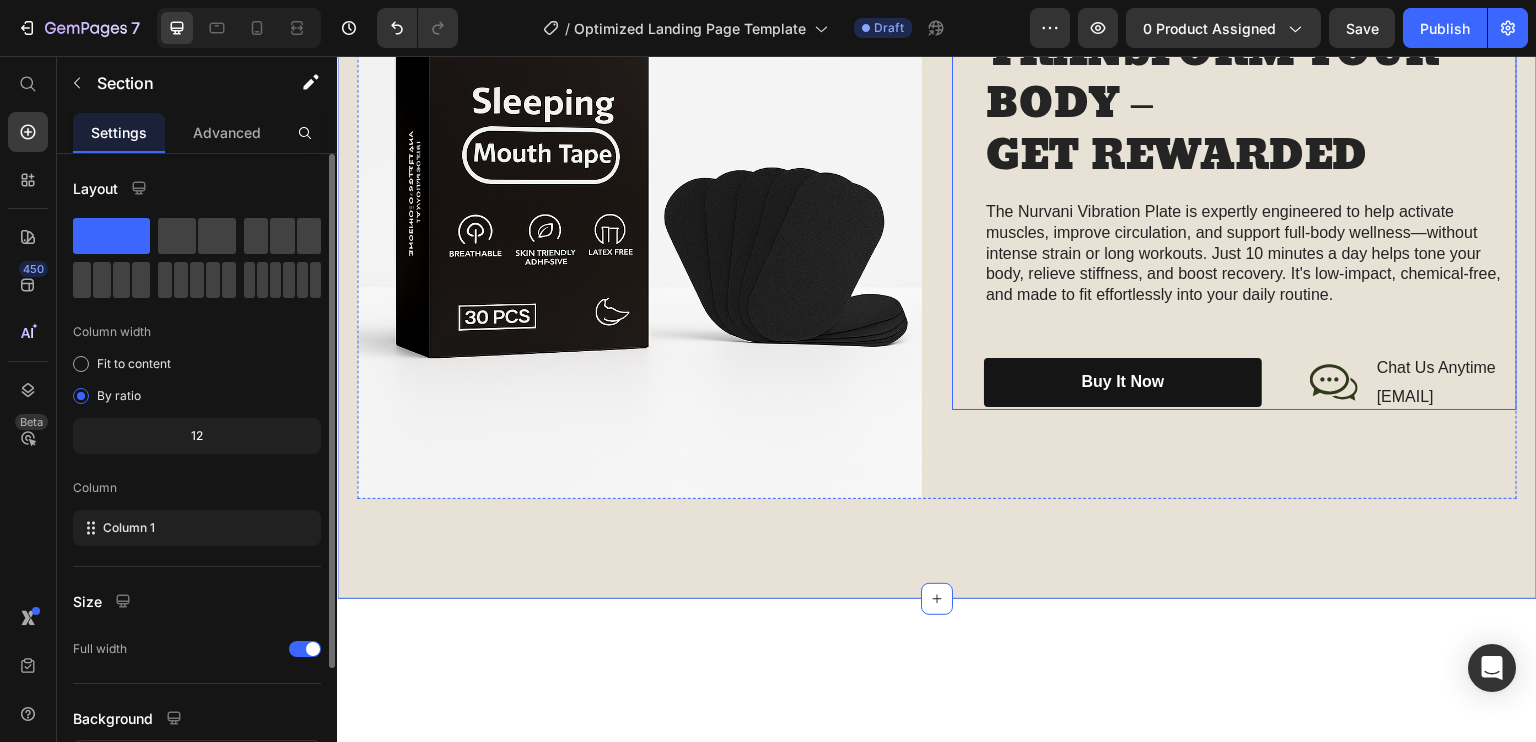 scroll, scrollTop: 2299, scrollLeft: 0, axis: vertical 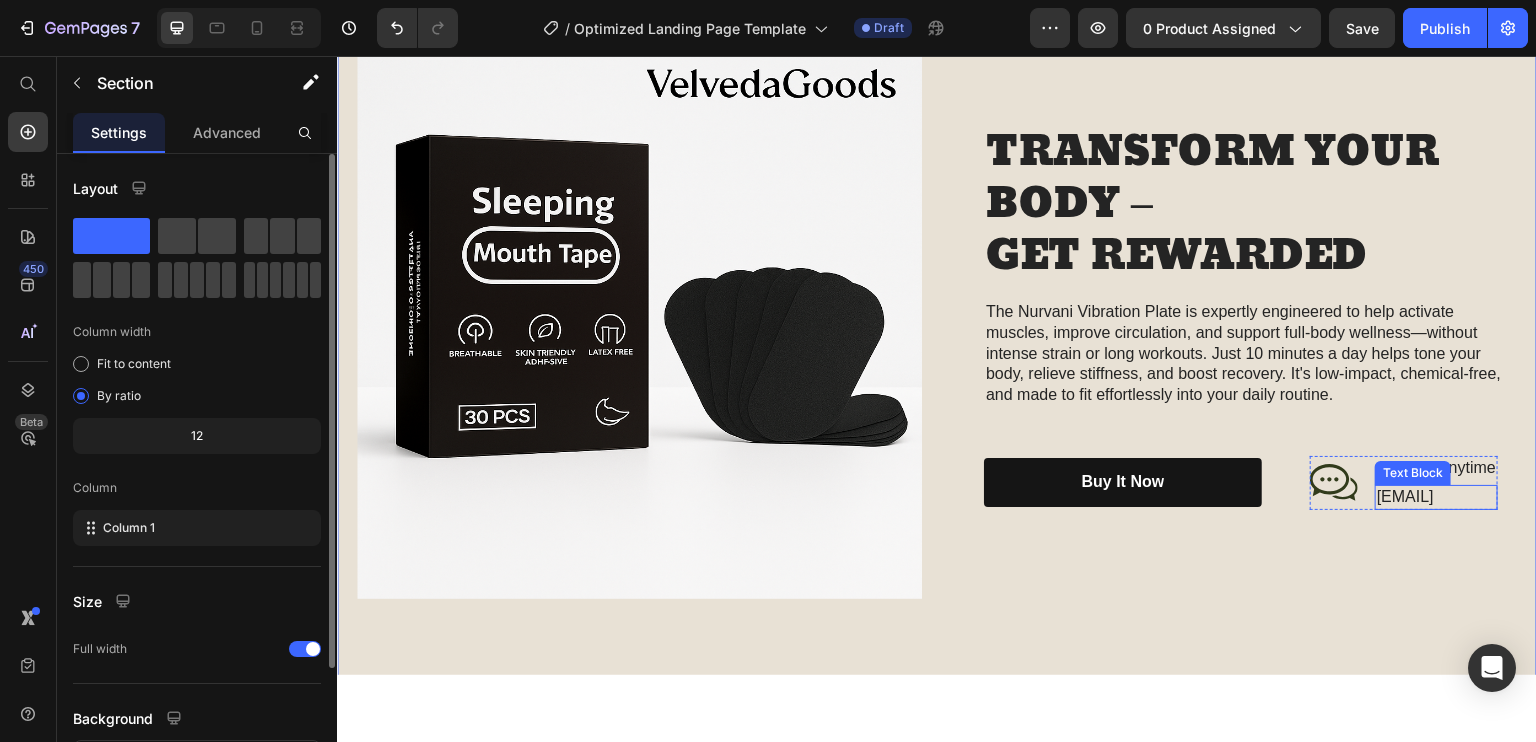 click on "[EMAIL]" at bounding box center (1436, 496) 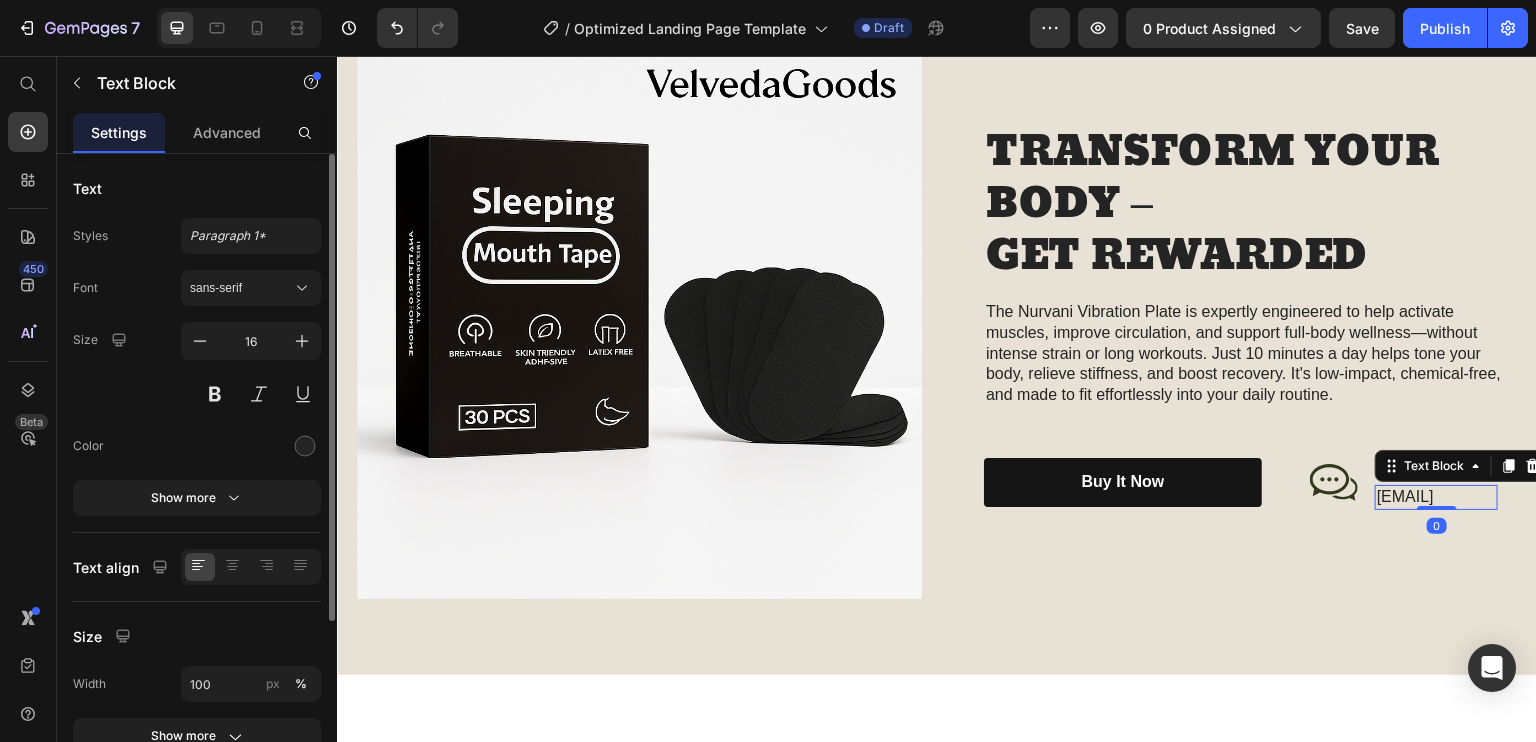 click on "[EMAIL]" at bounding box center (1436, 496) 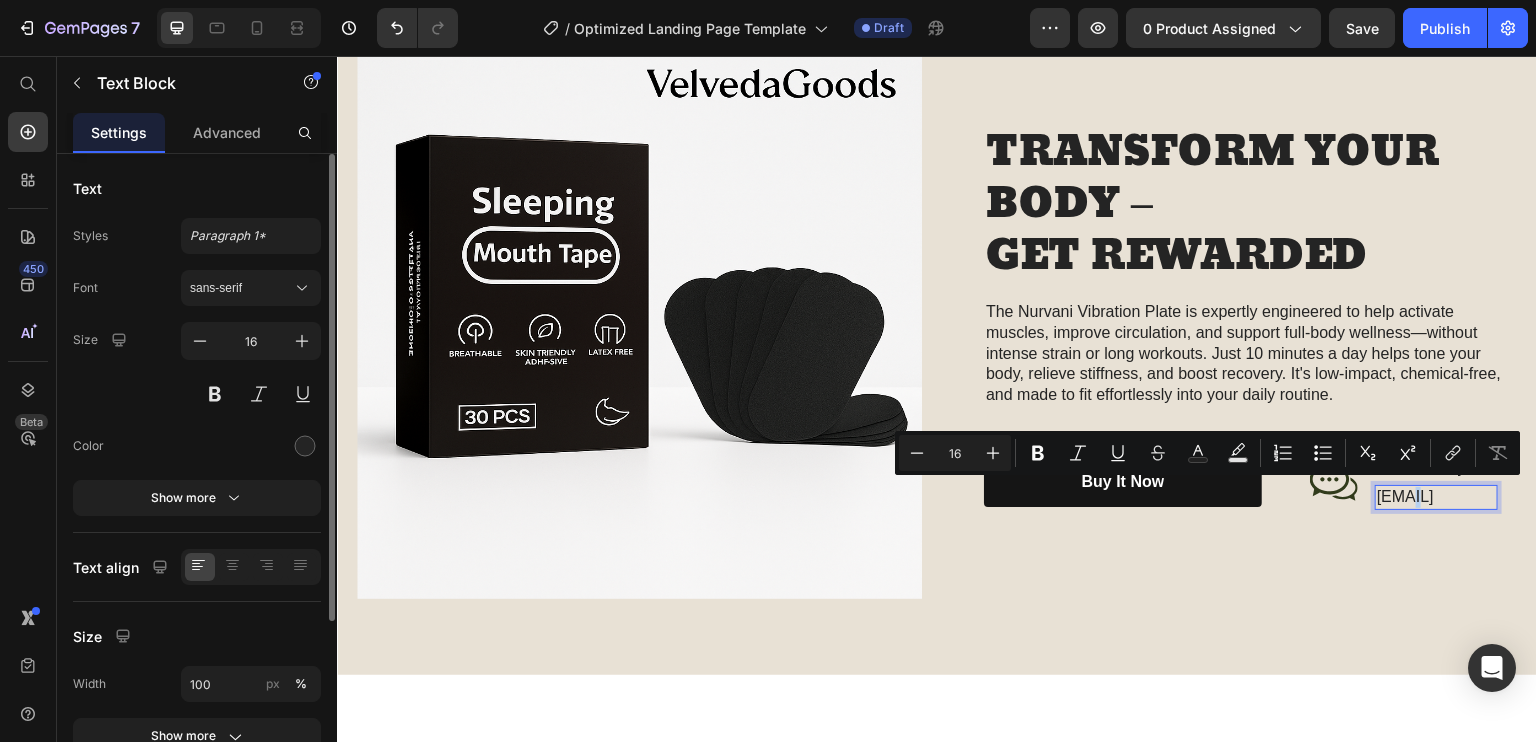 click on "[EMAIL]" at bounding box center [1436, 496] 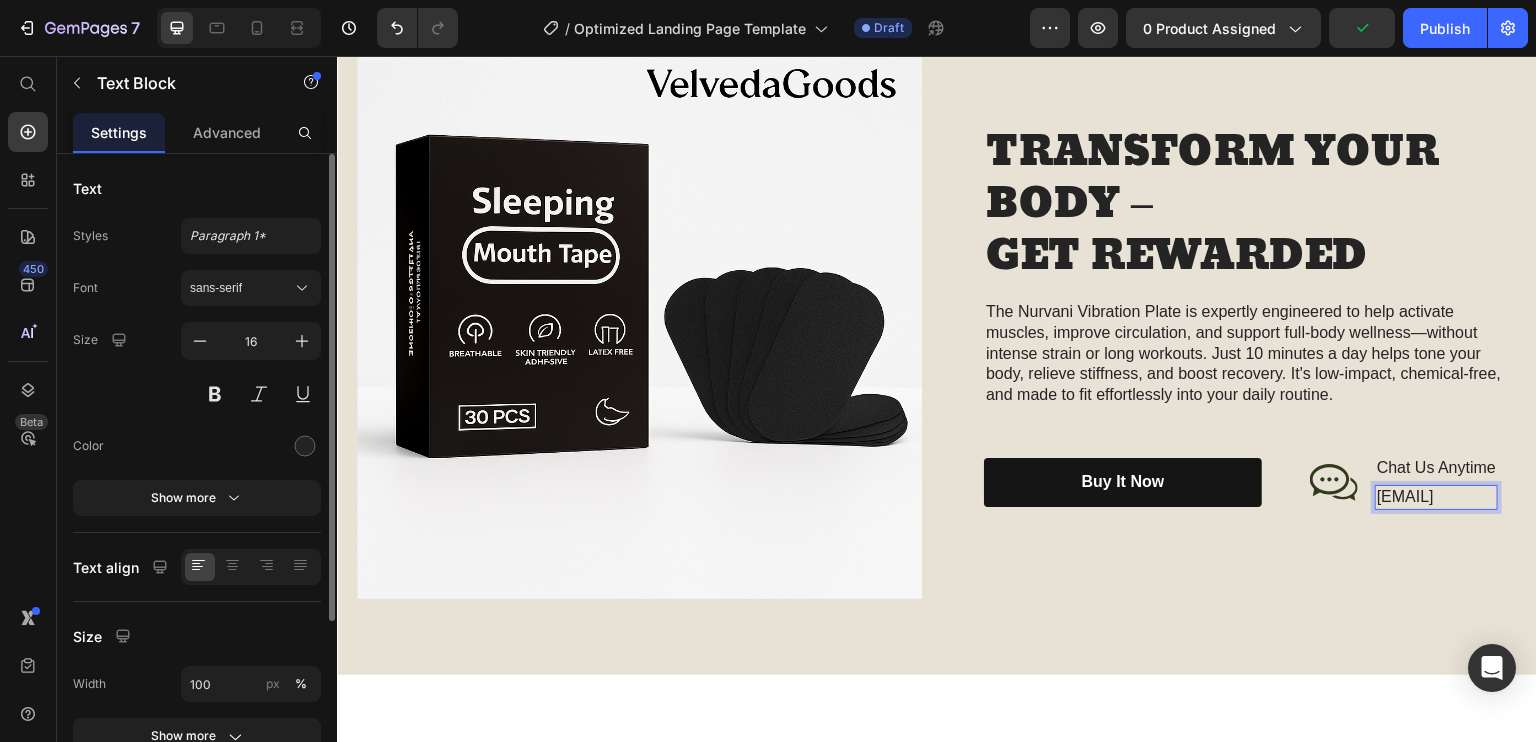 click on "[EMAIL]" at bounding box center [1436, 496] 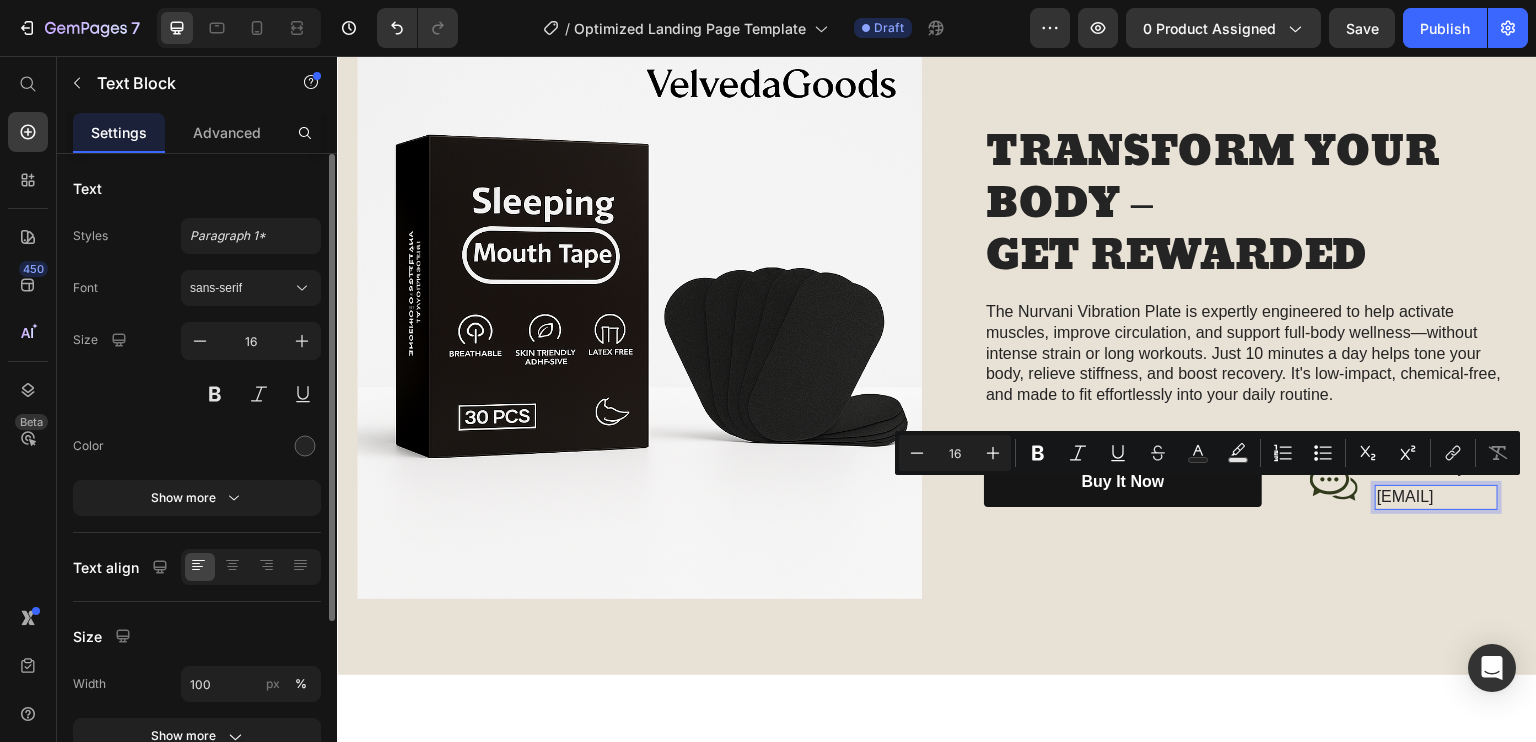 drag, startPoint x: 1498, startPoint y: 491, endPoint x: 1405, endPoint y: 496, distance: 93.13431 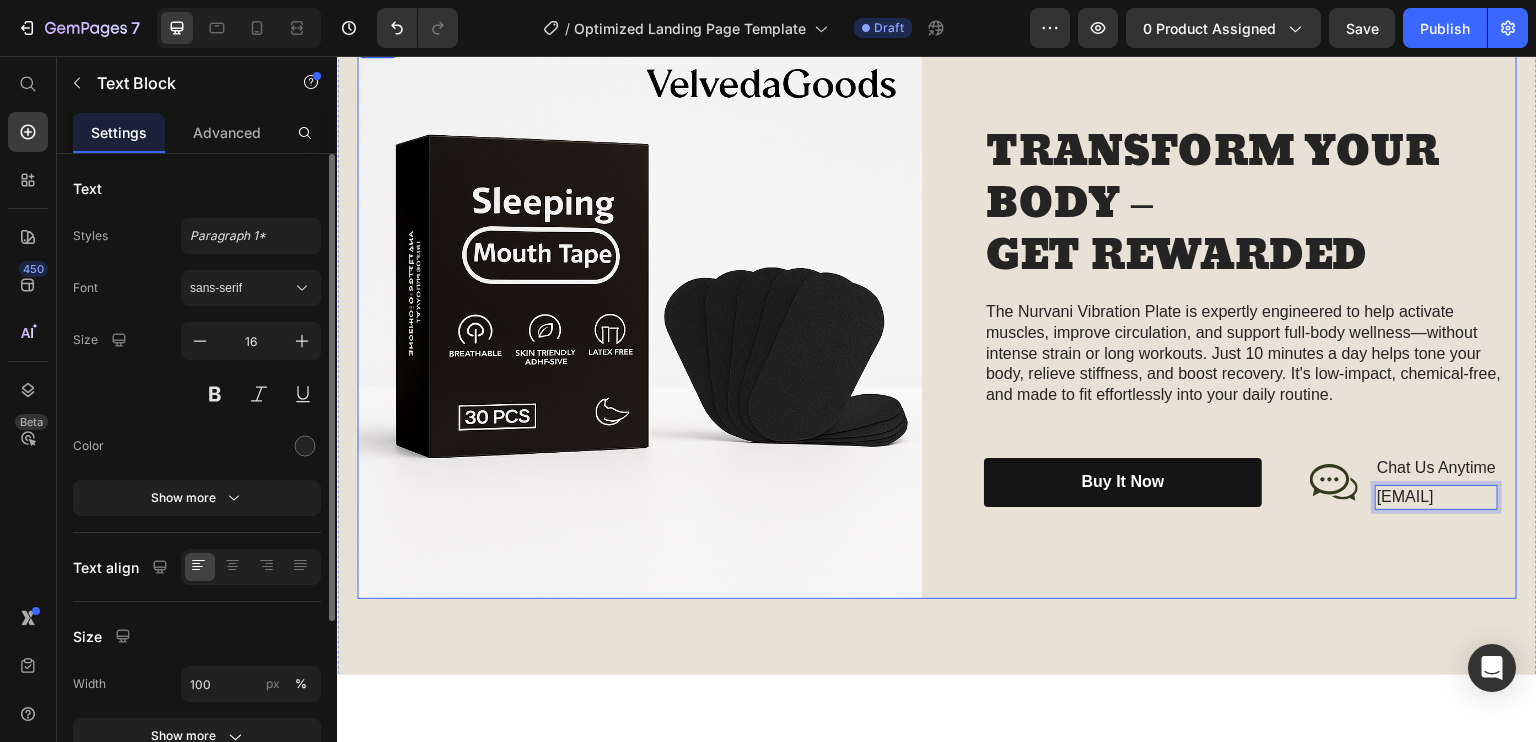 scroll, scrollTop: 2288, scrollLeft: 0, axis: vertical 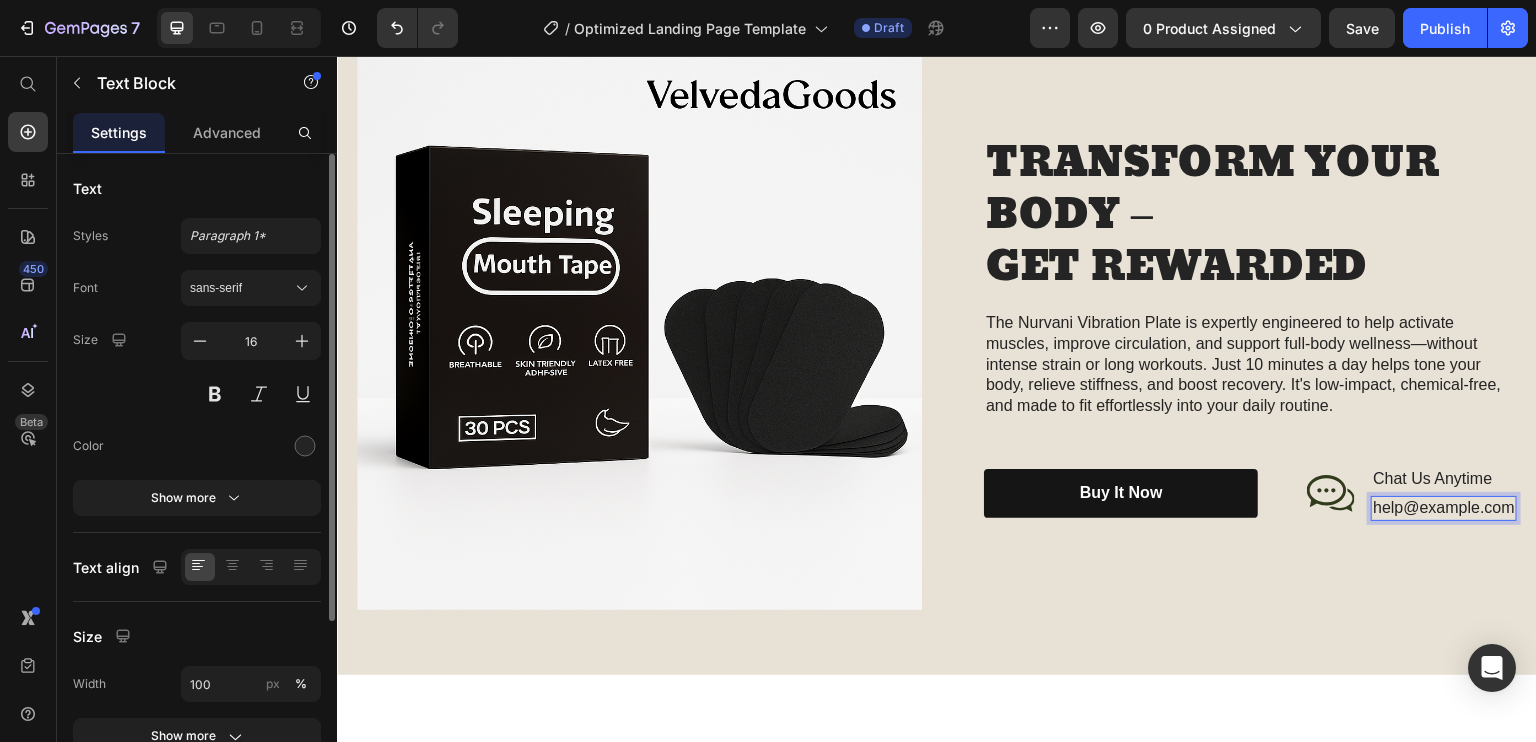 click on "TRANSFORM YOUR BODY –  GET REWARDED Heading The Nurvani Vibration Plate is expertly engineered to help activate muscles, improve circulation, and support full-body wellness—without intense strain or long workouts. Just 10 minutes a day helps tone your body, relieve stiffness, and boost recovery. It's low-impact, chemical-free, and made to fit effortlessly into your daily routine. Text Block buy it now Button
Icon Chat Us Anytime Text Block [EMAIL] Text Block   0 Row Row Row" at bounding box center (1234, 326) 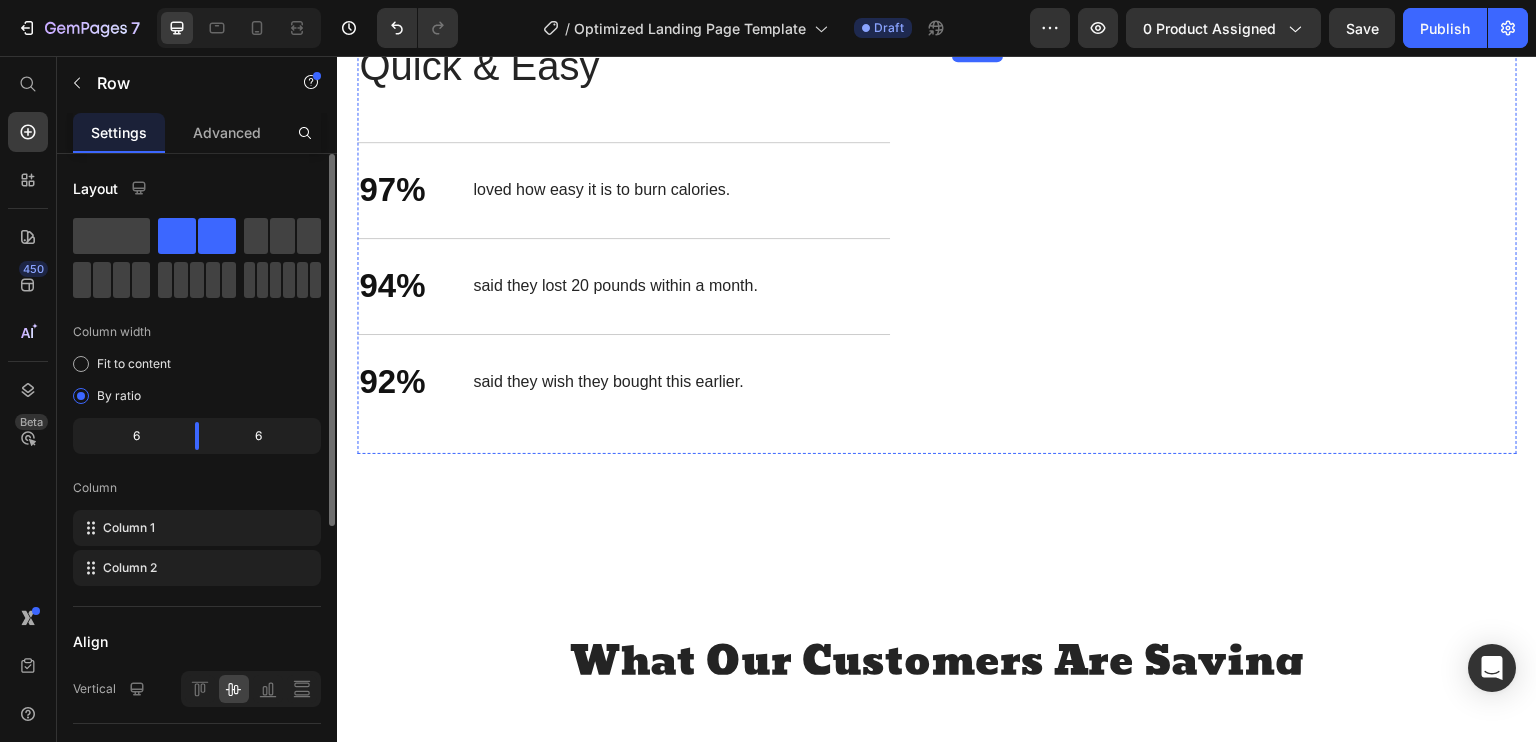 scroll, scrollTop: 3088, scrollLeft: 0, axis: vertical 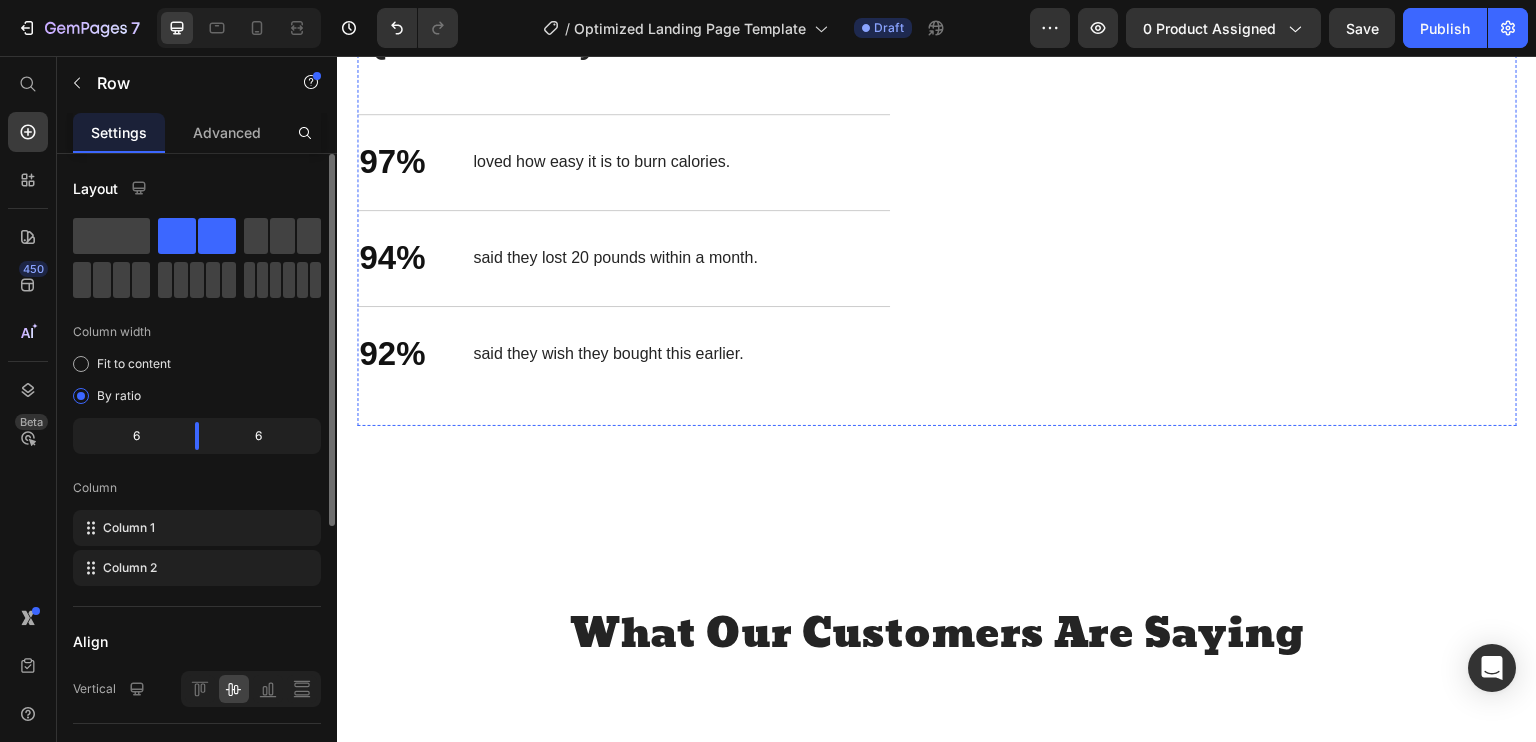click at bounding box center (1234, 9) 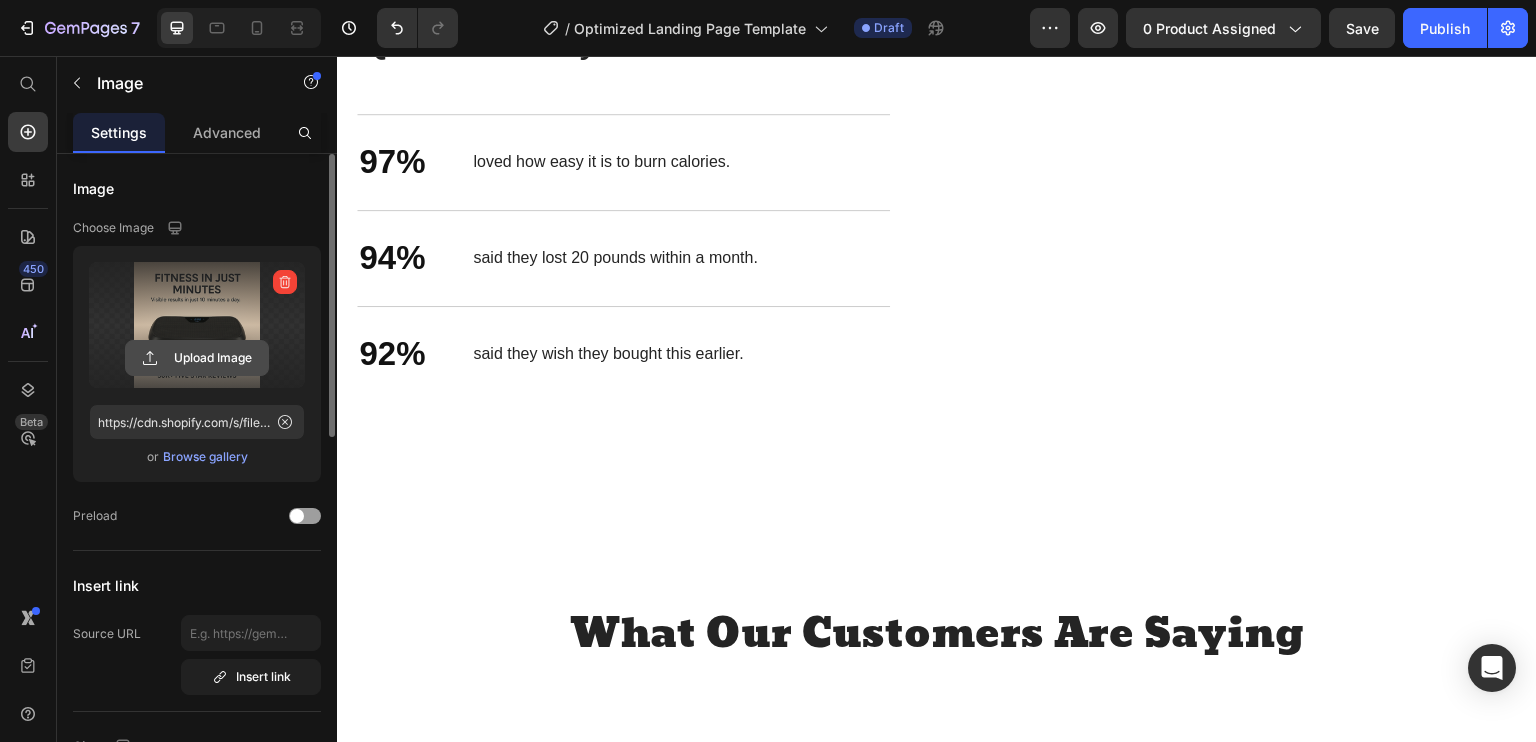 click on "Upload Image" at bounding box center [197, 358] 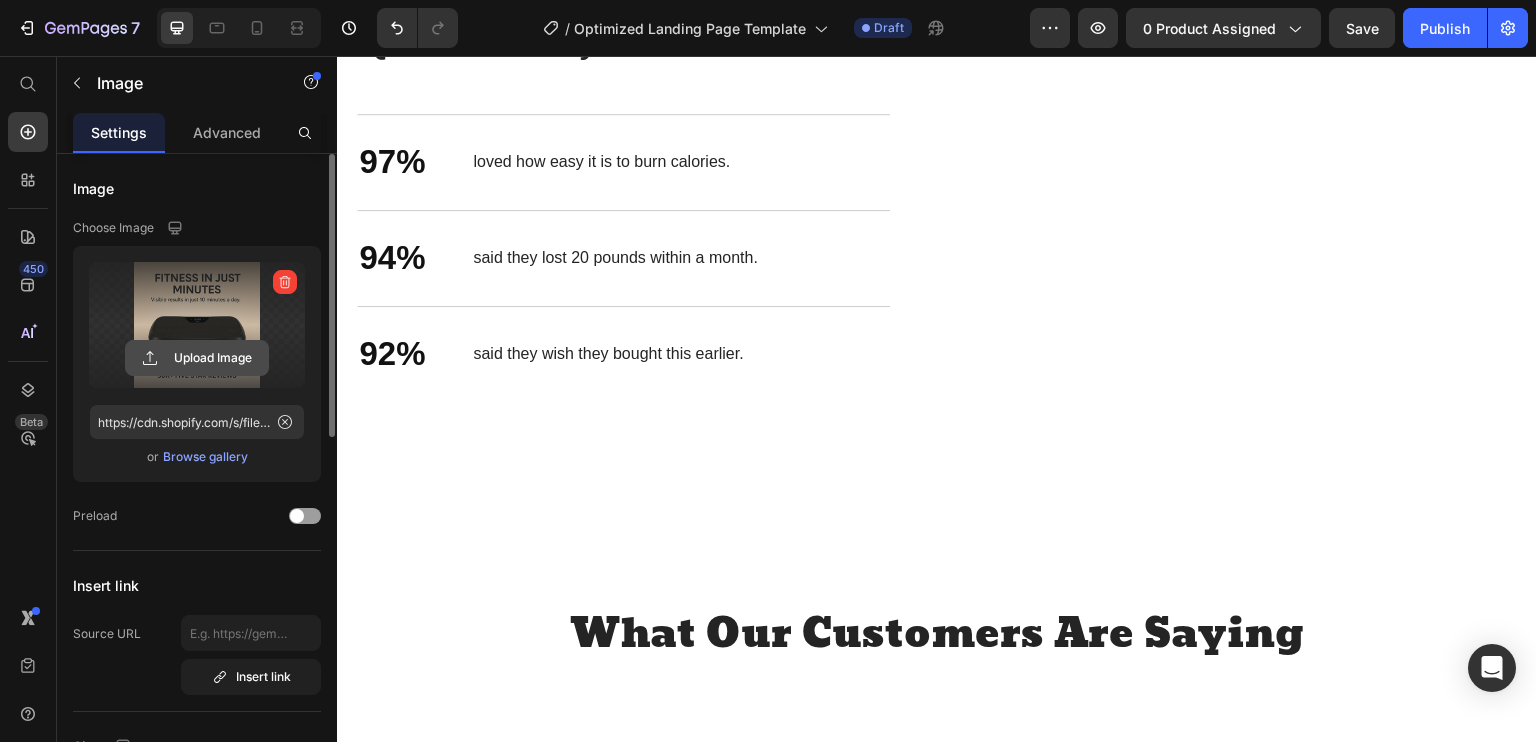 click 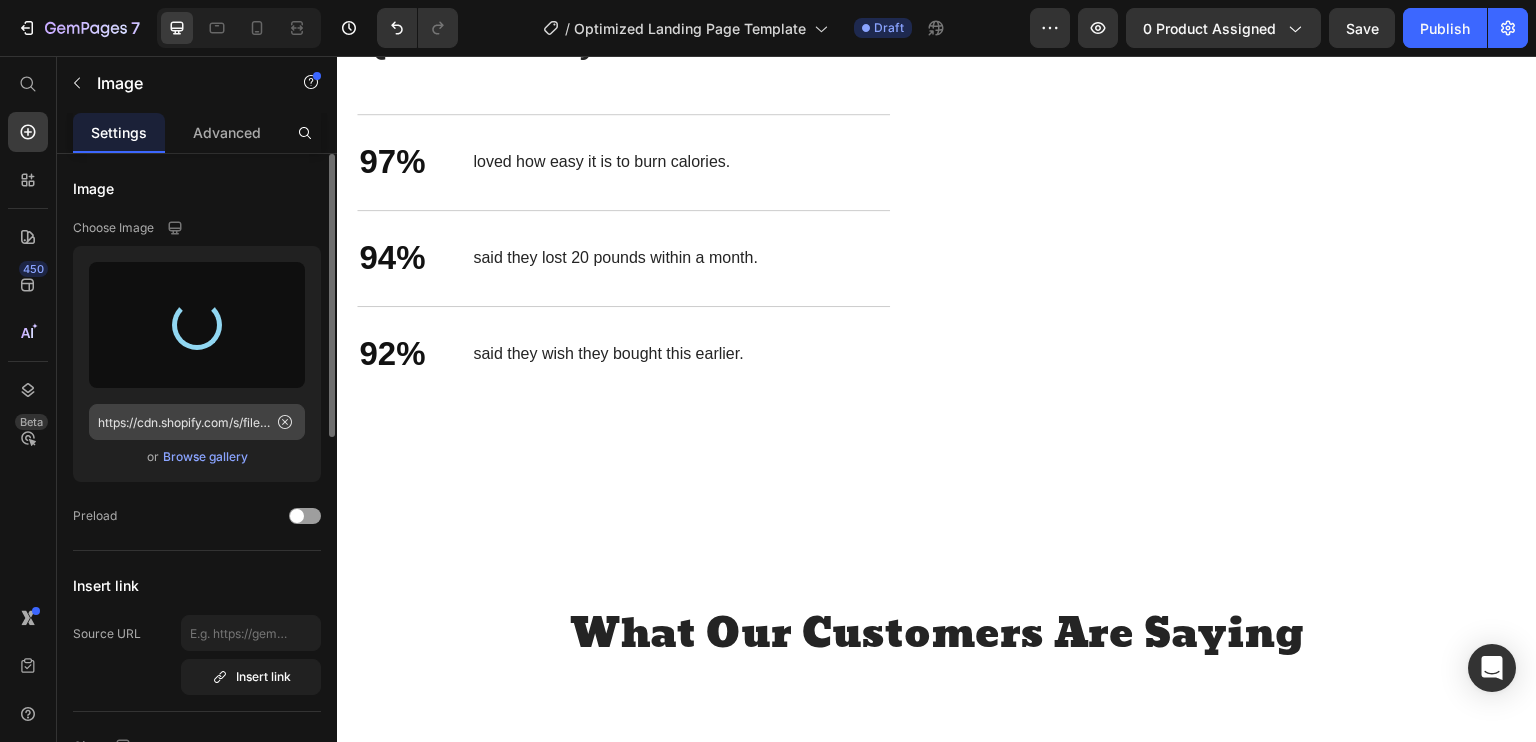 type on "https://cdn.shopify.com/s/files/1/0701/3865/8999/files/gempages_575018360752833380-be2eee44-bf80-46d9-82e6-cf925a80d479.png" 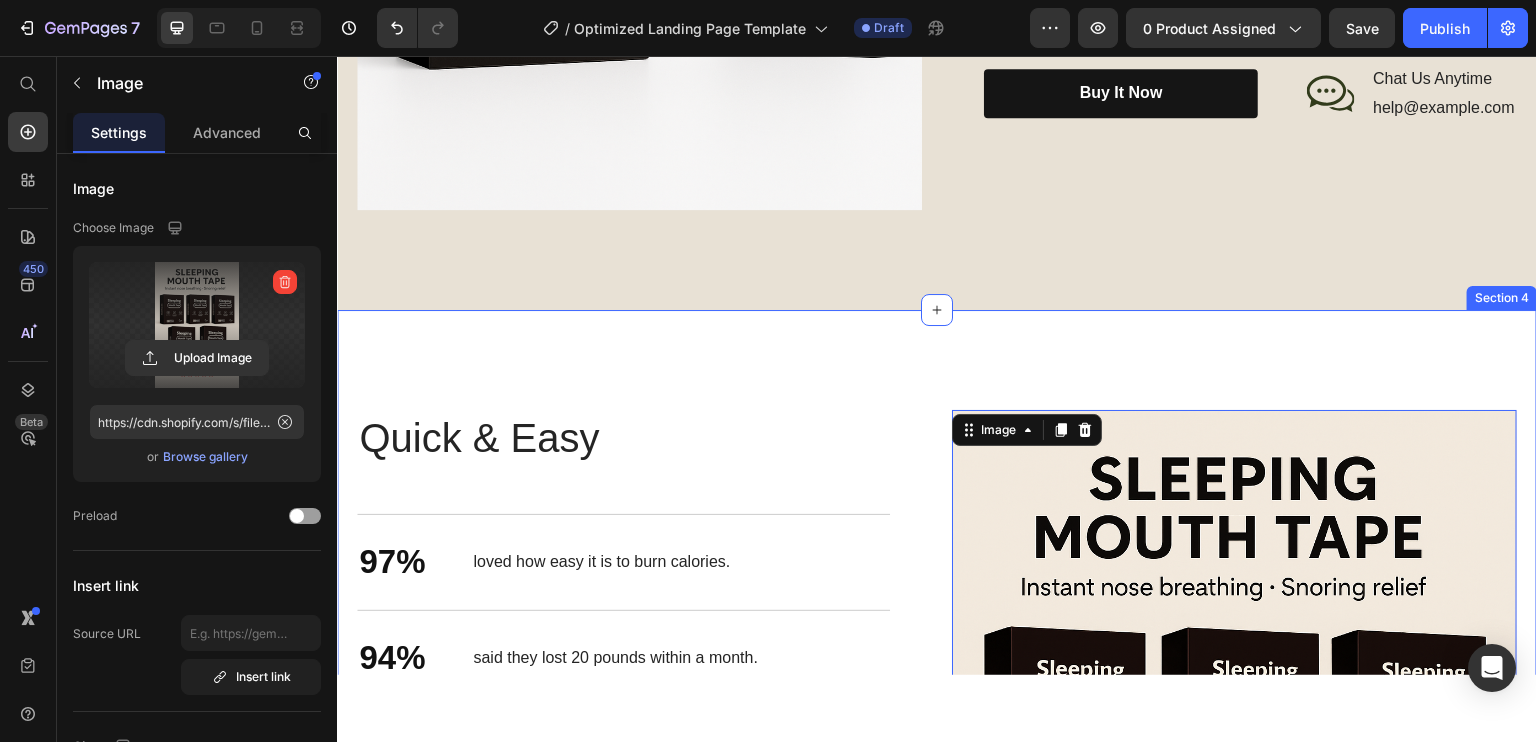 scroll, scrollTop: 2288, scrollLeft: 0, axis: vertical 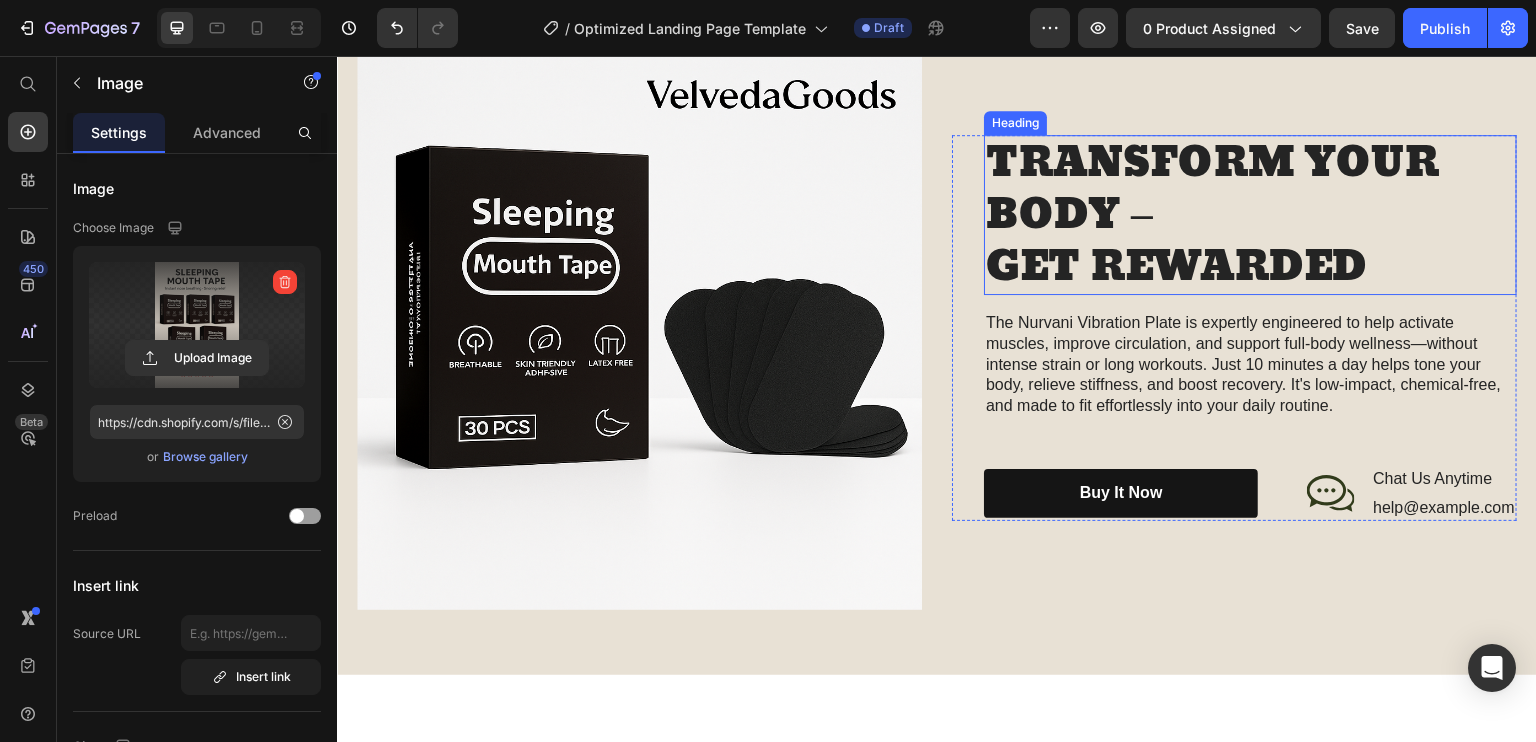 click on "TRANSFORM YOUR BODY –  GET REWARDED" at bounding box center (1250, 214) 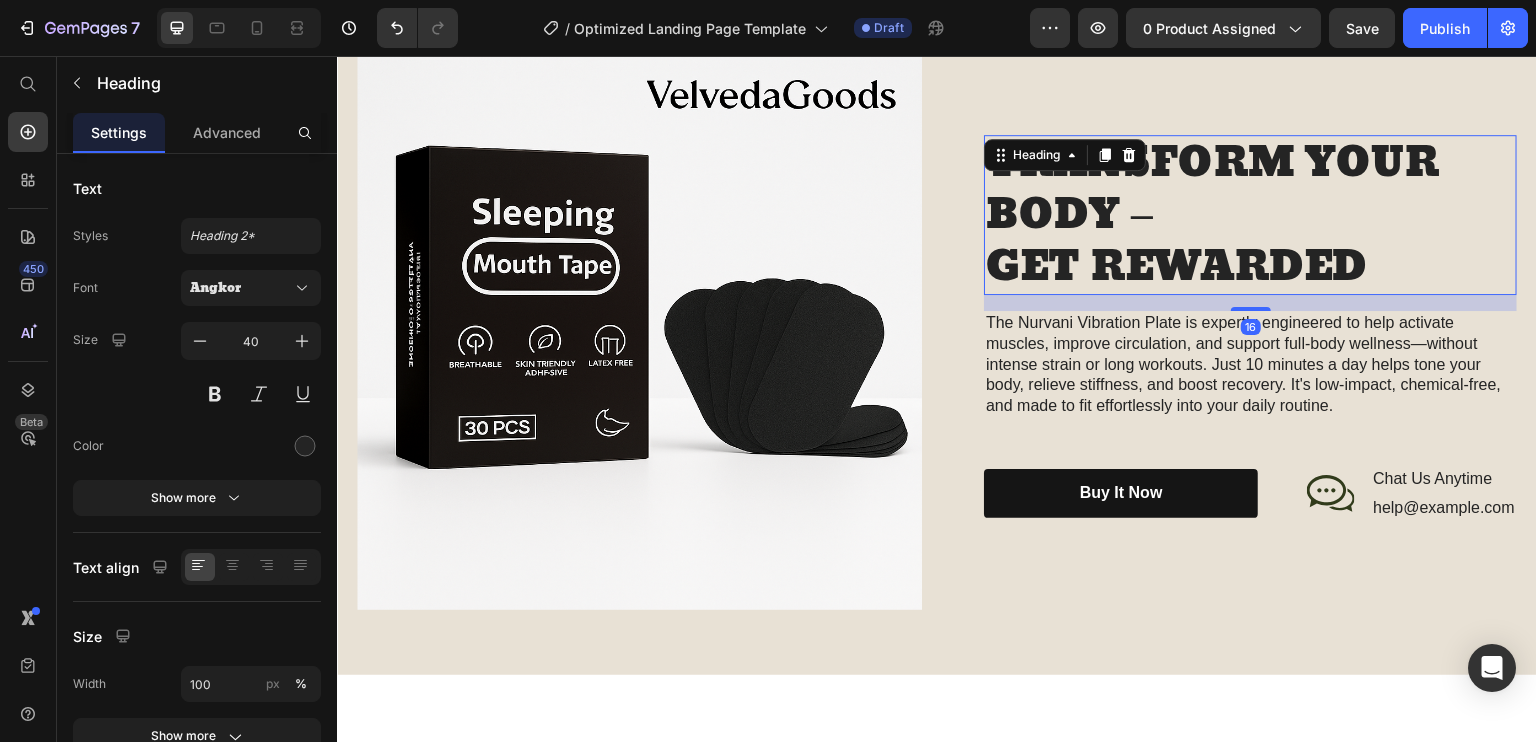 click on "TRANSFORM YOUR BODY –  GET REWARDED" at bounding box center (1250, 214) 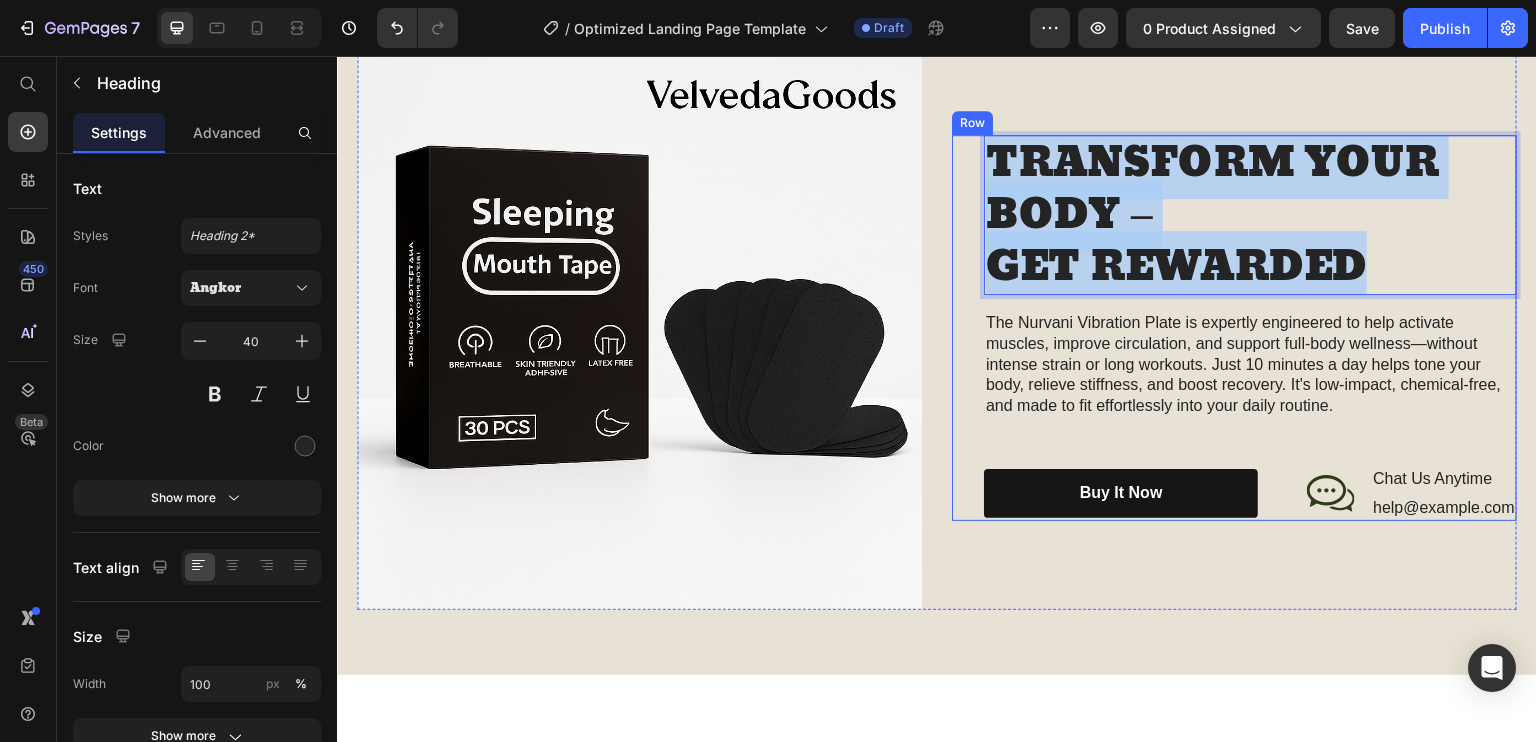 drag, startPoint x: 1372, startPoint y: 248, endPoint x: 960, endPoint y: 151, distance: 423.26468 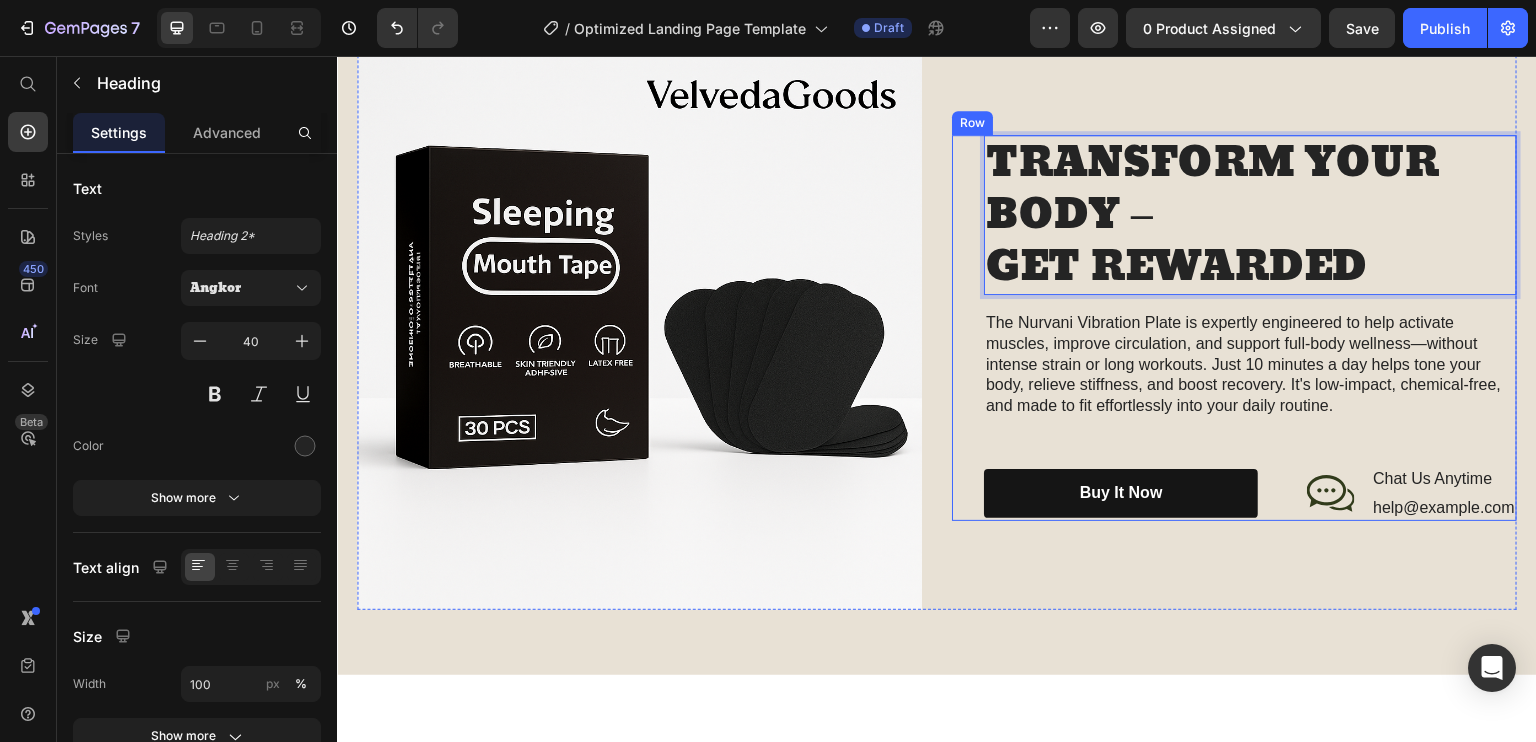 scroll, scrollTop: 8, scrollLeft: 0, axis: vertical 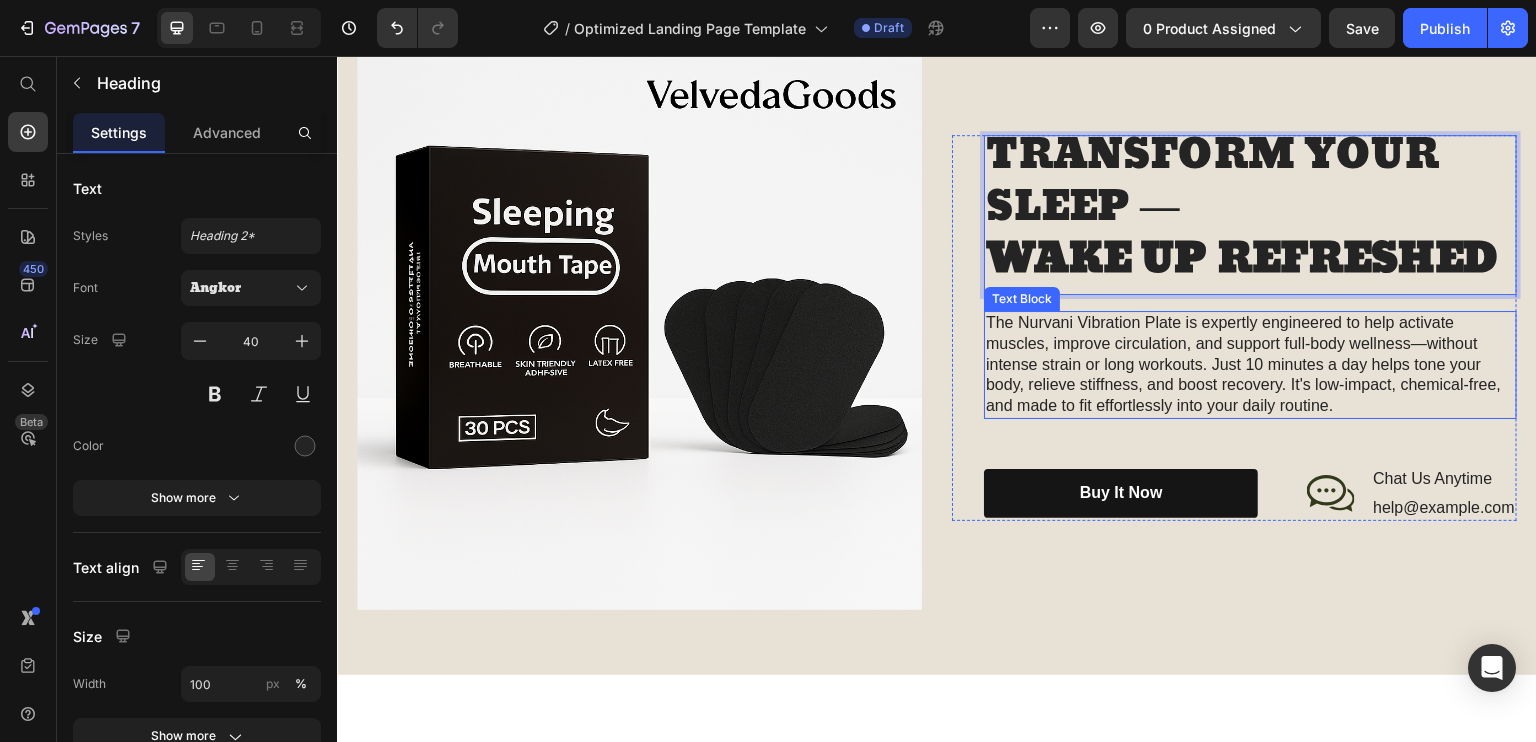 click on "The Nurvani Vibration Plate is expertly engineered to help activate muscles, improve circulation, and support full-body wellness—without intense strain or long workouts. Just 10 minutes a day helps tone your body, relieve stiffness, and boost recovery. It's low-impact, chemical-free, and made to fit effortlessly into your daily routine." at bounding box center [1250, 364] 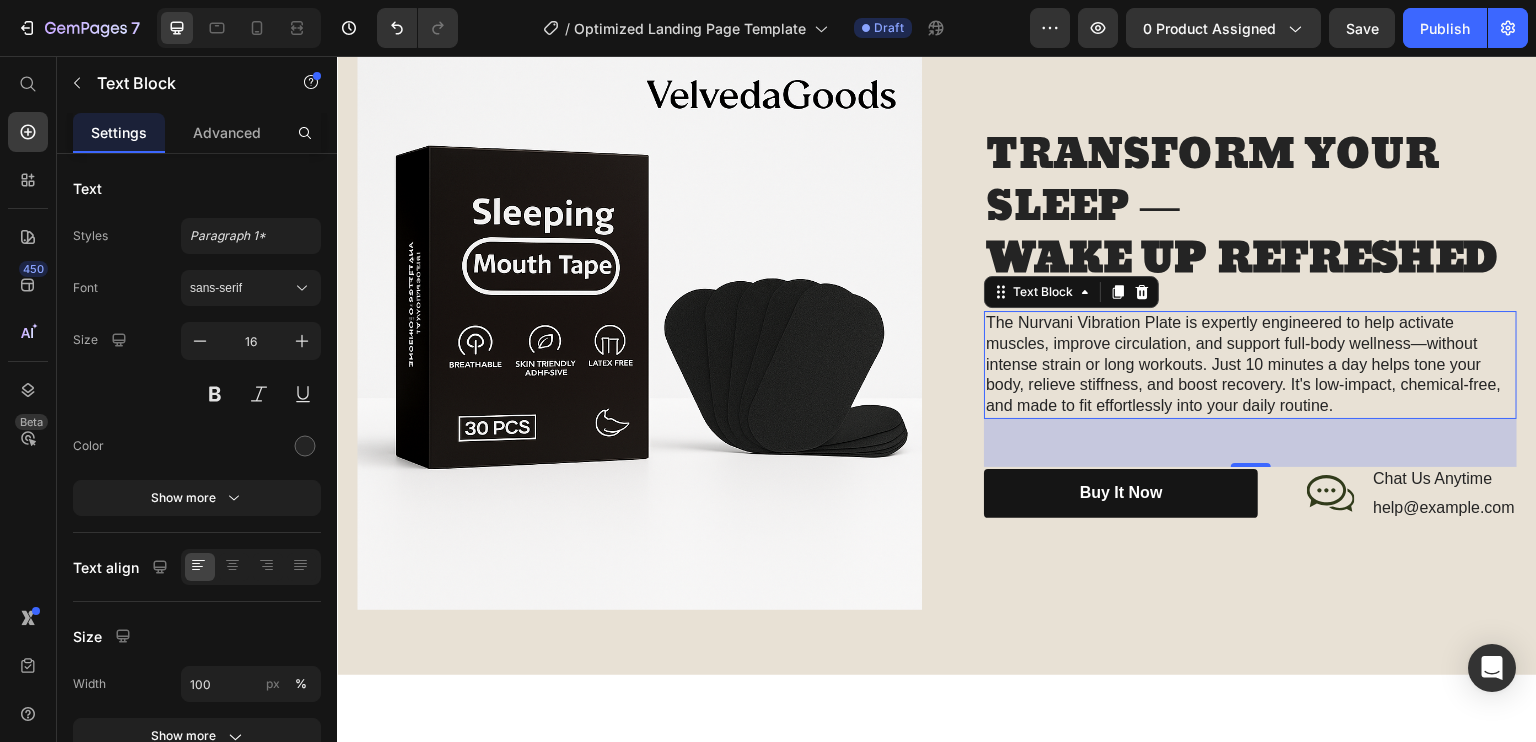 click on "The Nurvani Vibration Plate is expertly engineered to help activate muscles, improve circulation, and support full-body wellness—without intense strain or long workouts. Just 10 minutes a day helps tone your body, relieve stiffness, and boost recovery. It's low-impact, chemical-free, and made to fit effortlessly into your daily routine." at bounding box center (1250, 364) 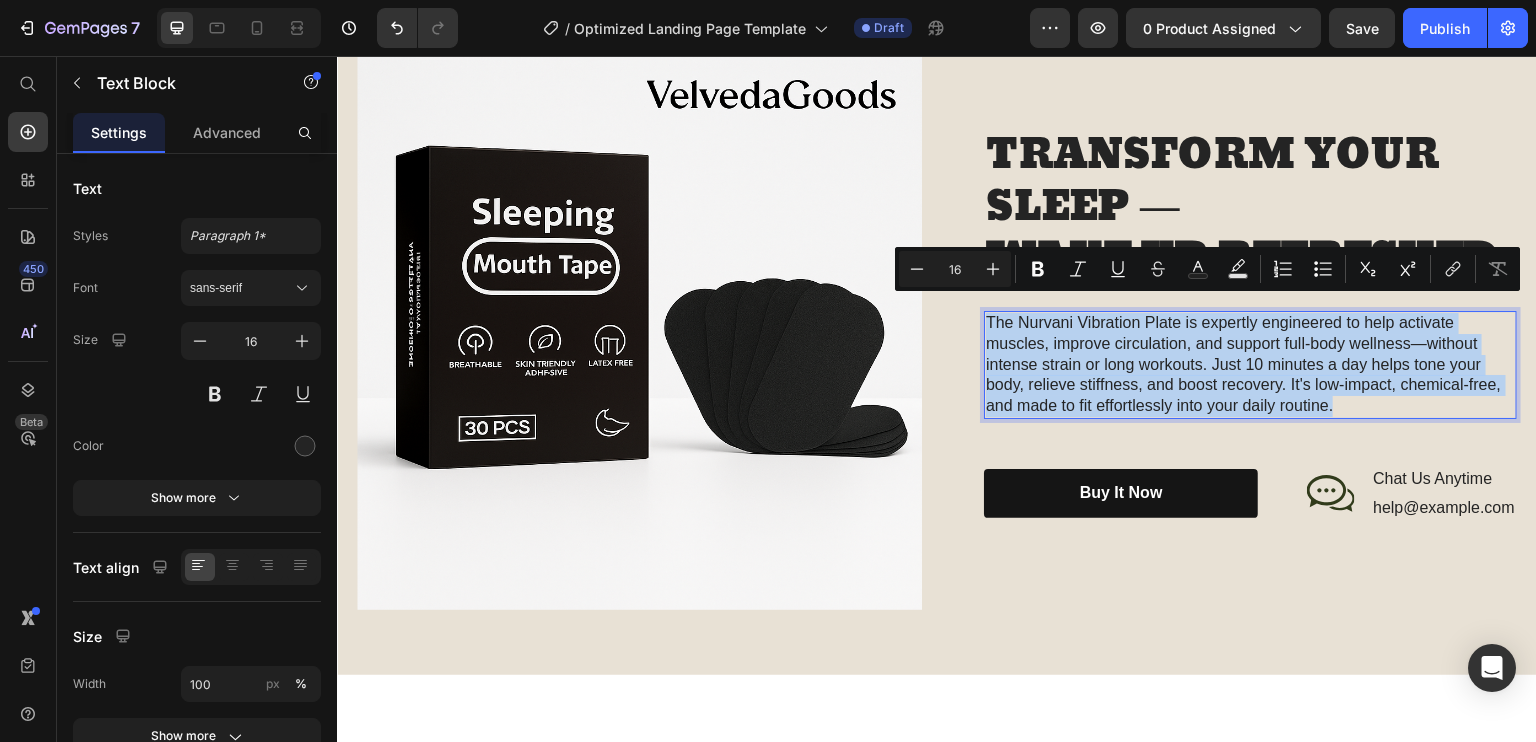 drag, startPoint x: 1341, startPoint y: 387, endPoint x: 986, endPoint y: 290, distance: 368.01358 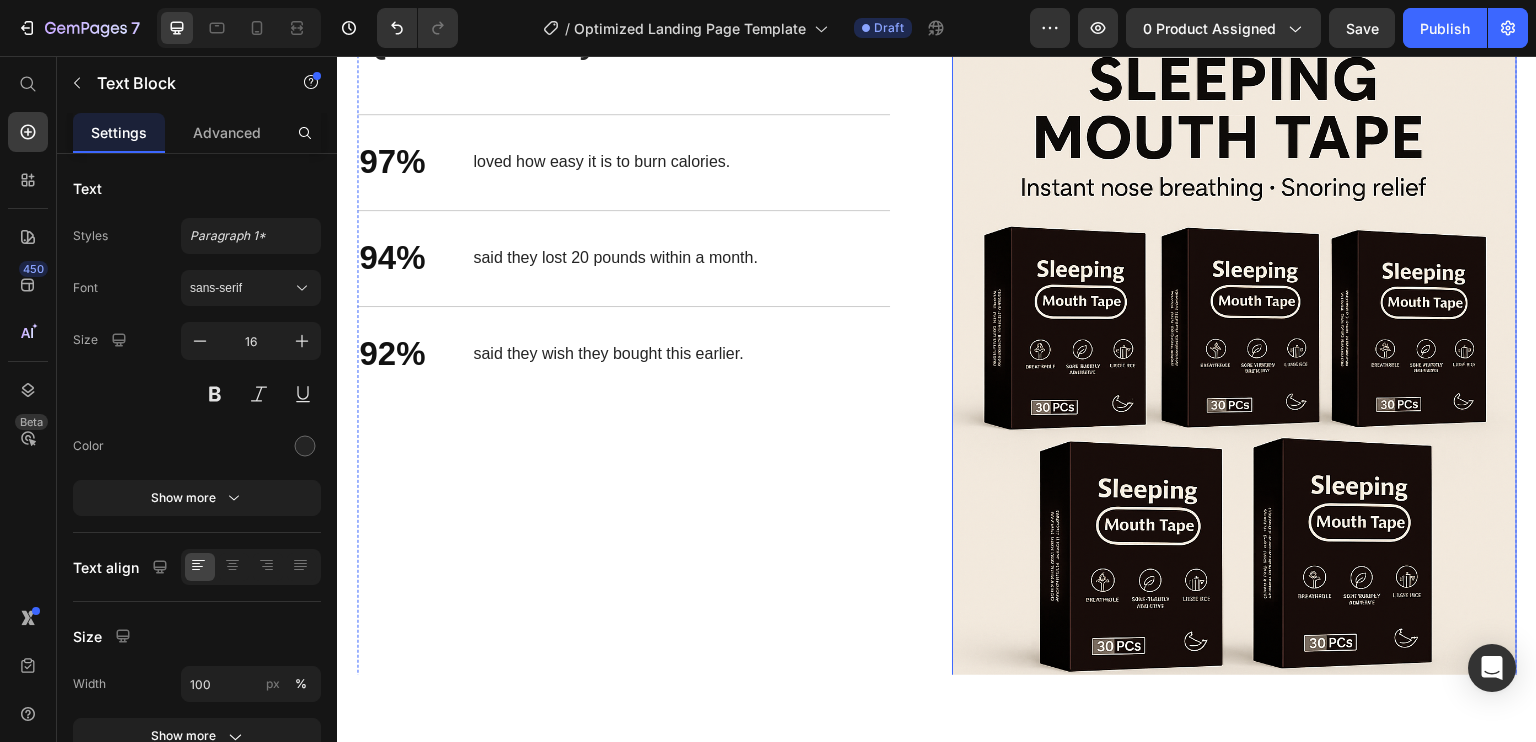 scroll, scrollTop: 2988, scrollLeft: 0, axis: vertical 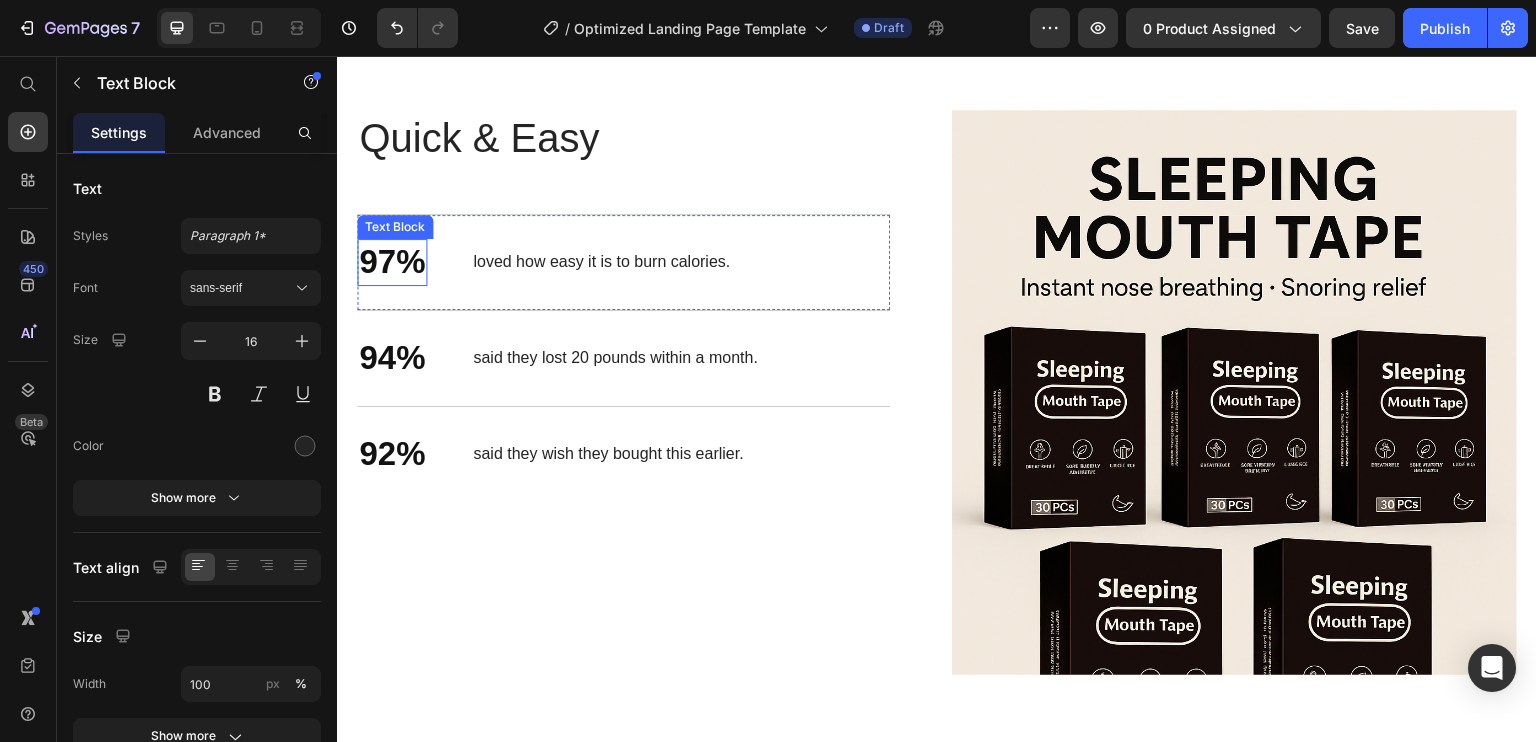 click on "97%" at bounding box center [392, 261] 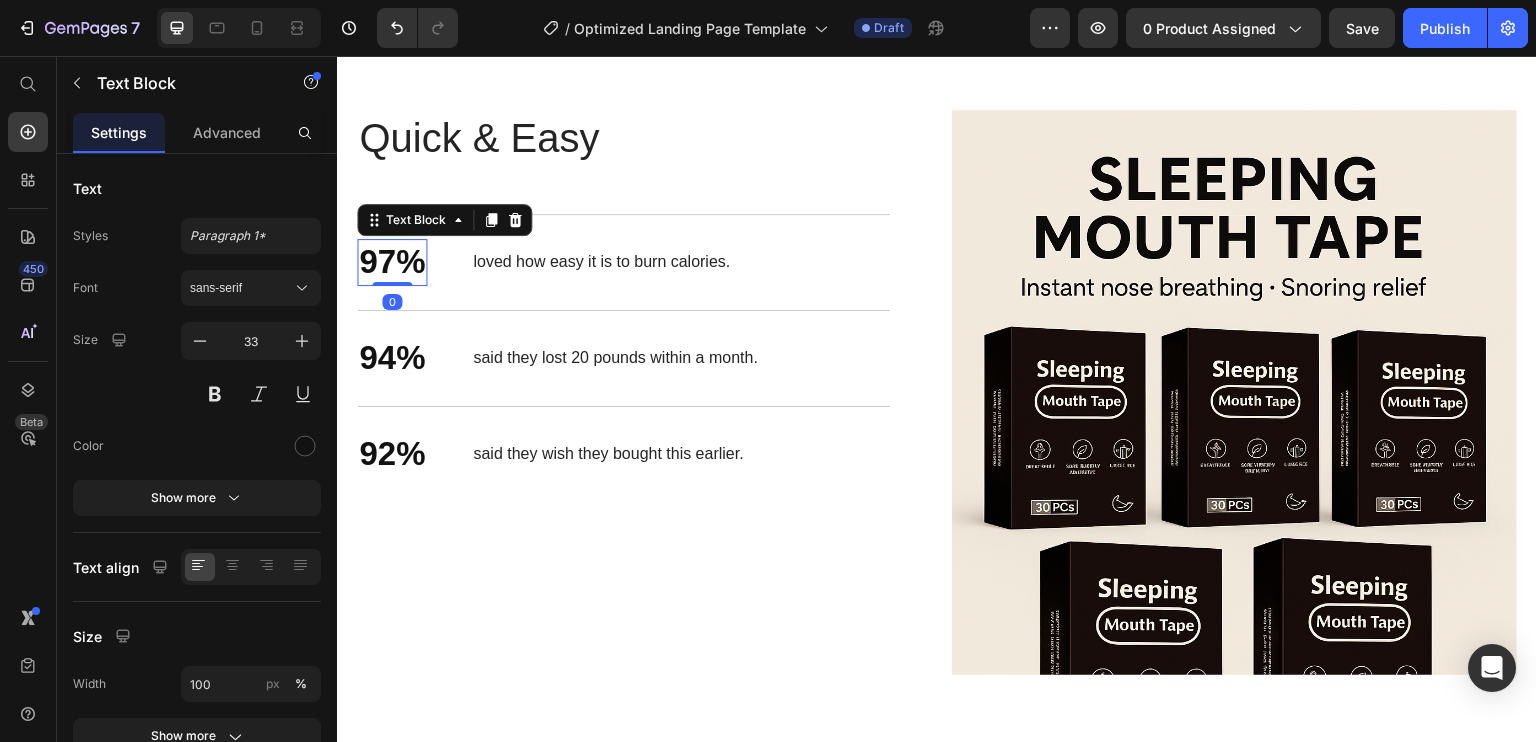 click on "97%" at bounding box center [392, 261] 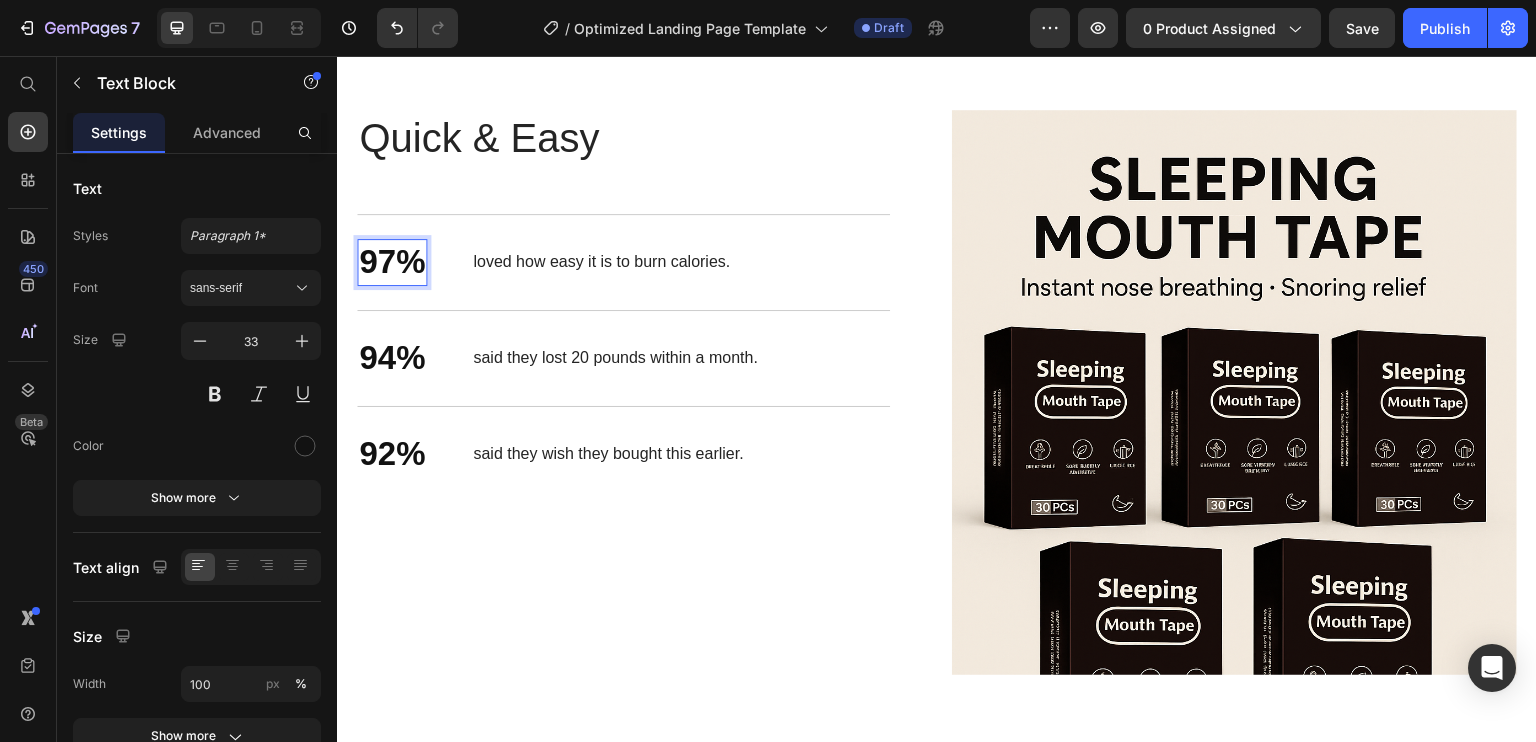 click on "97%" at bounding box center (392, 261) 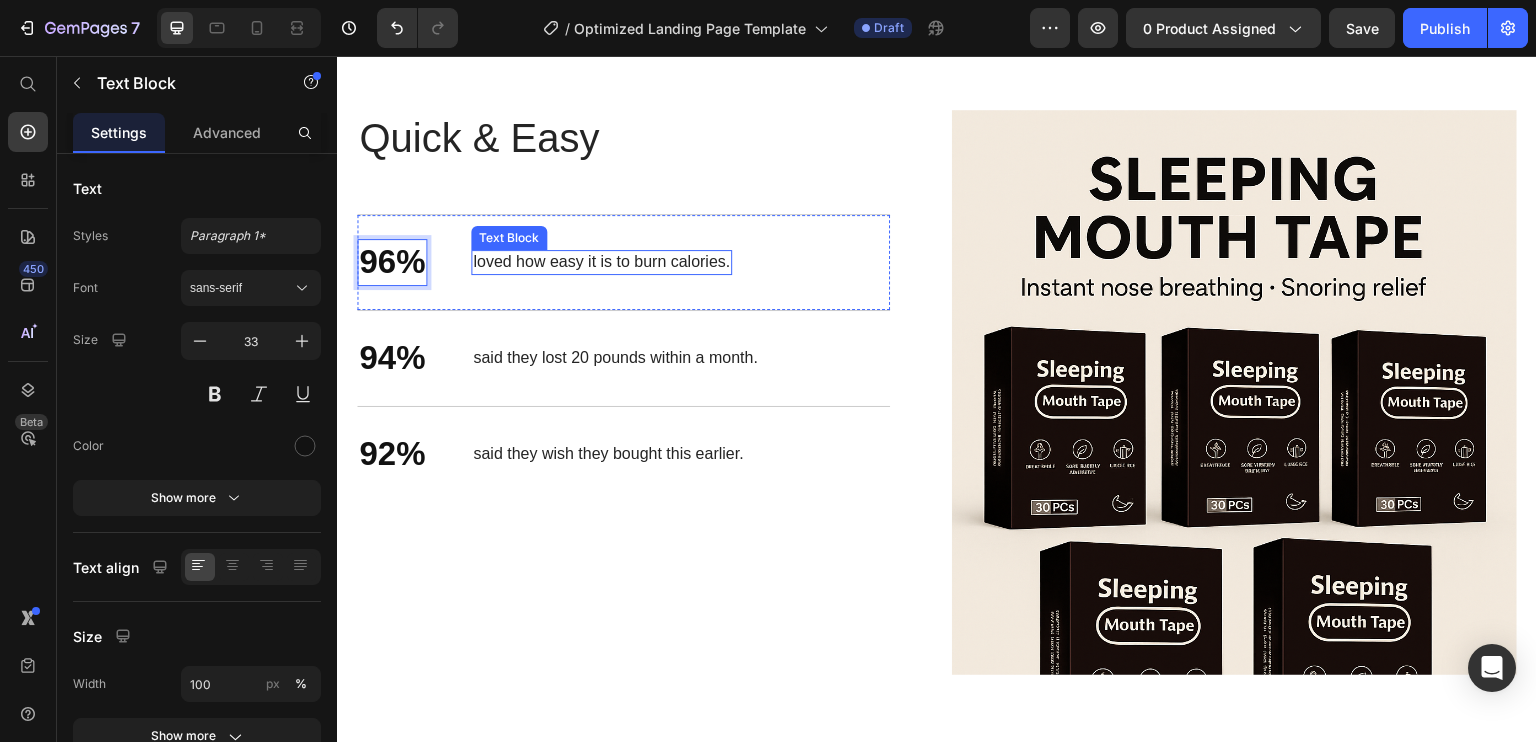 click on "loved how easy it is to burn calories." at bounding box center [601, 261] 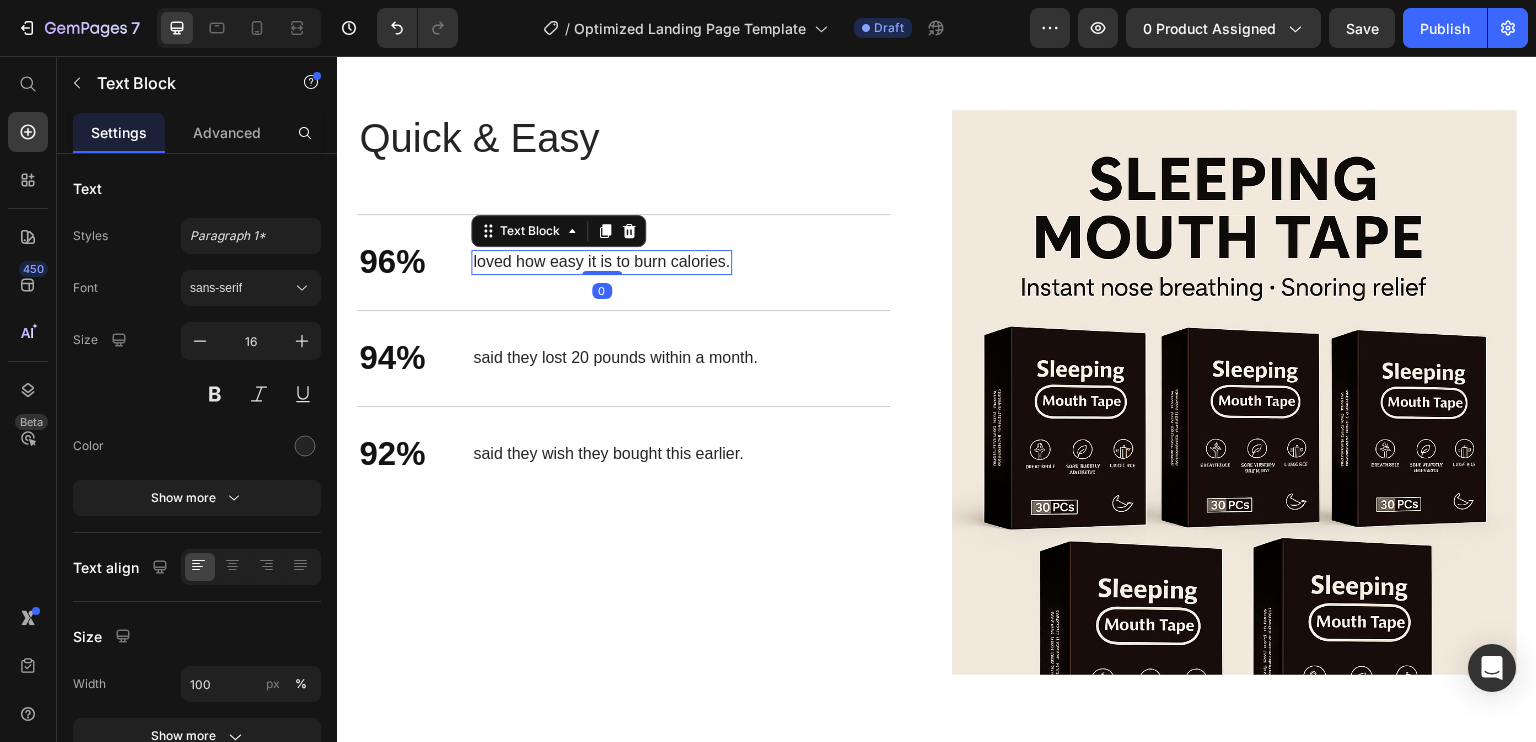 click on "loved how easy it is to burn calories." at bounding box center [601, 261] 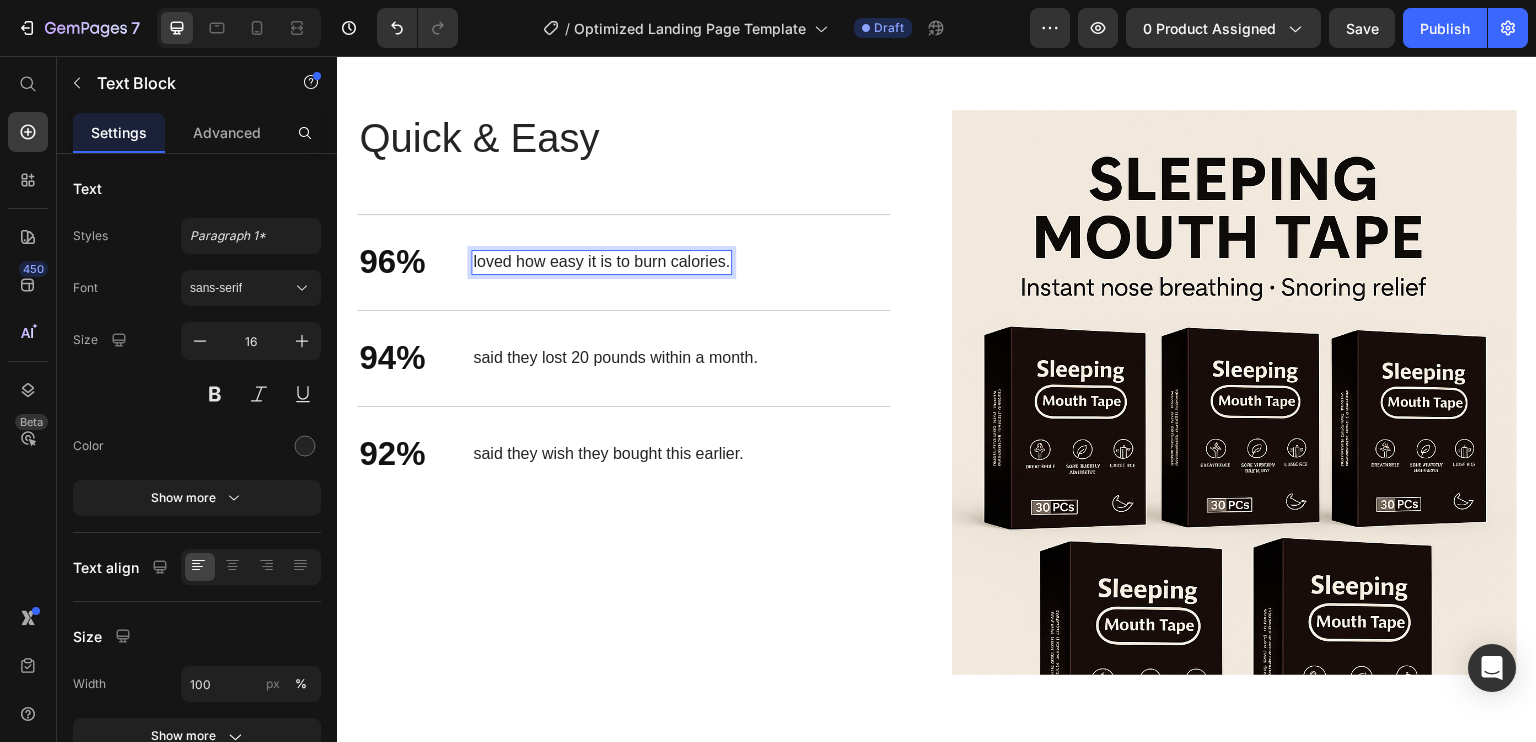 click on "loved how easy it is to burn calories." at bounding box center [601, 261] 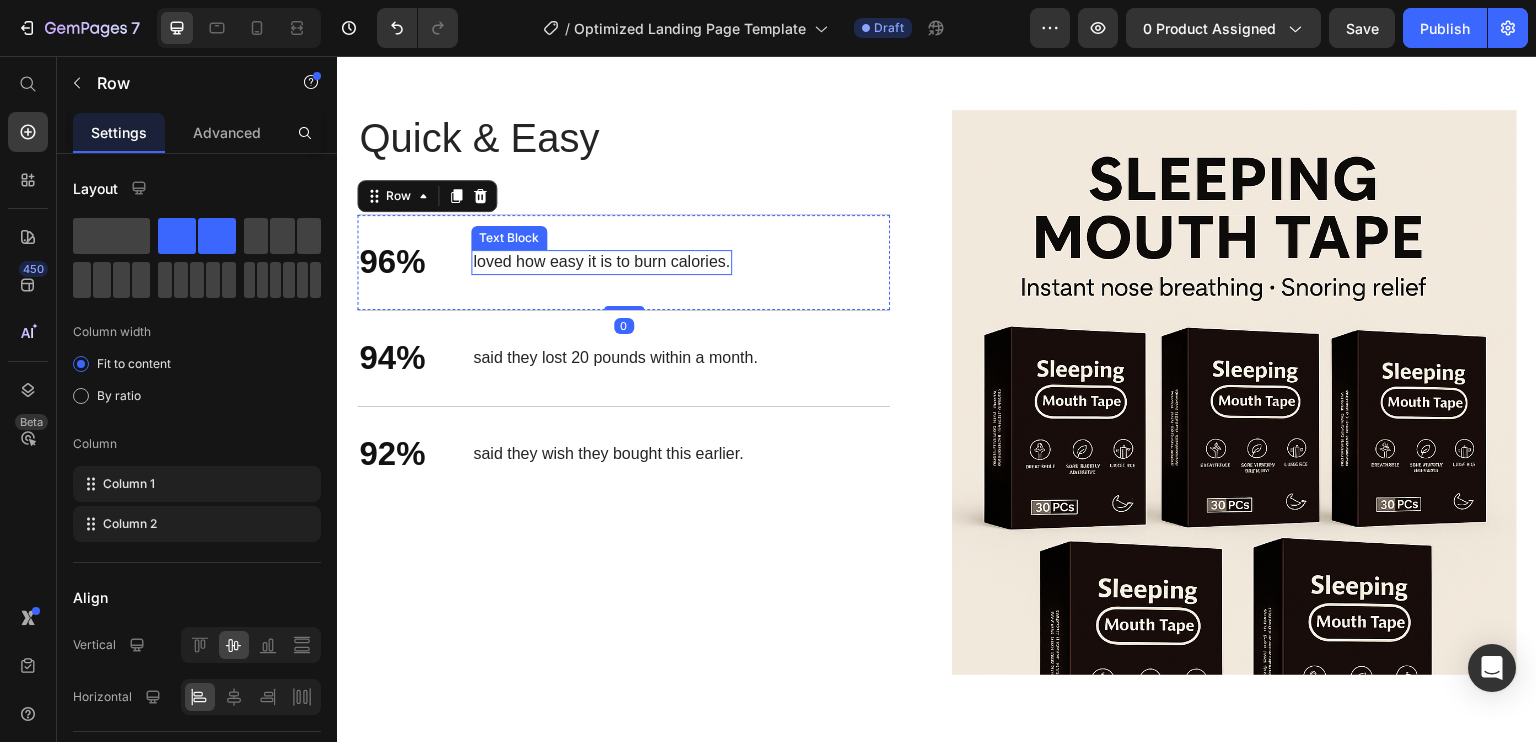 click on "loved how easy it is to burn calories." at bounding box center [601, 261] 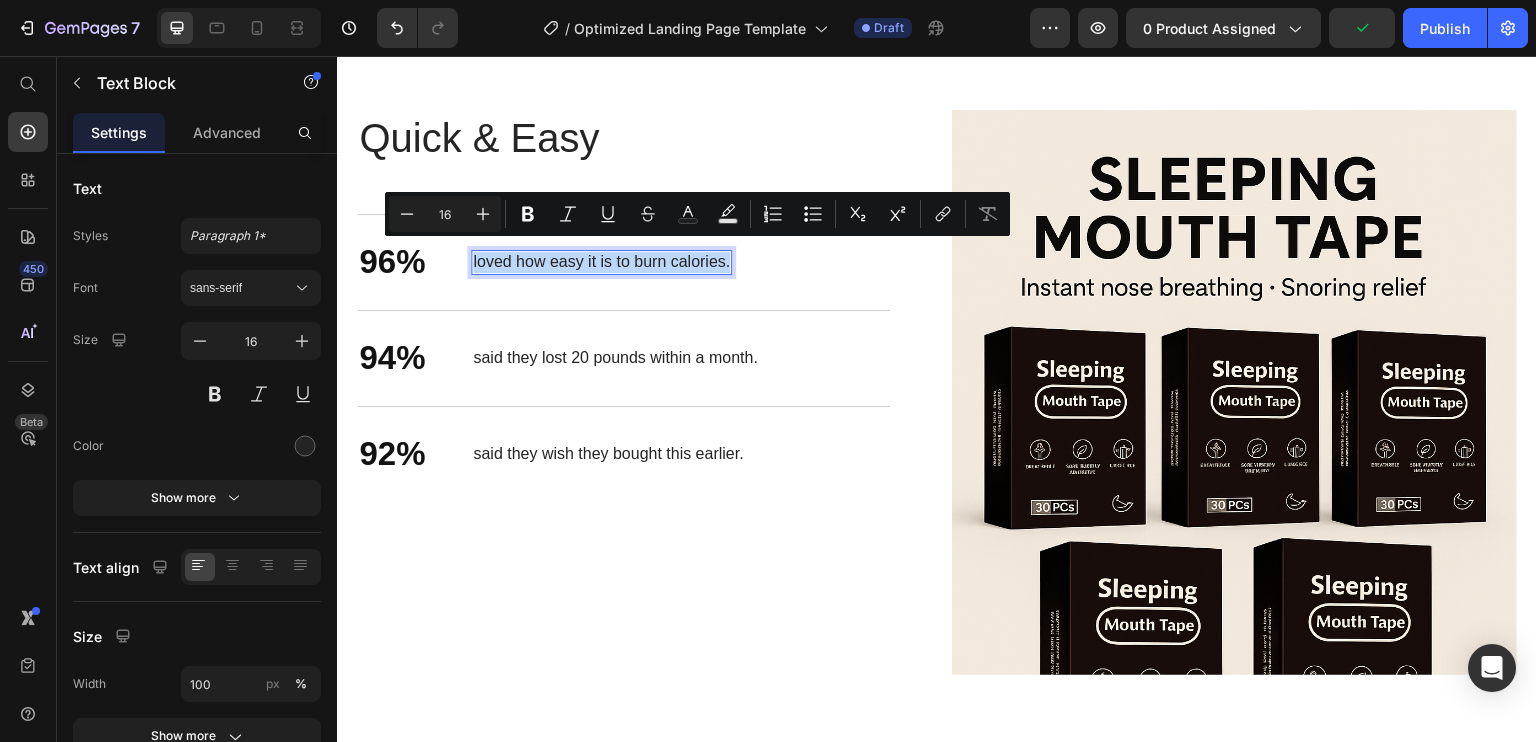 click on "loved how easy it is to burn calories." at bounding box center (601, 261) 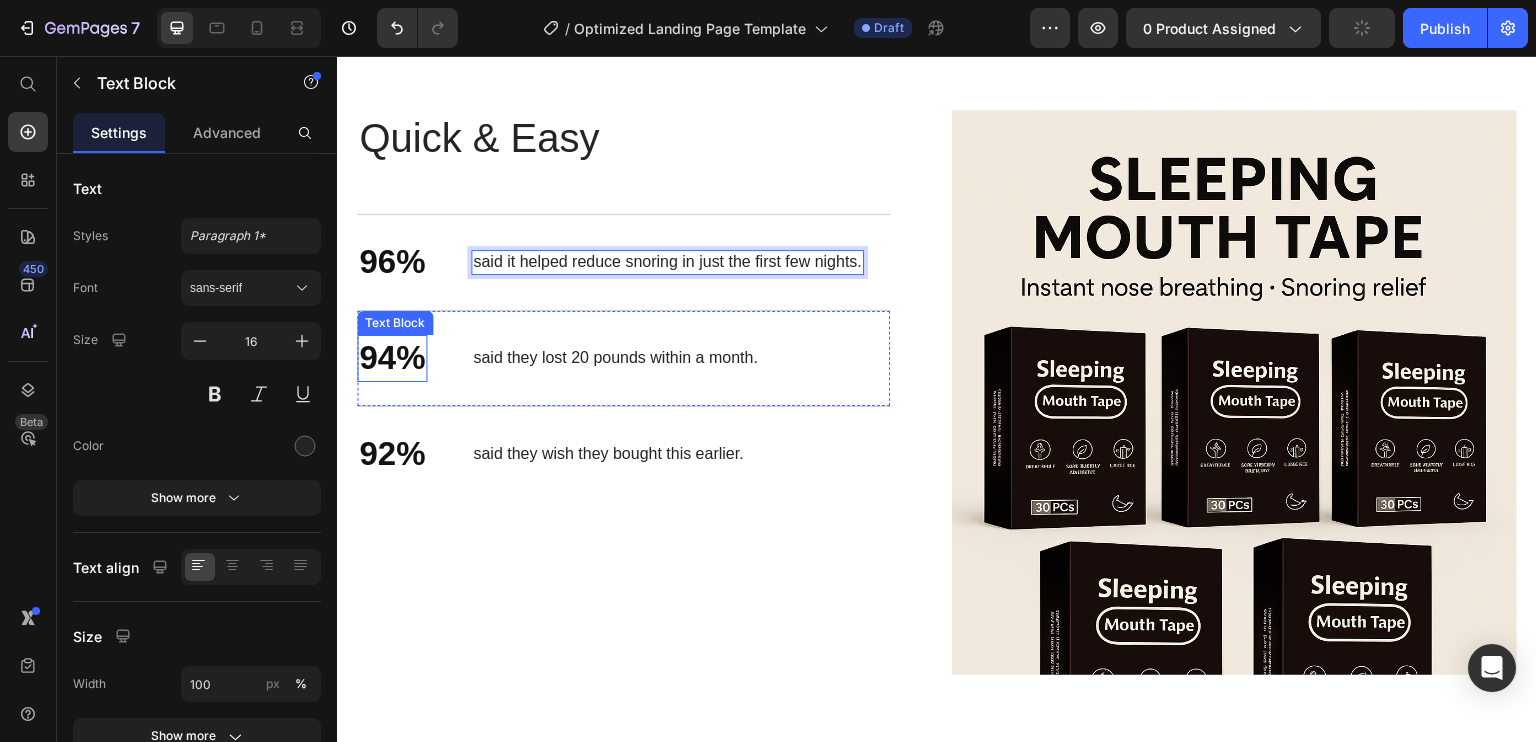 click on "94%" at bounding box center [392, 357] 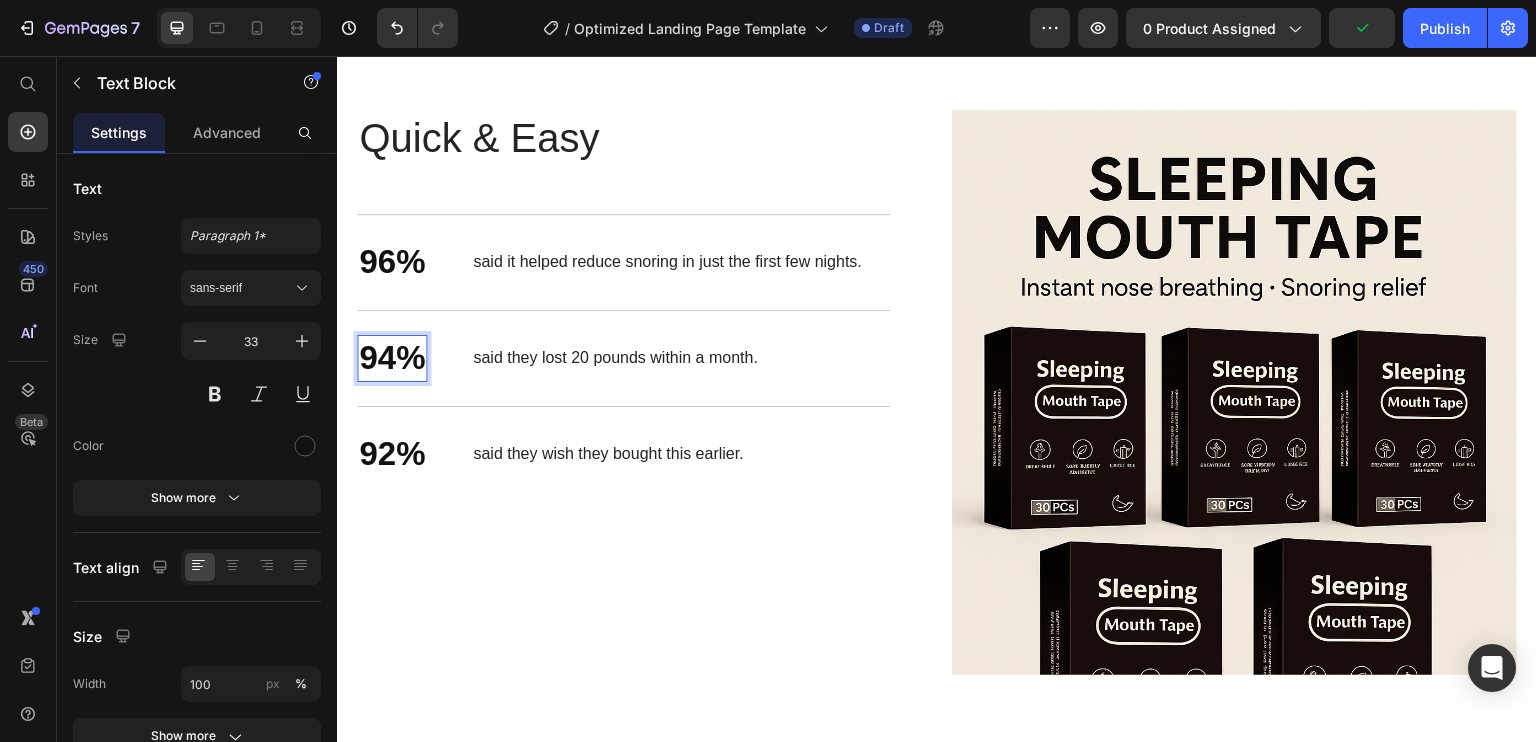 click on "94%" at bounding box center (392, 357) 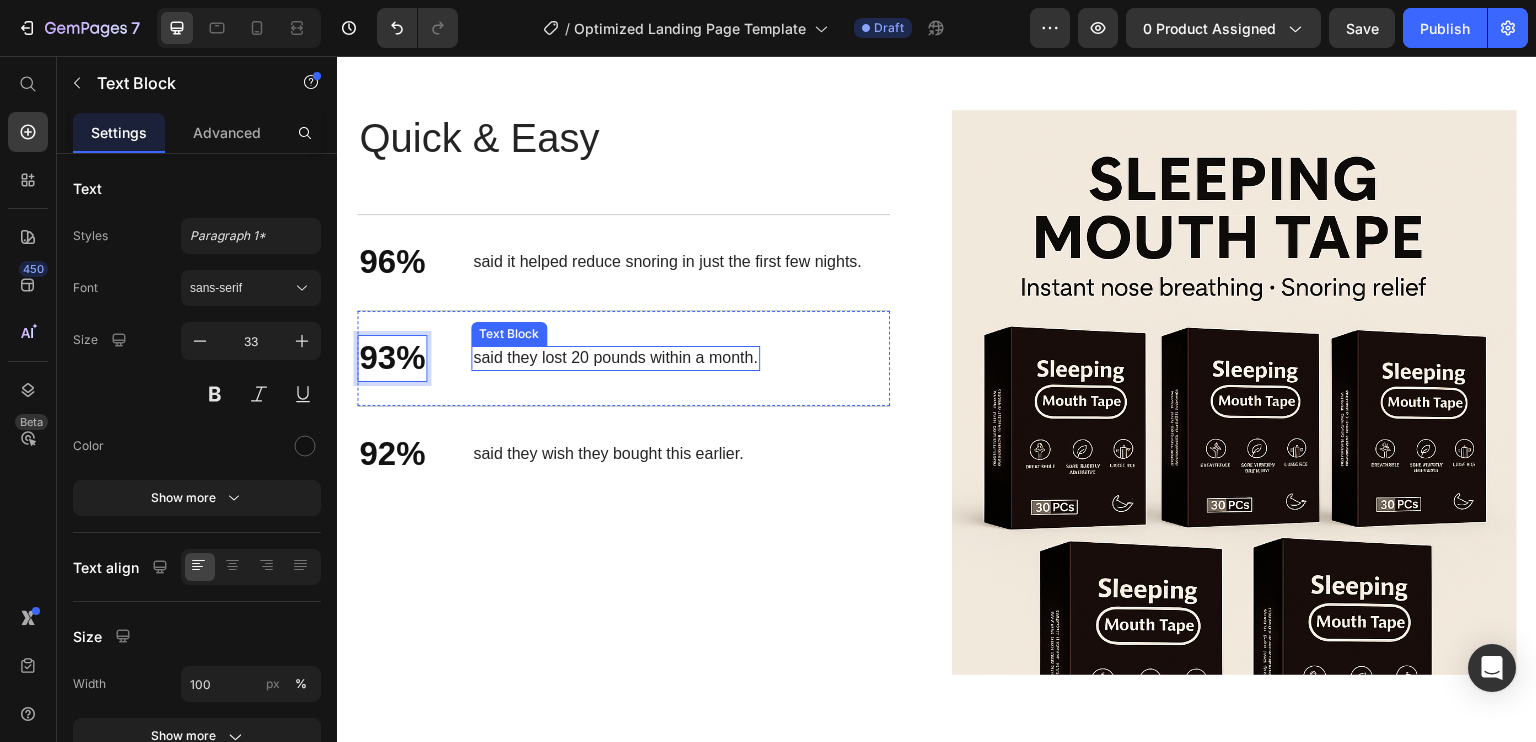 click on "said they lost 20 pounds within a month." at bounding box center [615, 357] 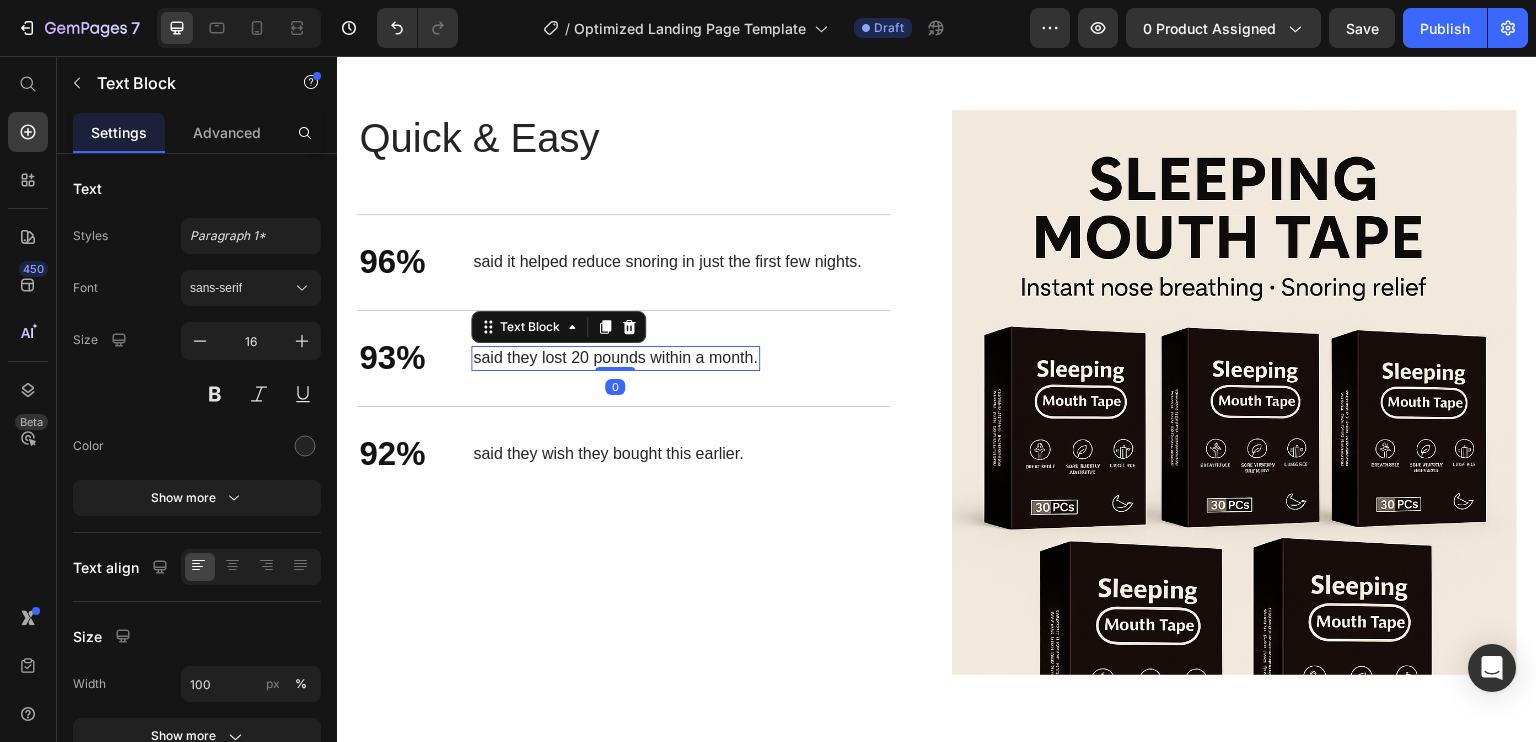 click on "said they lost 20 pounds within a month." at bounding box center [615, 357] 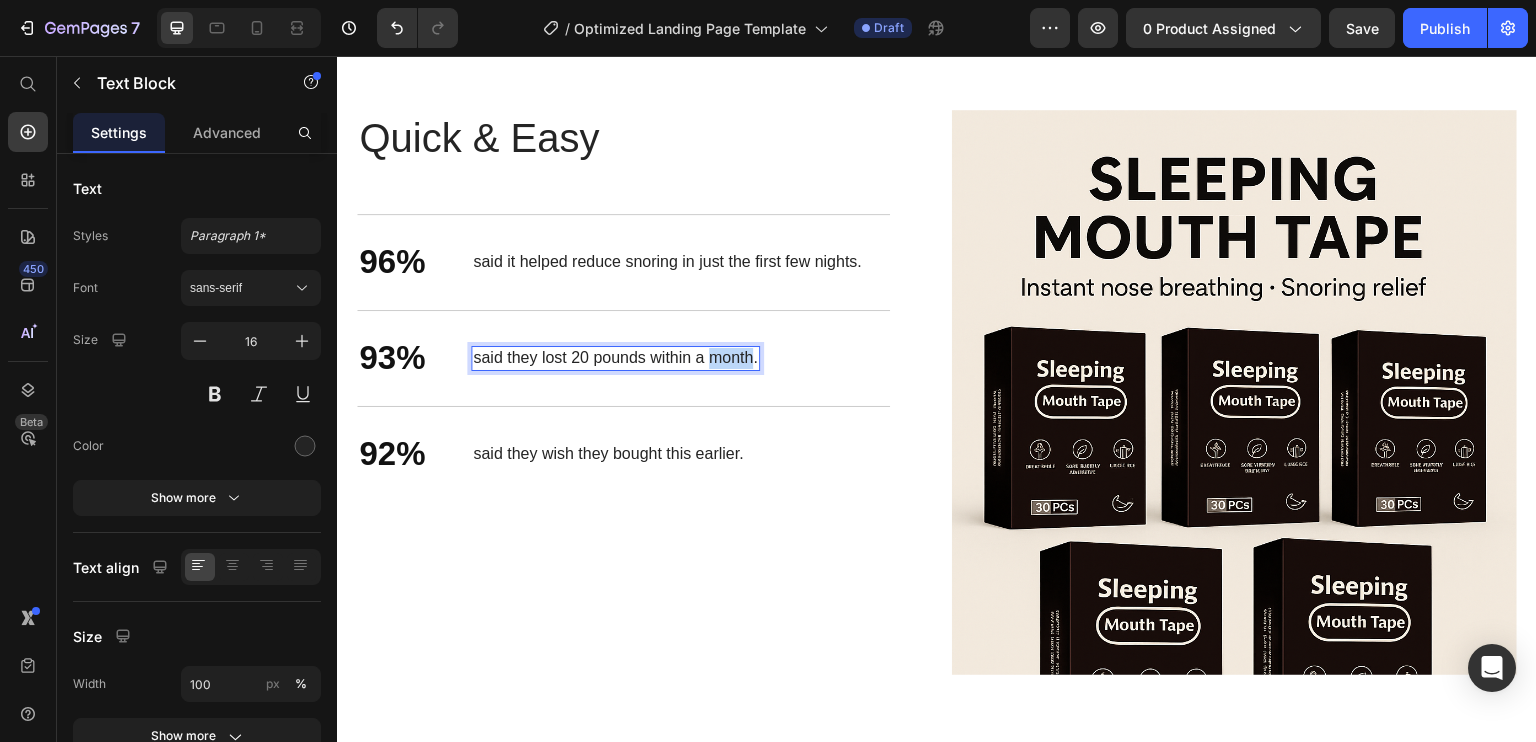 click on "said they lost 20 pounds within a month." at bounding box center [615, 357] 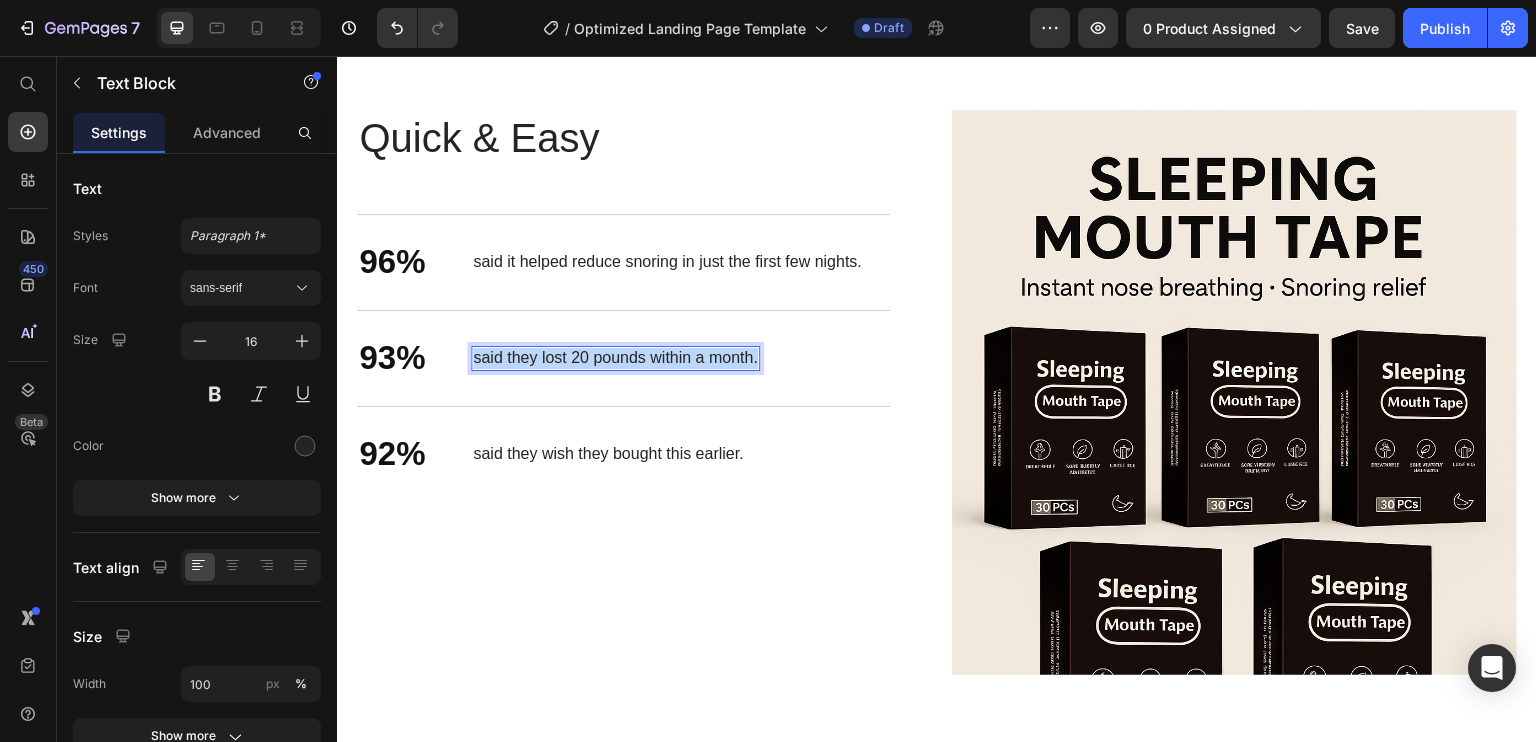 click on "said they lost 20 pounds within a month." at bounding box center (615, 357) 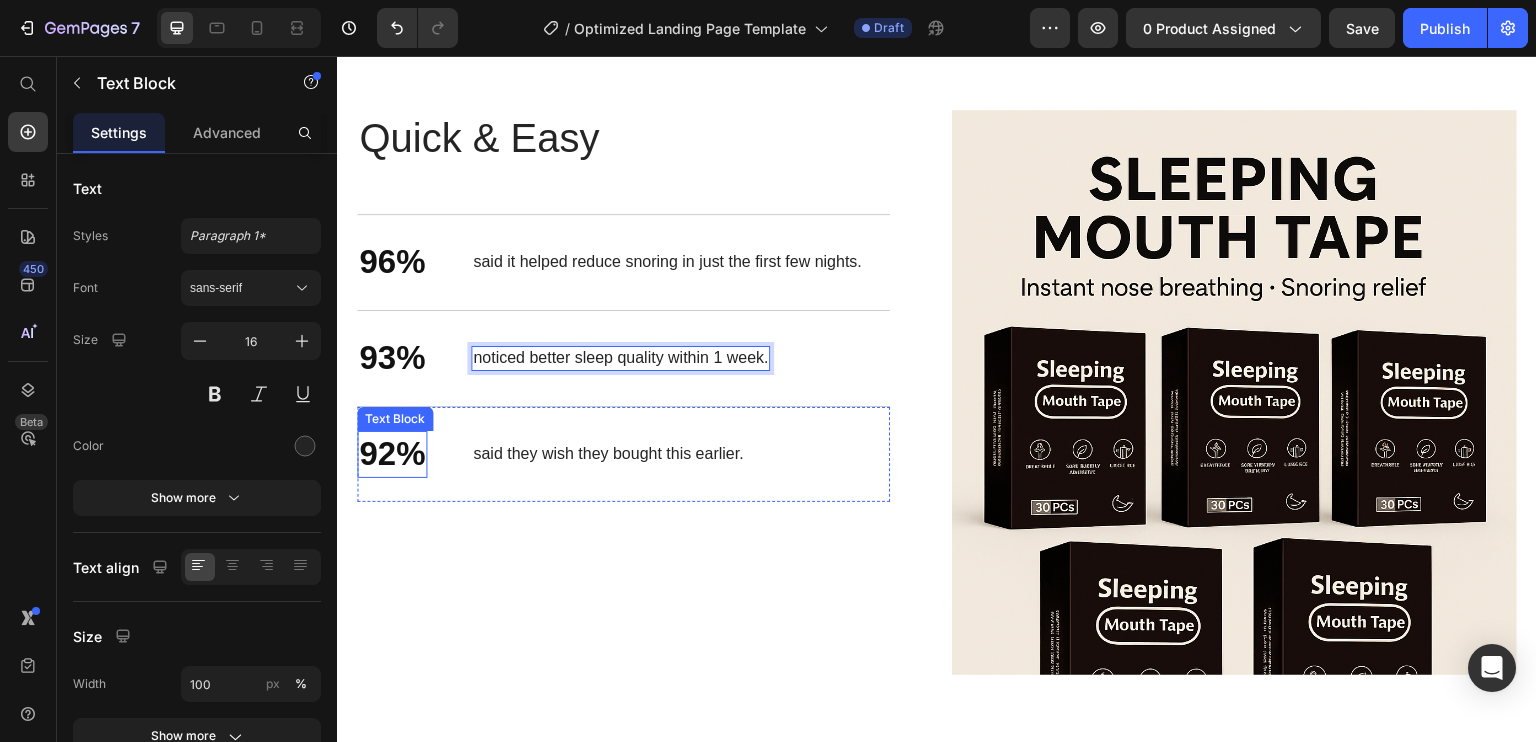 click on "92%" at bounding box center (392, 453) 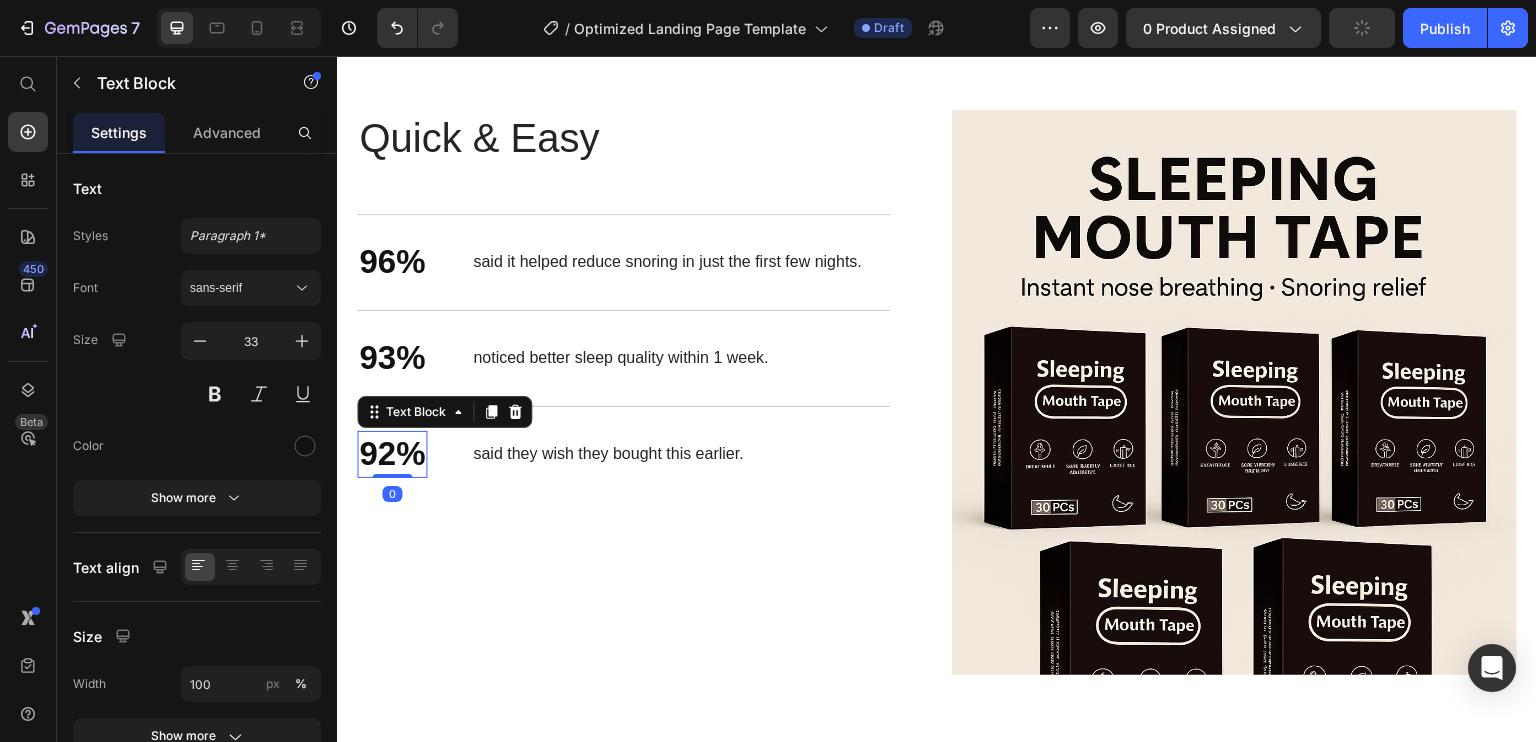 click on "92%" at bounding box center (392, 453) 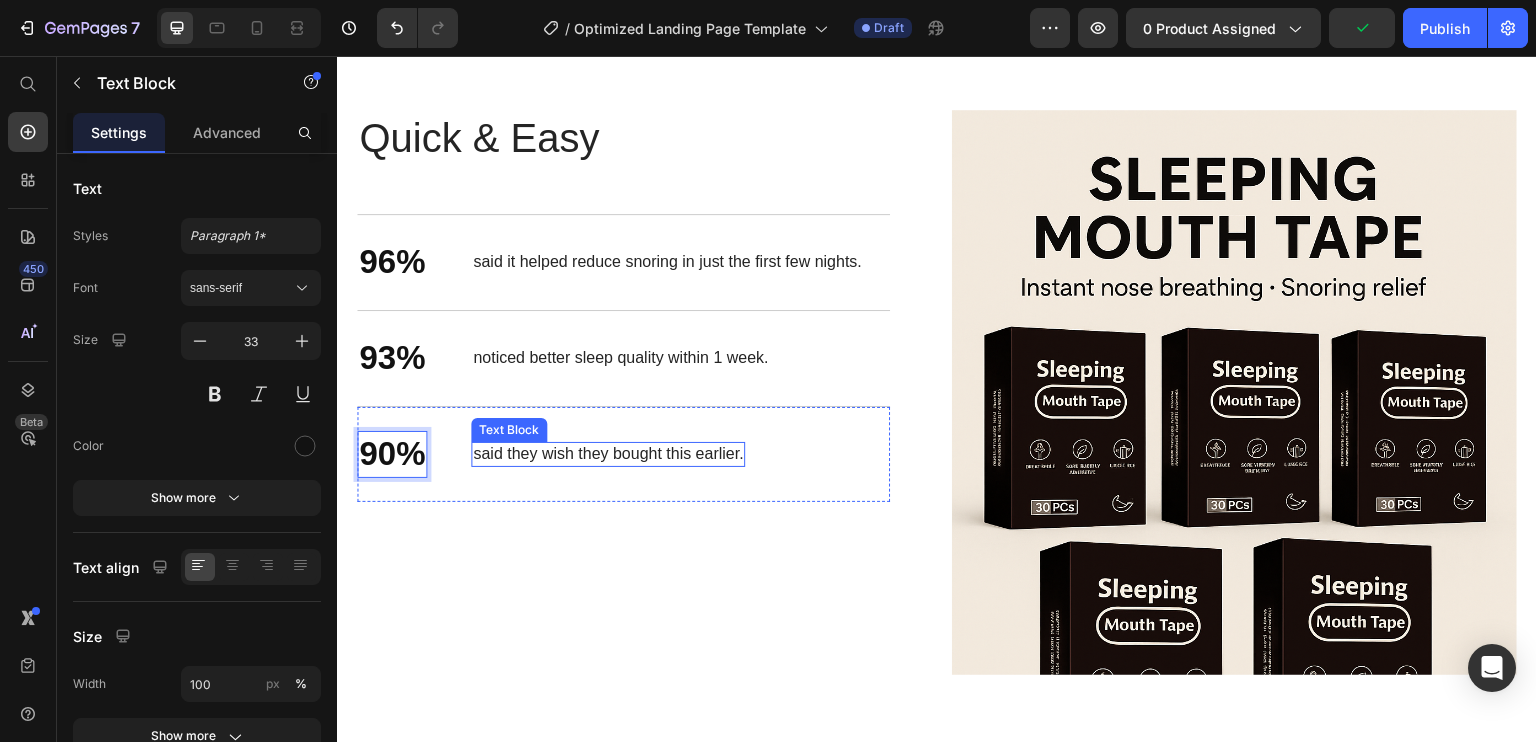 click on "said they wish they bought this earlier." at bounding box center (608, 453) 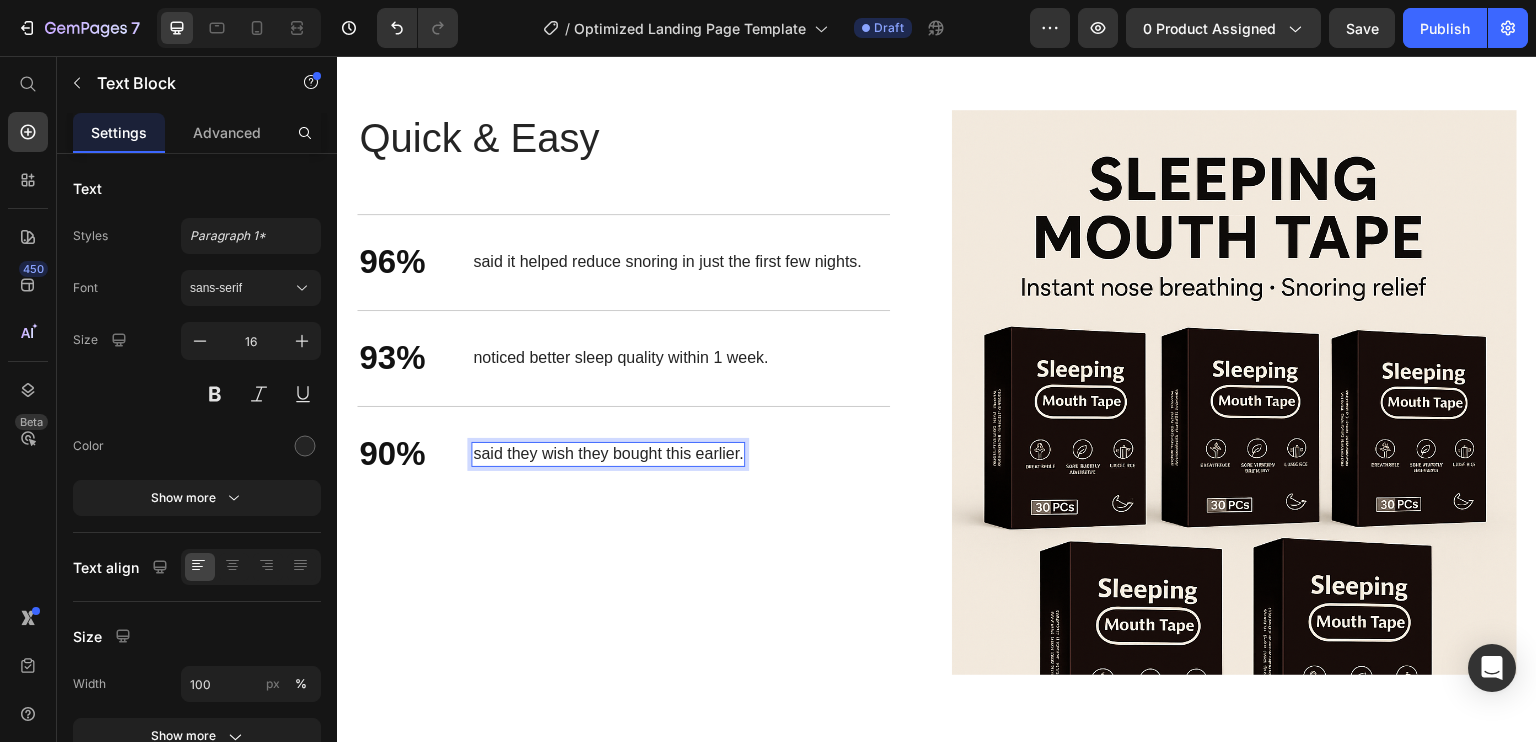 click on "said they wish they bought this earlier." at bounding box center [608, 453] 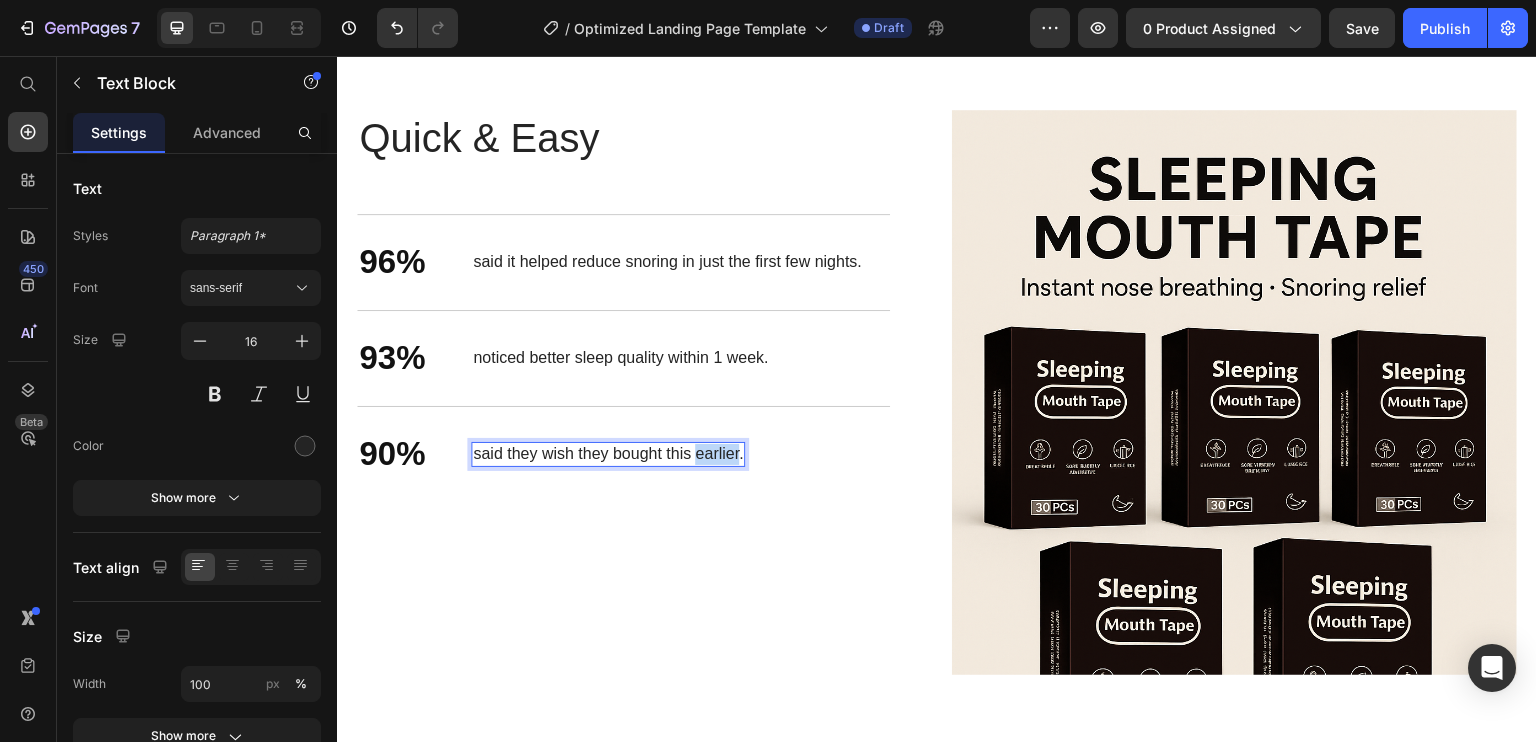 click on "said they wish they bought this earlier." at bounding box center [608, 453] 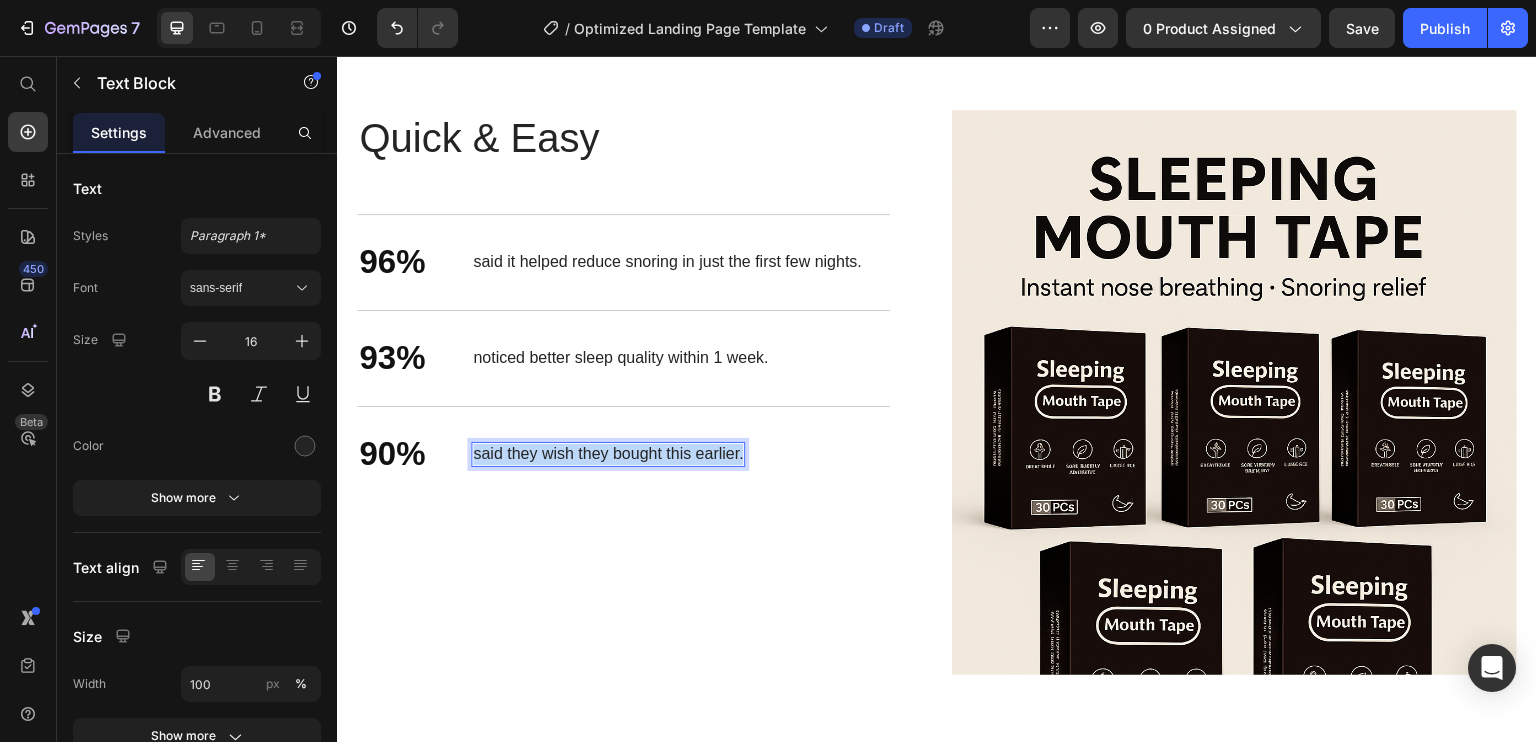 click on "said they wish they bought this earlier." at bounding box center [608, 453] 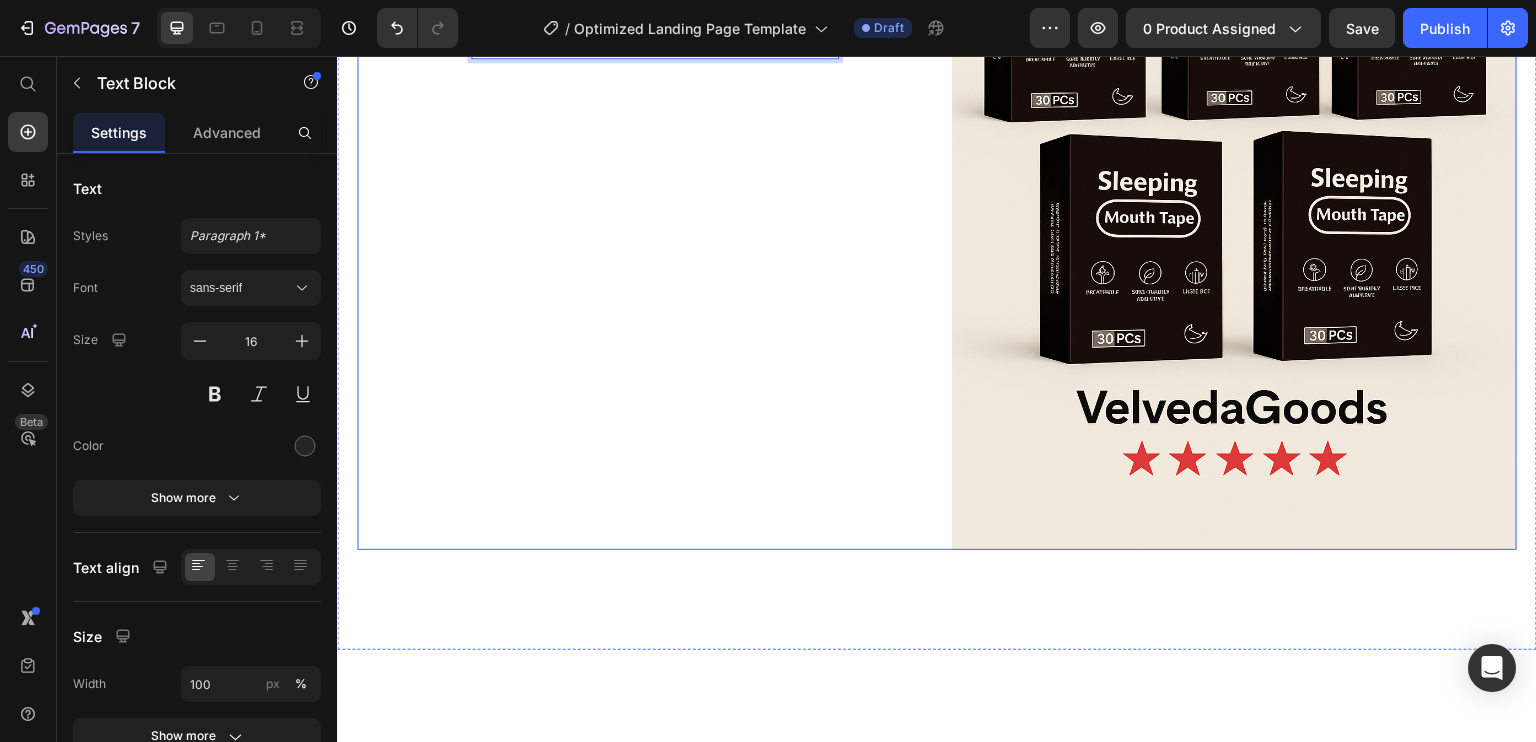 scroll, scrollTop: 3588, scrollLeft: 0, axis: vertical 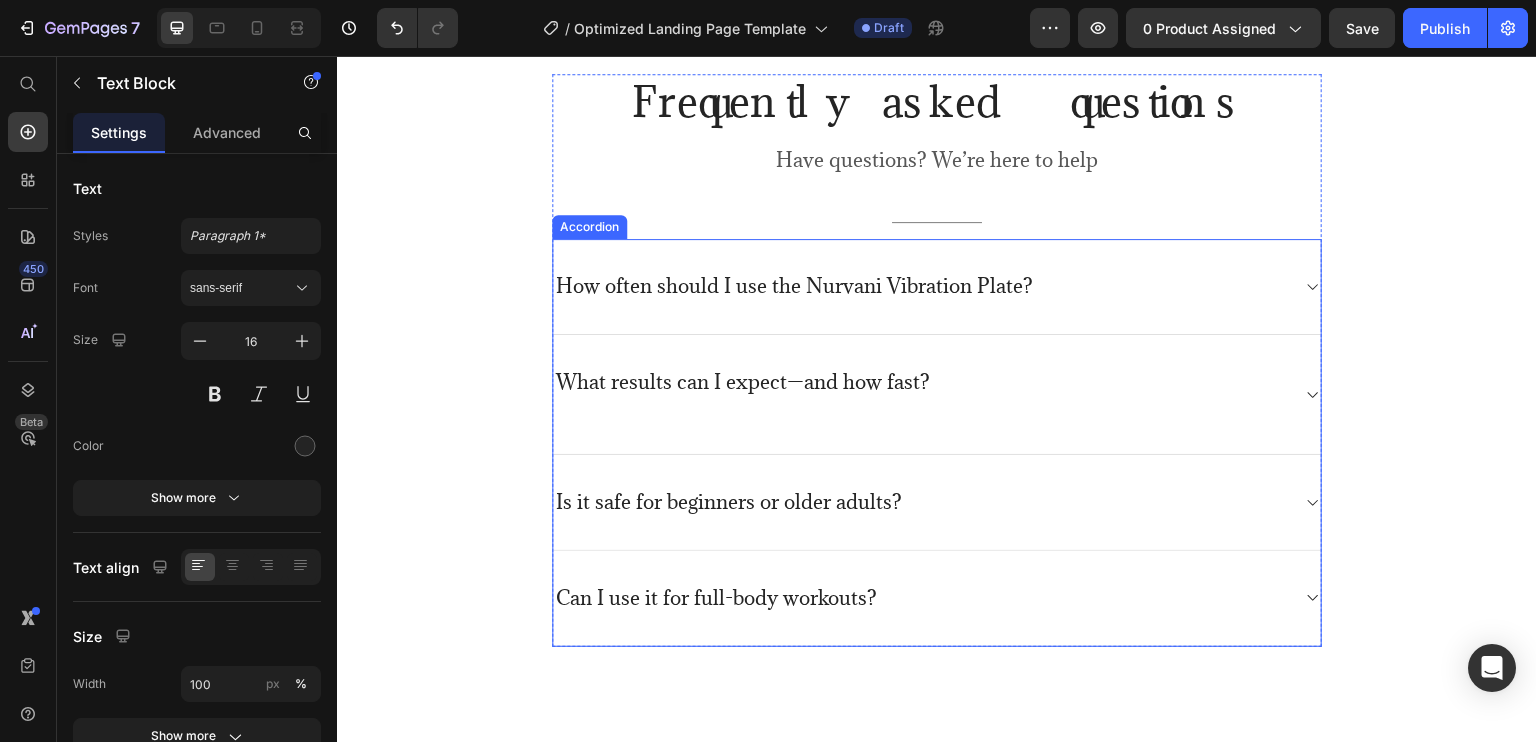 click on "How often should I use the Nurvani Vibration Plate?" at bounding box center (937, 286) 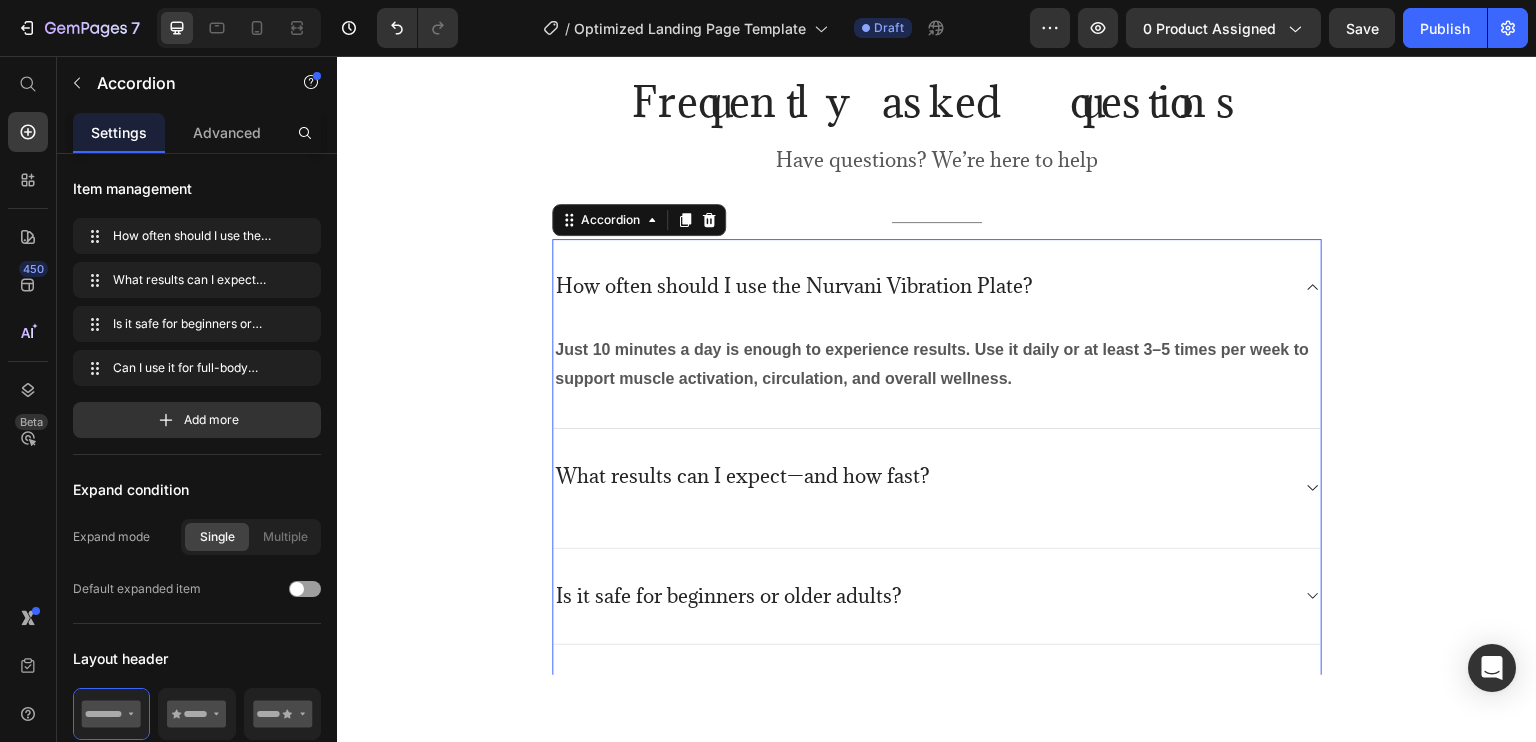 click on "How often should I use the Nurvani Vibration Plate?" at bounding box center [937, 285] 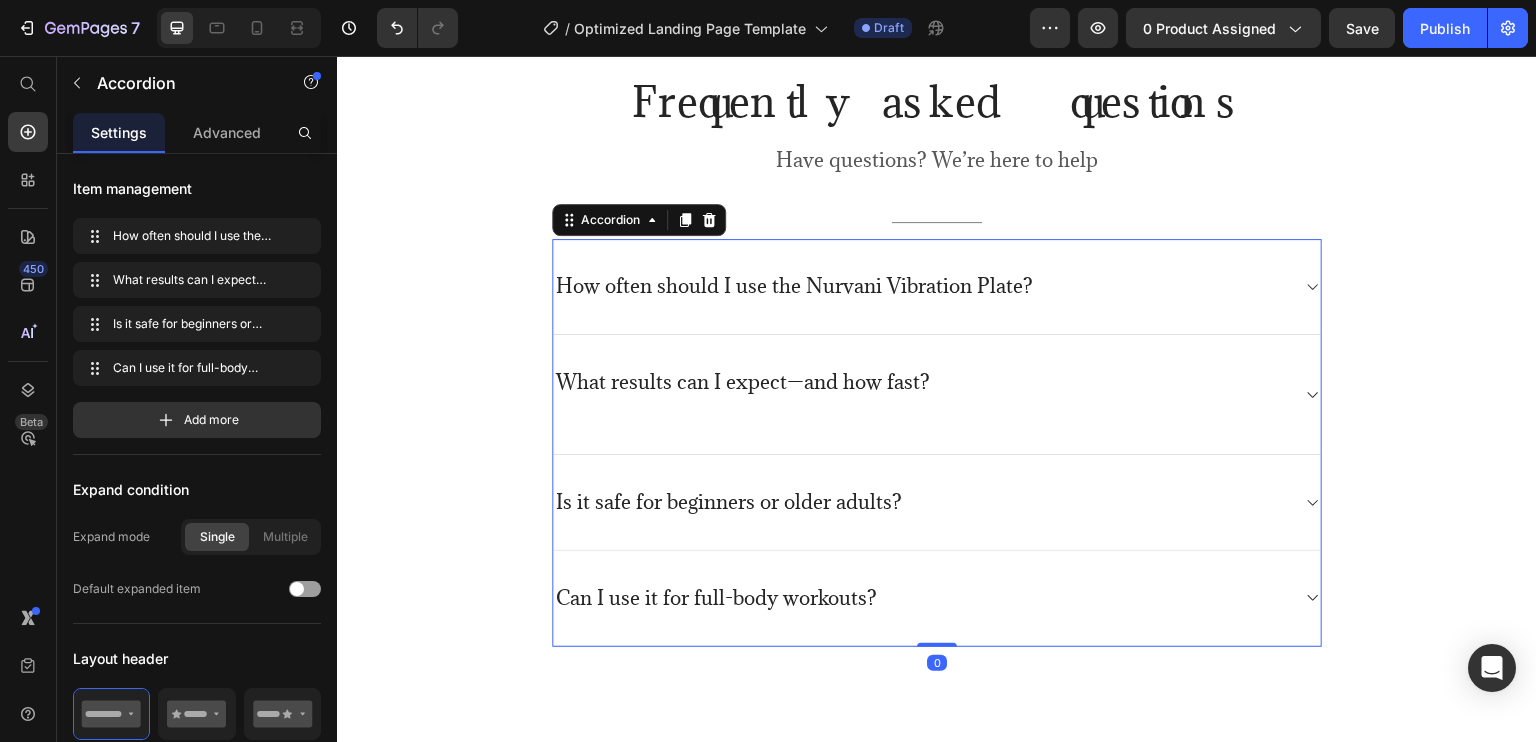 click on "How often should I use the Nurvani Vibration Plate?" at bounding box center (794, 285) 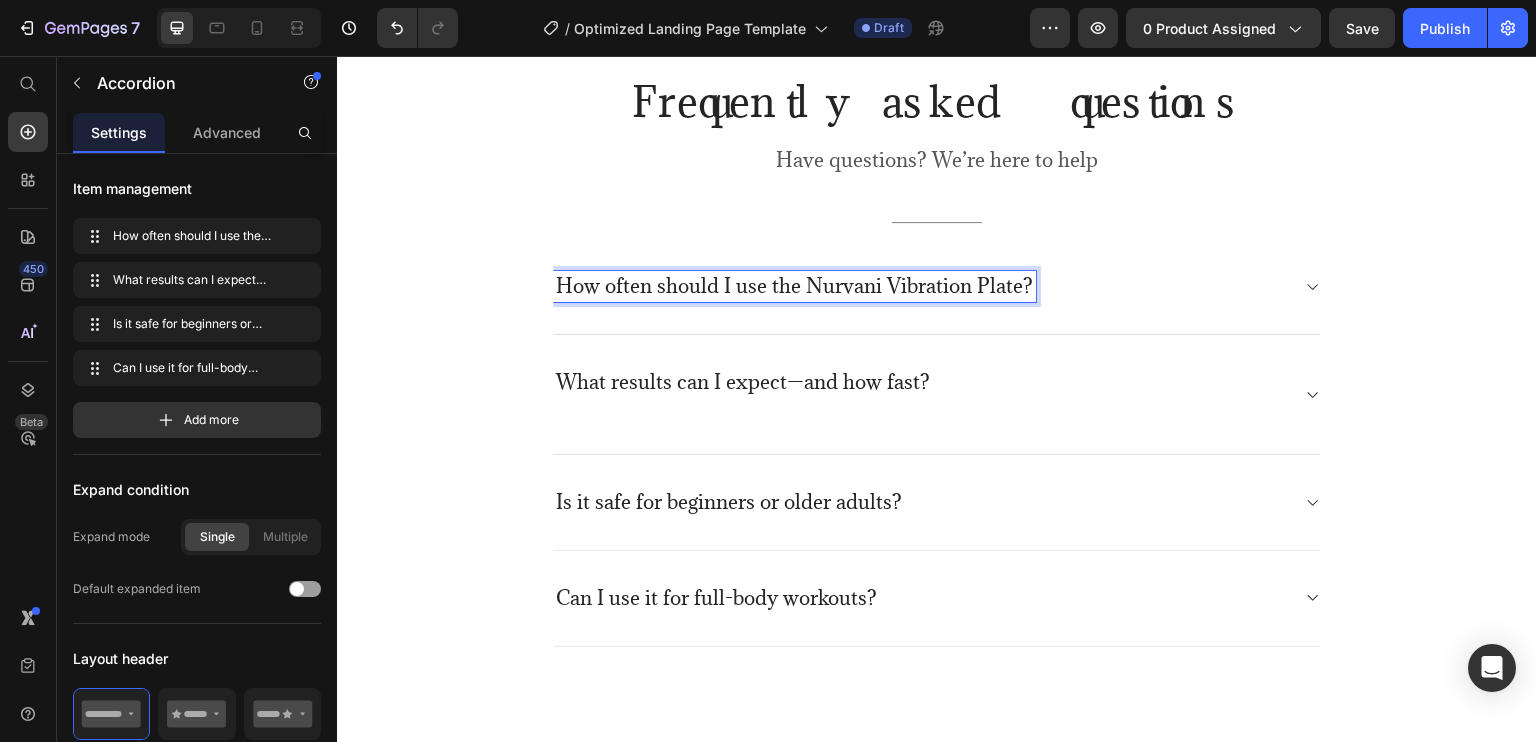 click on "What results can I expect—and how fast?" at bounding box center (743, 381) 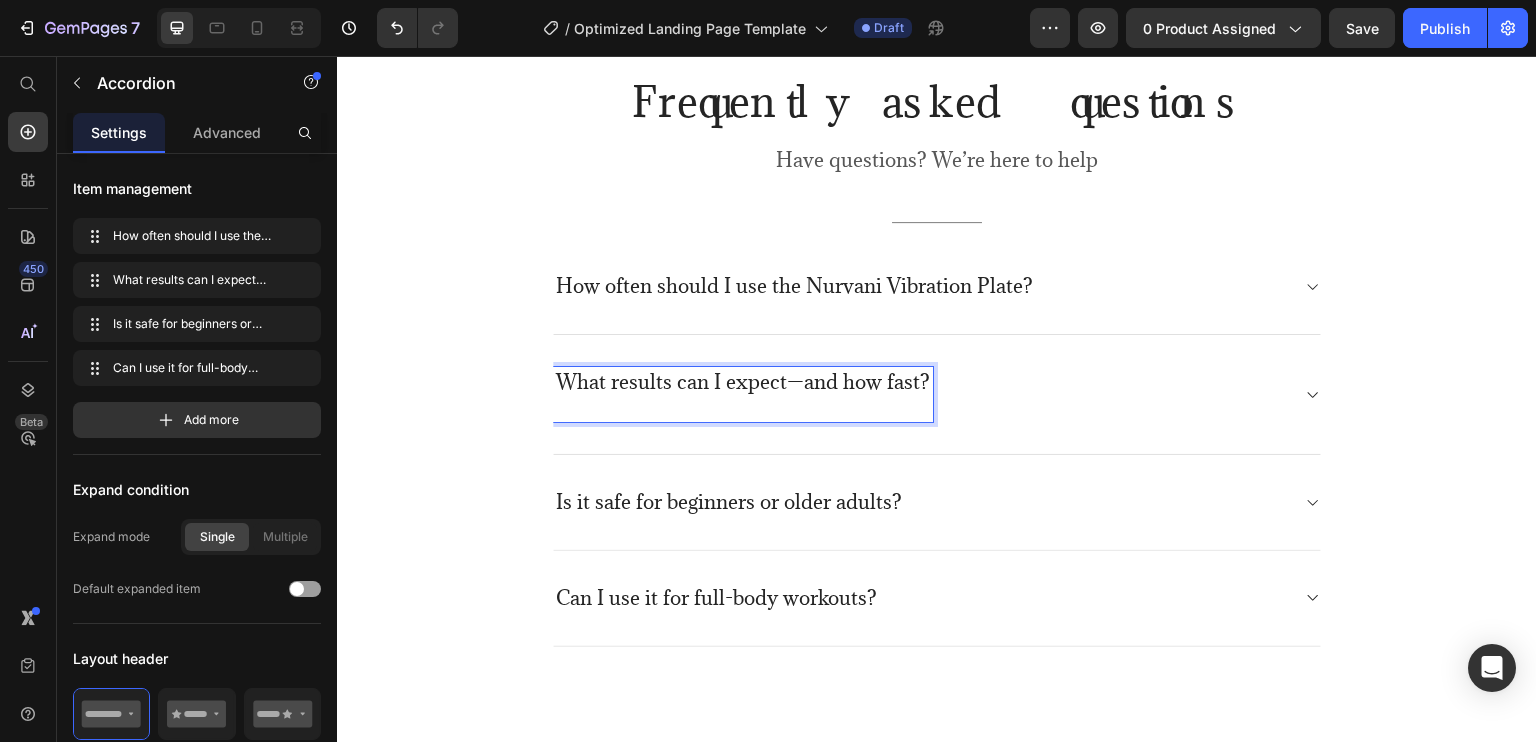 click on "What results can I expect—and how fast?" at bounding box center [921, 393] 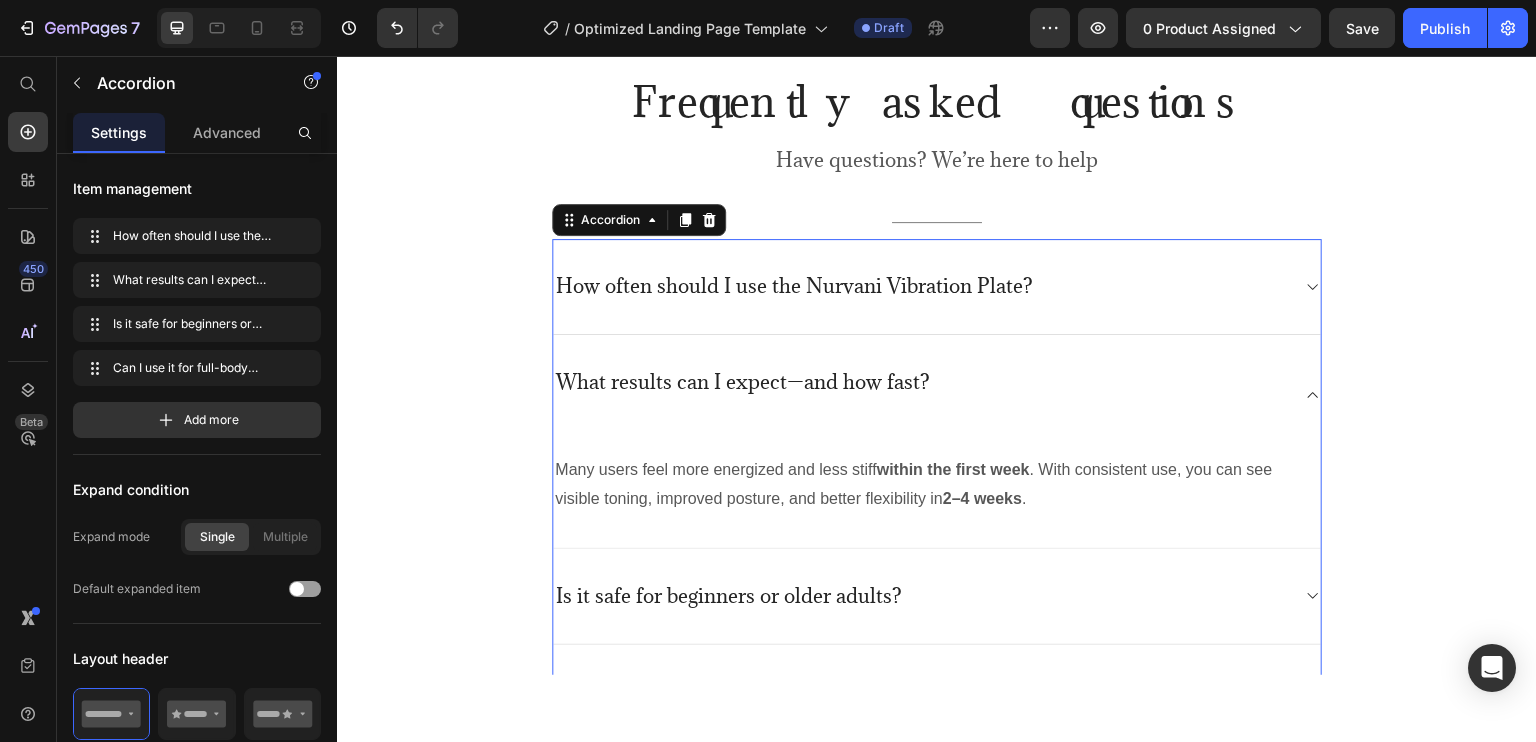click on "How often should I use the Nurvani Vibration Plate?" at bounding box center (921, 285) 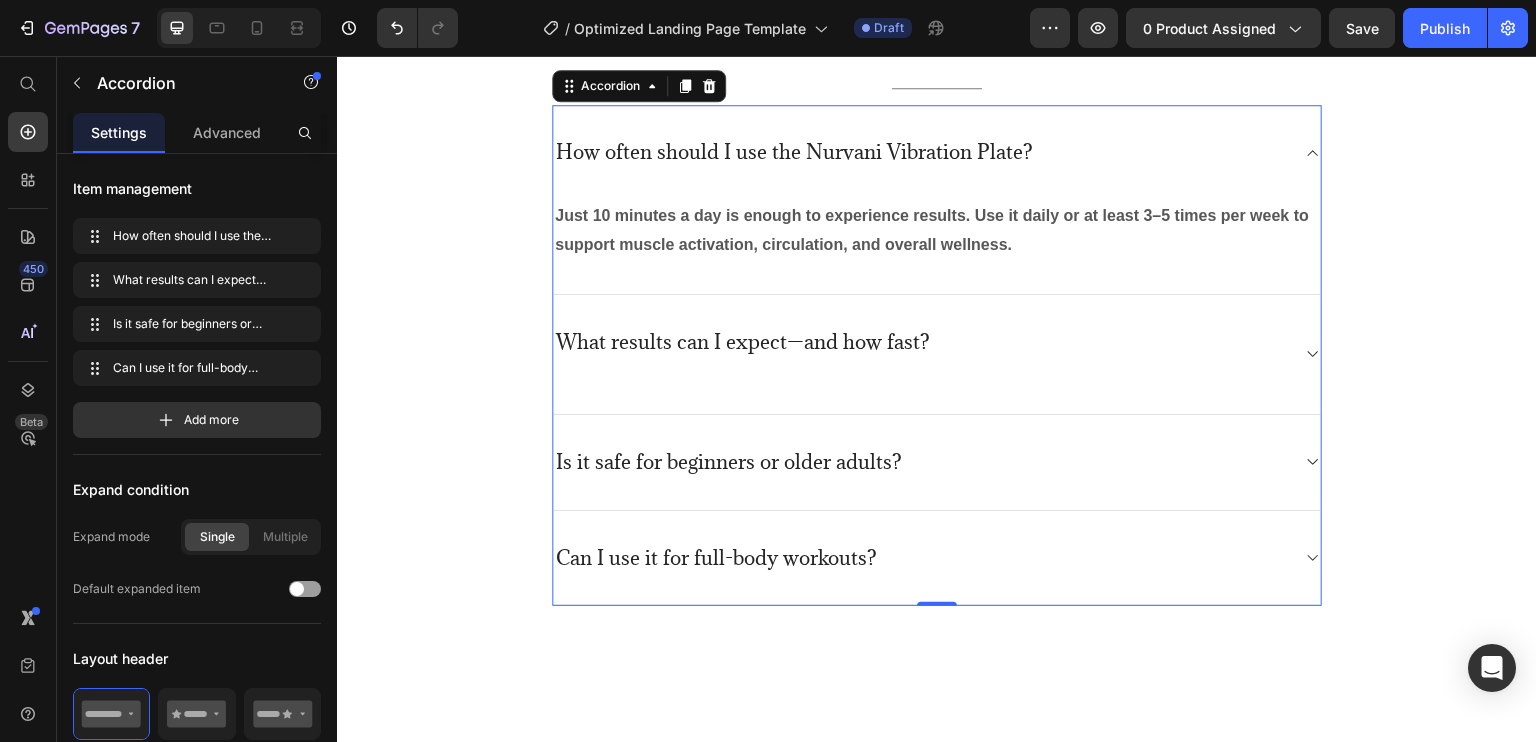 scroll, scrollTop: 5688, scrollLeft: 0, axis: vertical 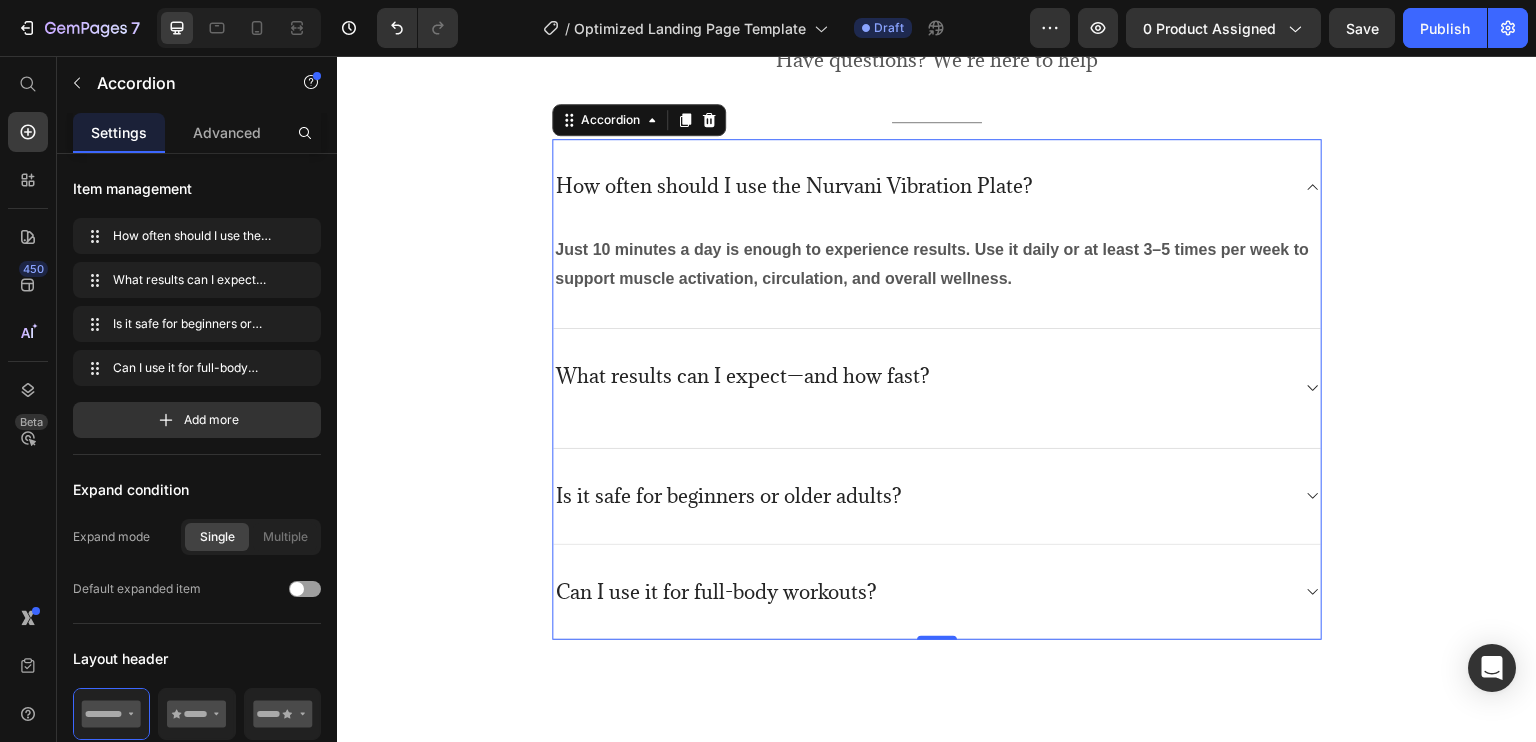 click on "What results can I expect—and how fast?" at bounding box center [921, 387] 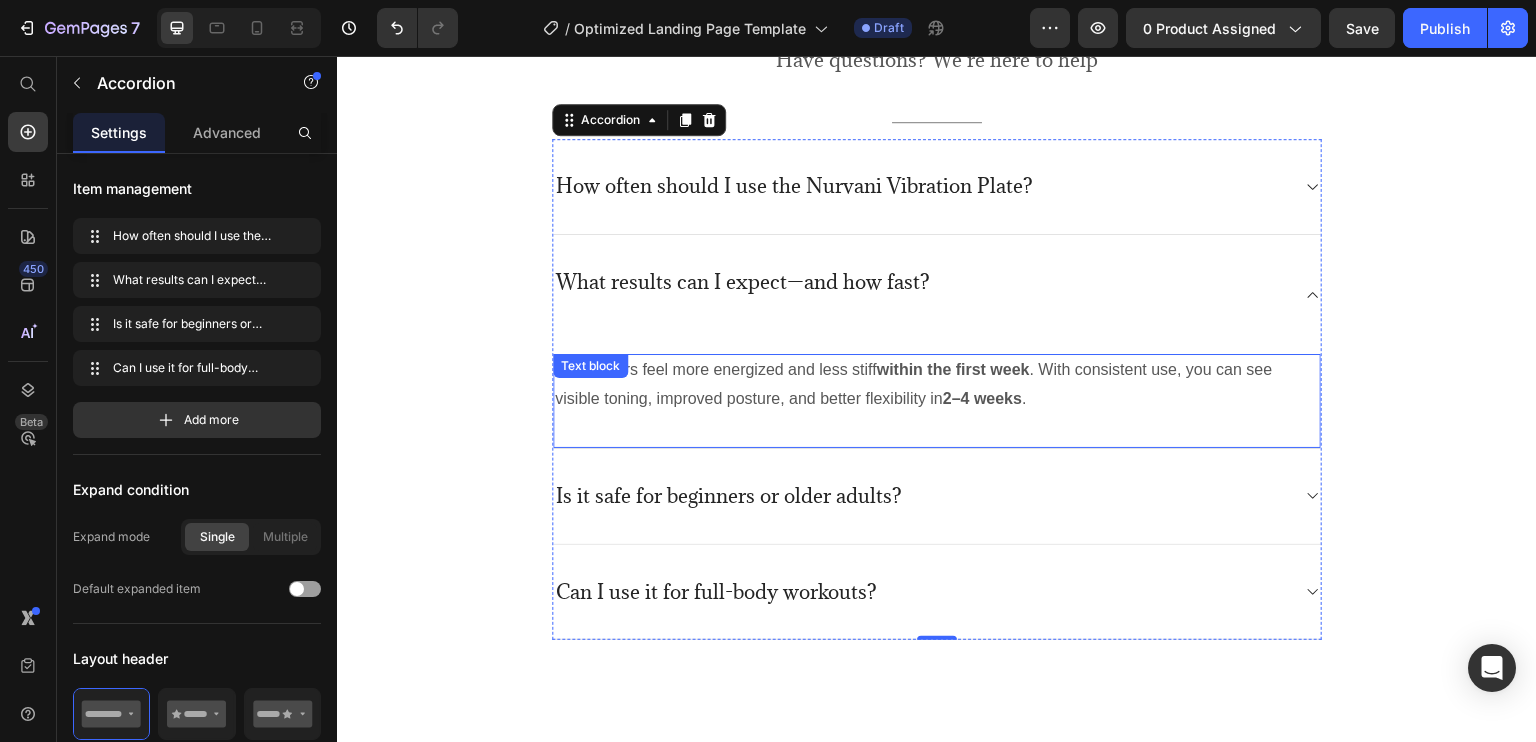 click on "Is it safe for beginners or older adults?" at bounding box center (937, 496) 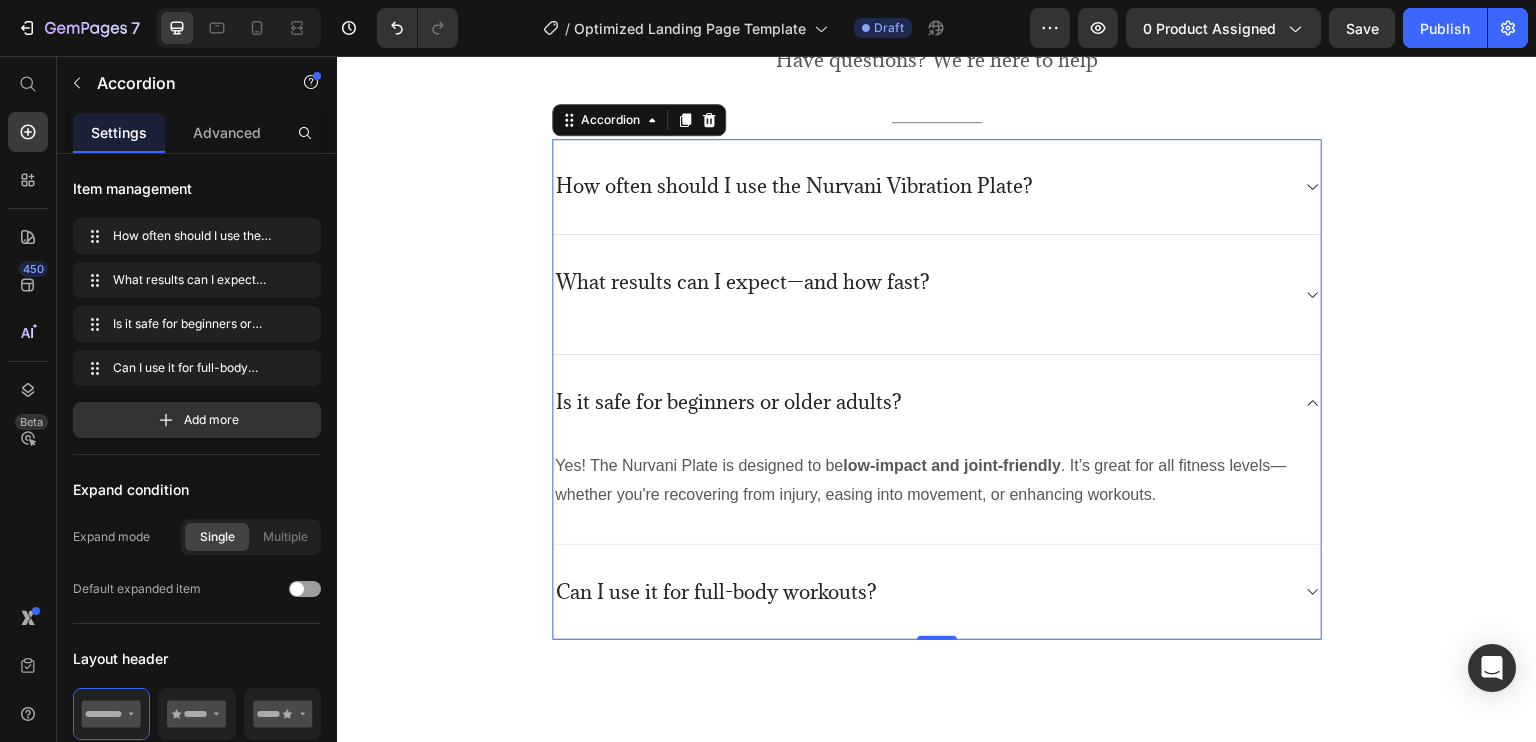 click on "Can I use it for full-body workouts?" at bounding box center (716, 591) 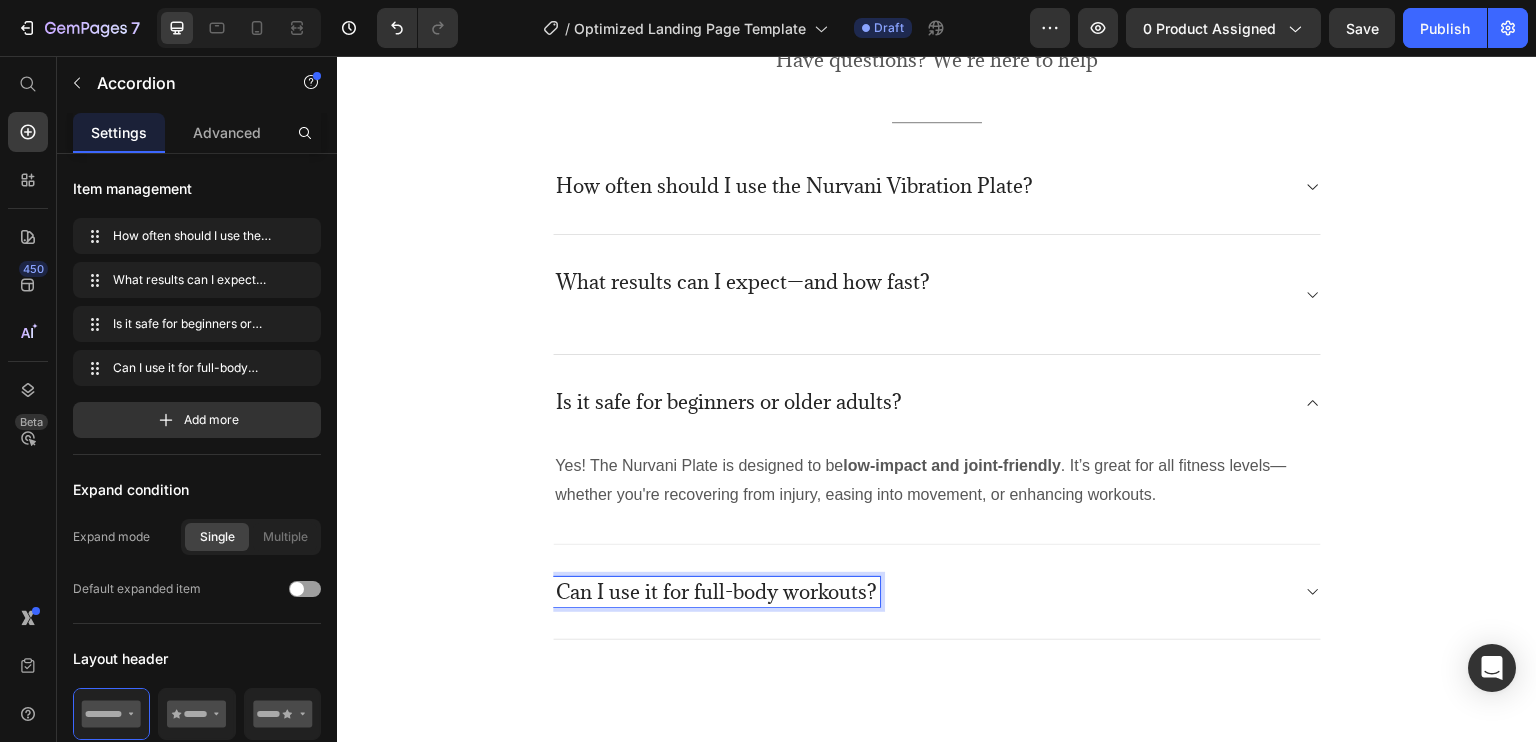 click on "Can I use it for full-body workouts?" at bounding box center (921, 591) 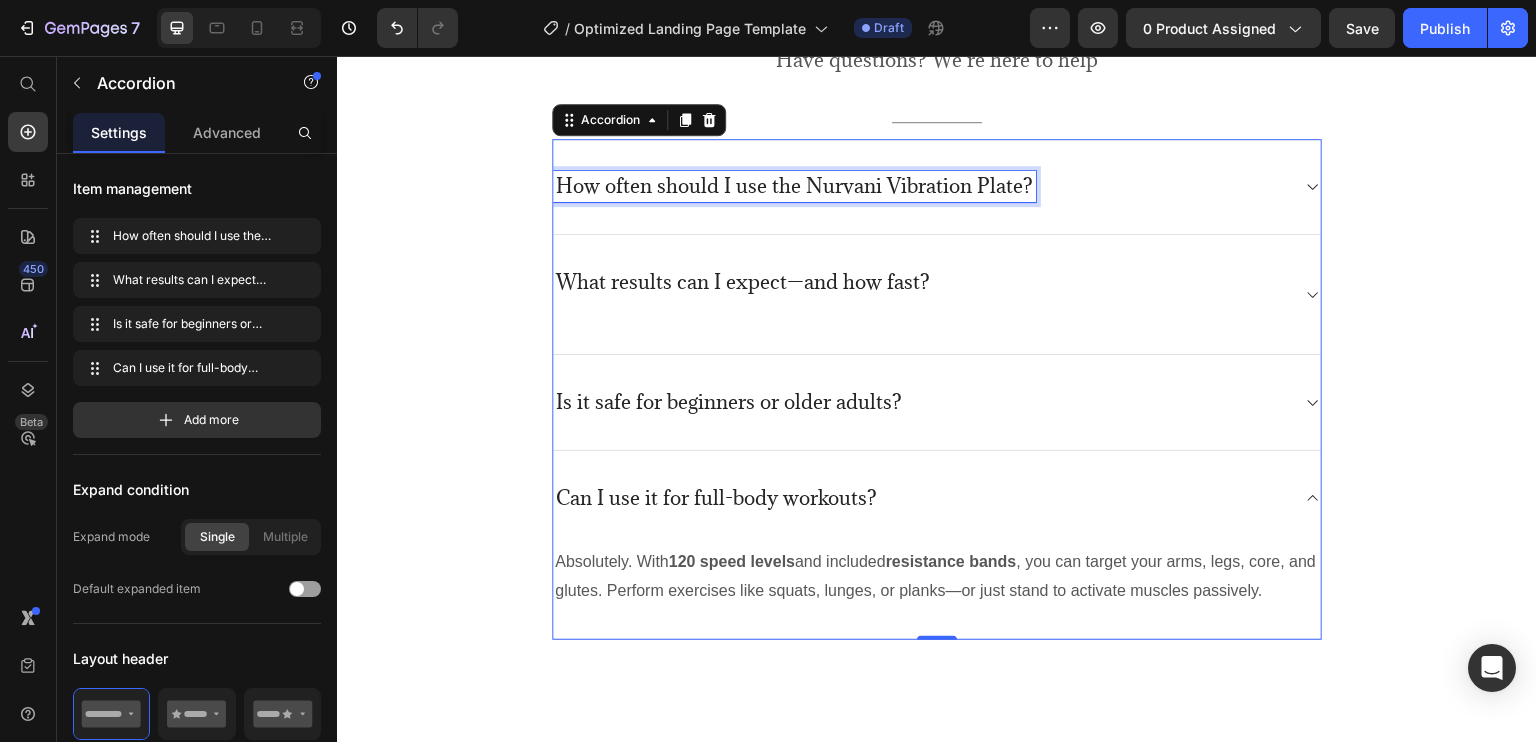 click on "How often should I use the Nurvani Vibration Plate?" at bounding box center [794, 185] 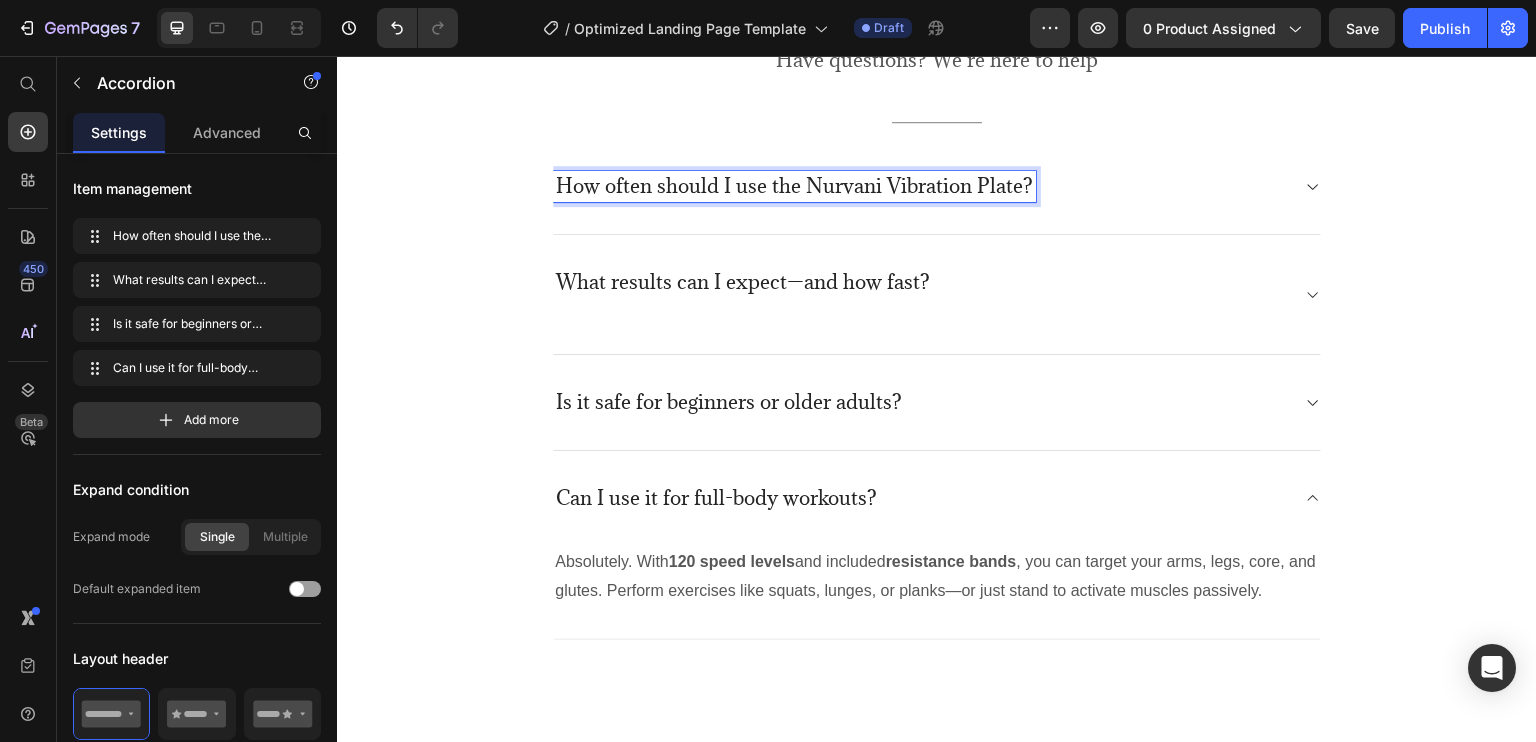 click on "How often should I use the Nurvani Vibration Plate?" at bounding box center (794, 185) 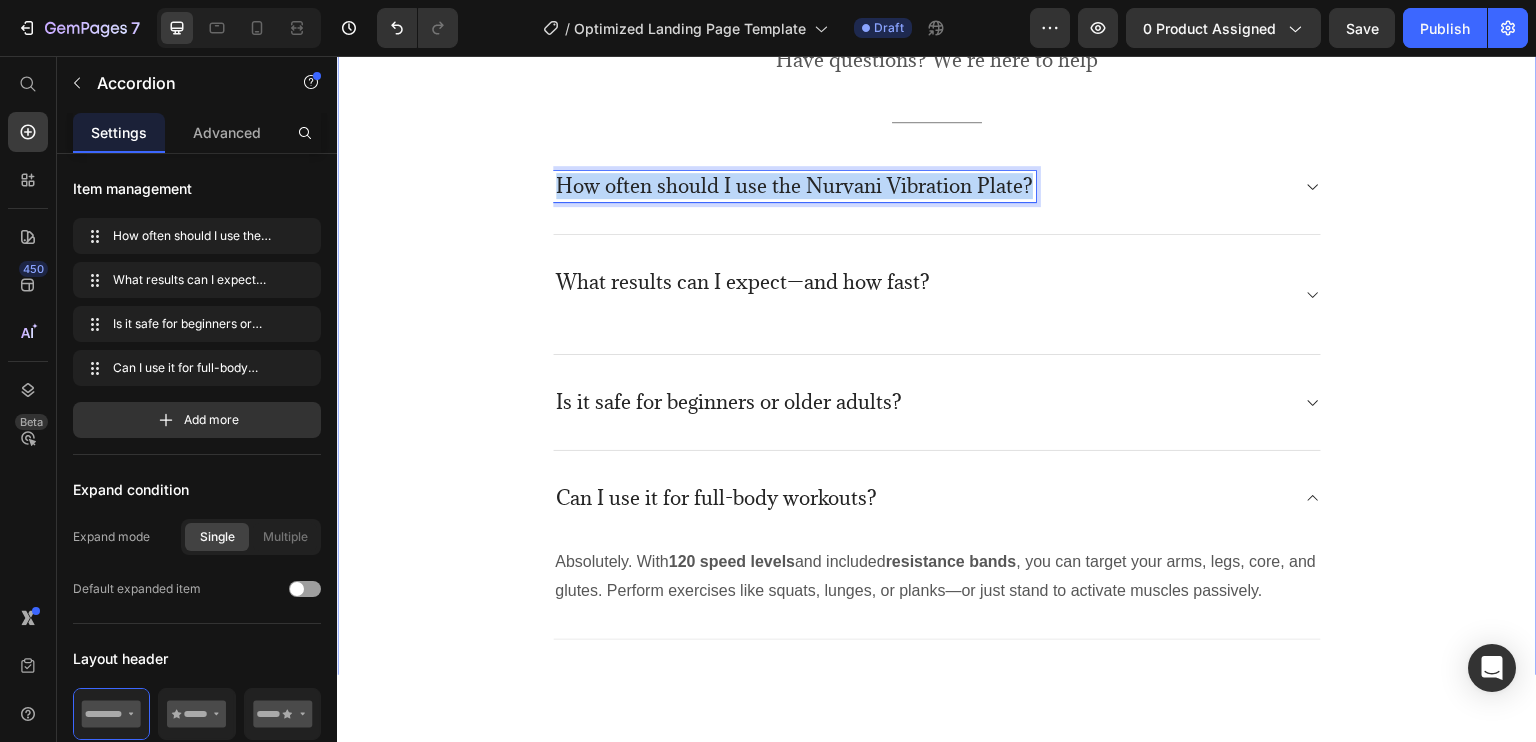 drag, startPoint x: 1017, startPoint y: 183, endPoint x: 536, endPoint y: 162, distance: 481.4582 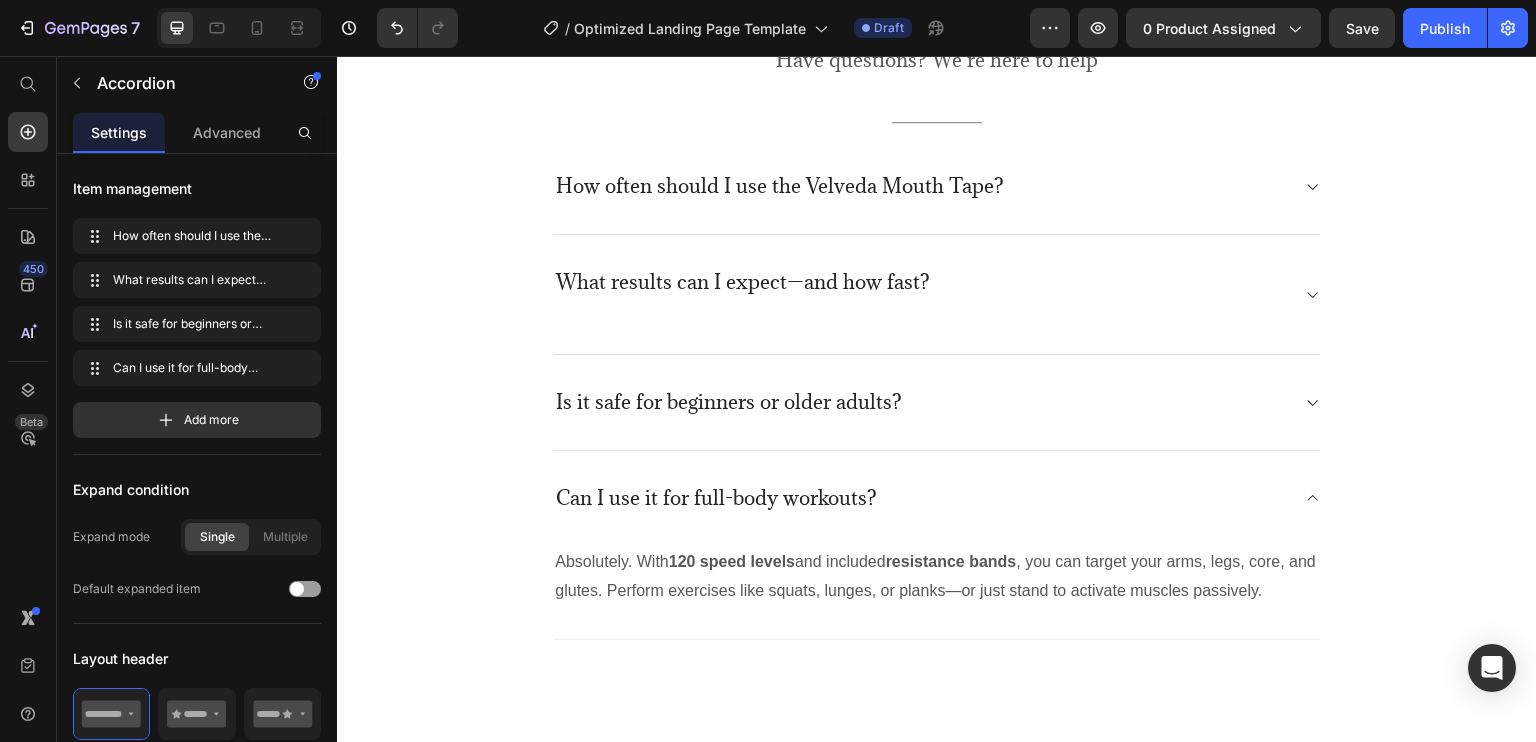 click on "How often should I use the Velveda Mouth Tape?" at bounding box center (921, 185) 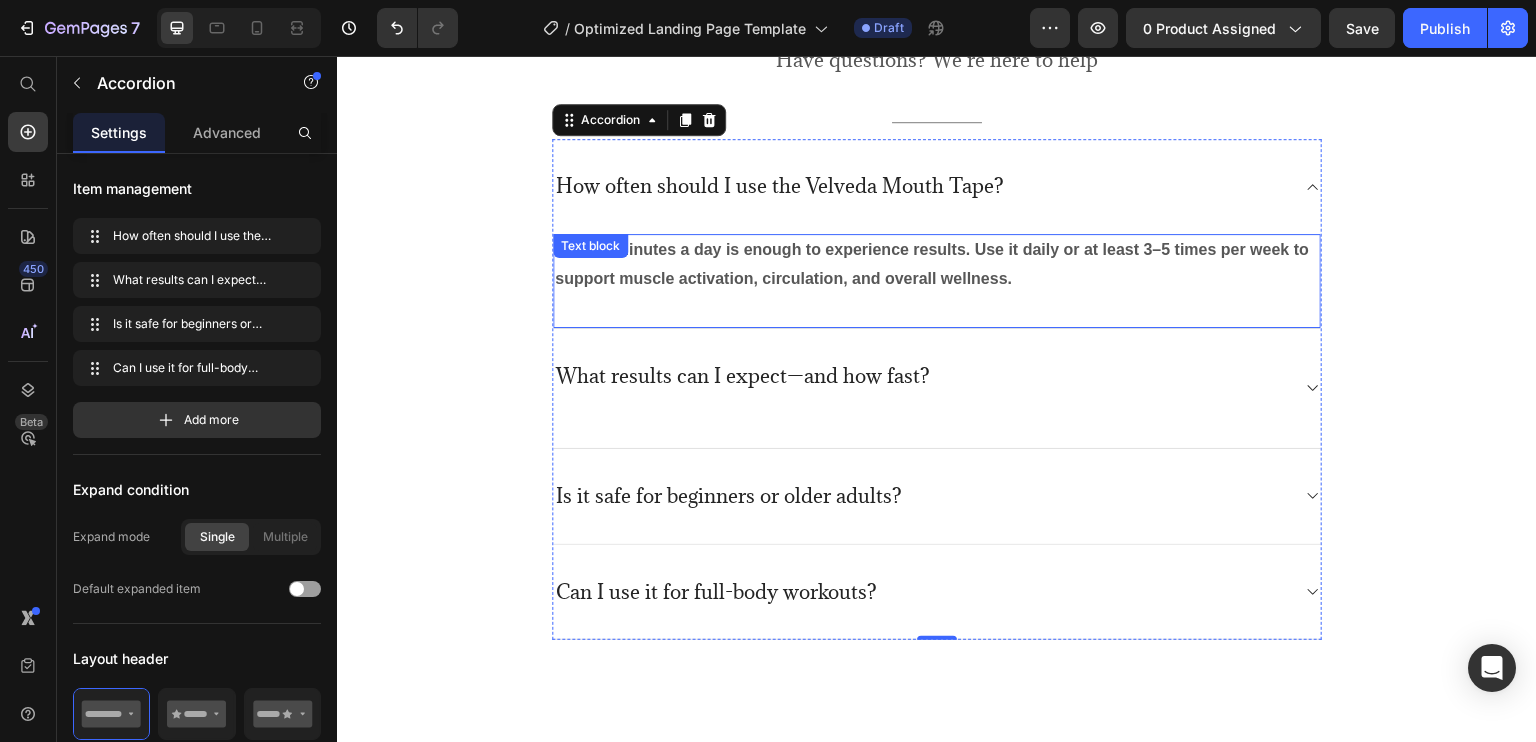 click on "Just 10 minutes a day is enough to experience results. Use it daily or at least 3–5 times per week to support muscle activation, circulation, and overall wellness." at bounding box center [932, 263] 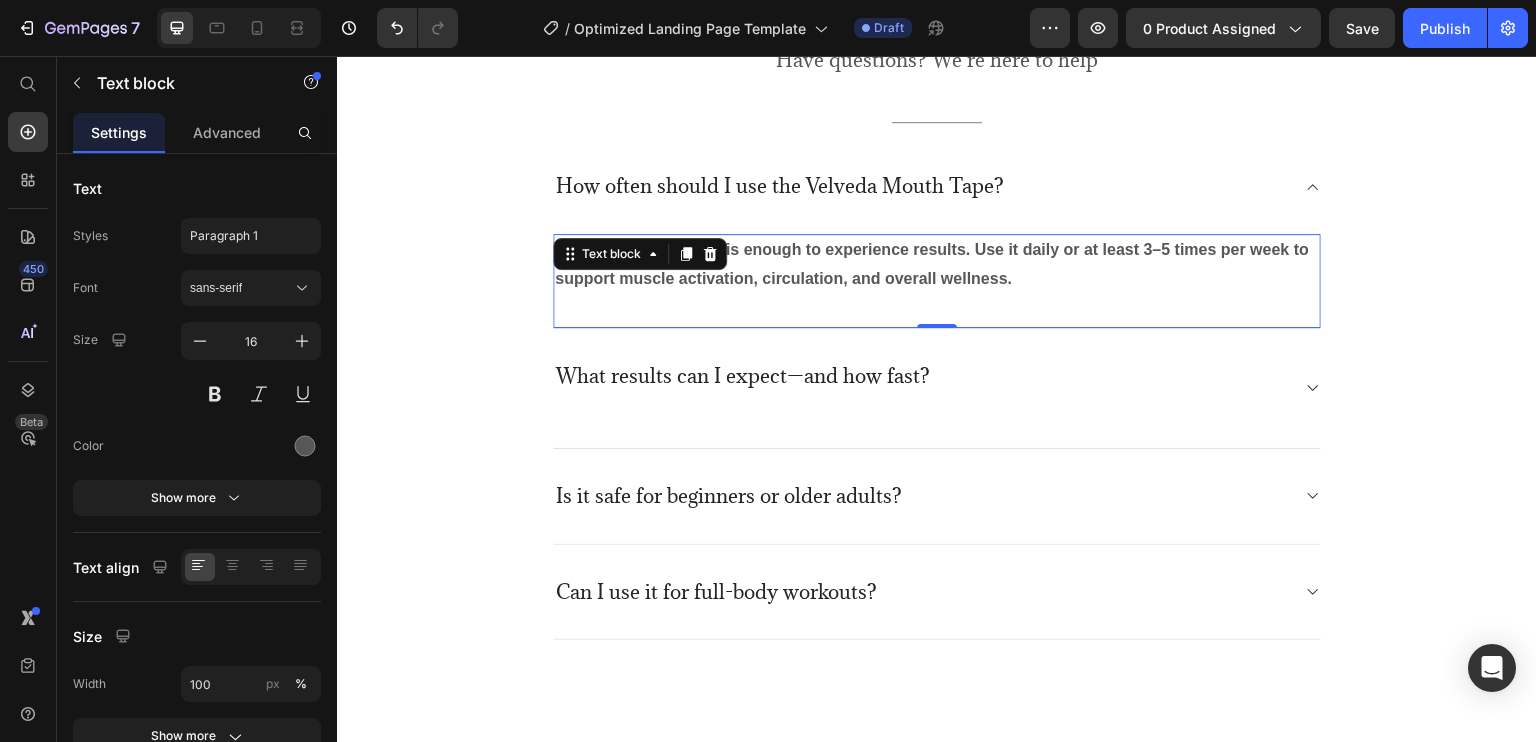click on "Just 10 minutes a day is enough to experience results. Use it daily or at least 3–5 times per week to support muscle activation, circulation, and overall wellness." at bounding box center (932, 263) 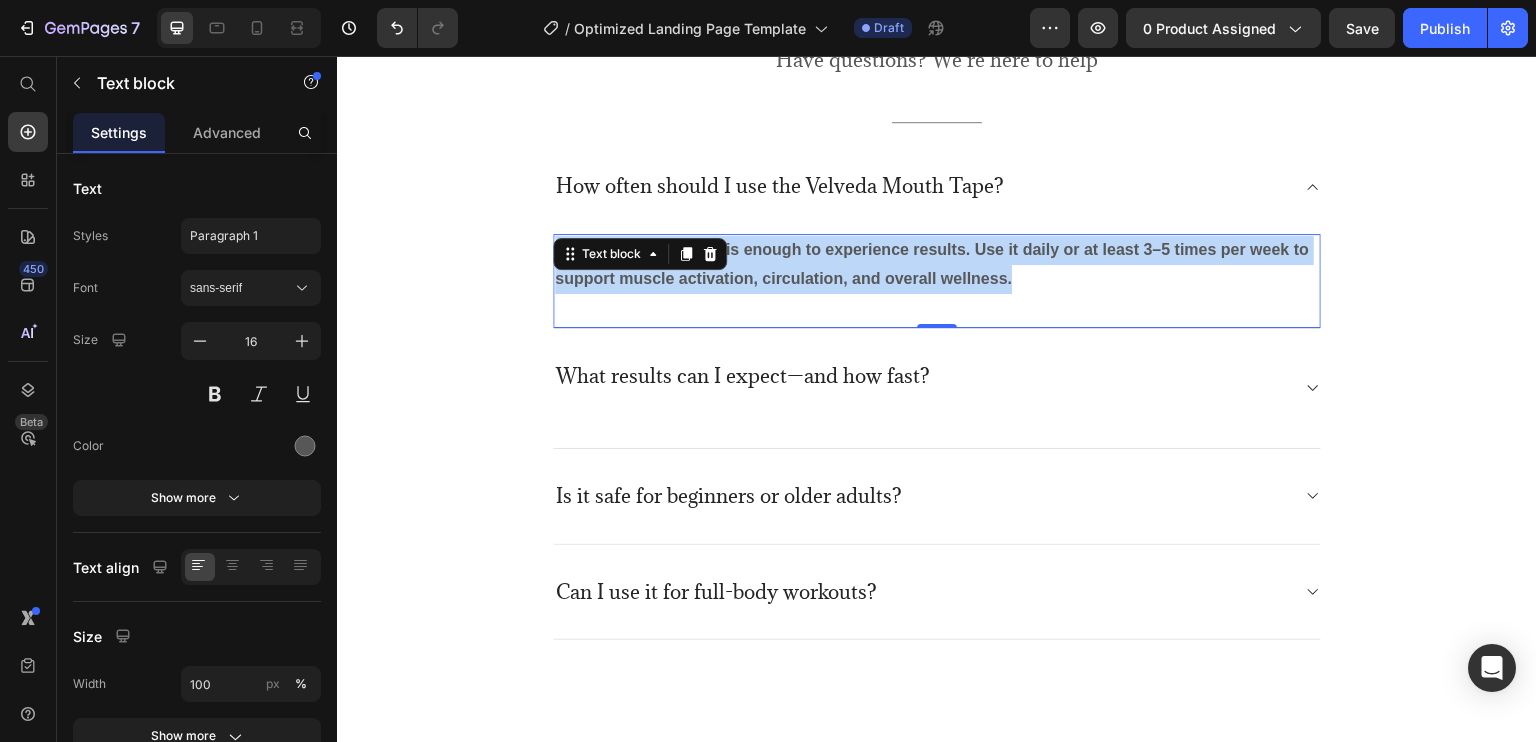 click on "Just 10 minutes a day is enough to experience results. Use it daily or at least 3–5 times per week to support muscle activation, circulation, and overall wellness." at bounding box center [932, 263] 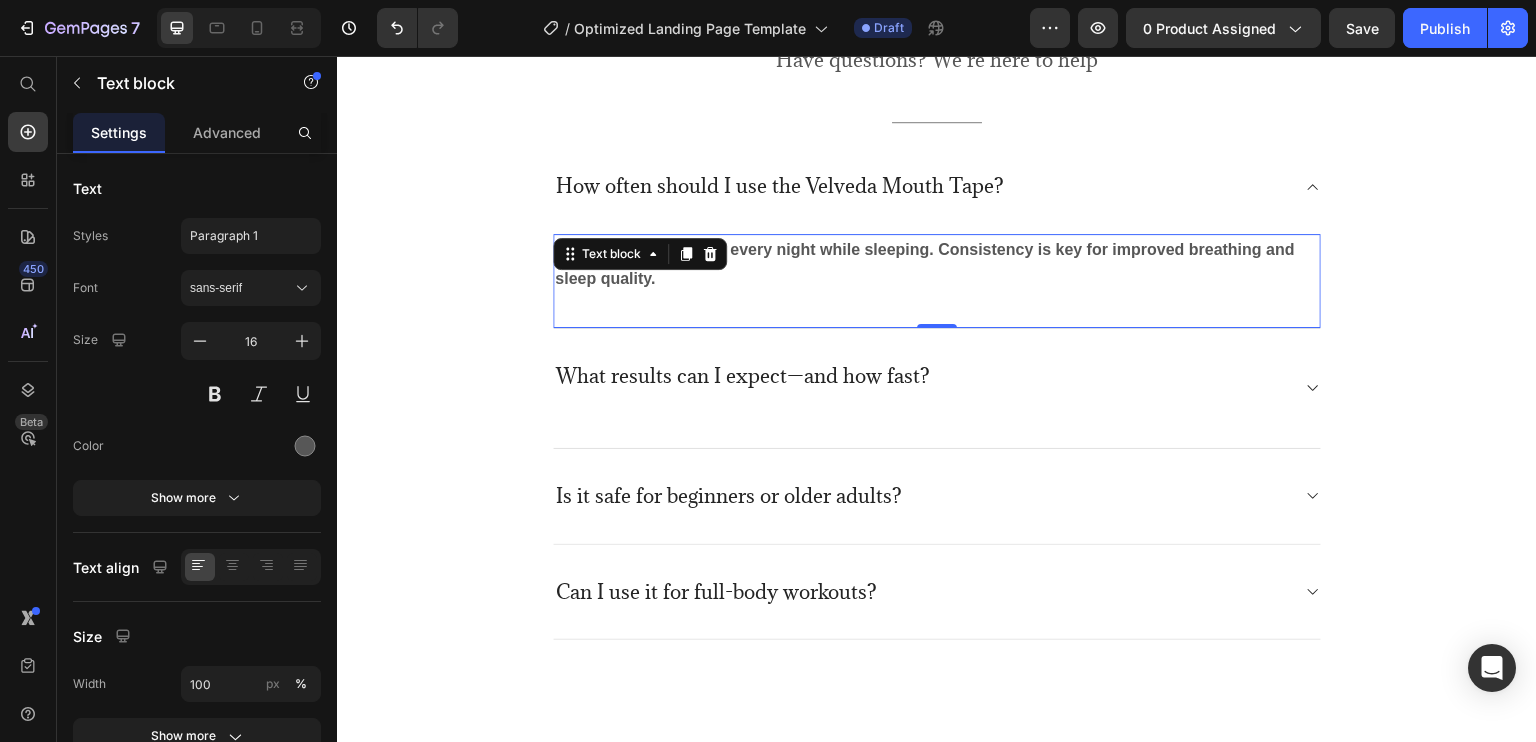 click on "For best results, use it every night while sleeping. Consistency is key for improved breathing and sleep quality. Text block   0" at bounding box center (937, 280) 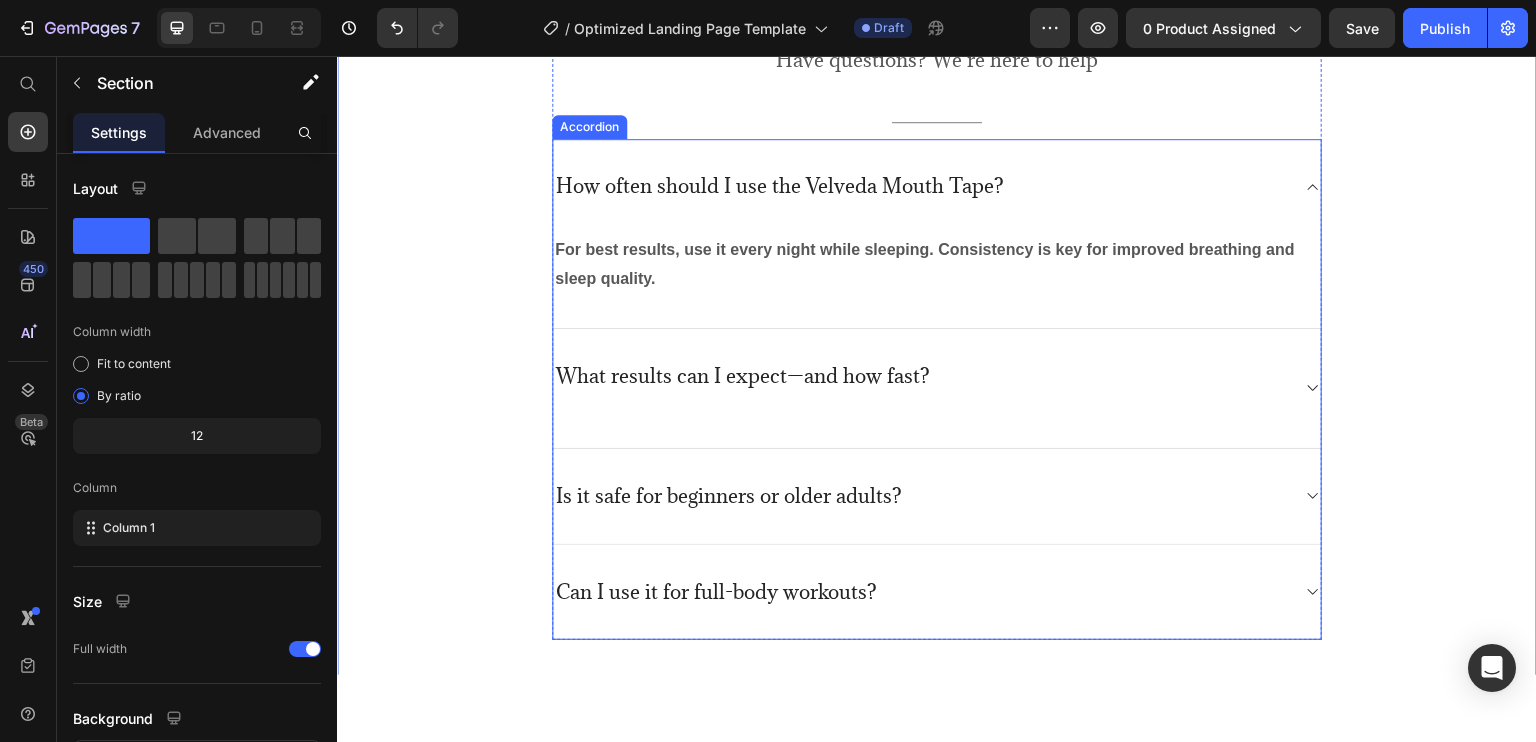 click on "What results can I expect—and how fast?" at bounding box center [743, 375] 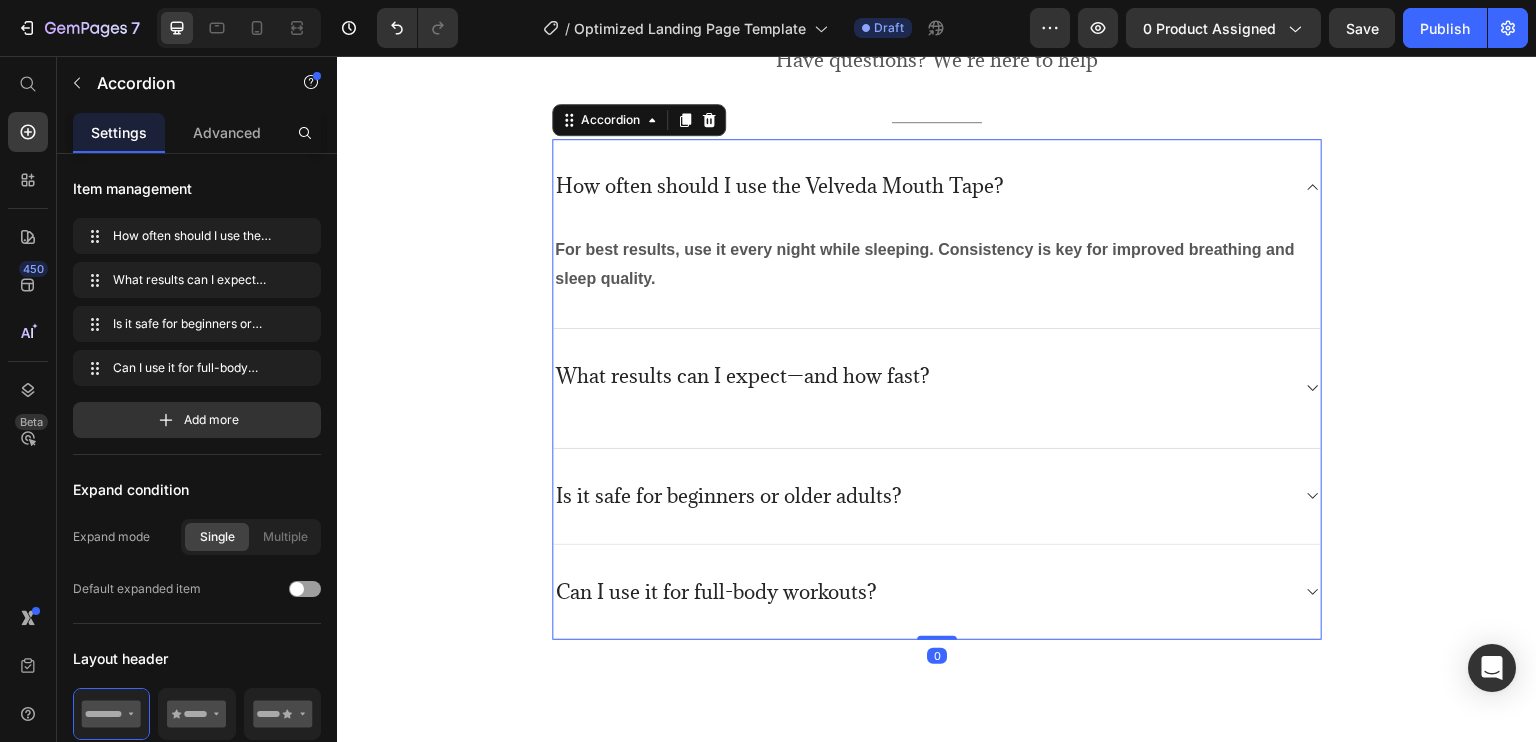click on "What results can I expect—and how fast?" at bounding box center (921, 387) 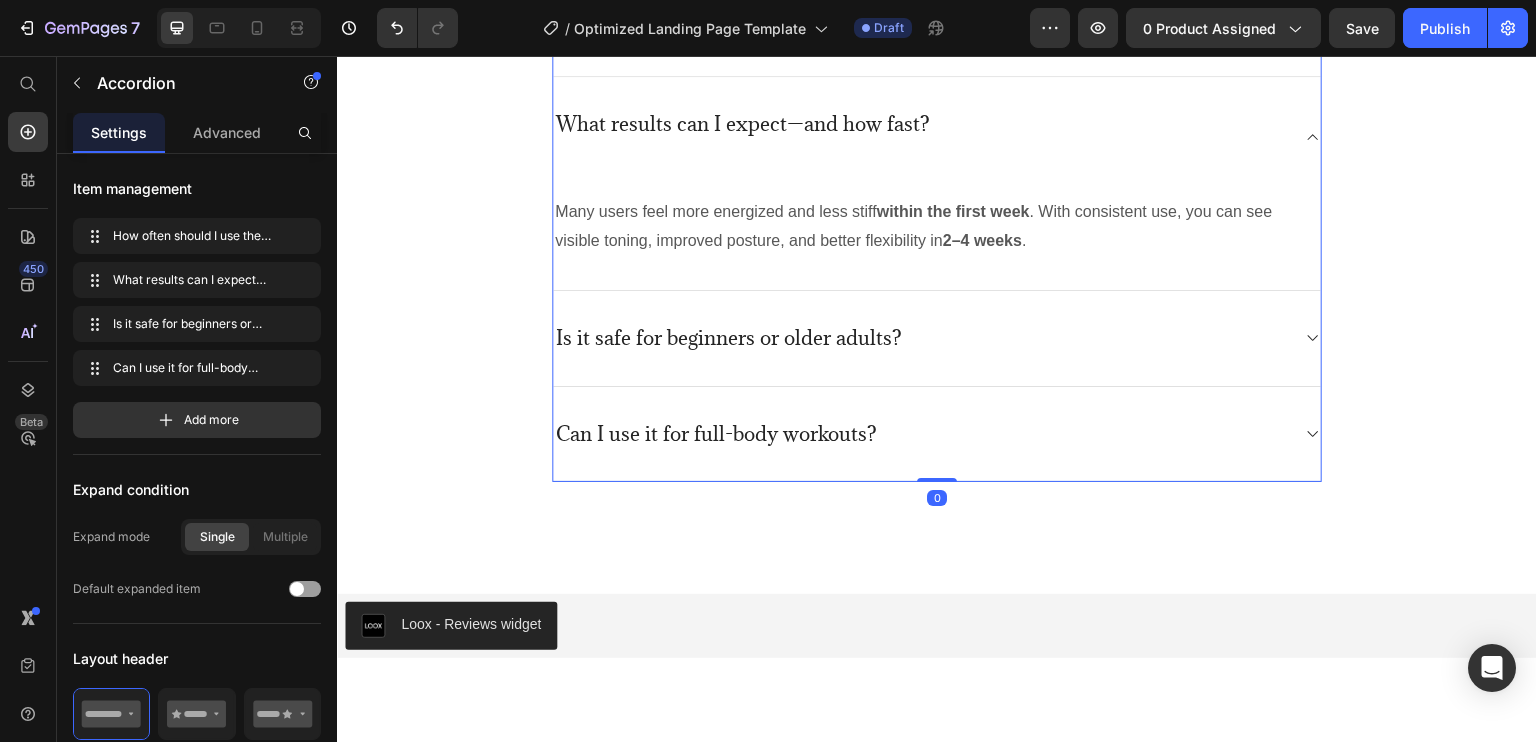 scroll, scrollTop: 5788, scrollLeft: 0, axis: vertical 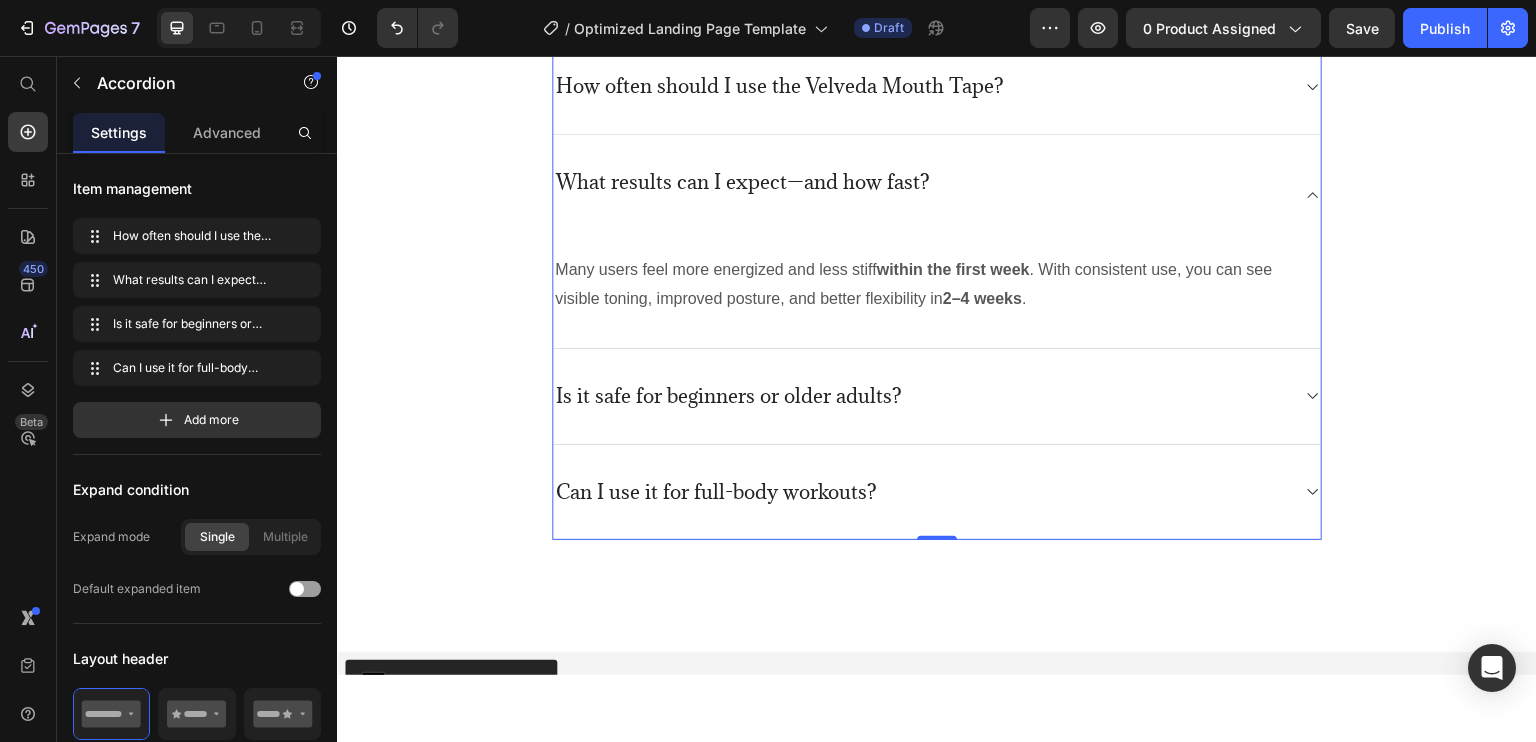 click on "What results can I expect—and how fast?" at bounding box center (937, 193) 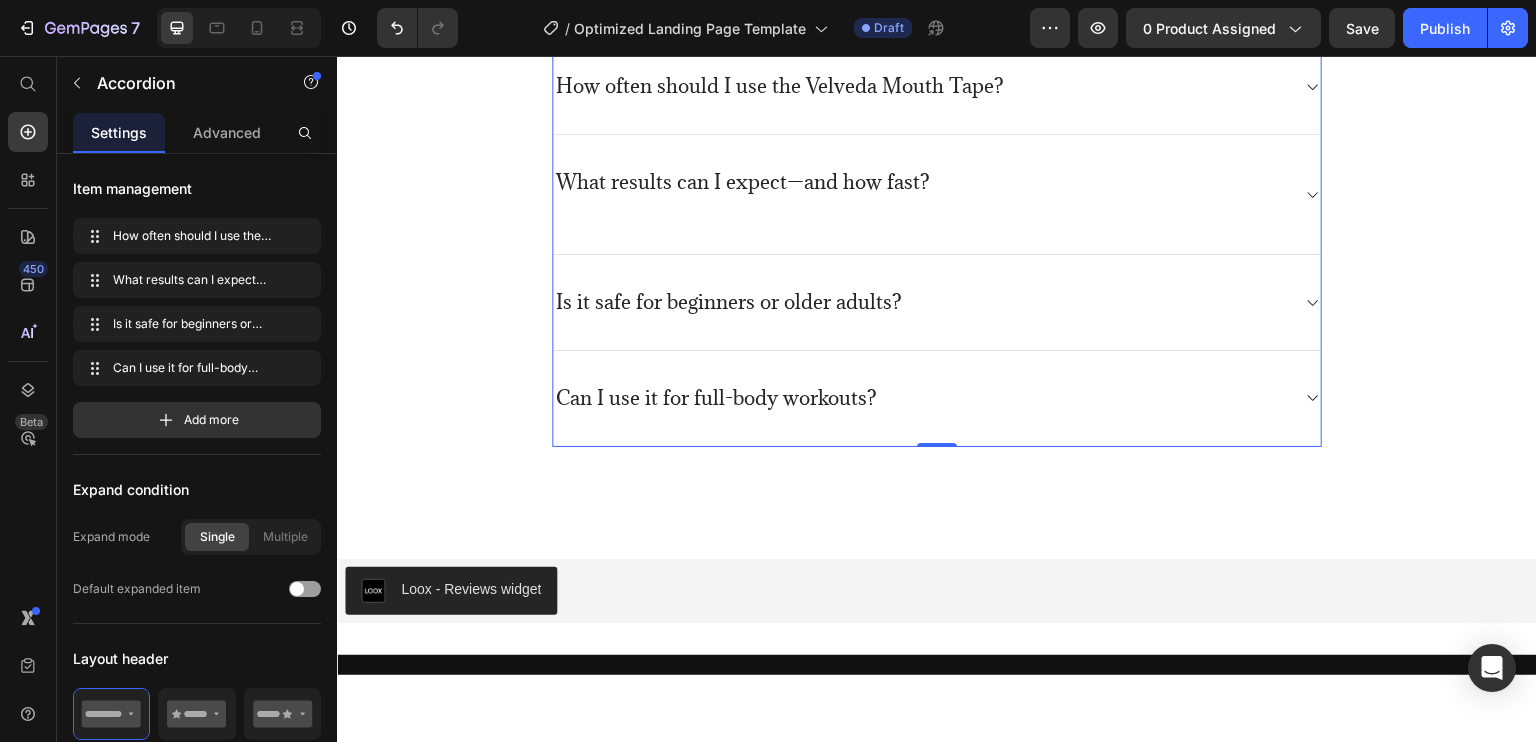 click on "Is it safe for beginners or older adults?" at bounding box center (937, 302) 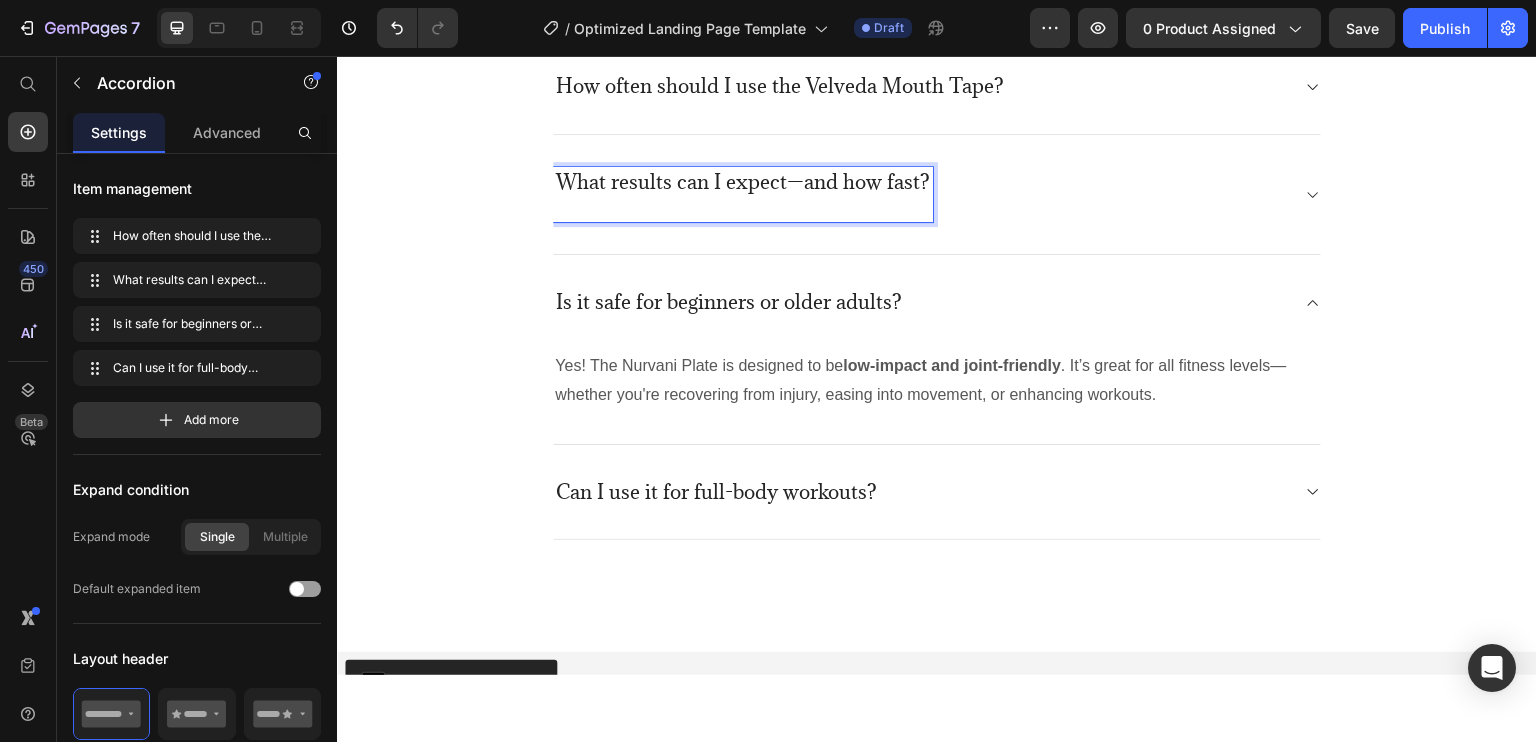 click on "What results can I expect—and how fast?" at bounding box center [937, 194] 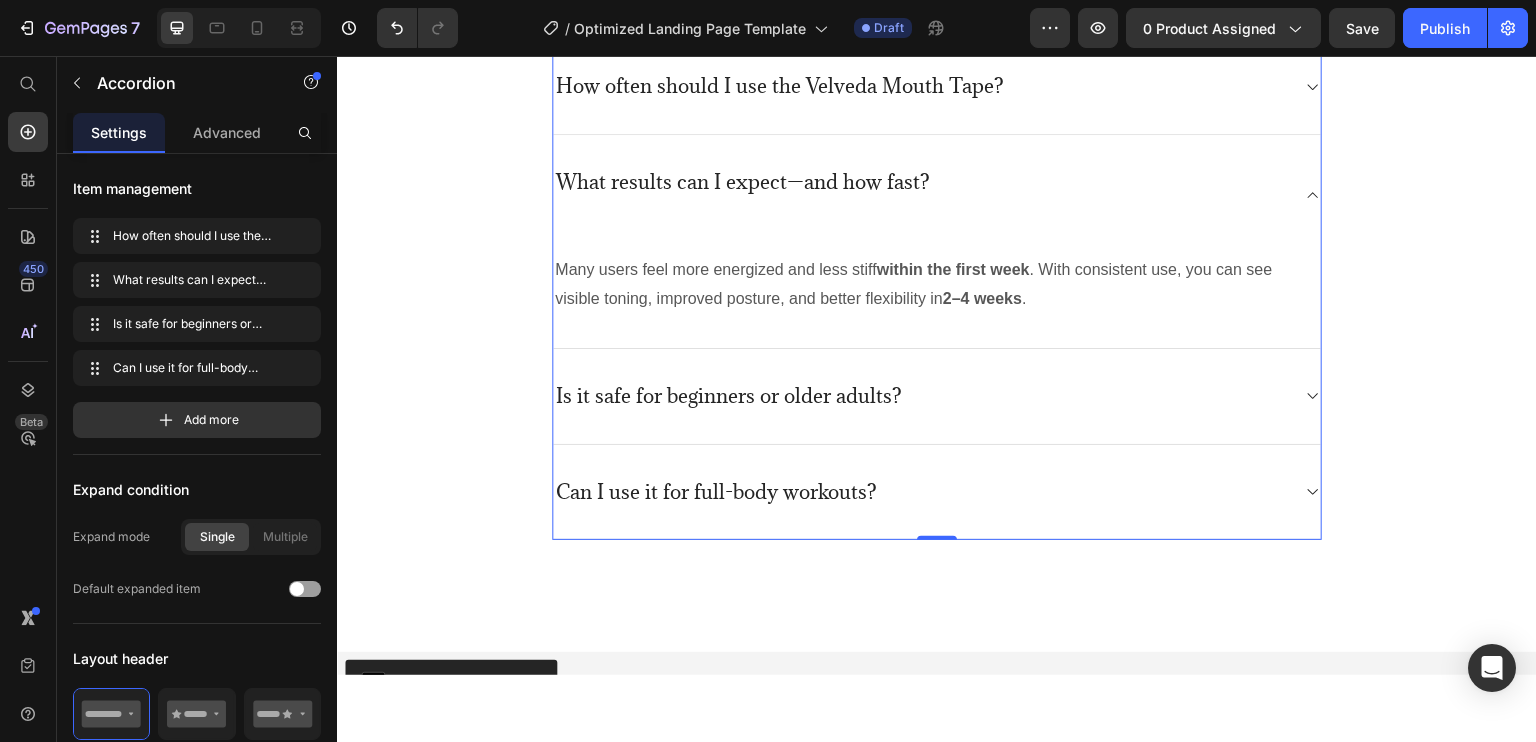 click on "within the first week" at bounding box center [953, 268] 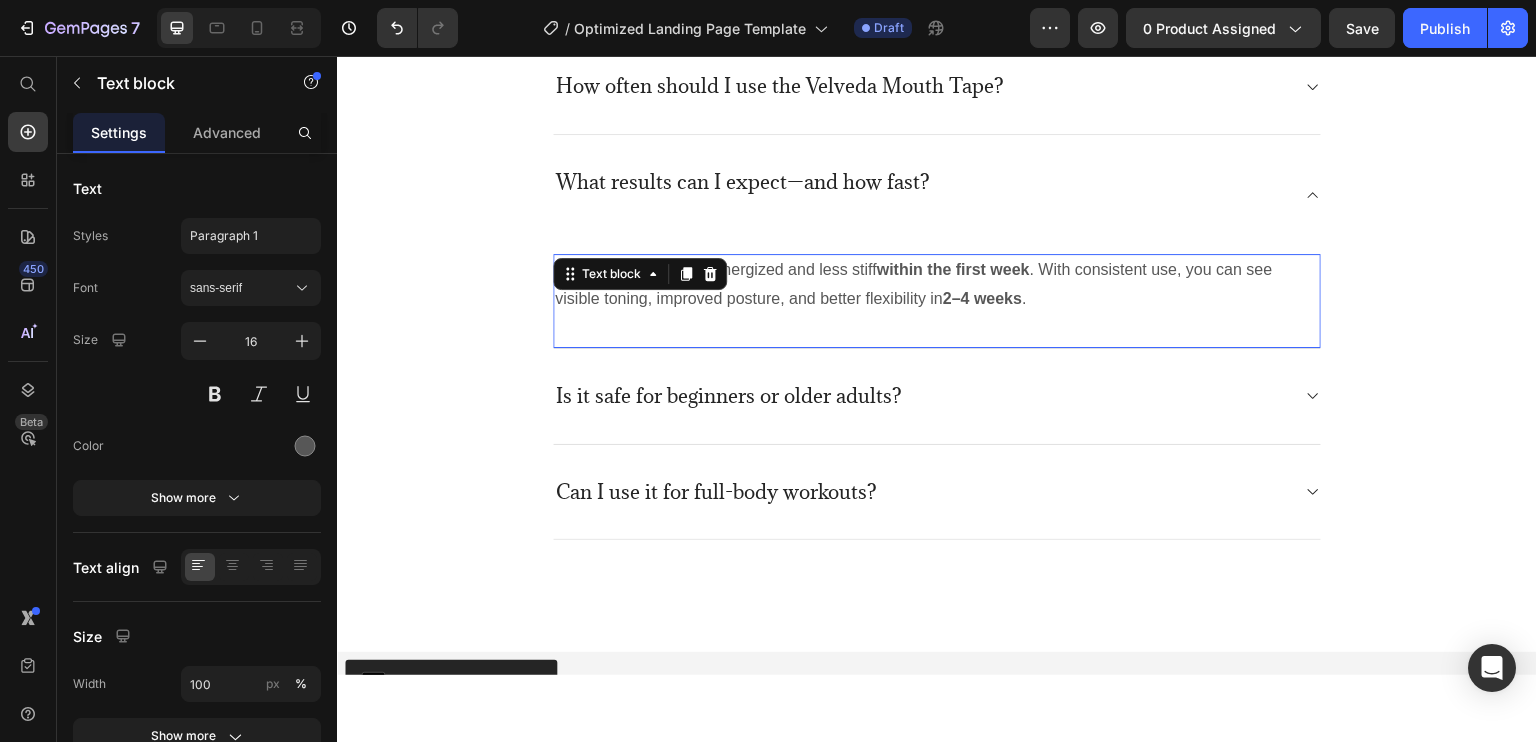 click on "within the first week" at bounding box center [953, 268] 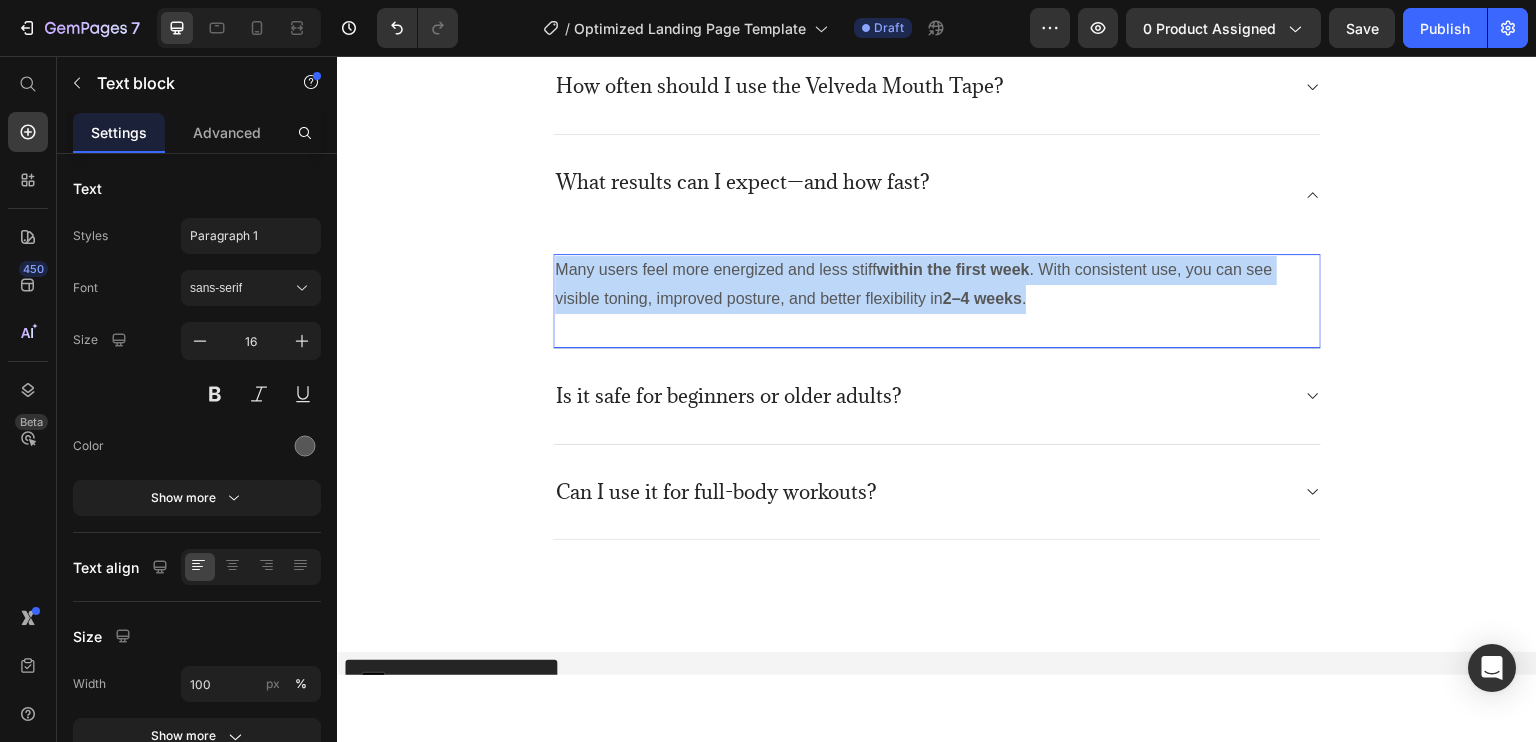 click on "within the first week" at bounding box center (953, 268) 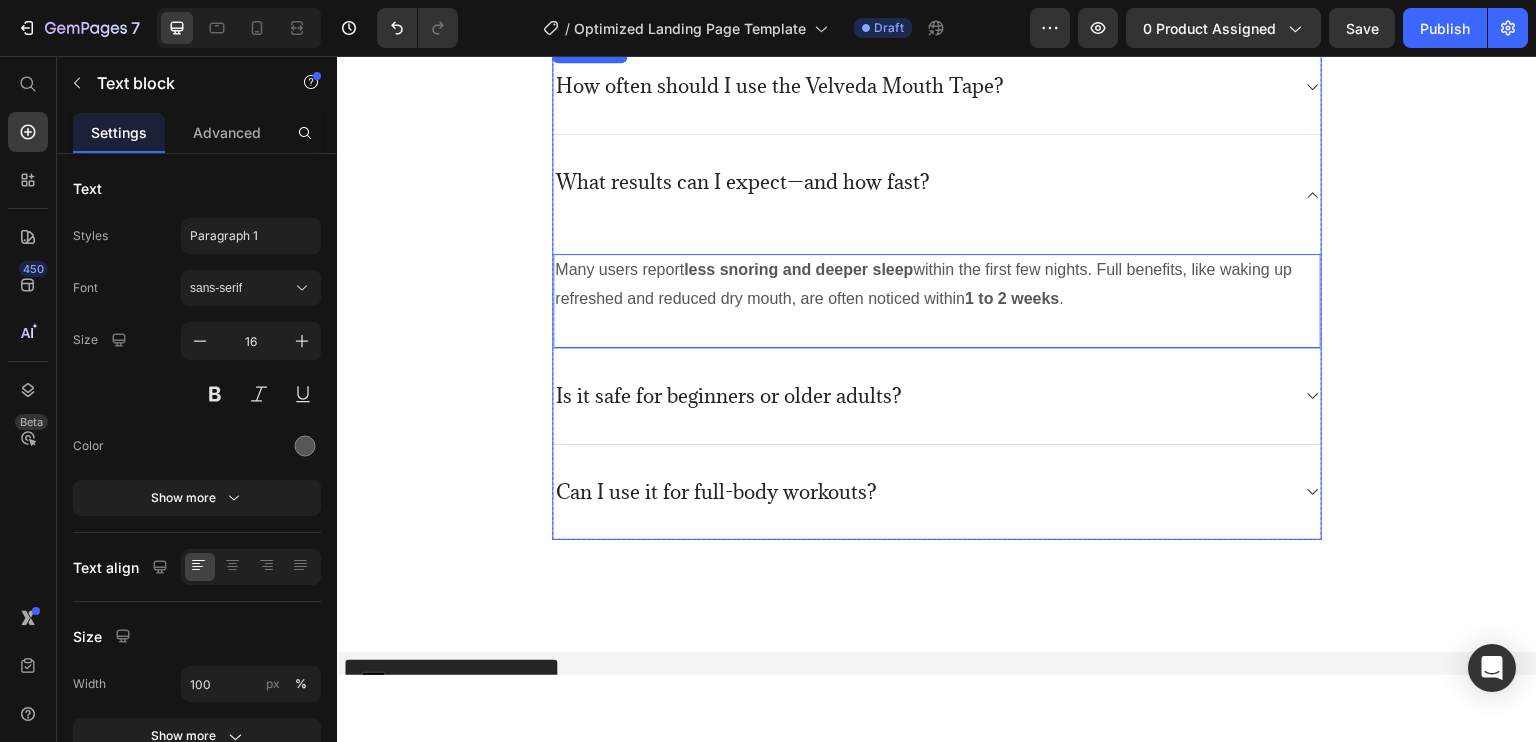 drag, startPoint x: 1000, startPoint y: 406, endPoint x: 1028, endPoint y: 194, distance: 213.84106 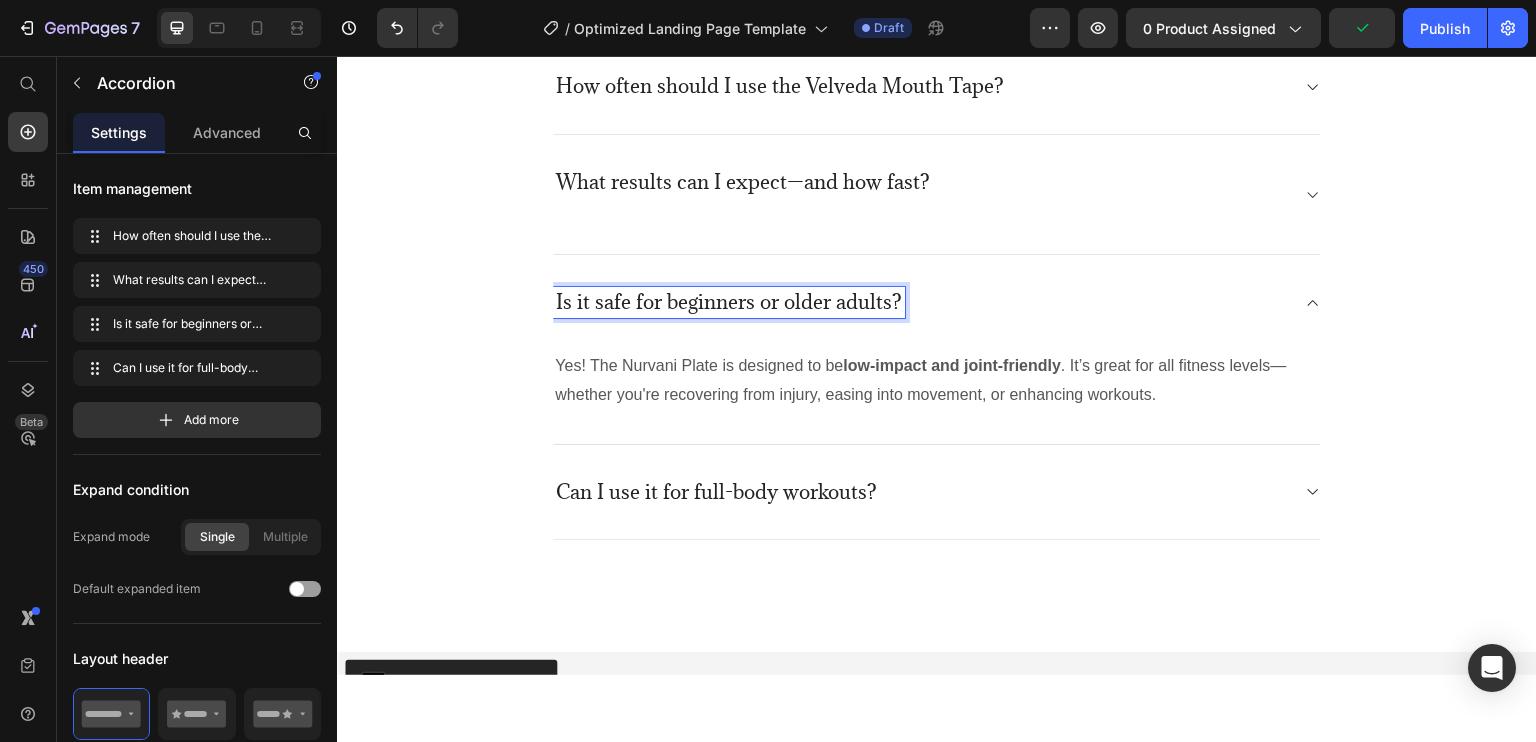 click on "Is it safe for beginners or older adults?" at bounding box center [729, 301] 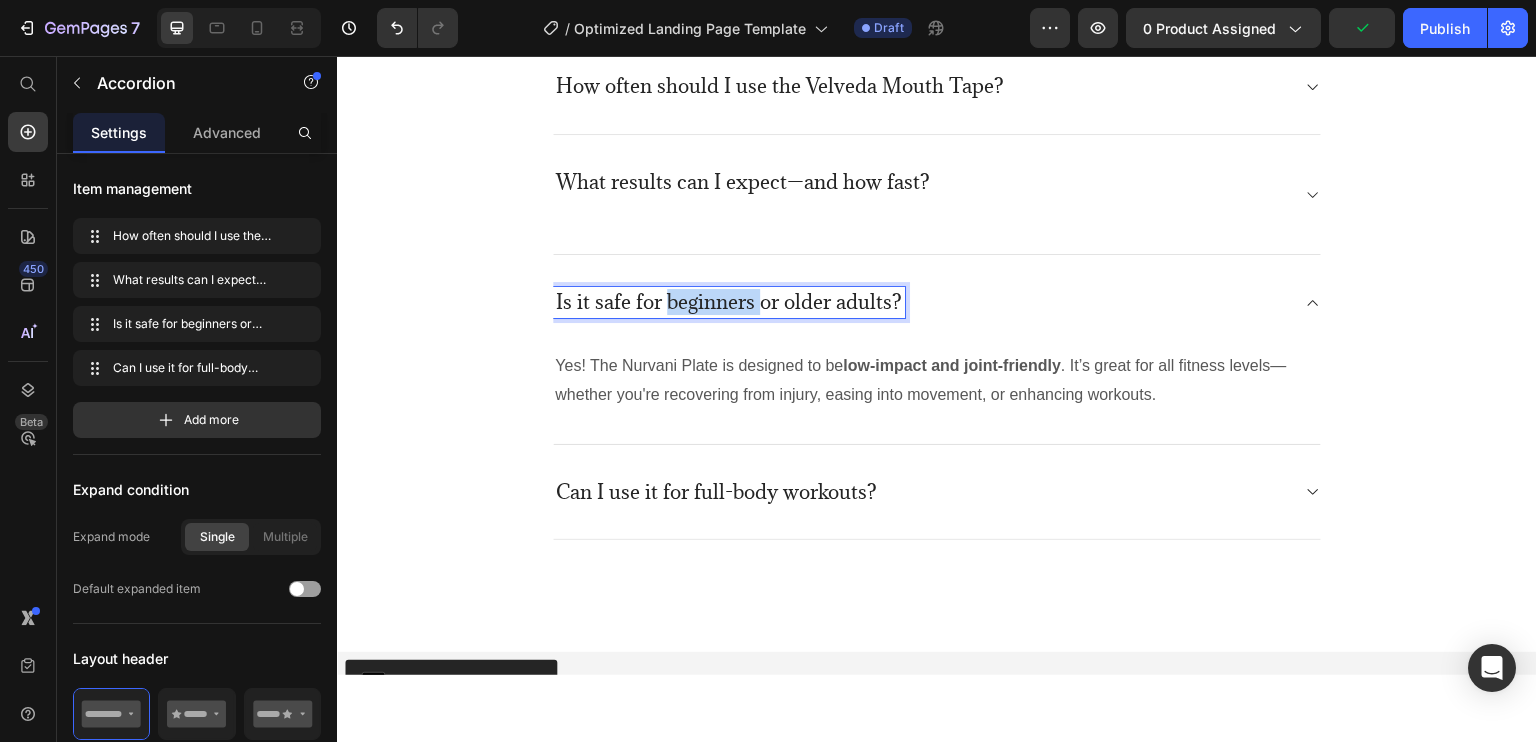 click on "Is it safe for beginners or older adults?" at bounding box center [729, 301] 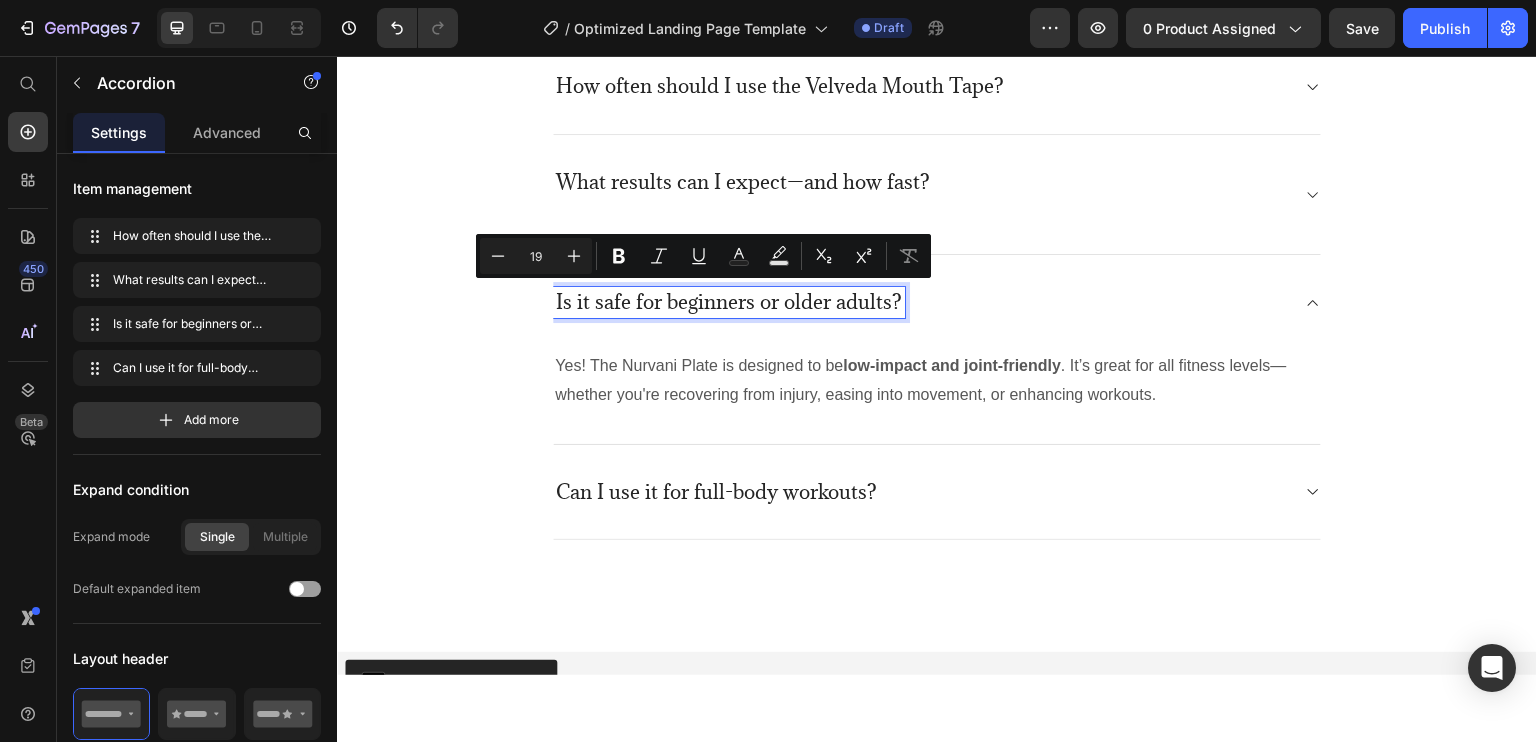 click on "Can I use it for full-body workouts?" at bounding box center (716, 491) 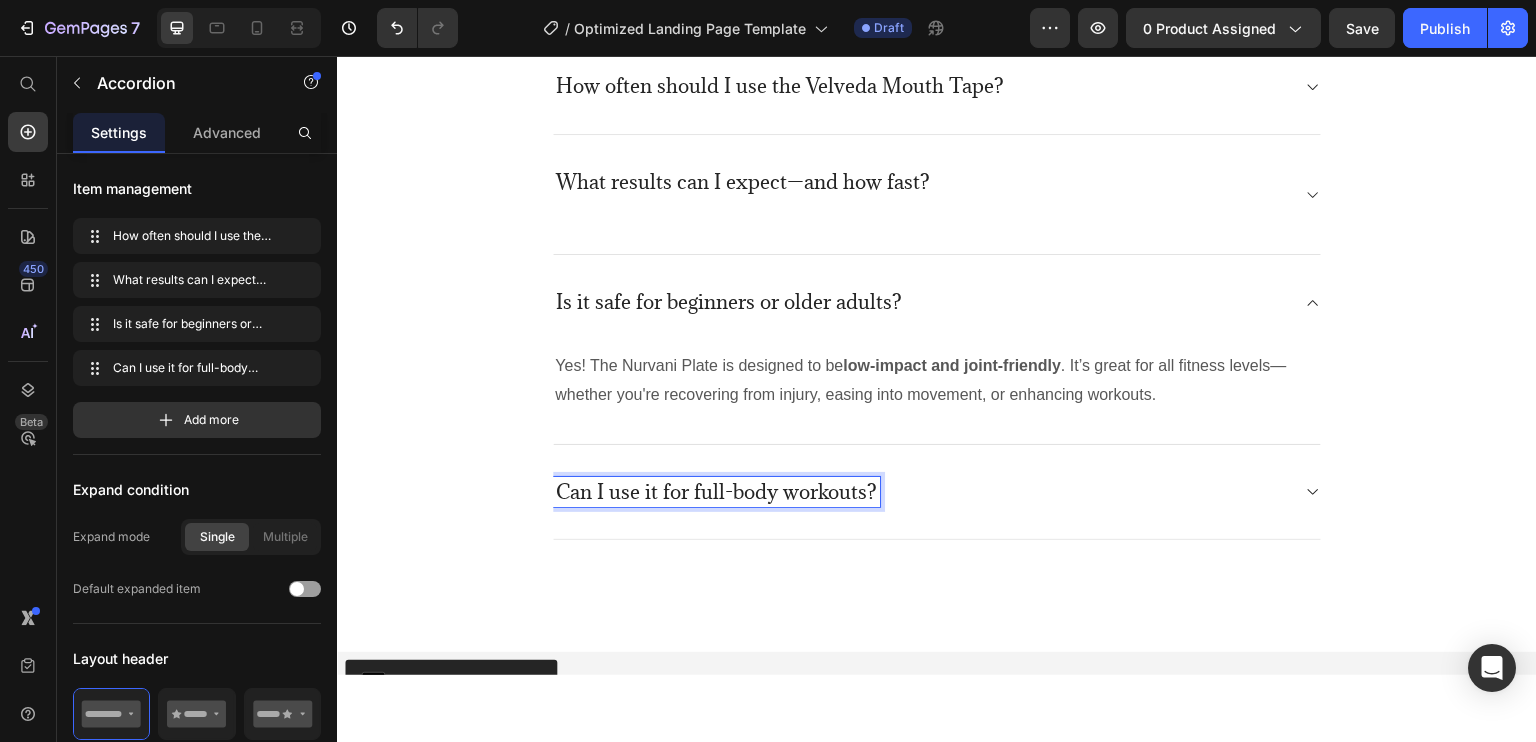 click on "Can I use it for full-body workouts?" at bounding box center (716, 491) 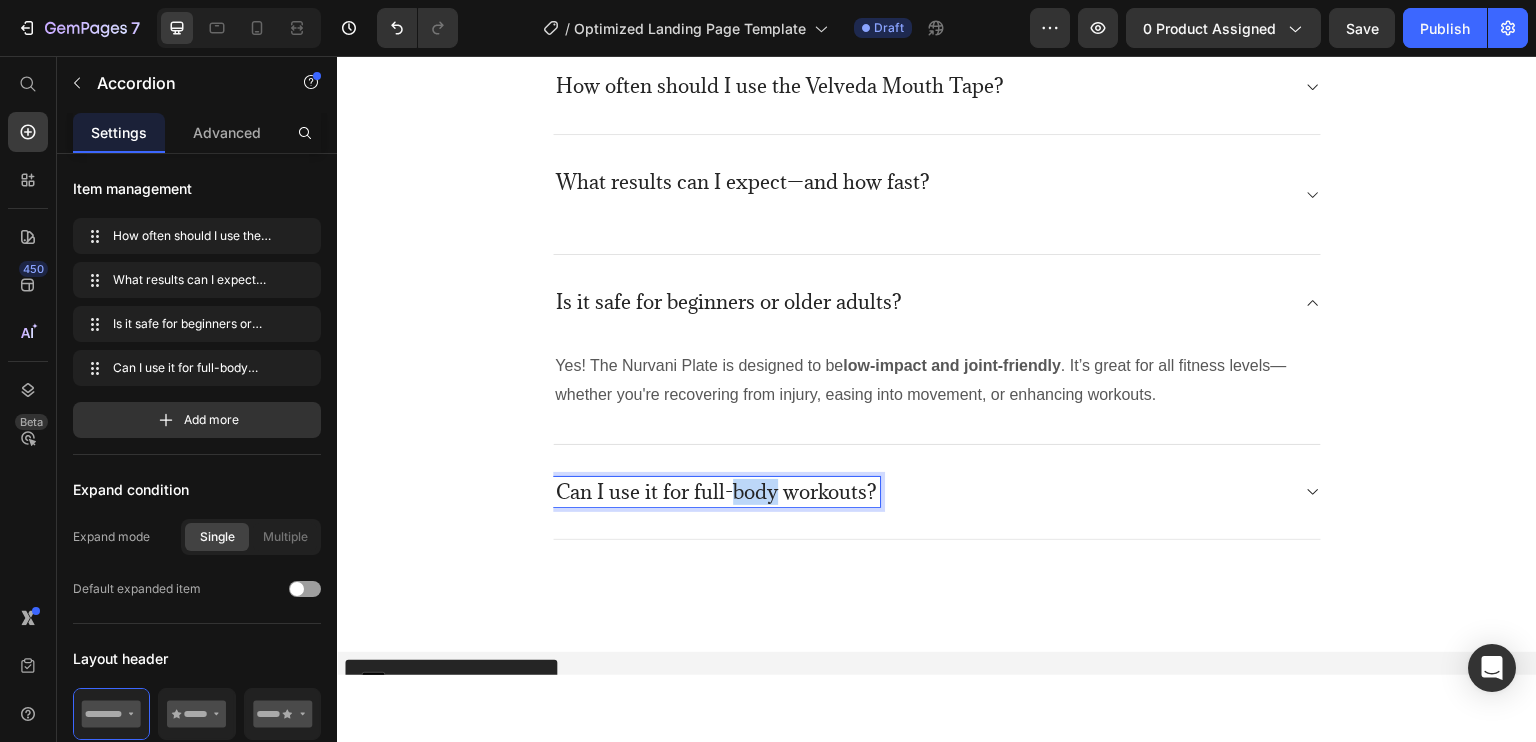 click on "Can I use it for full-body workouts?" at bounding box center [716, 491] 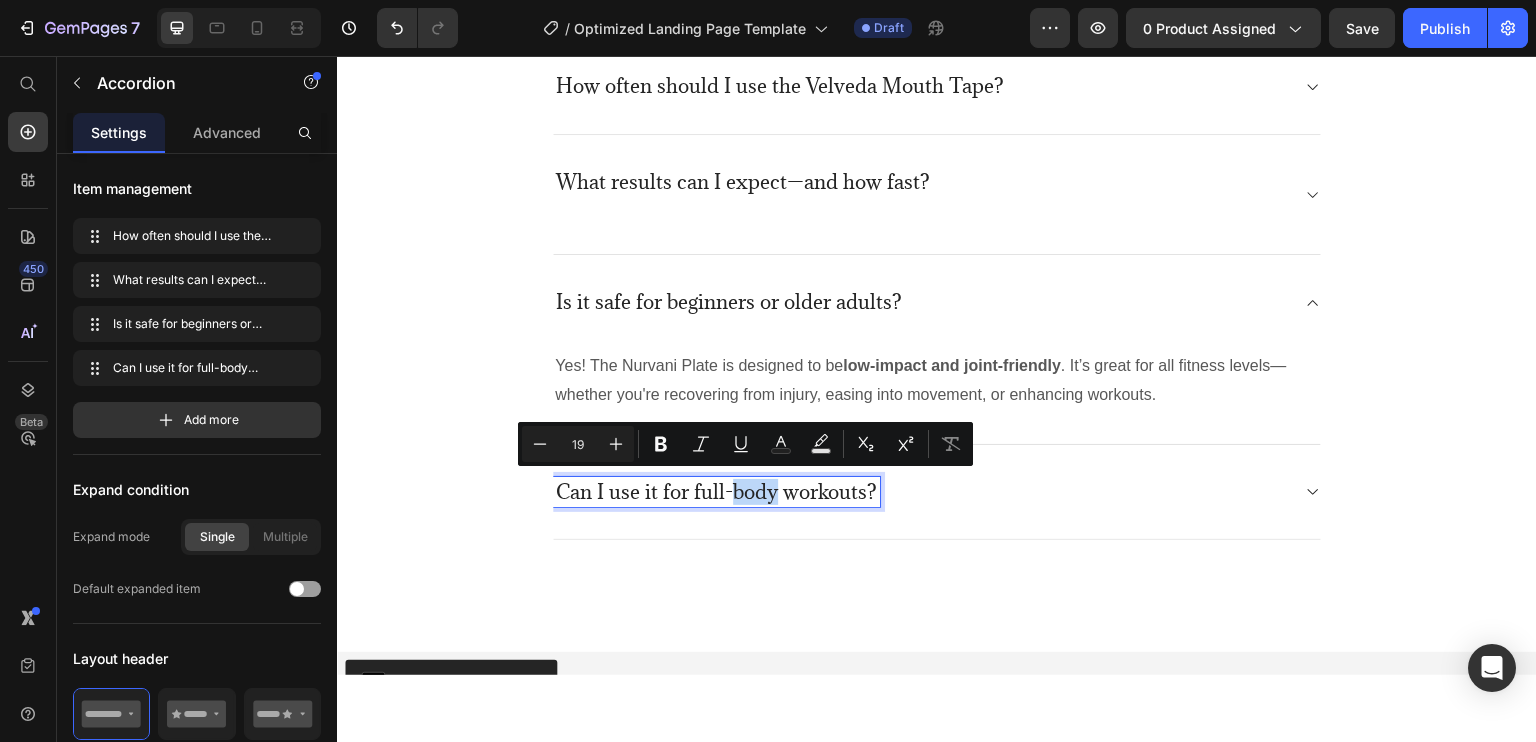 click on "Can I use it for full-body workouts?" at bounding box center [716, 491] 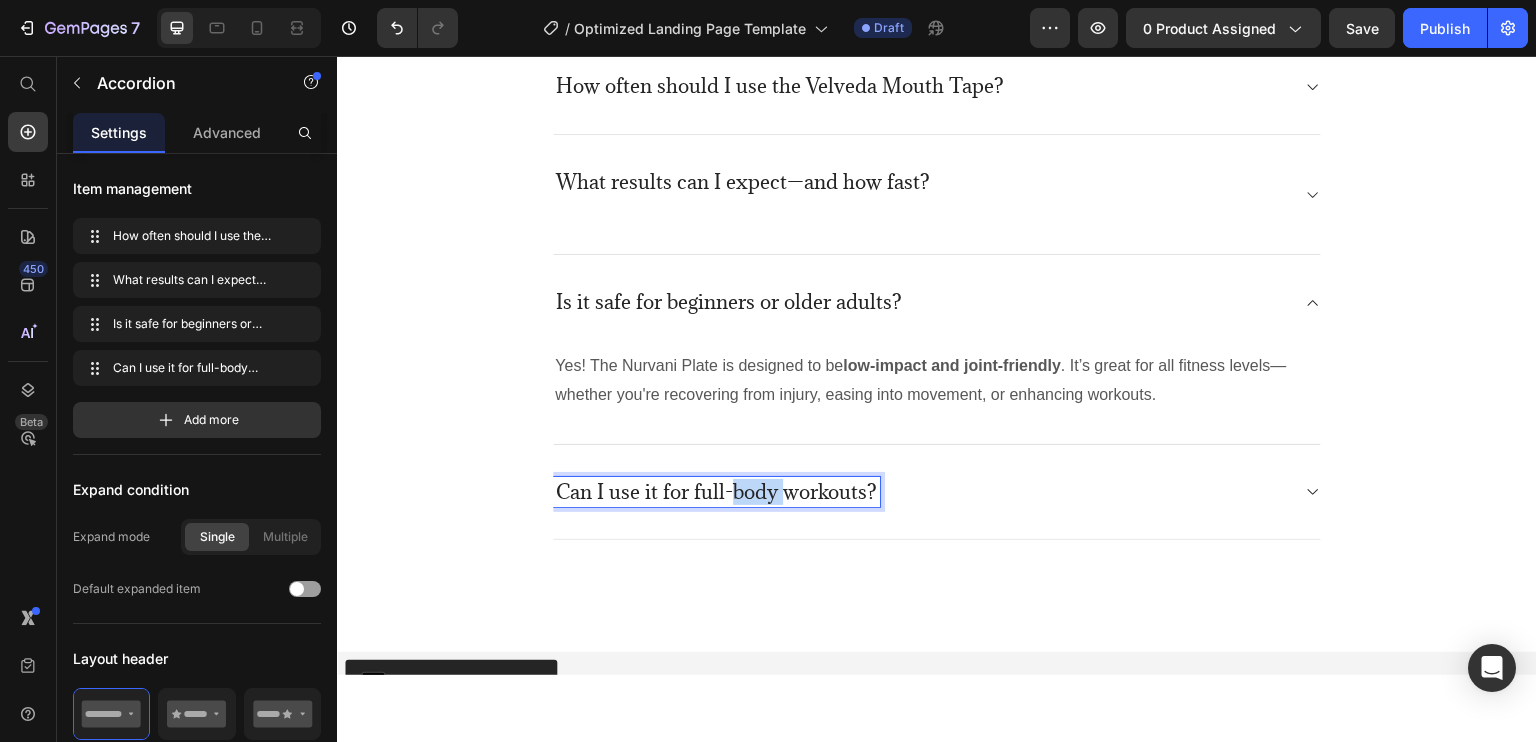 click on "Can I use it for full-body workouts?" at bounding box center (716, 491) 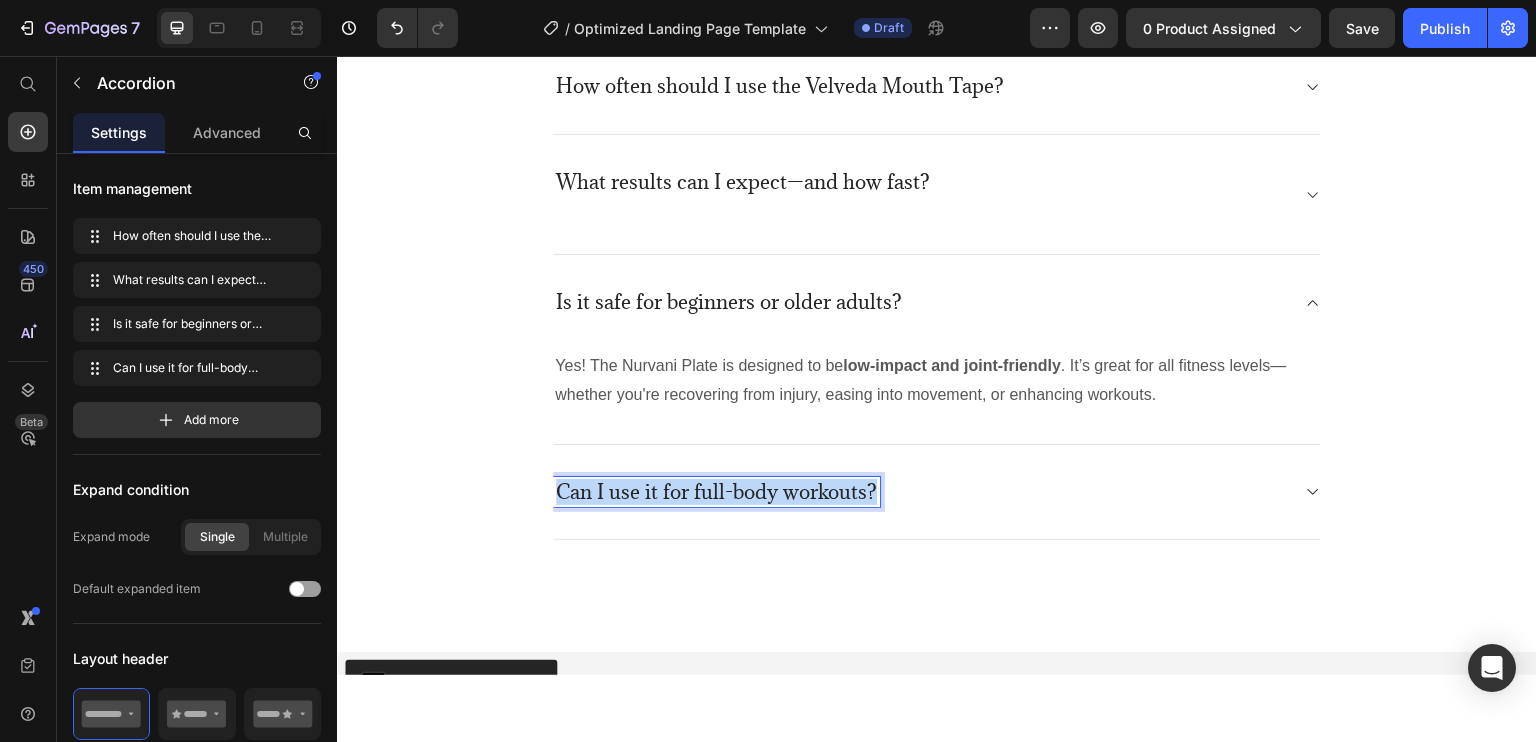 click on "Can I use it for full-body workouts?" at bounding box center (716, 491) 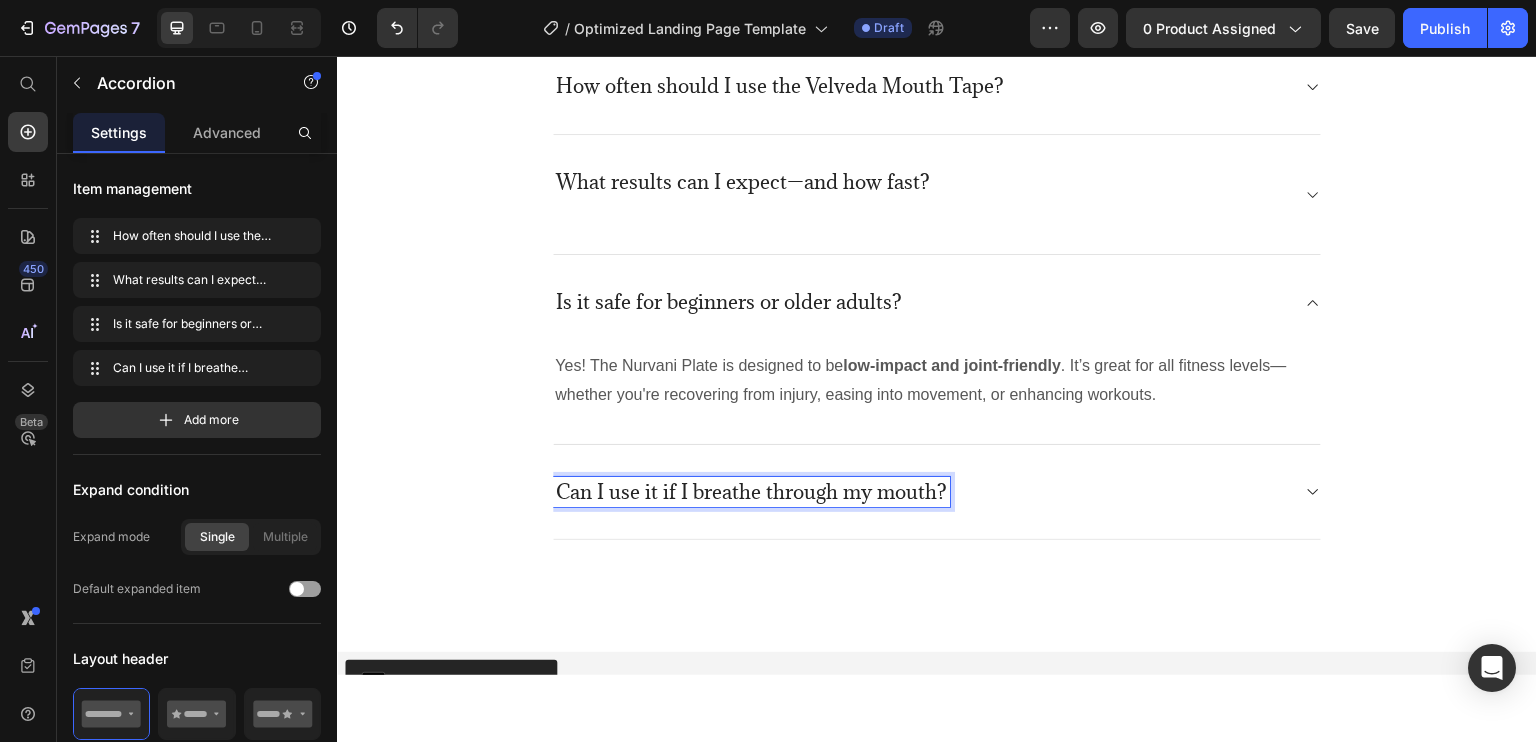 click on "Can I use it if I breathe through my mouth?" at bounding box center (921, 491) 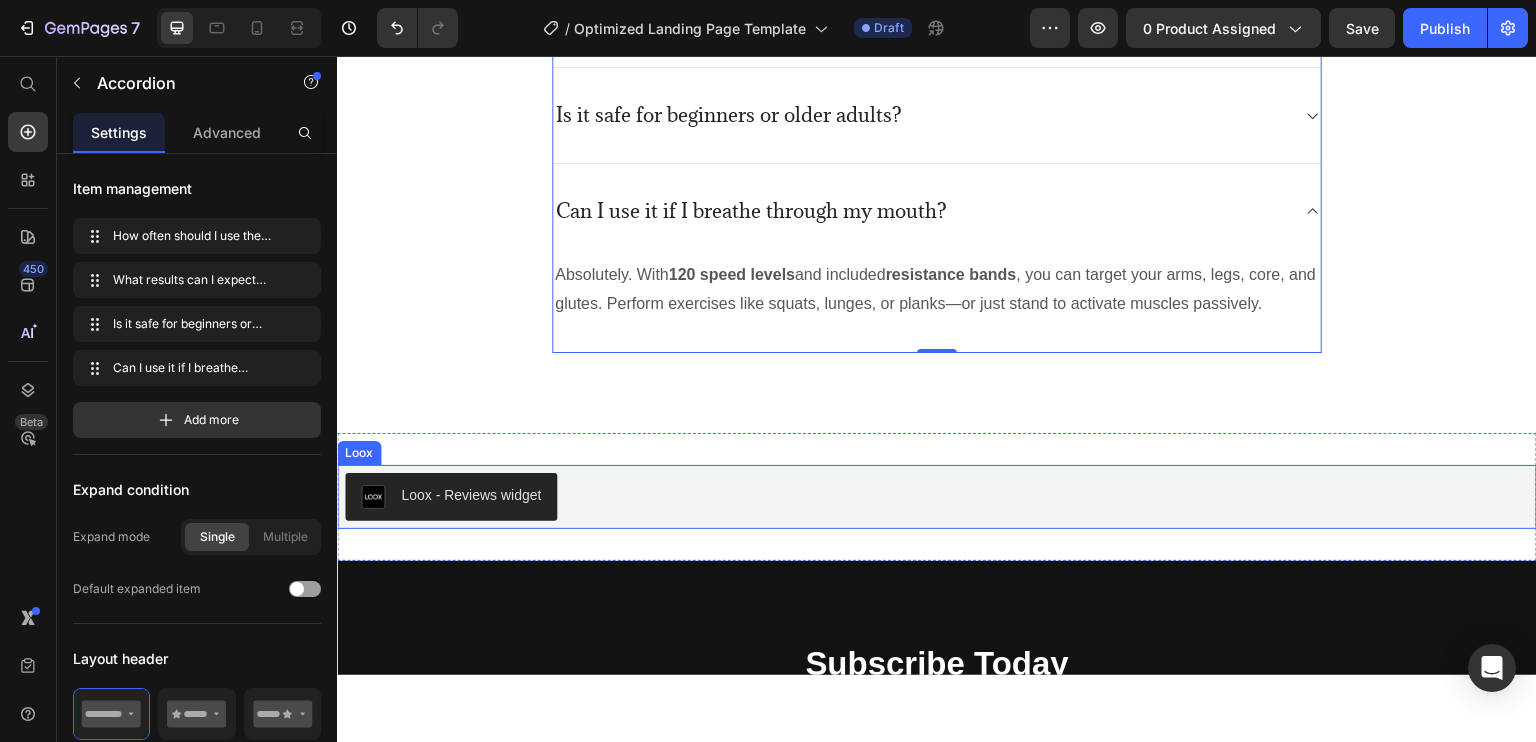scroll, scrollTop: 5988, scrollLeft: 0, axis: vertical 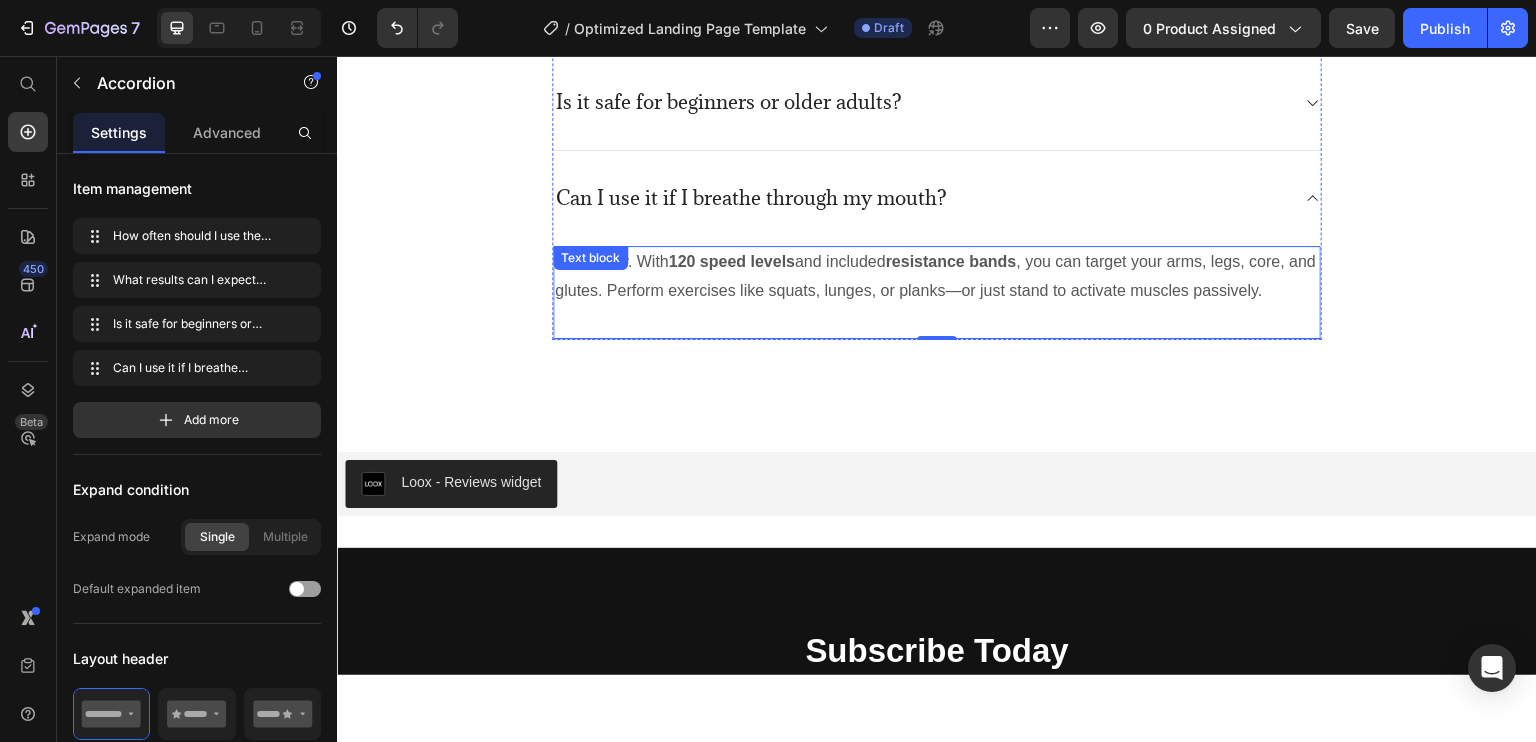 click on "Absolutely. With  120 speed levels  and included  resistance bands , you can target your arms, legs, core, and glutes. Perform exercises like squats, lunges, or planks—or just stand to activate muscles passively." at bounding box center (937, 276) 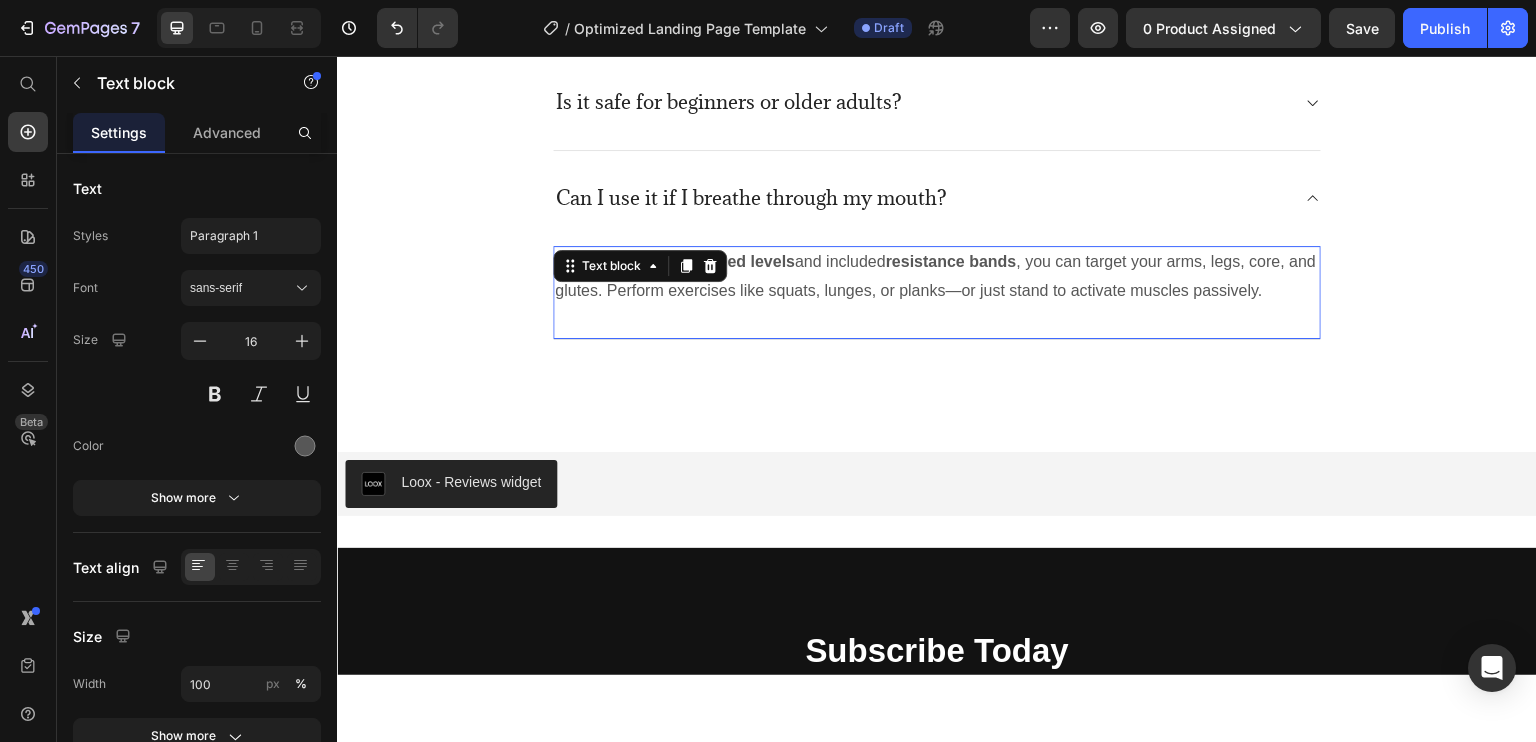 click on "Absolutely. With  120 speed levels  and included  resistance bands , you can target your arms, legs, core, and glutes. Perform exercises like squats, lunges, or planks—or just stand to activate muscles passively." at bounding box center (937, 276) 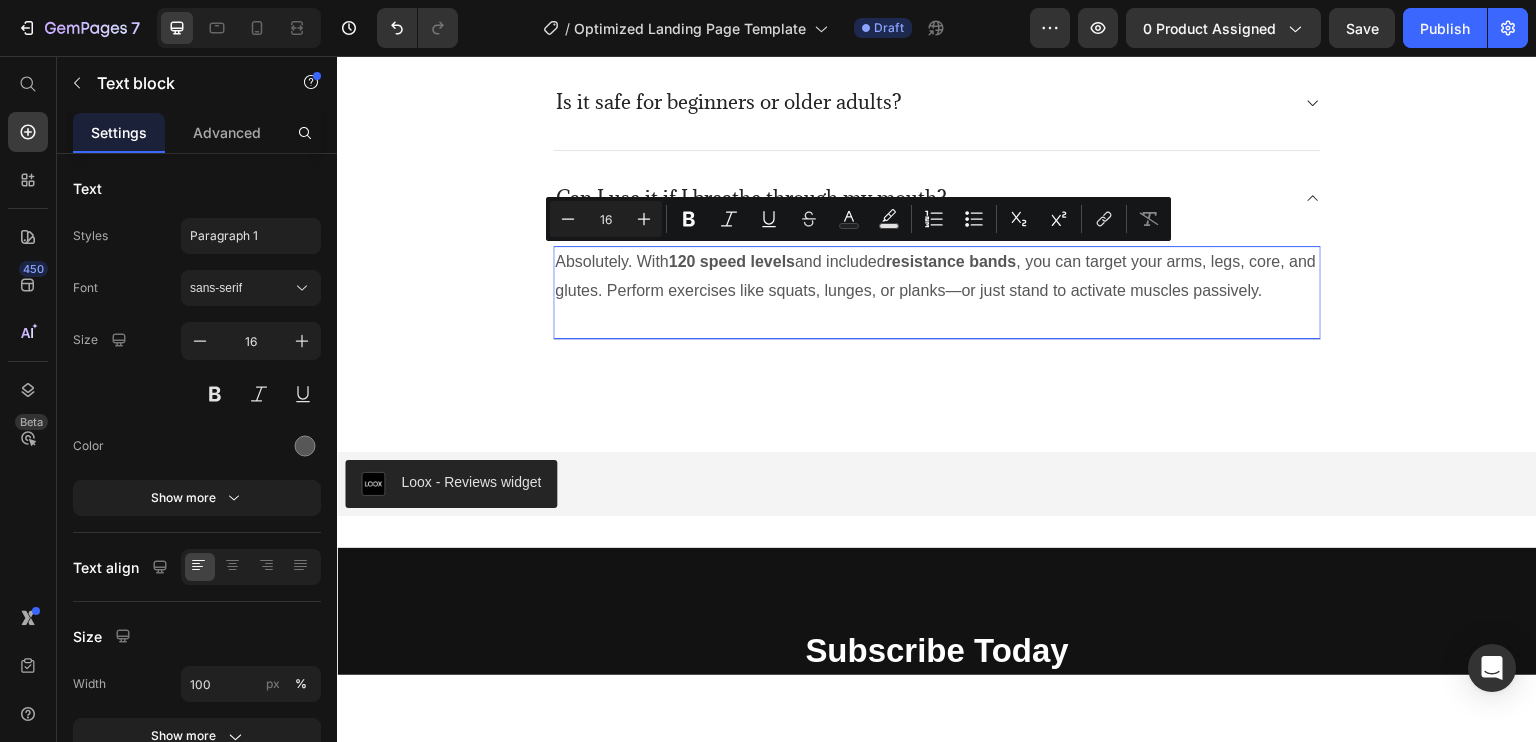 click on "Absolutely. With  120 speed levels  and included  resistance bands , you can target your arms, legs, core, and glutes. Perform exercises like squats, lunges, or planks—or just stand to activate muscles passively." at bounding box center (937, 276) 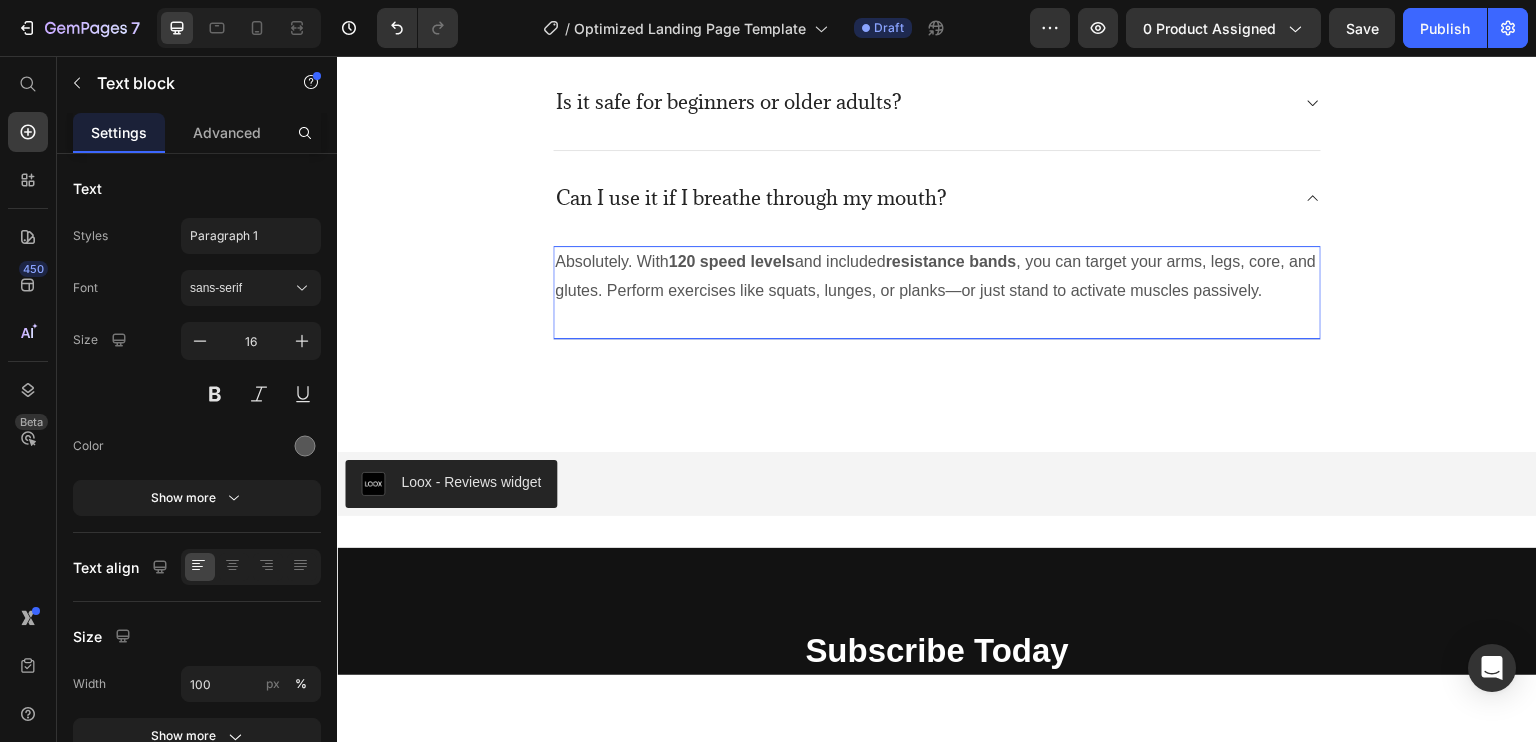 click on "Absolutely. With  120 speed levels  and included  resistance bands , you can target your arms, legs, core, and glutes. Perform exercises like squats, lunges, or planks—or just stand to activate muscles passively." at bounding box center [937, 276] 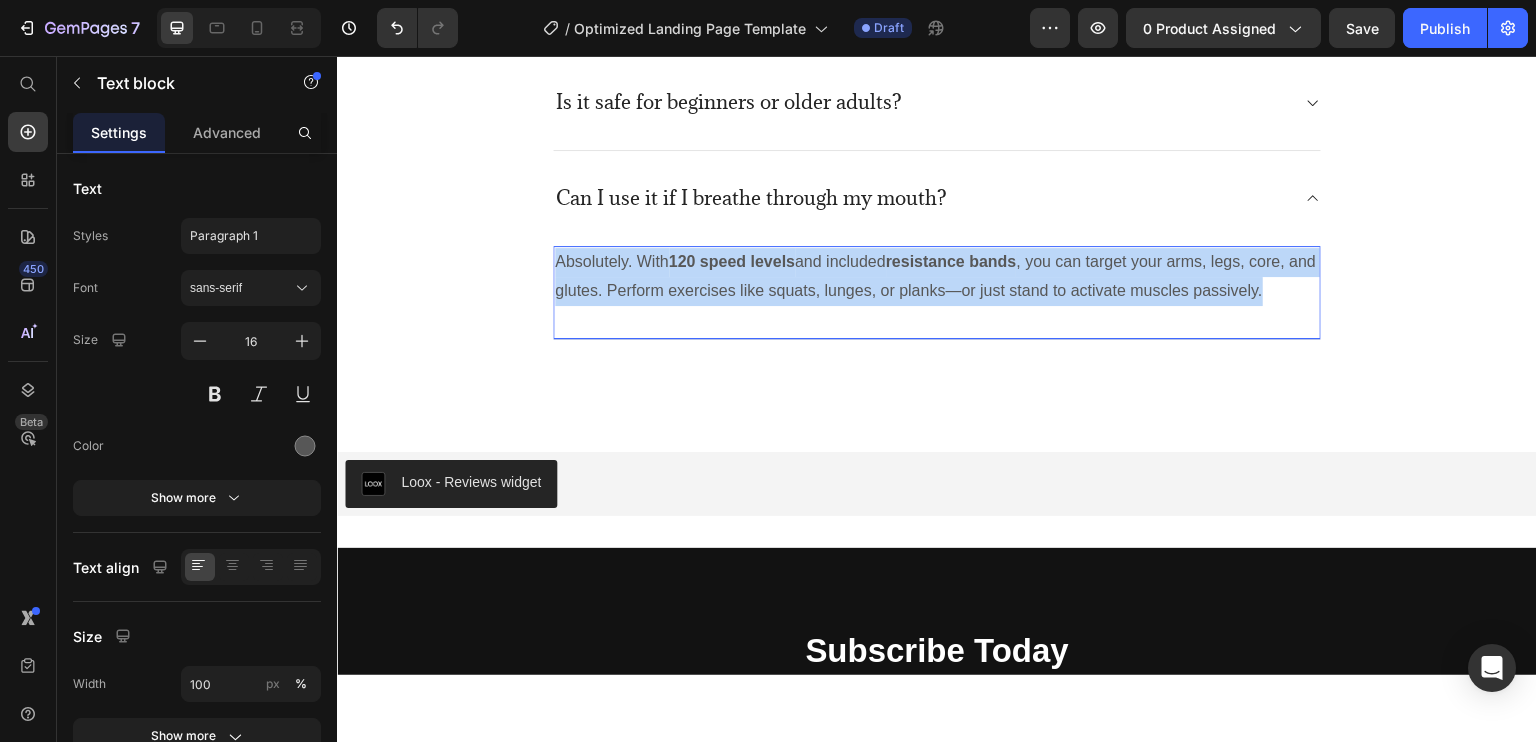 click on "Absolutely. With  120 speed levels  and included  resistance bands , you can target your arms, legs, core, and glutes. Perform exercises like squats, lunges, or planks—or just stand to activate muscles passively." at bounding box center (937, 276) 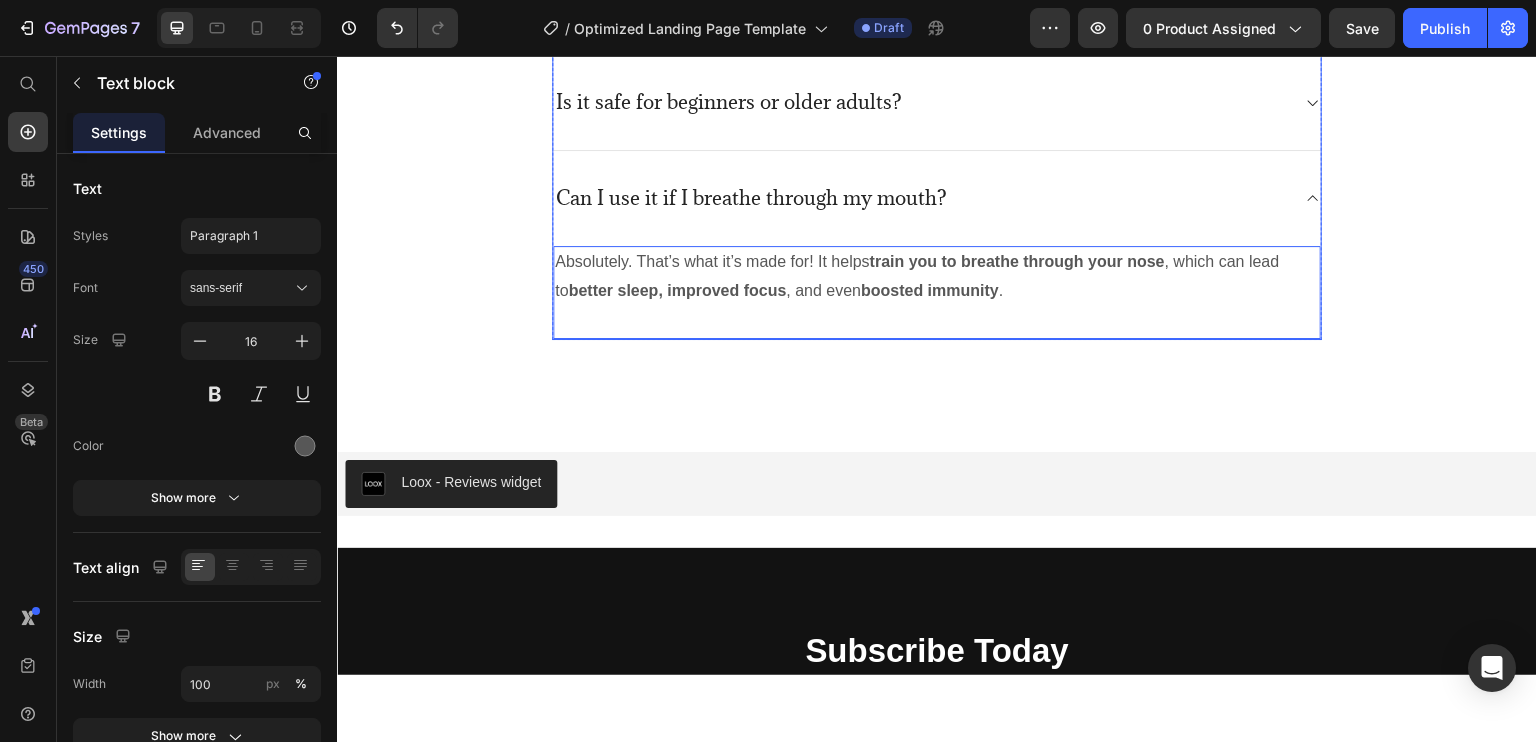 click on "Is it safe for beginners or older adults?" at bounding box center (729, 101) 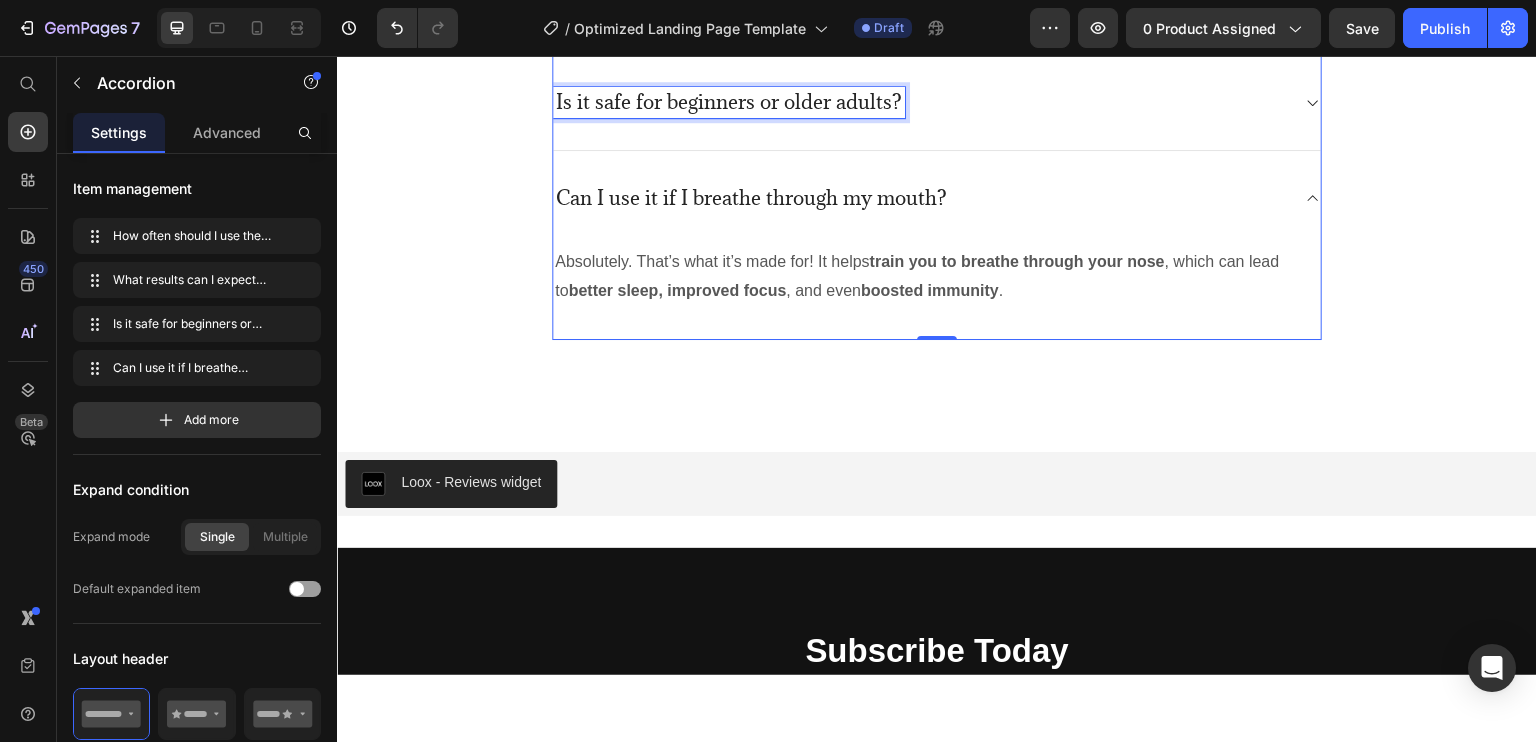 click on "Is it safe for beginners or older adults?" at bounding box center [729, 101] 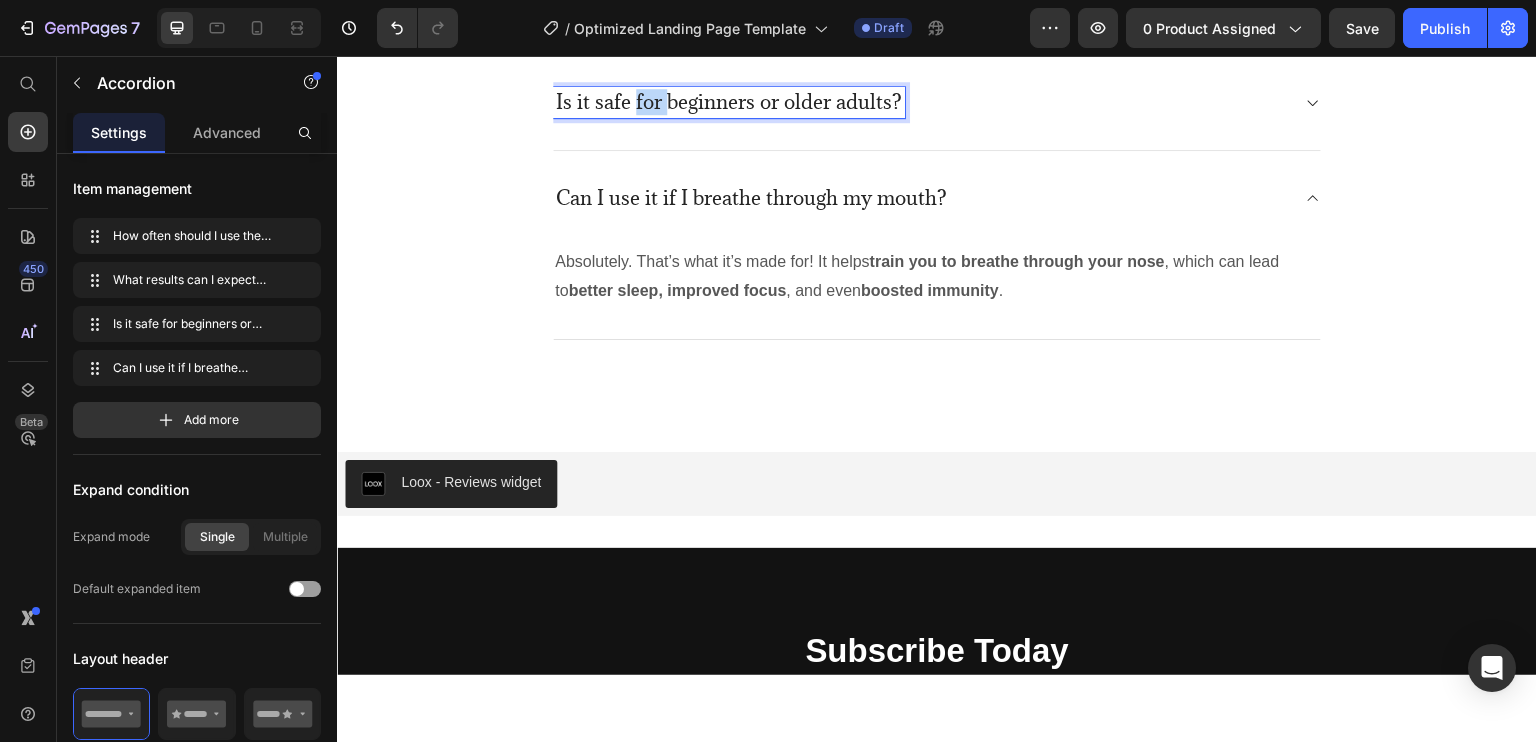 click on "Is it safe for beginners or older adults?" at bounding box center [729, 101] 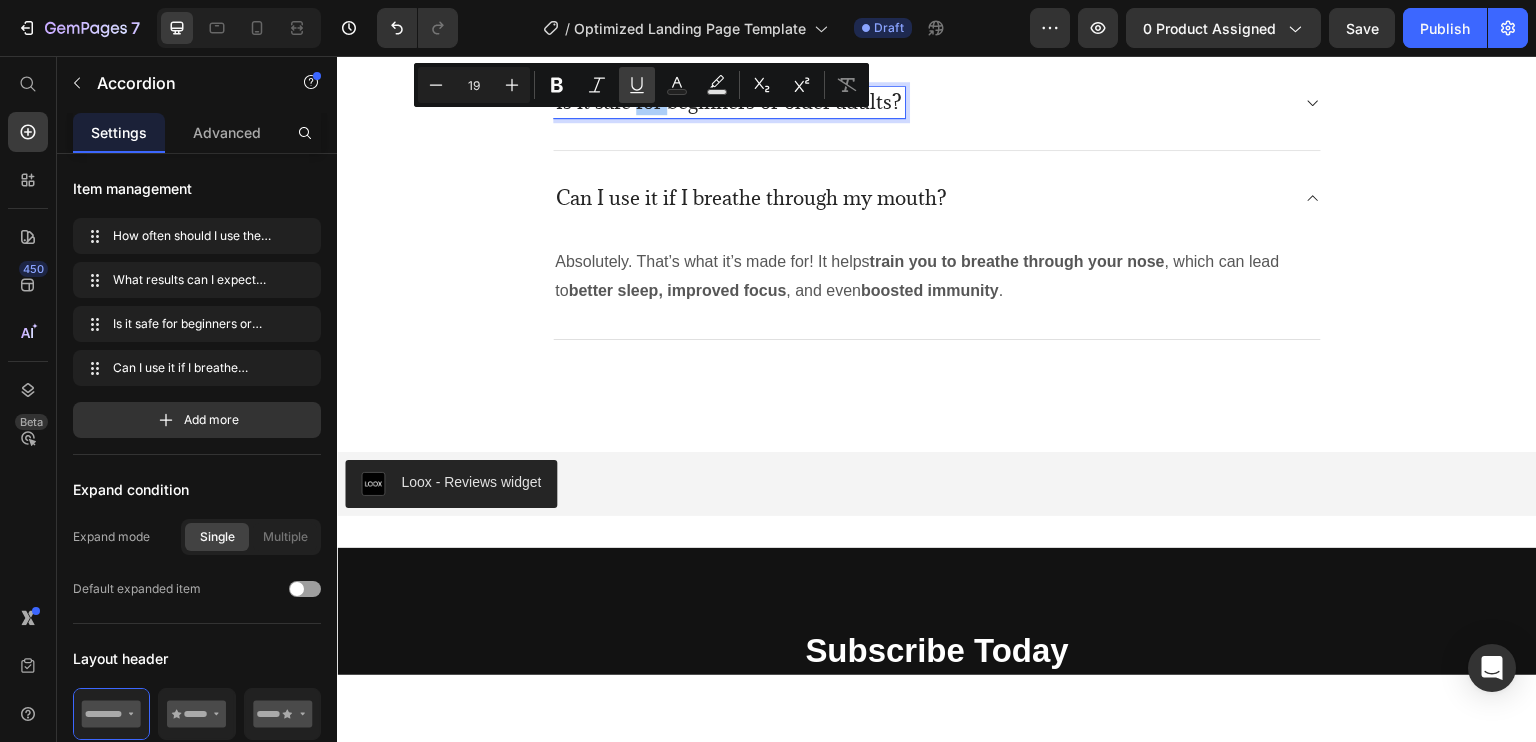 click on "Underline" at bounding box center (637, 85) 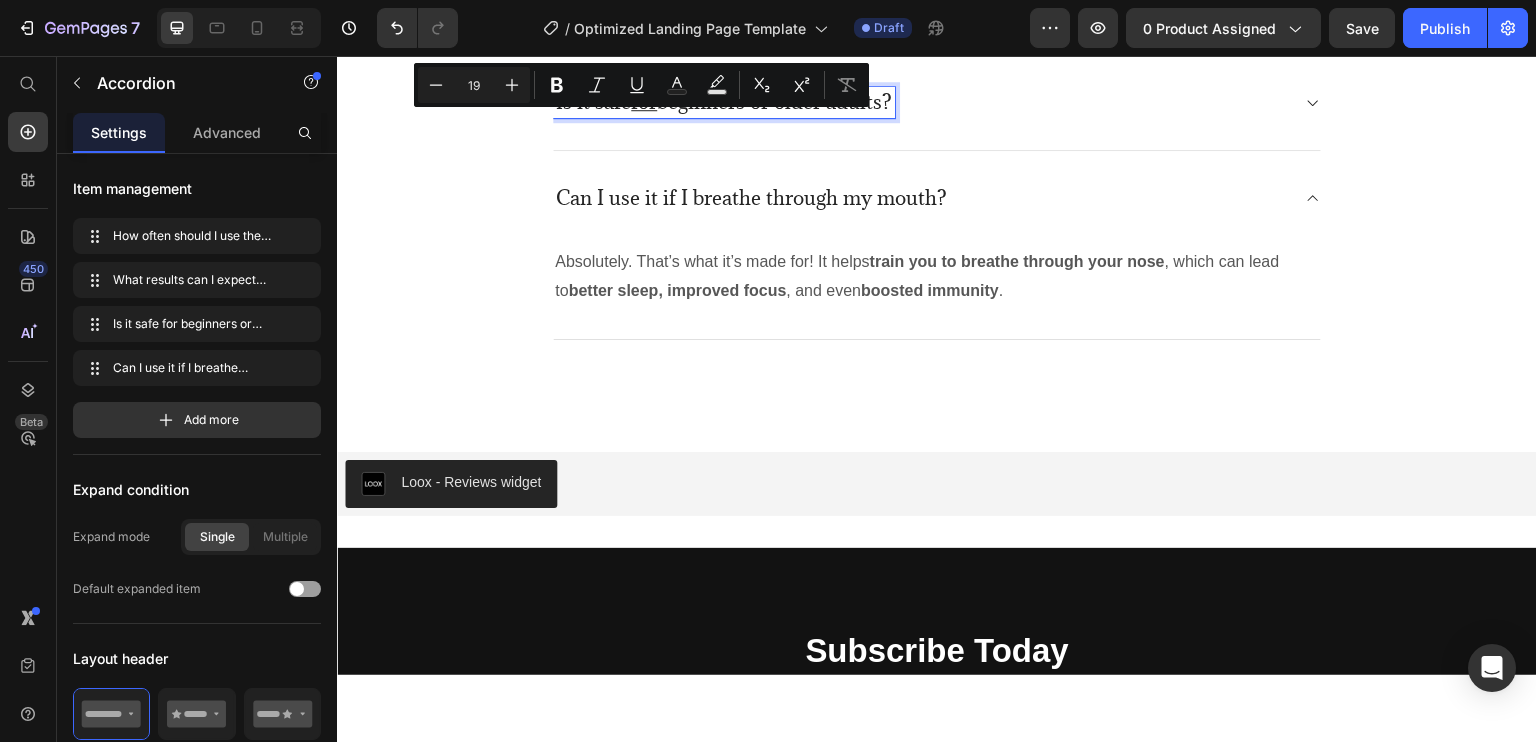 click on "for" at bounding box center [644, 101] 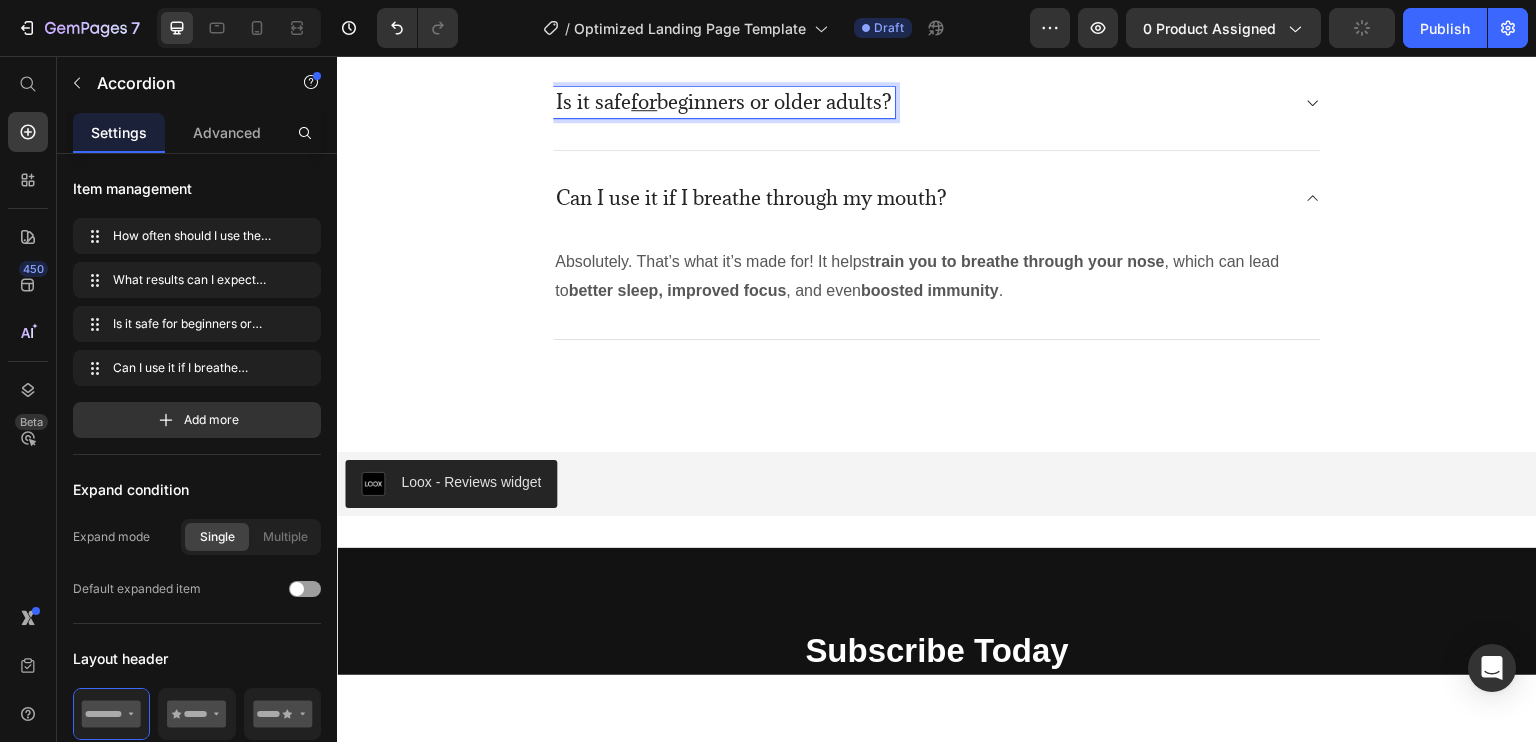 click on "for" at bounding box center (644, 101) 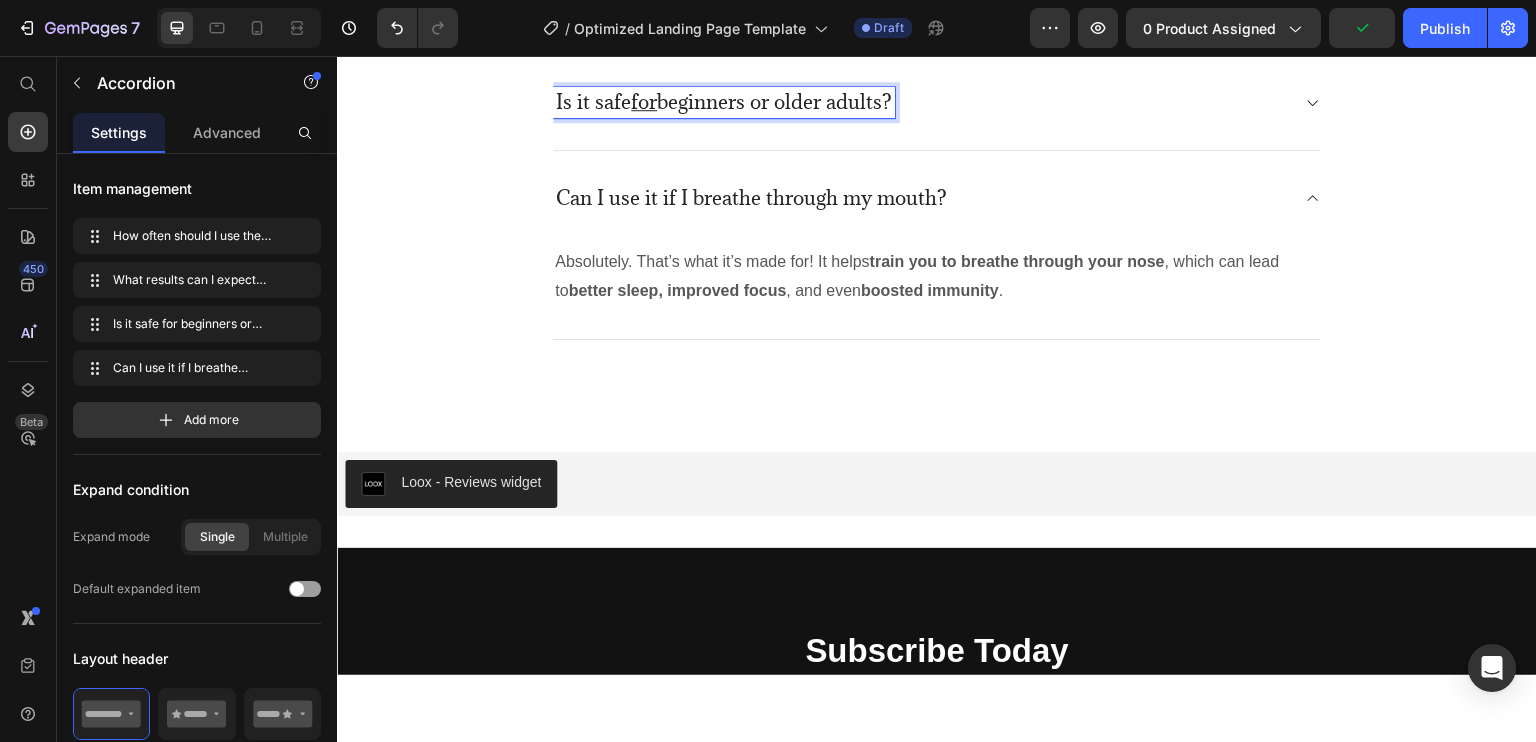 click on "for" at bounding box center (644, 101) 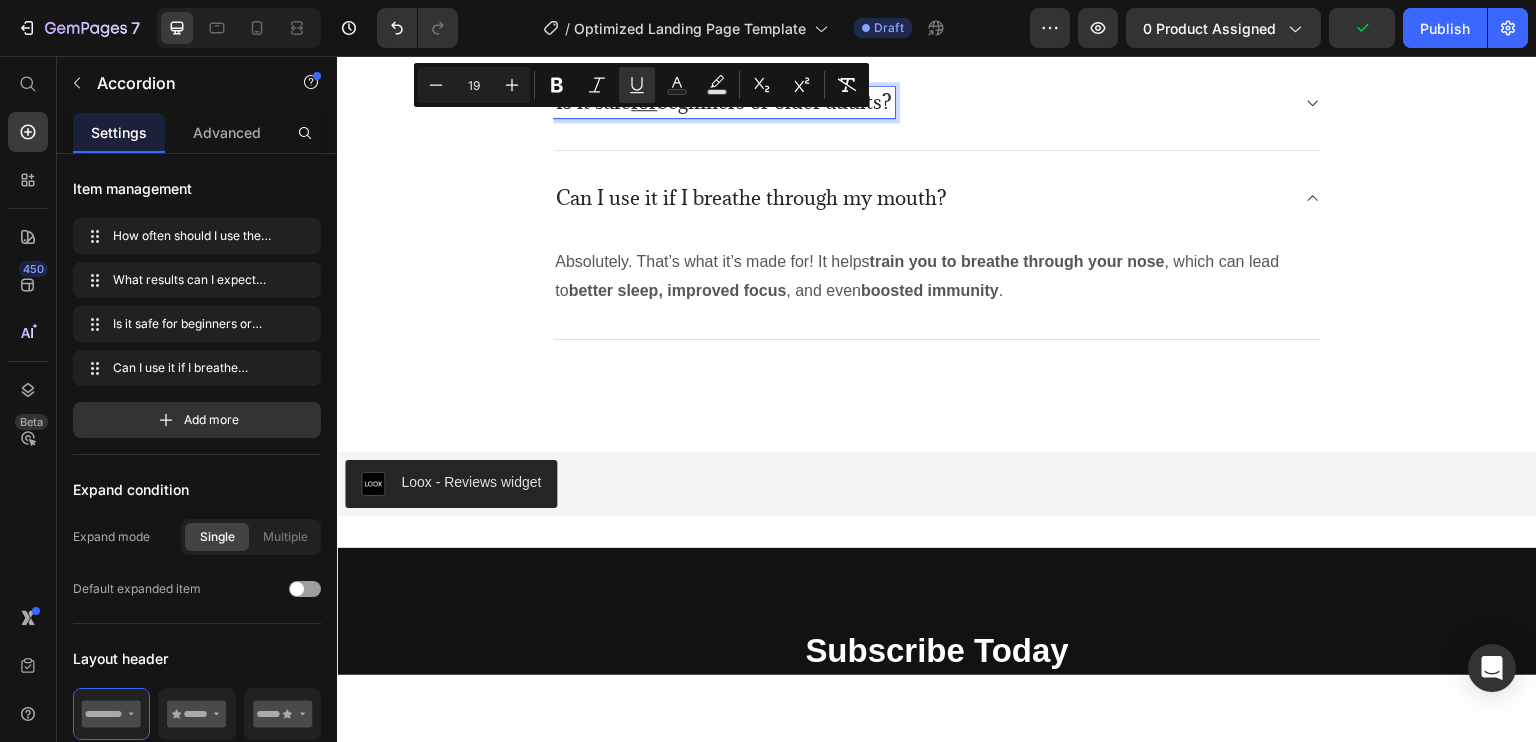 click on "Underline" at bounding box center [637, 85] 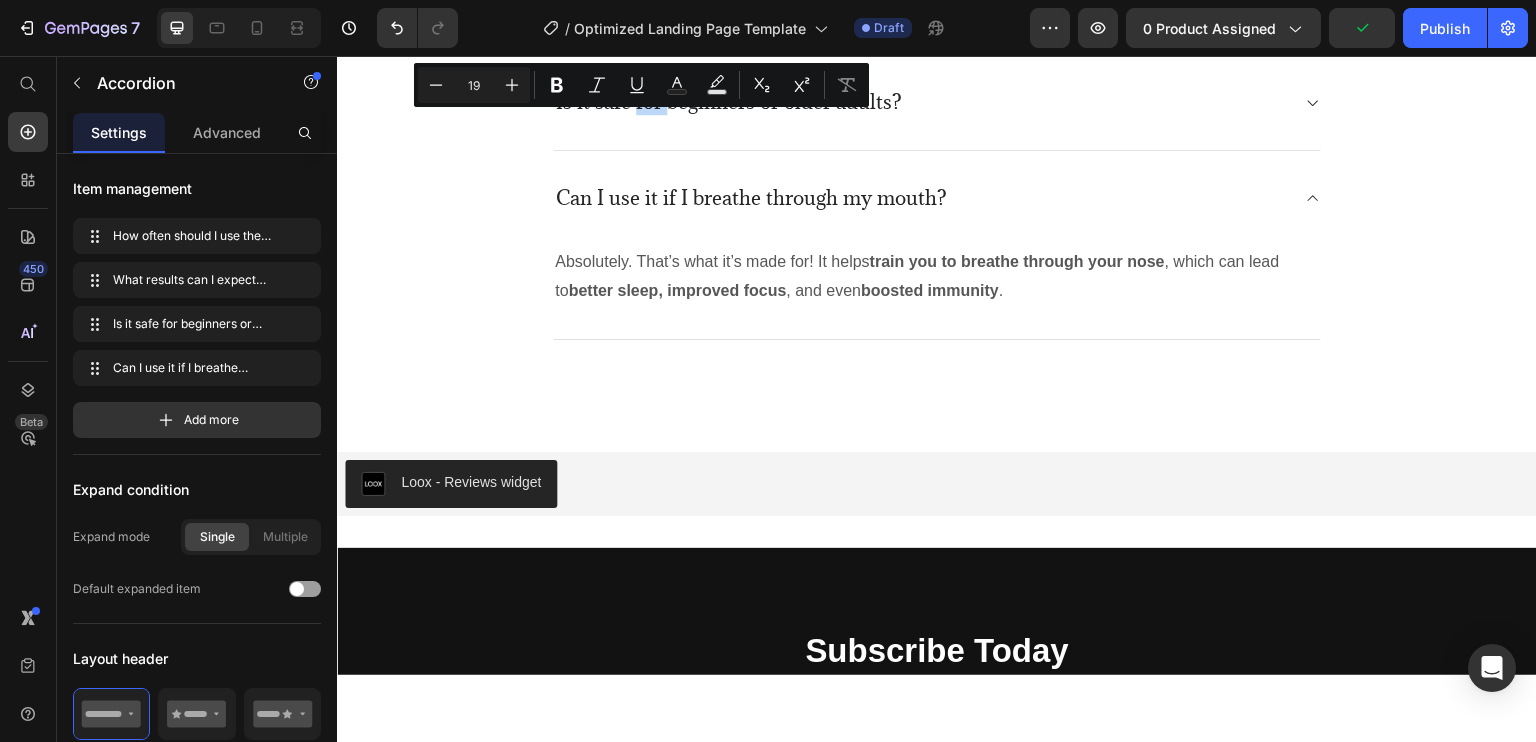 click on "Is it safe for beginners or older adults?" at bounding box center (937, 102) 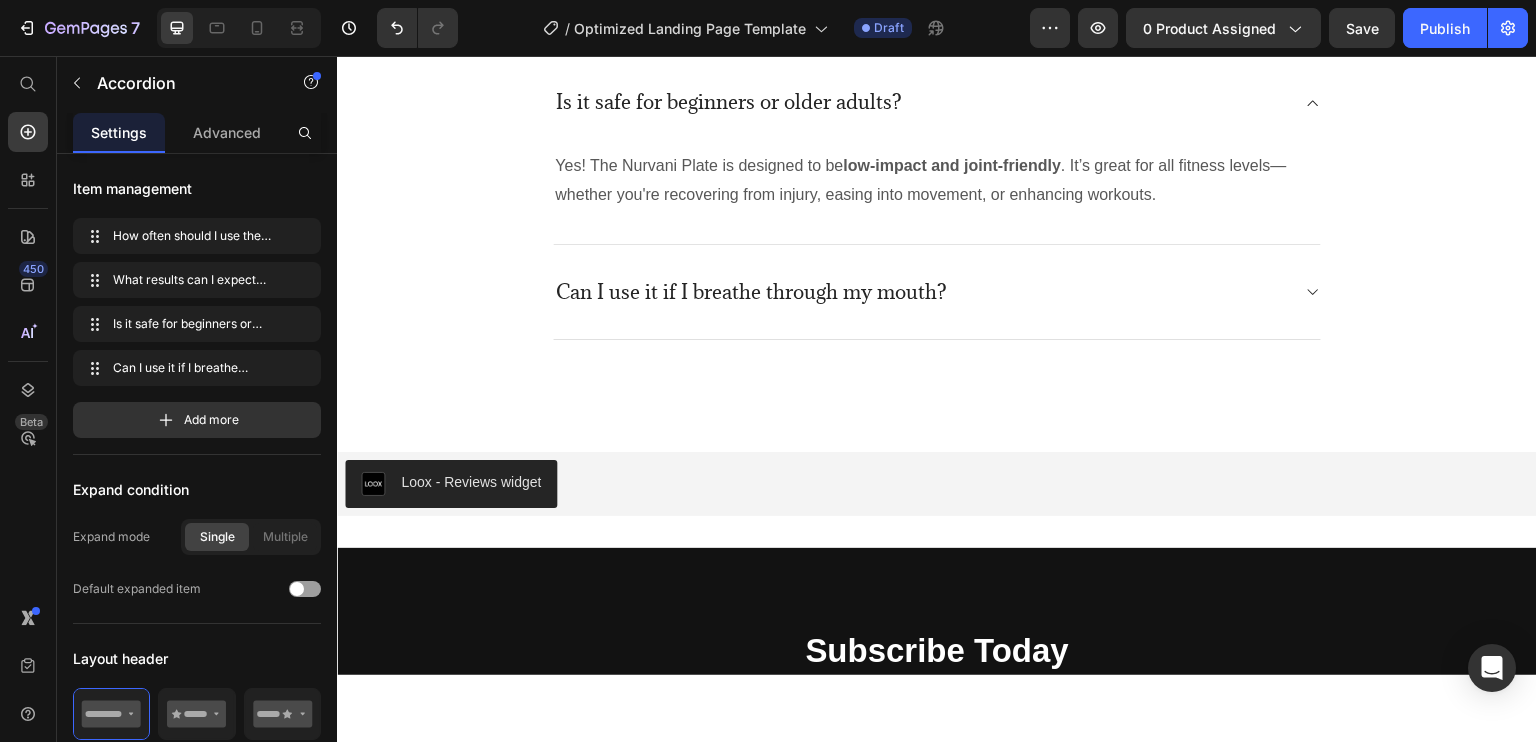 click on "Is it safe for beginners or older adults?" at bounding box center [729, 101] 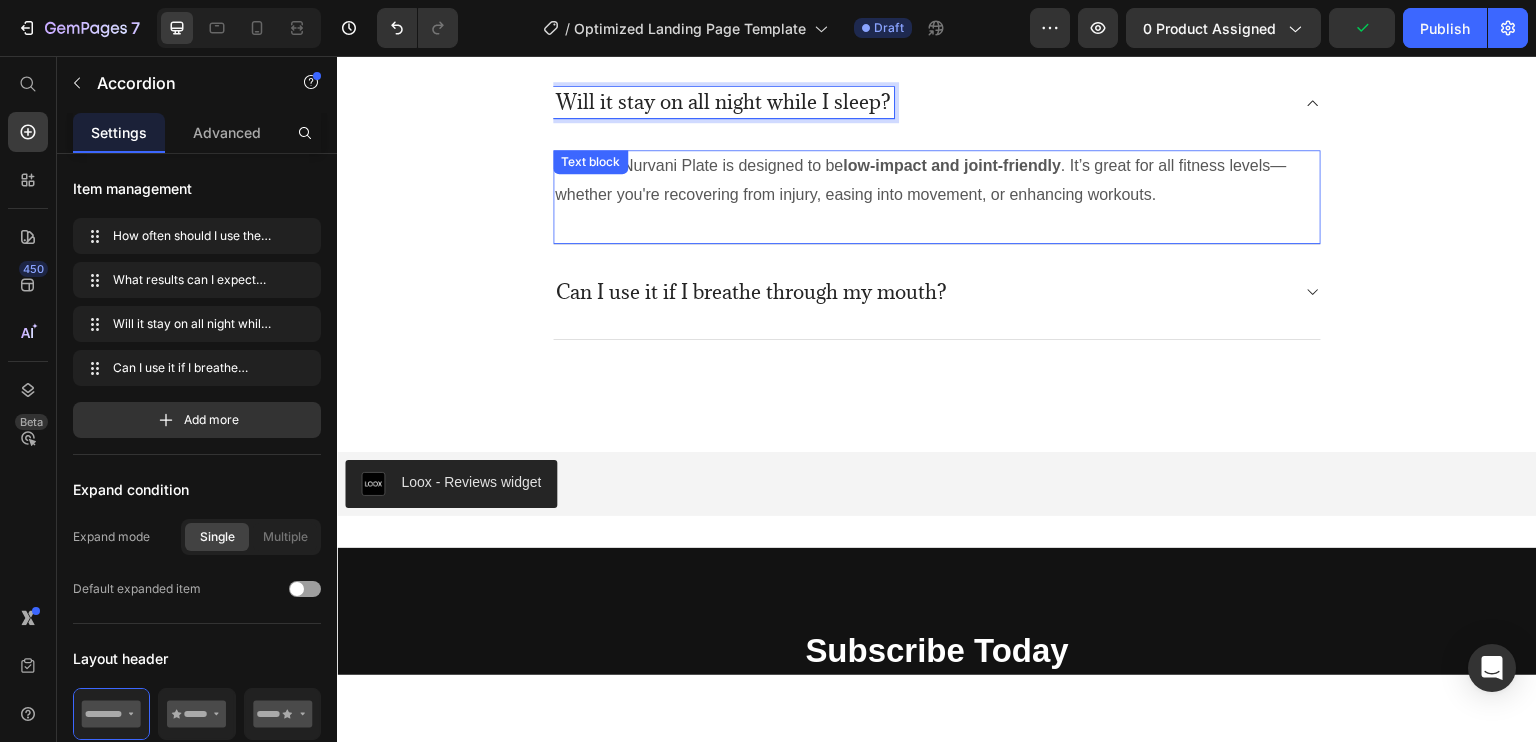 click on "Yes! The Nurvani Plate is designed to be  low-impact and joint-friendly . It’s great for all fitness levels—whether you're recovering from injury, easing into movement, or enhancing workouts." at bounding box center (937, 180) 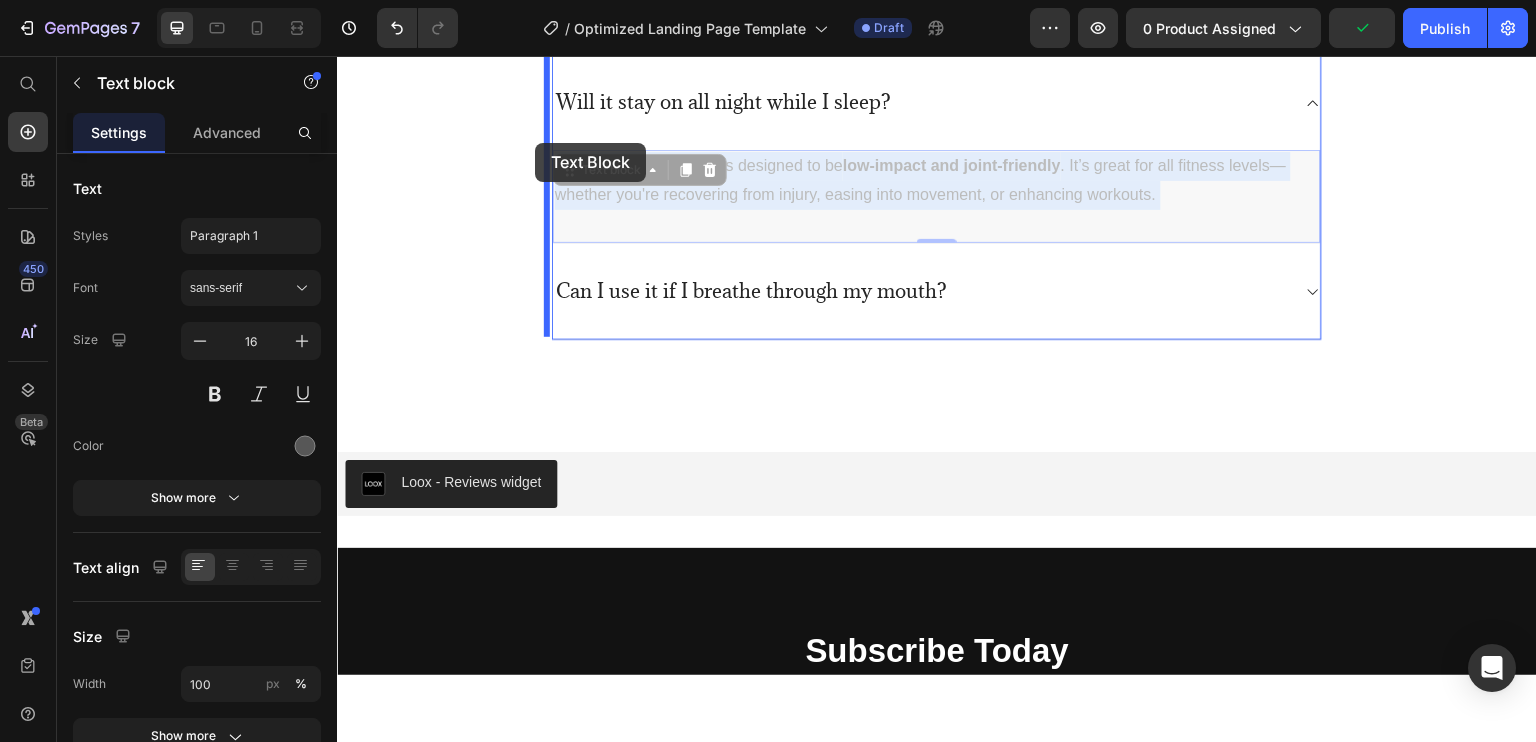 drag, startPoint x: 1158, startPoint y: 198, endPoint x: 591, endPoint y: 172, distance: 567.5958 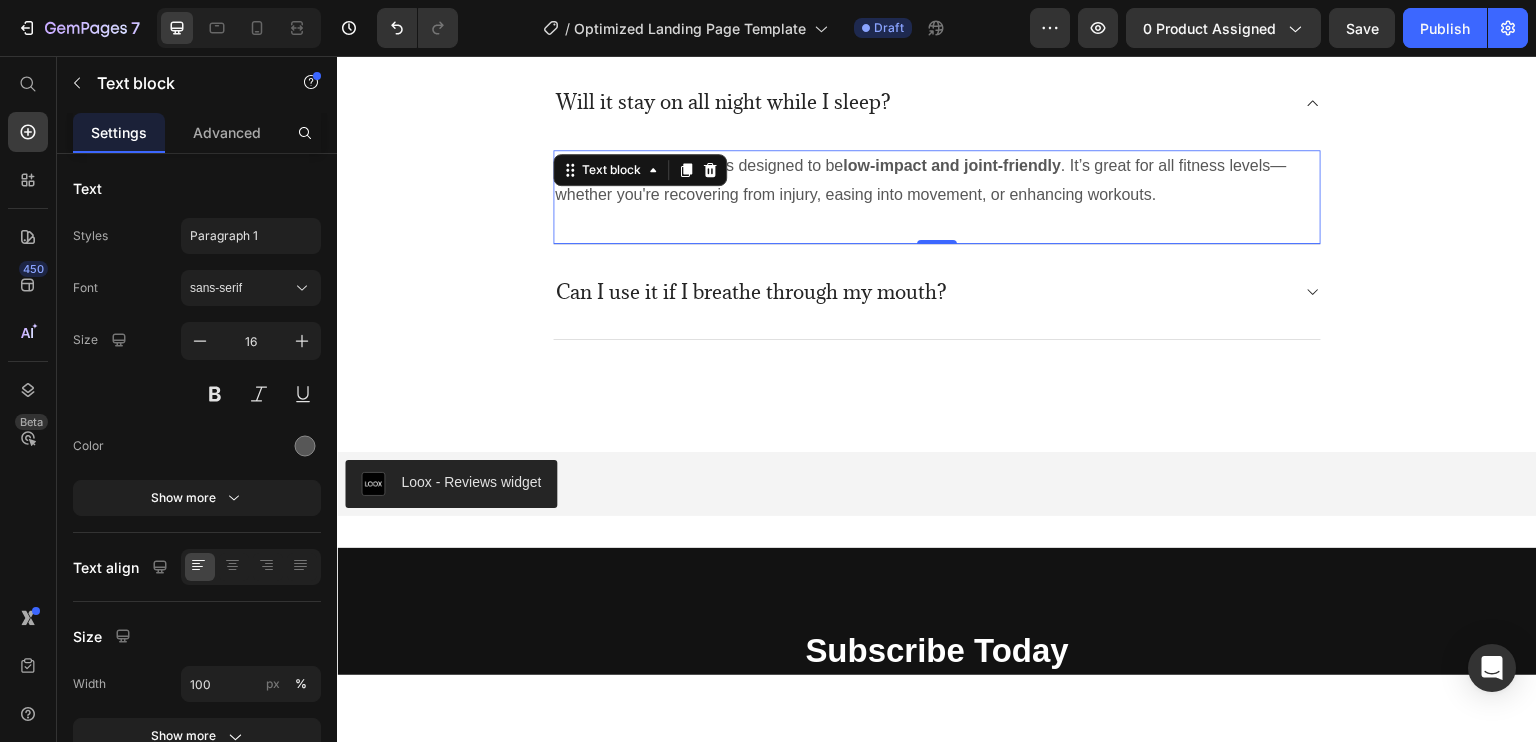 click on "Yes! The Nurvani Plate is designed to be  low-impact and joint-friendly . It’s great for all fitness levels—whether you're recovering from injury, easing into movement, or enhancing workouts." at bounding box center (937, 180) 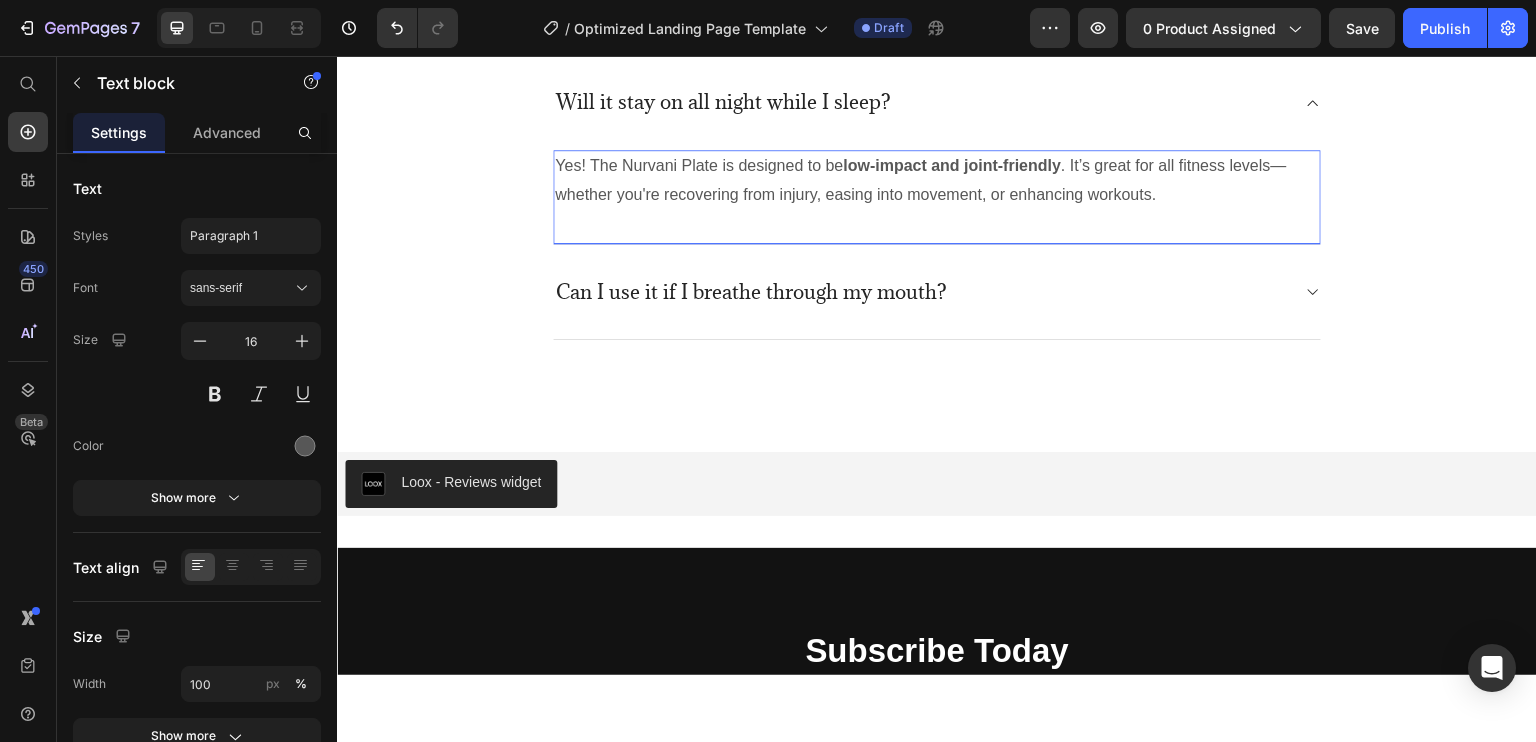 click on "Yes! The Nurvani Plate is designed to be  low-impact and joint-friendly . It’s great for all fitness levels—whether you're recovering from injury, easing into movement, or enhancing workouts." at bounding box center (937, 180) 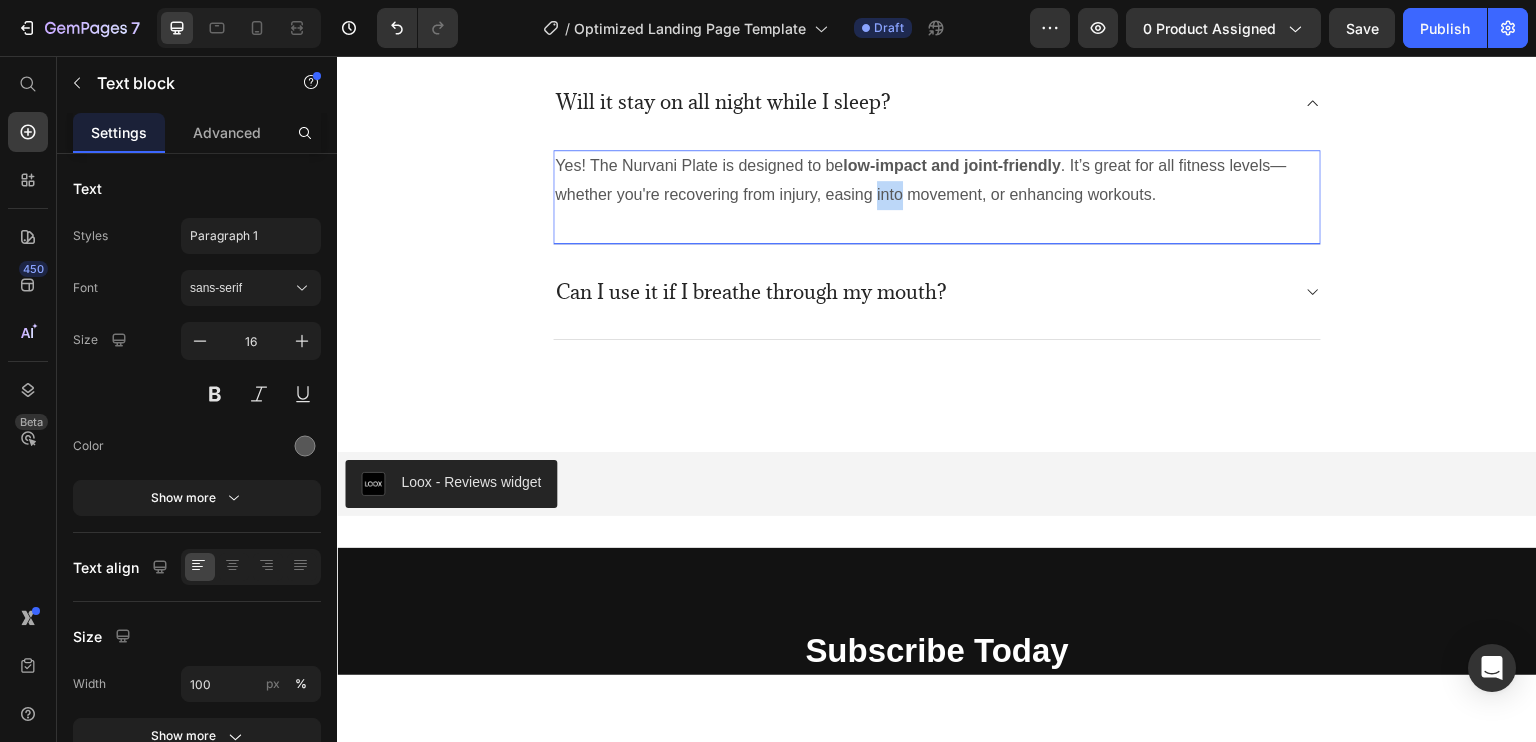 click on "Yes! The Nurvani Plate is designed to be  low-impact and joint-friendly . It’s great for all fitness levels—whether you're recovering from injury, easing into movement, or enhancing workouts." at bounding box center (937, 180) 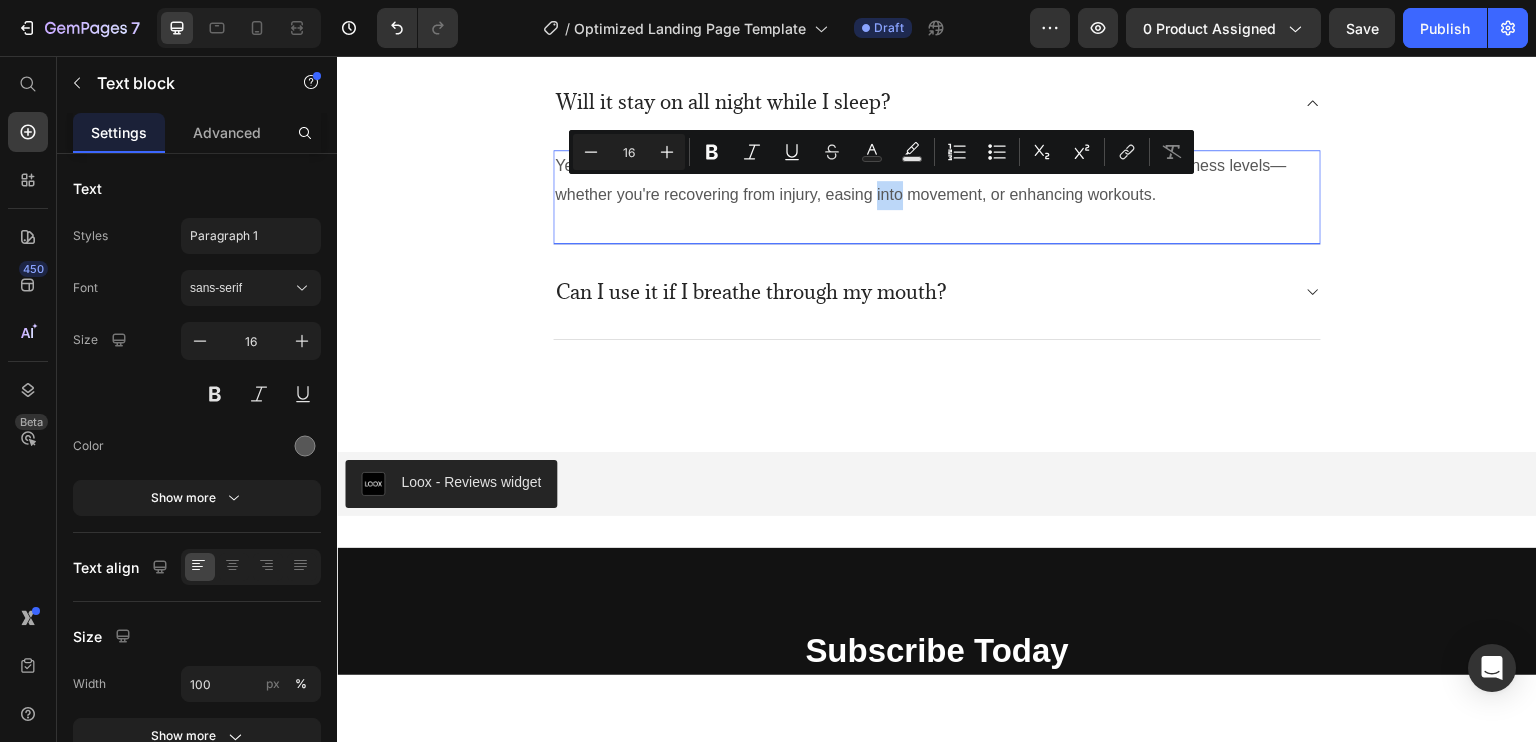 click on "Yes! The Nurvani Plate is designed to be  low-impact and joint-friendly . It’s great for all fitness levels—whether you're recovering from injury, easing into movement, or enhancing workouts." at bounding box center [937, 180] 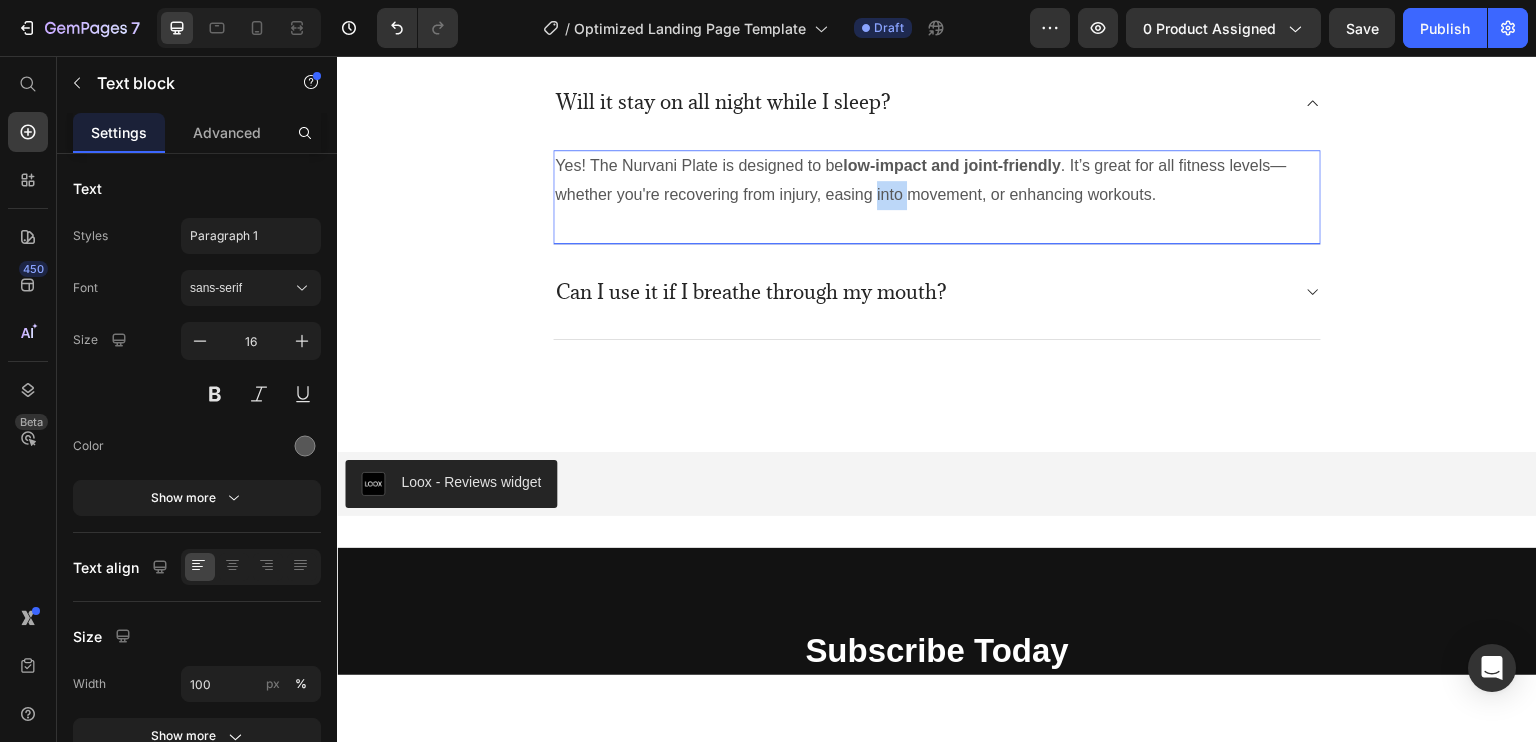 click on "Yes! The Nurvani Plate is designed to be  low-impact and joint-friendly . It’s great for all fitness levels—whether you're recovering from injury, easing into movement, or enhancing workouts." at bounding box center (937, 180) 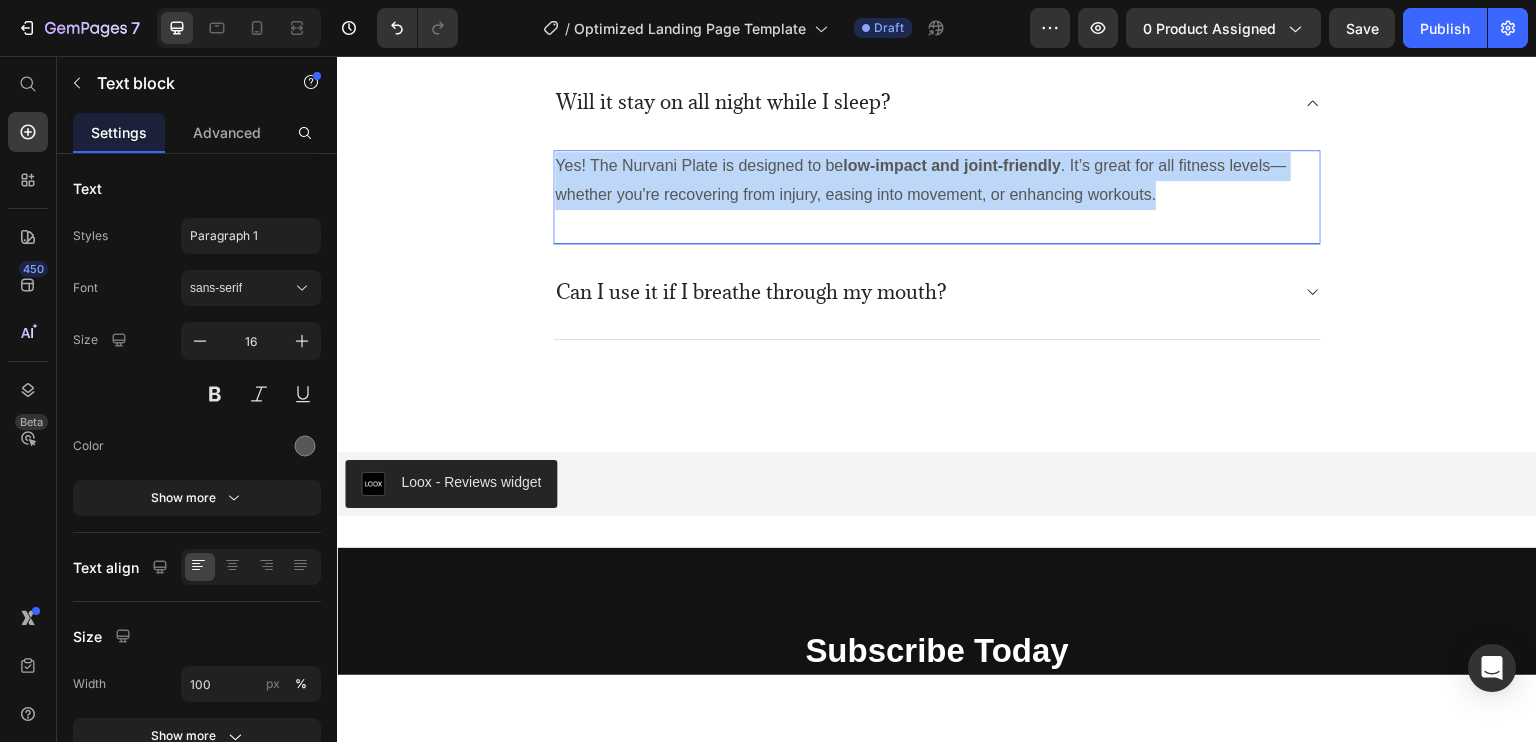 click on "Yes! The Nurvani Plate is designed to be  low-impact and joint-friendly . It’s great for all fitness levels—whether you're recovering from injury, easing into movement, or enhancing workouts." at bounding box center (937, 180) 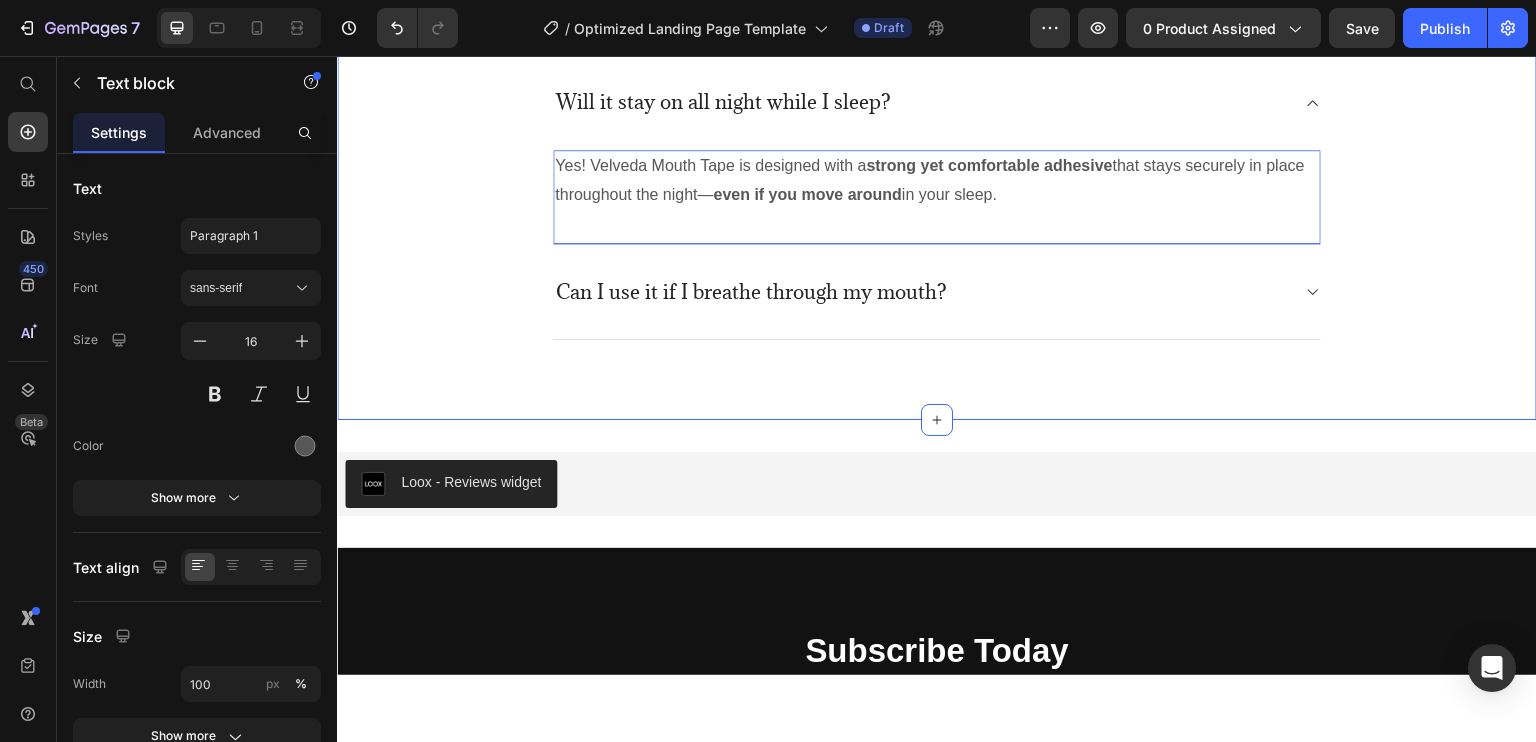 click on "Frequently asked questions Heading Have questions? We’re here to help Text block                Title Line
How often should I use the Velveda Mouth Tape?
What results can I expect—and how fast?
Will it stay on all night while I sleep? Yes! Velveda Mouth Tape is designed with a  strong yet comfortable adhesive  that stays securely in place throughout the night— even if you move around  in your sleep. Text block   0
Can I use it if I breathe through my mouth? Accordion Row" at bounding box center [937, 6] 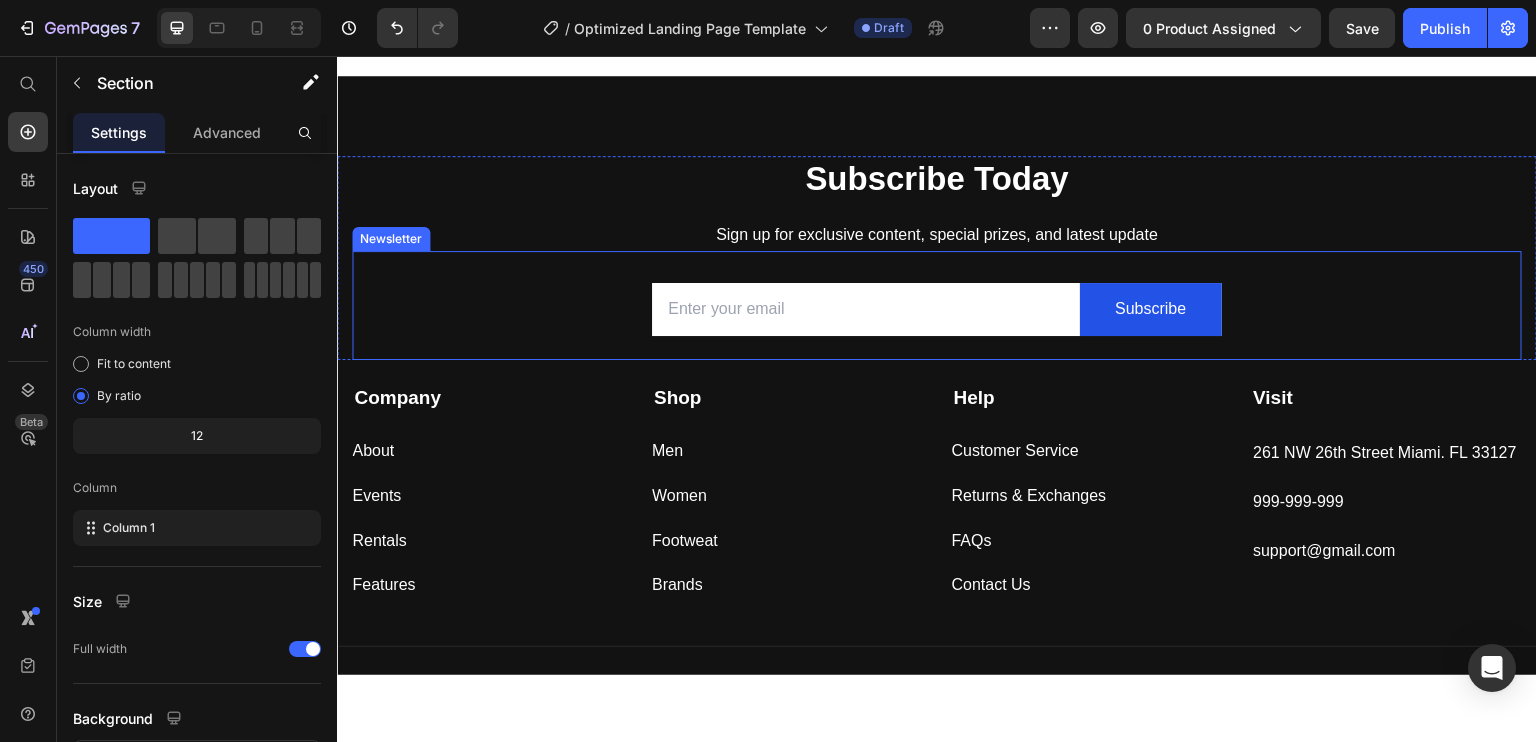 scroll, scrollTop: 6588, scrollLeft: 0, axis: vertical 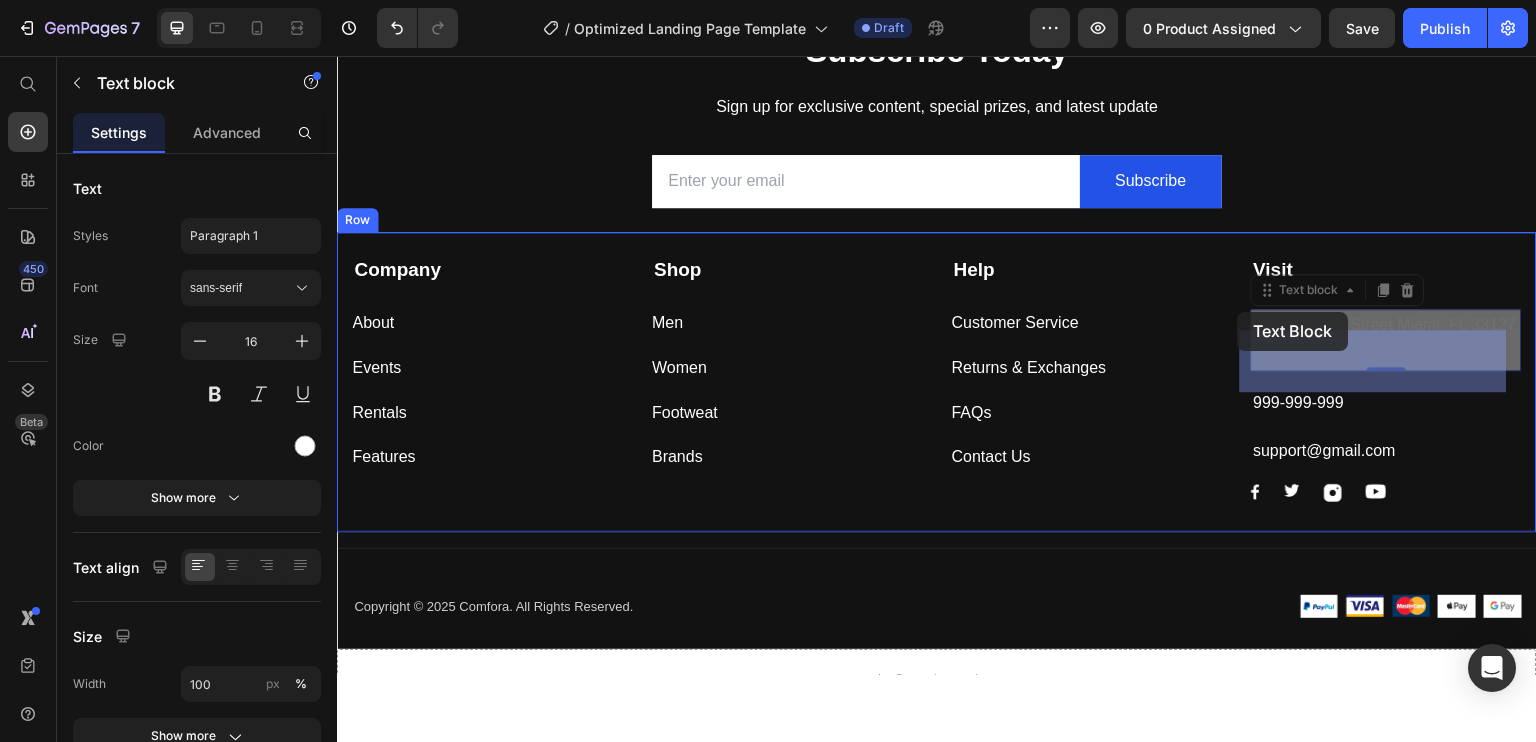 drag, startPoint x: 1299, startPoint y: 349, endPoint x: 1300, endPoint y: 329, distance: 20.024984 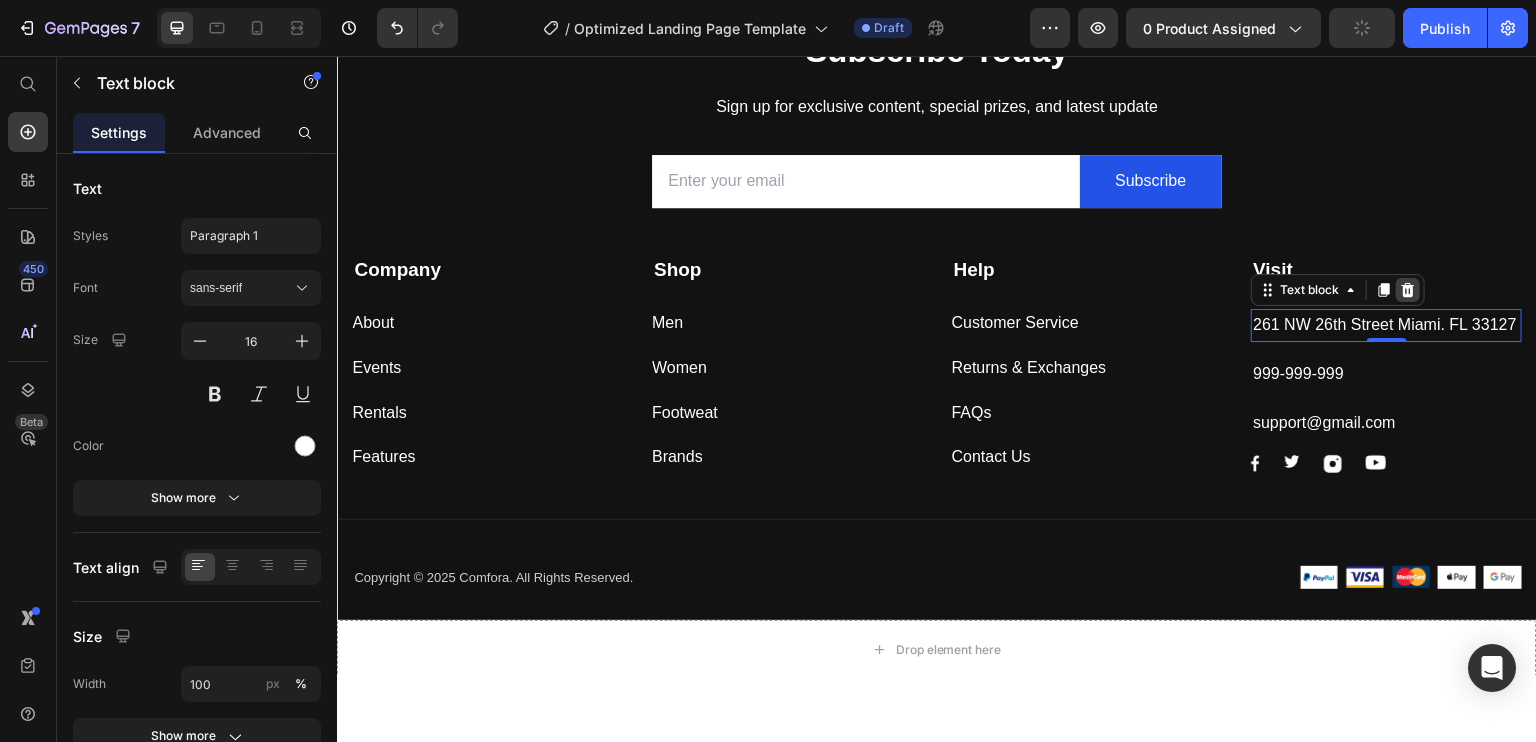 click 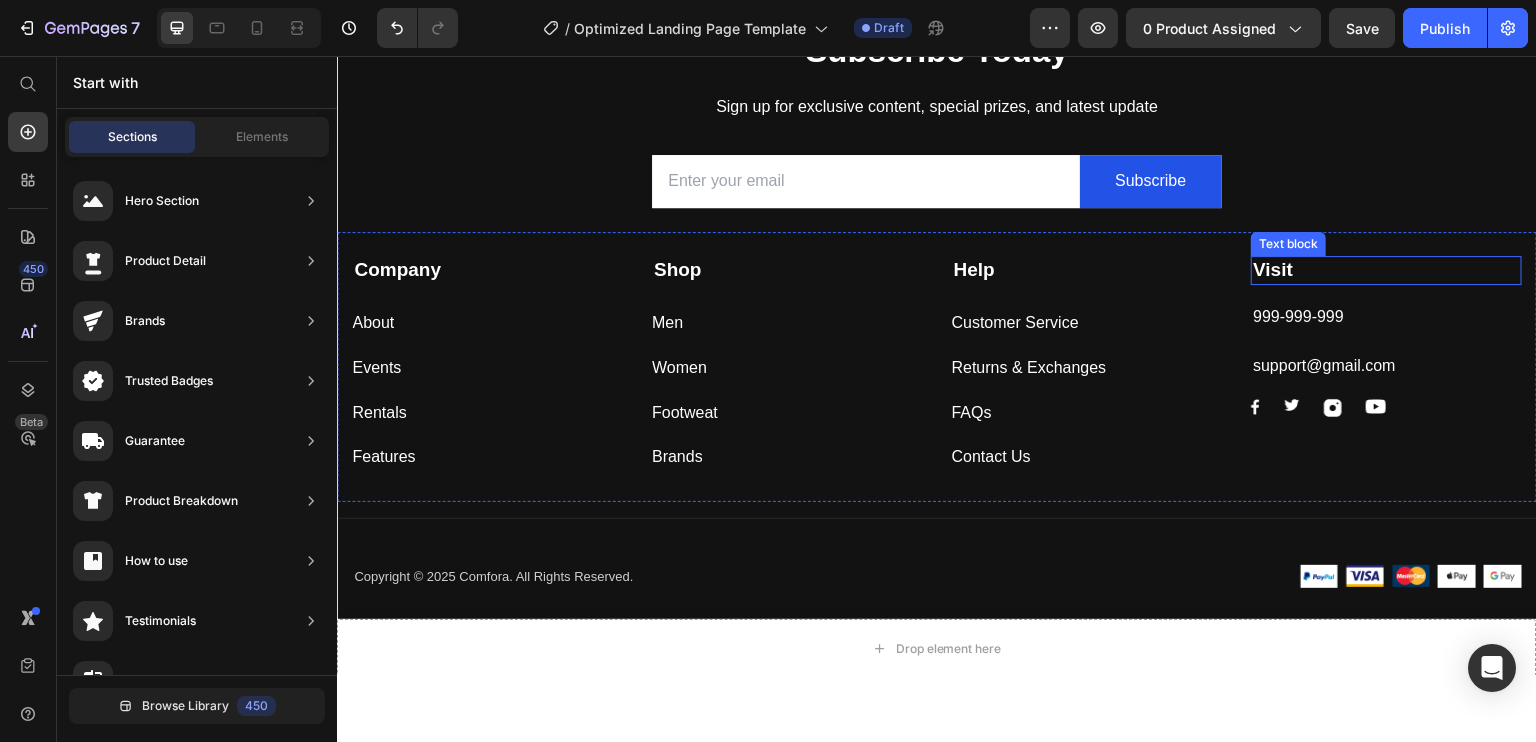 click on "Visit" at bounding box center [1273, 268] 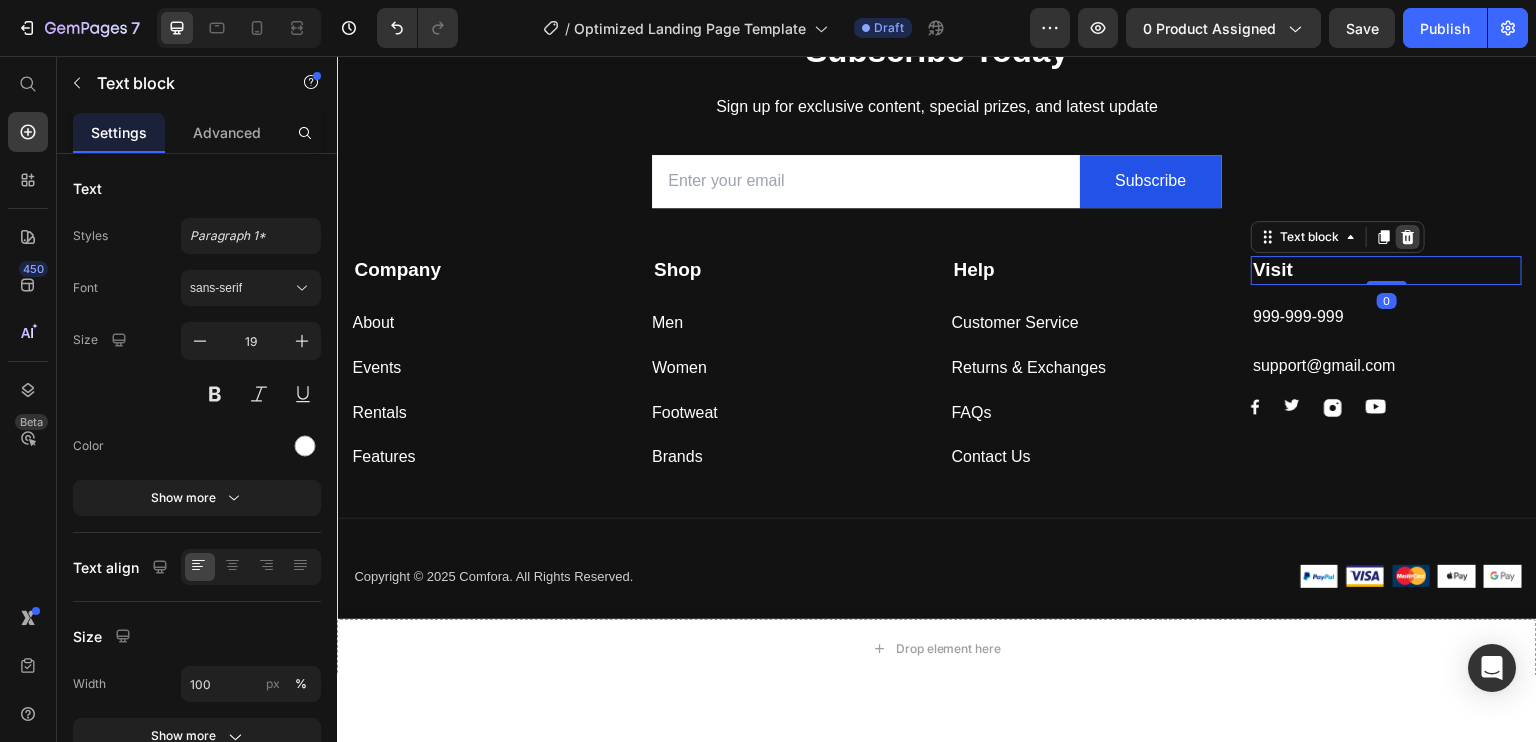 click 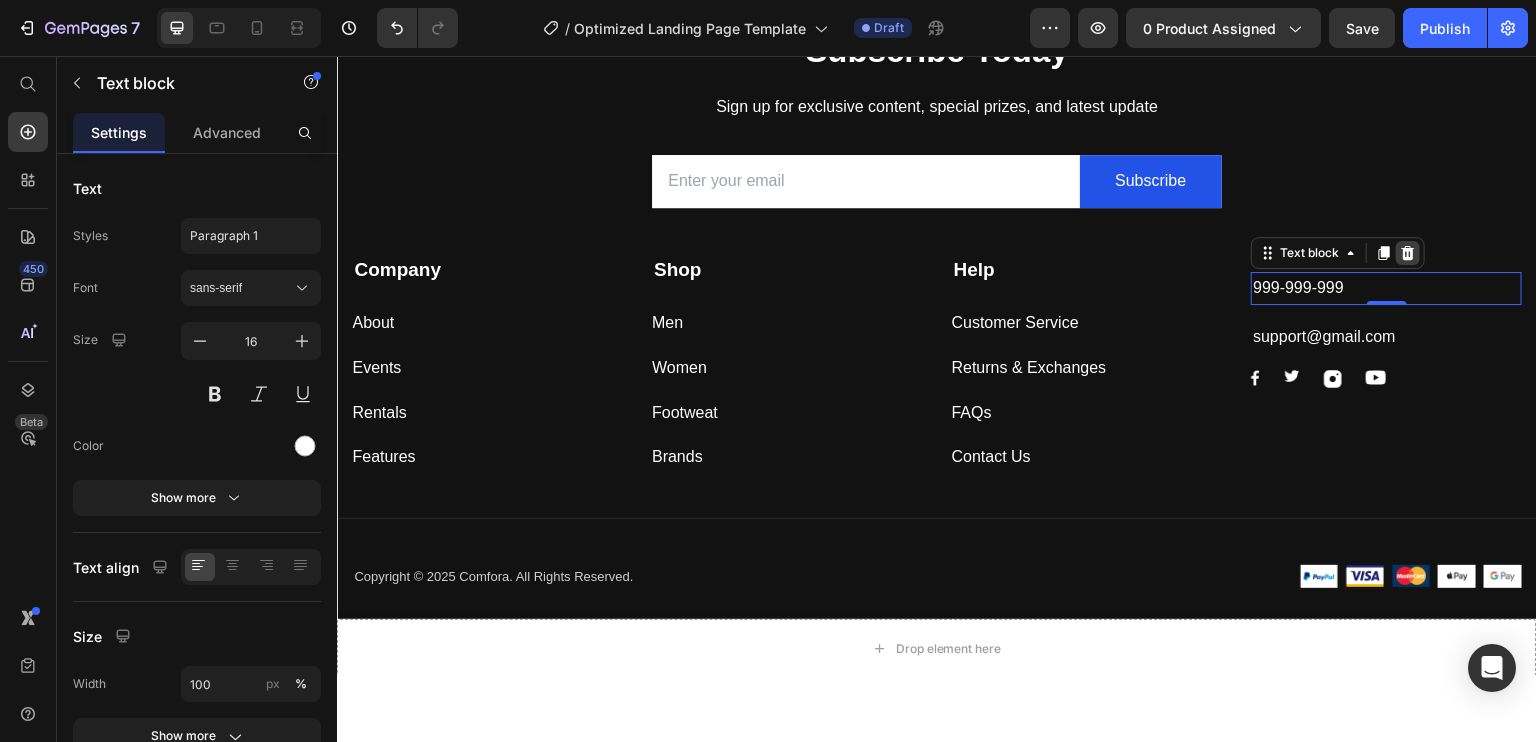 click at bounding box center (1408, 252) 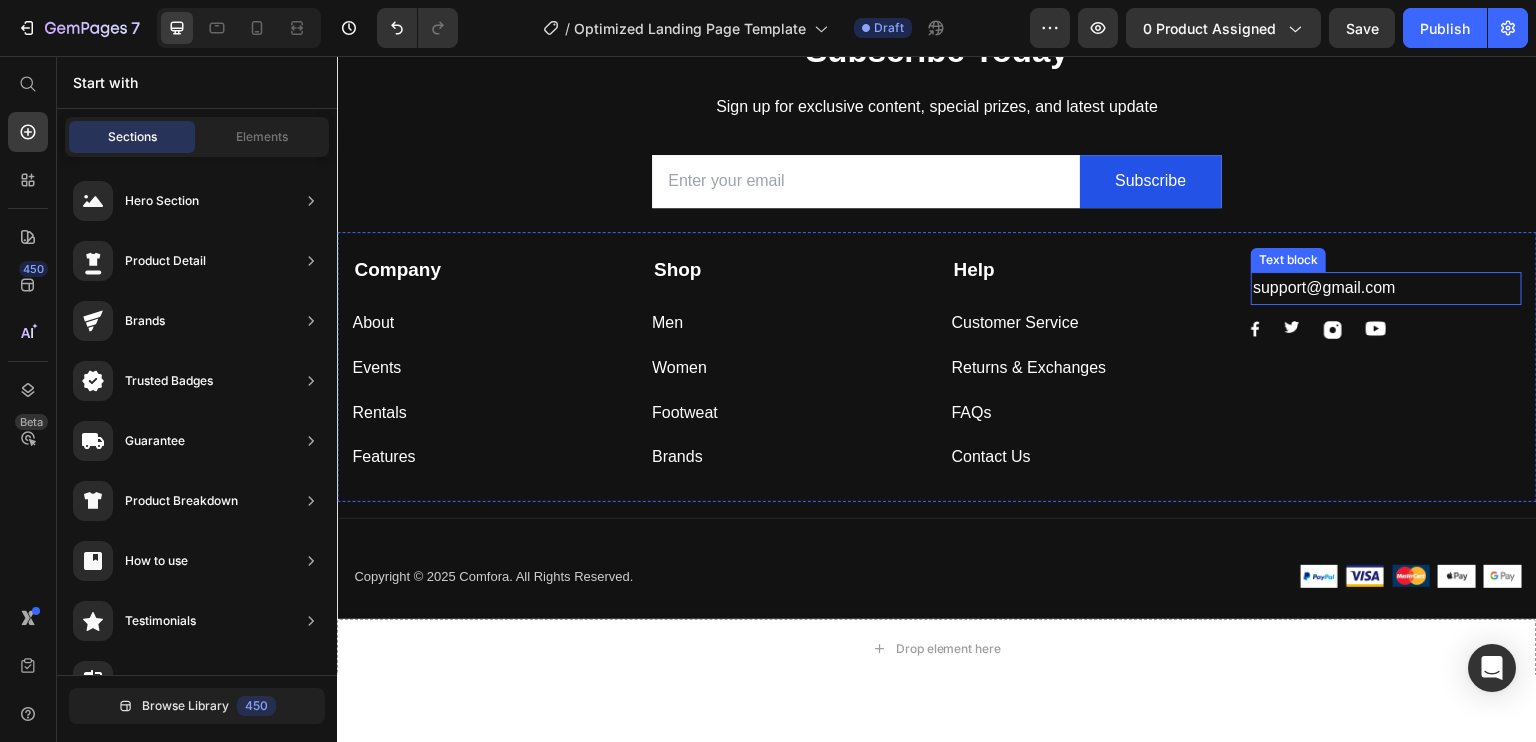 click on "support@gmail.com" at bounding box center [1386, 287] 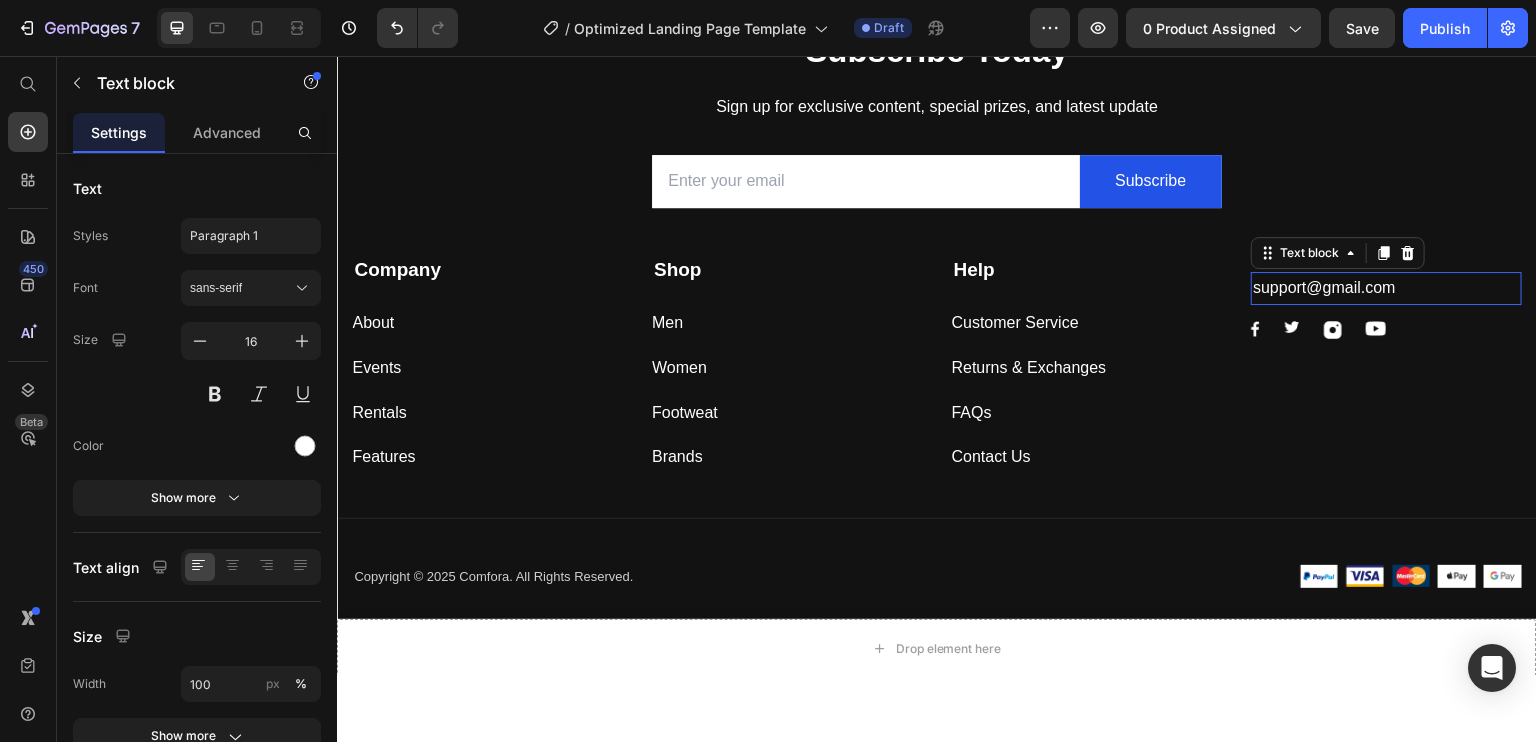 click on "support@gmail.com" at bounding box center (1386, 287) 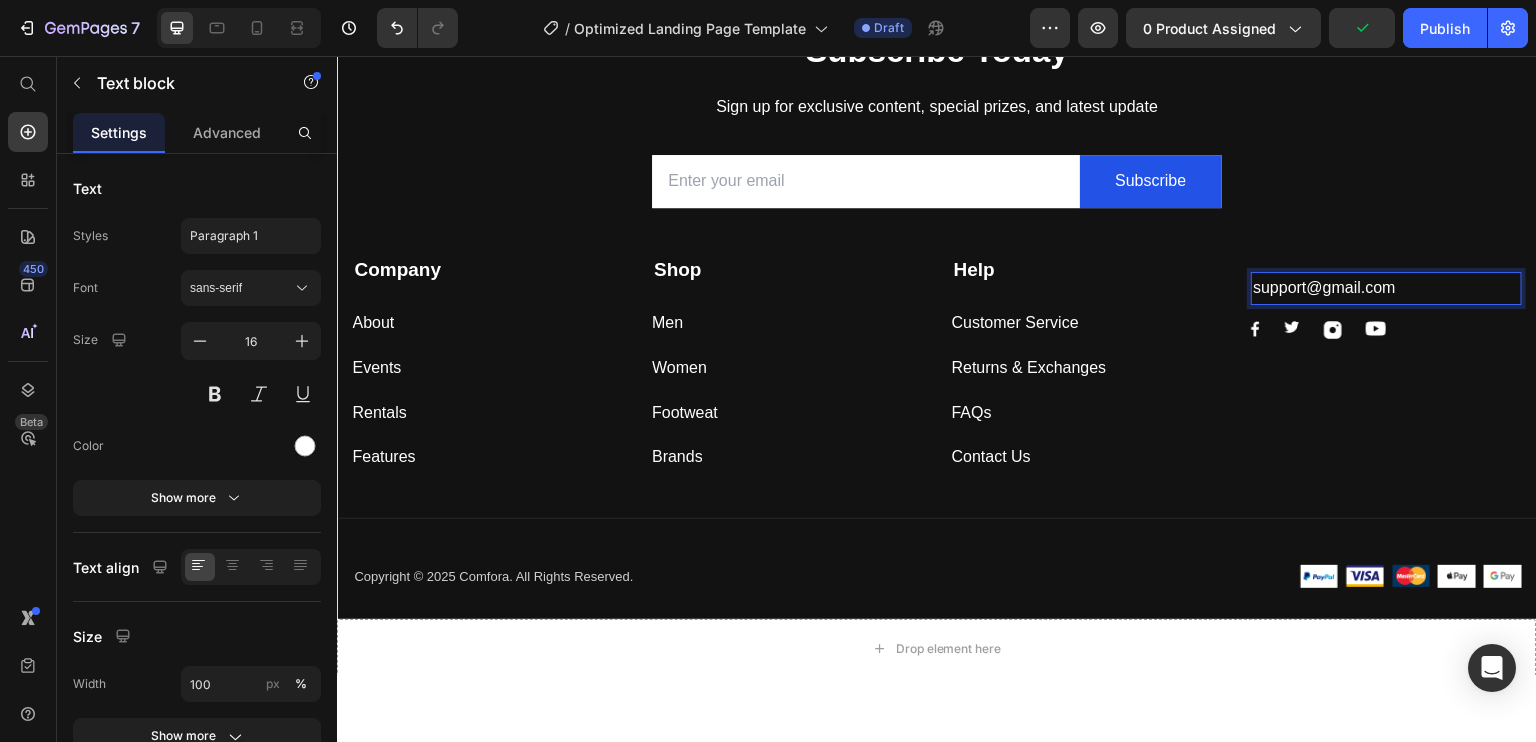 click on "support@gmail.com" at bounding box center [1386, 287] 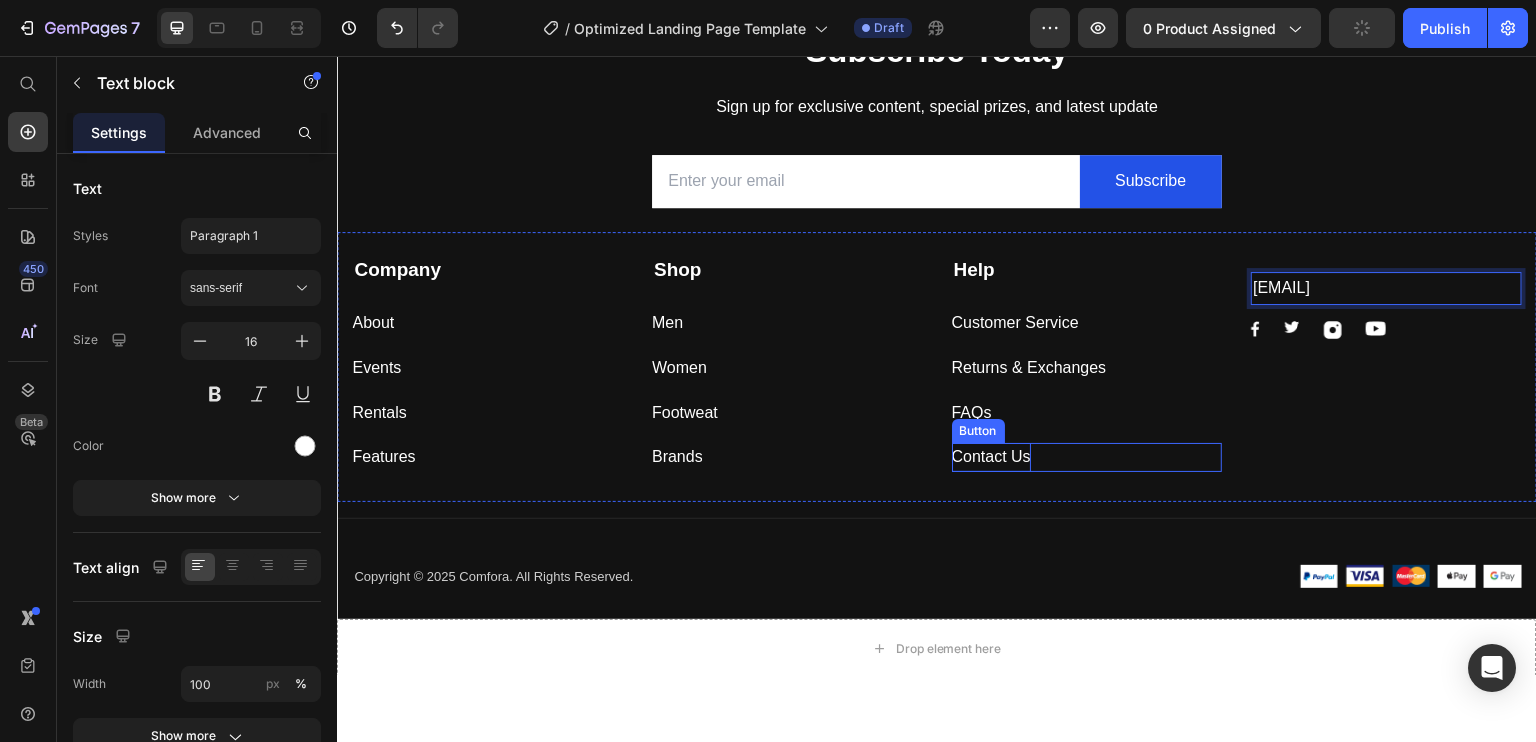 click on "Contact Us" at bounding box center (991, 456) 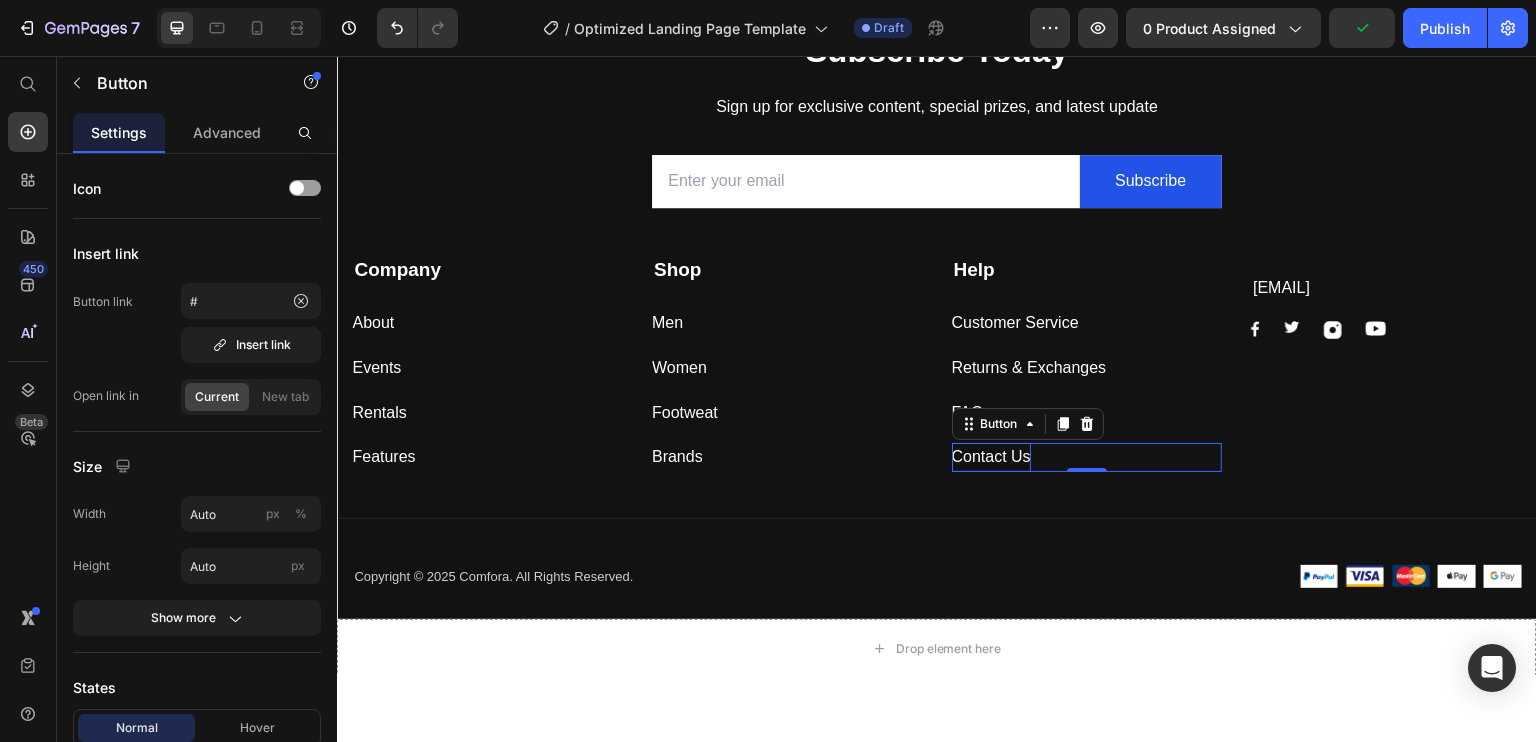 click on "Contact Us" at bounding box center (991, 456) 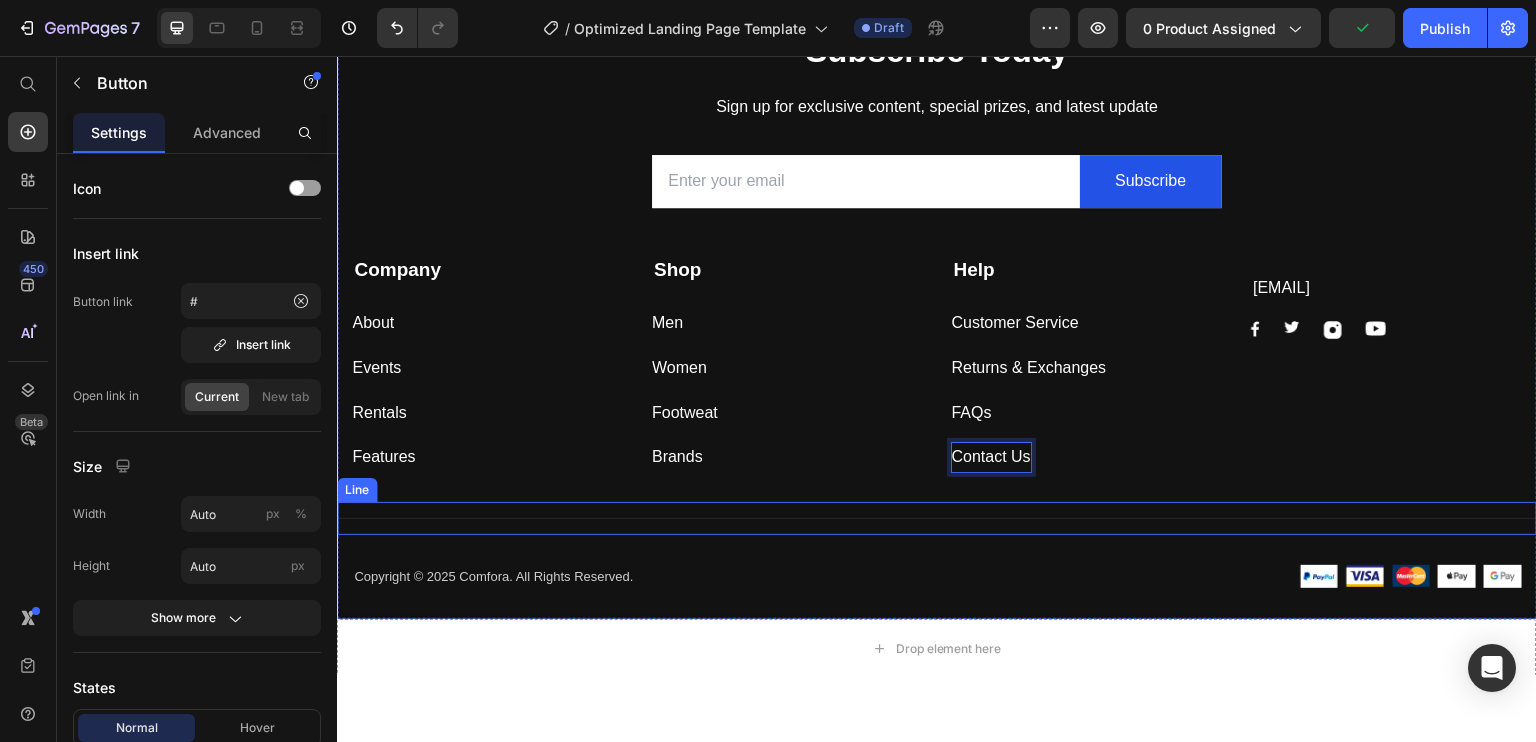 click on "Copyright © 2025 Comfora. All Rights Reserved. Text block Image Image Image Image Image Row Row" at bounding box center [937, 576] 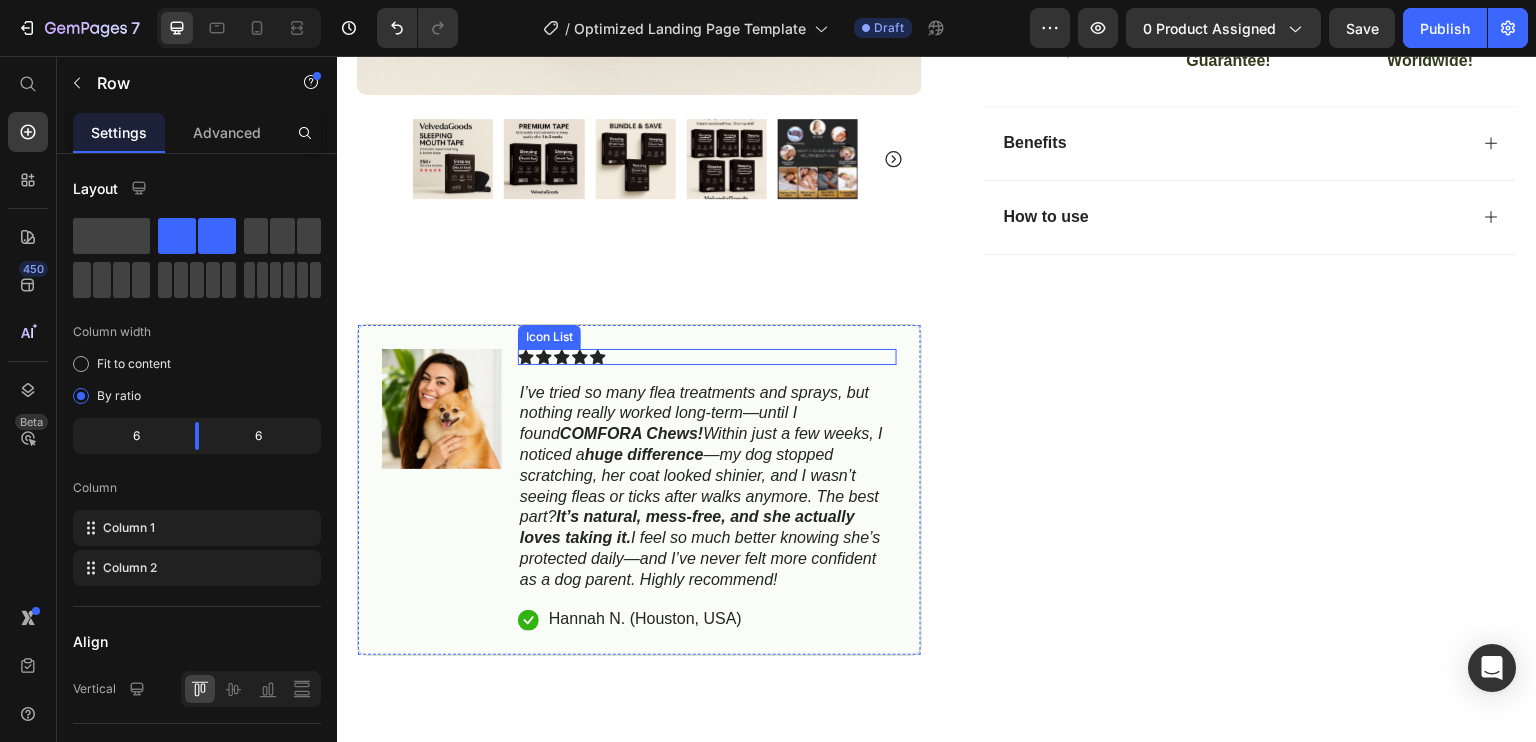 scroll, scrollTop: 995, scrollLeft: 0, axis: vertical 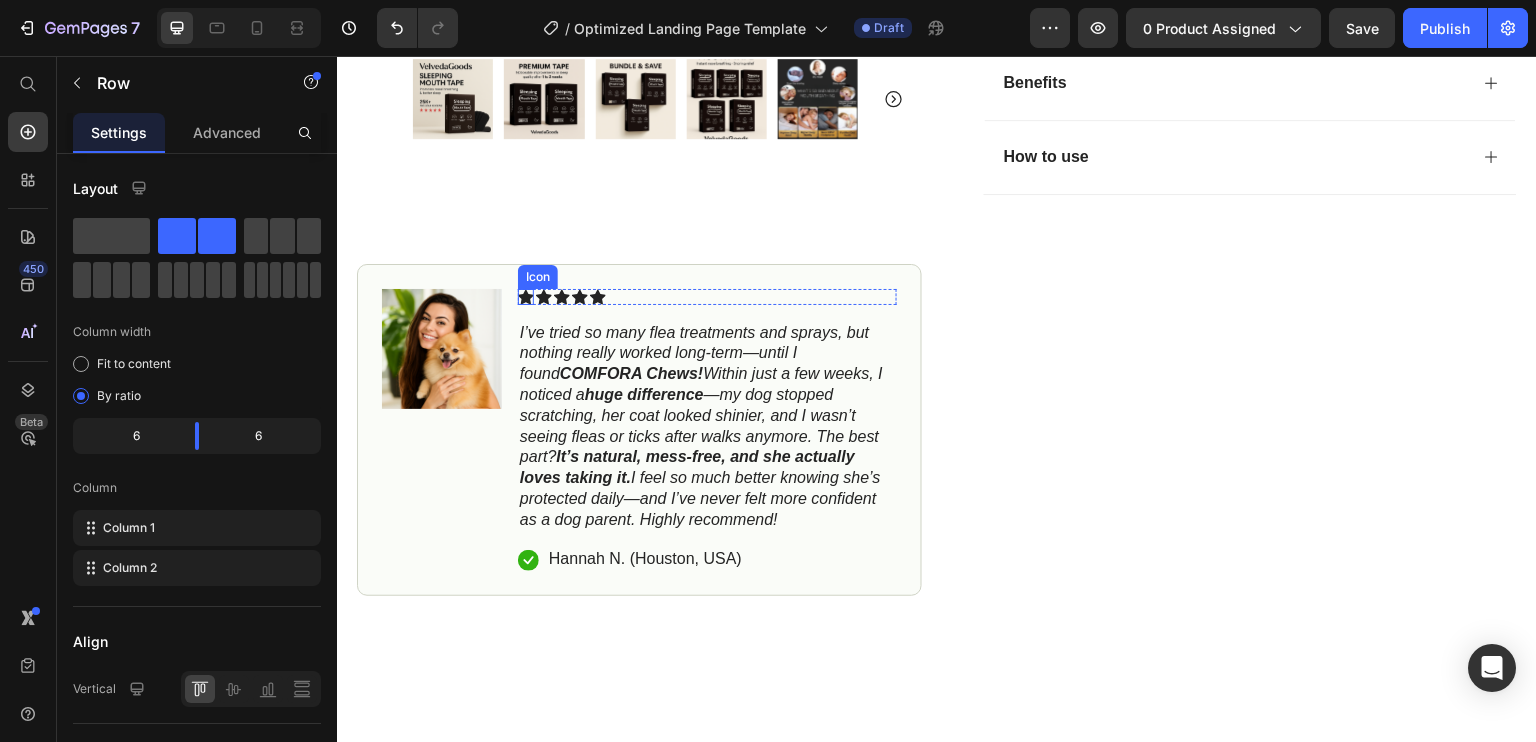 click at bounding box center (442, 348) 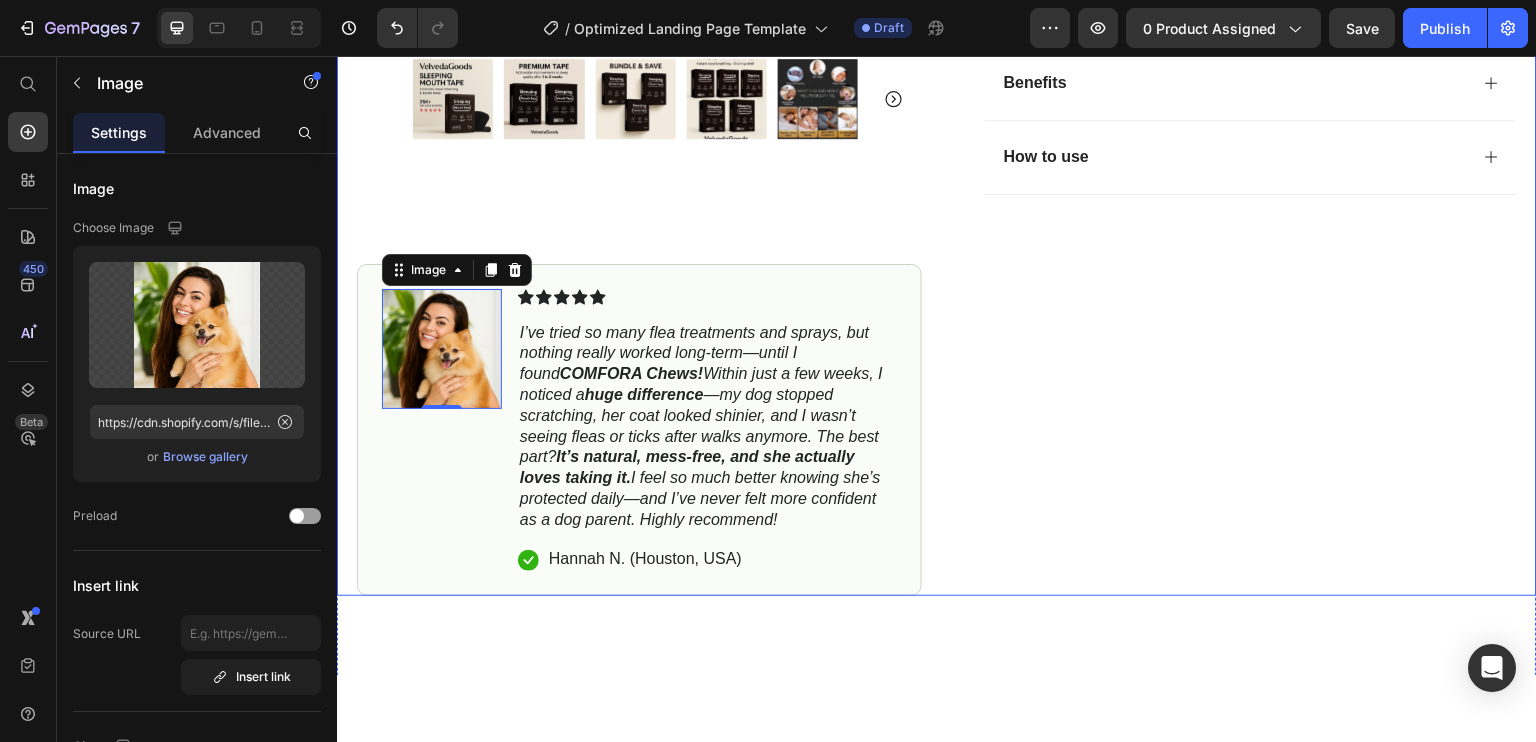 click on "Icon Icon Icon Icon Icon Icon List 4.8 based on 26,400 Customers Text Block Row 30/60/90/150Pcs Mouth Tape Breathing for Sleep Mouth Tape Strips Improve Sleep Mouth Better Breath Mouth Tape Anti-Snoring Patch Product Title
Snore Less
Sleep Better
Live Happier
Wake Up refreshed Item List $7.99 Product Price
Drop element here
Drop element here Row Color 30Pcs With Box 60Pcs With Box 90Pcs With Box 150Pcs With Box Product Variants & Swatches
Icon Sold out Twice | Limited Stock Available Text Block Row add to cart Add to Cart
Icon Free Shipping on orders $100+ Text Block
Icon 60-Day MoneyBack Guarantee! Text Block
Icon Fast Tracked Shipping Worldwide! Text Block Row Image Icon Icon Icon Icon Icon Icon List “I knew the Nurvani Plate was working when my friends started asking, ‘What are you doing? You look stronger and more toned!’ Text Block" at bounding box center (1234, -110) 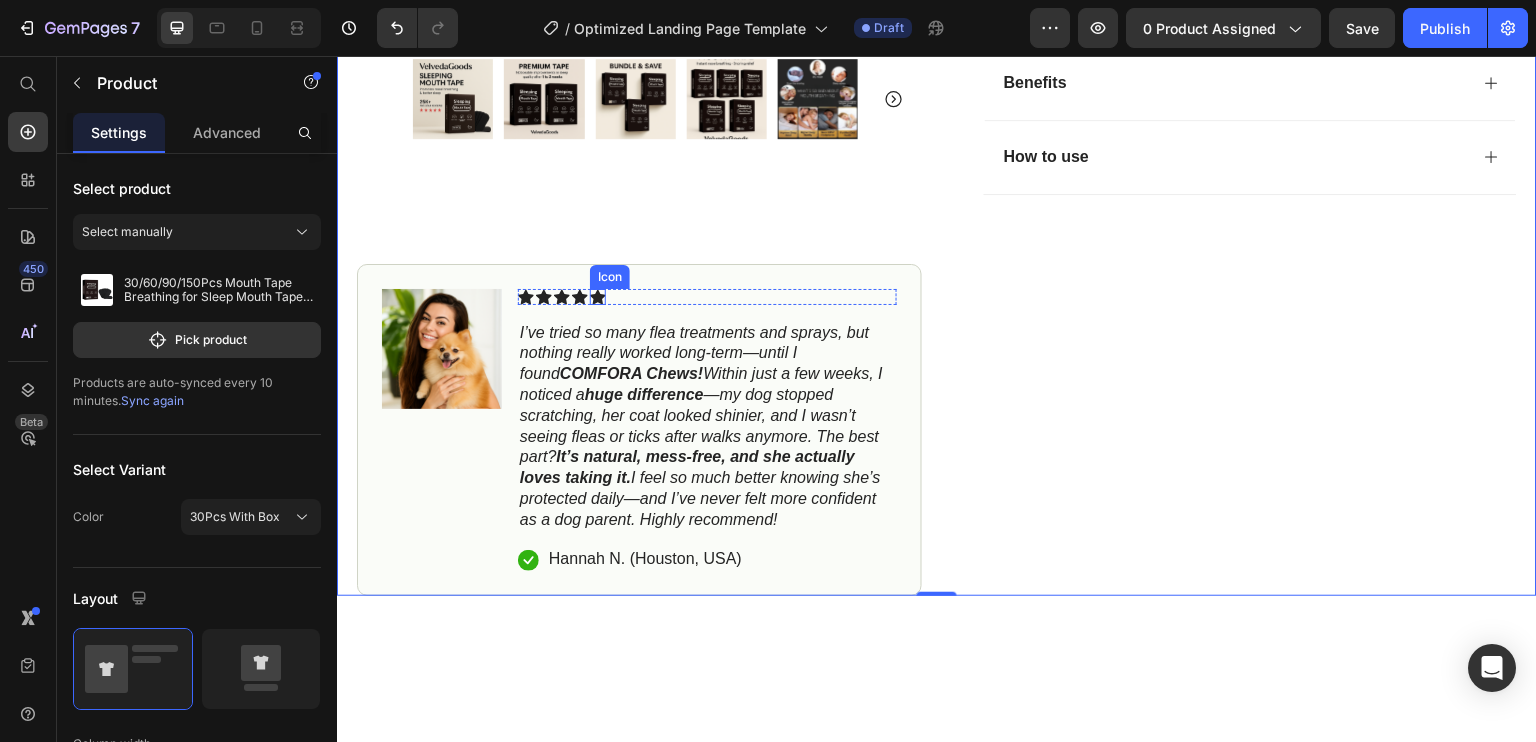 click 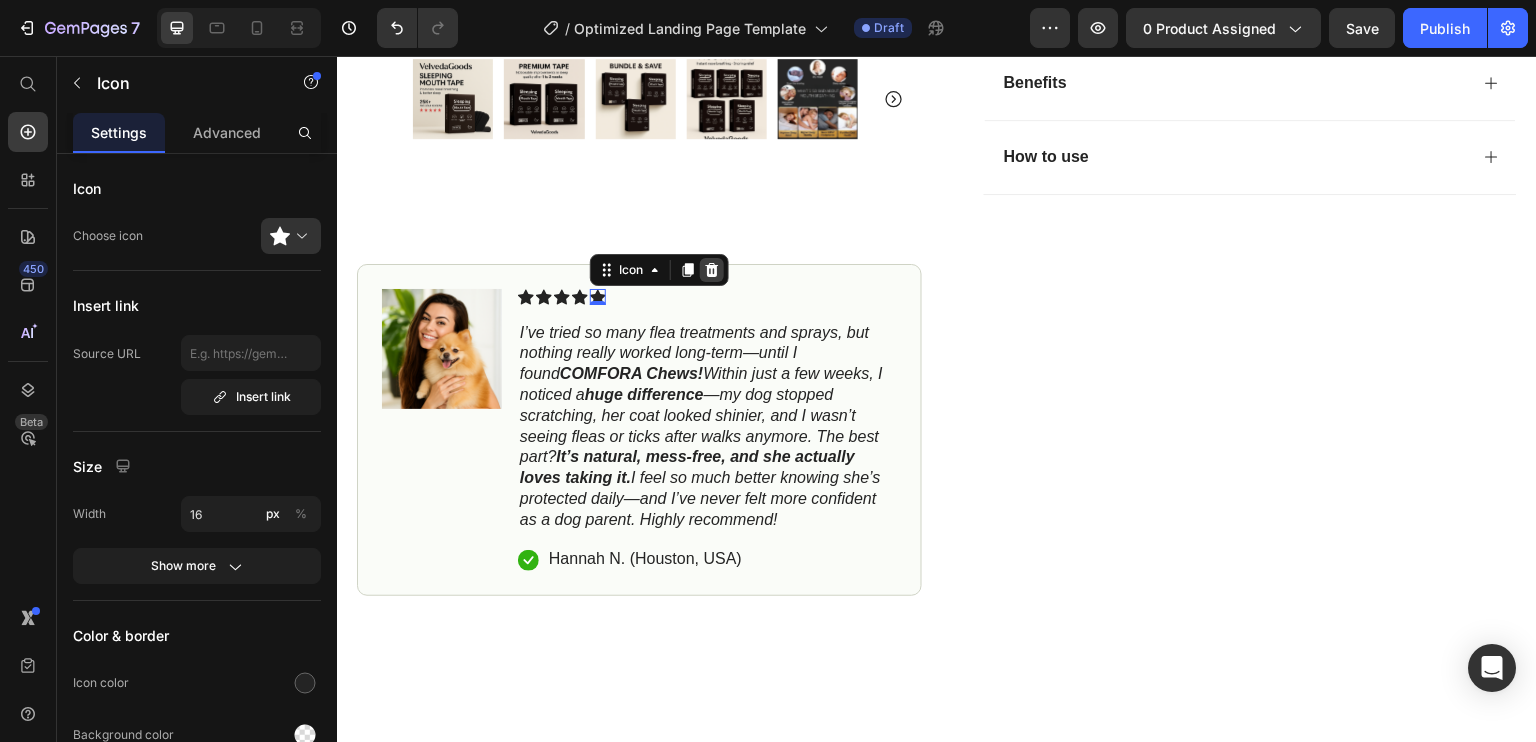 click 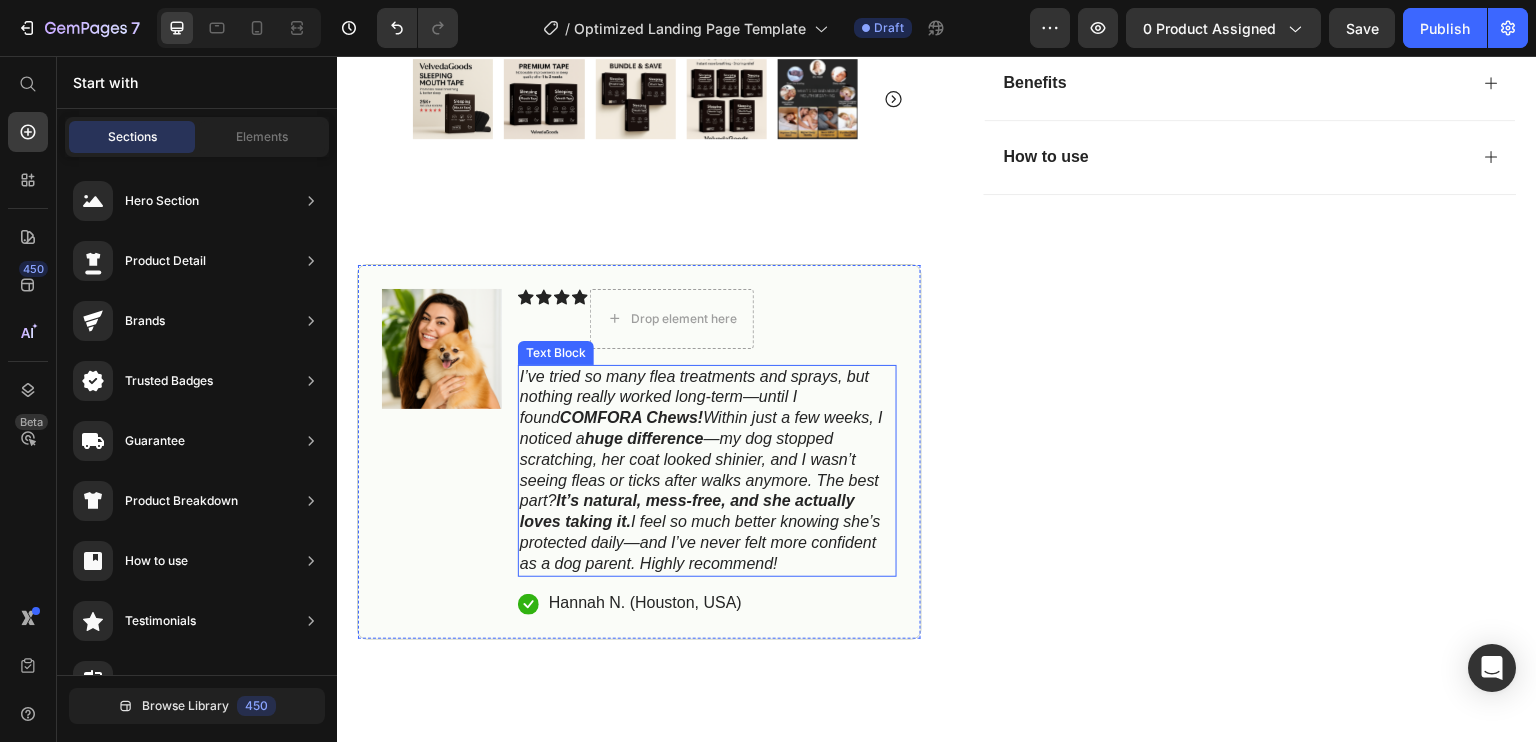 click on "Icon Icon Icon Icon Icon Icon List 4.8 based on 26,400 Customers Text Block Row 30/60/90/150Pcs Mouth Tape Breathing for Sleep Mouth Tape Strips Improve Sleep Mouth Better Breath Mouth Tape Anti-Snoring Patch Product Title
Snore Less
Sleep Better
Live Happier
Wake Up refreshed Item List $7.99 Product Price
Drop element here
Drop element here Row Color 30Pcs With Box 60Pcs With Box 90Pcs With Box 150Pcs With Box Product Variants & Swatches
Icon Sold out Twice | Limited Stock Available Text Block Row add to cart Add to Cart
Icon Free Shipping on orders $100+ Text Block
Icon 60-Day MoneyBack Guarantee! Text Block
Icon Fast Tracked Shipping Worldwide! Text Block Row Image Icon Icon Icon Icon Icon Icon List “I knew the Nurvani Plate was working when my friends started asking, ‘What are you doing? You look stronger and more toned!’ Text Block" at bounding box center (1234, -88) 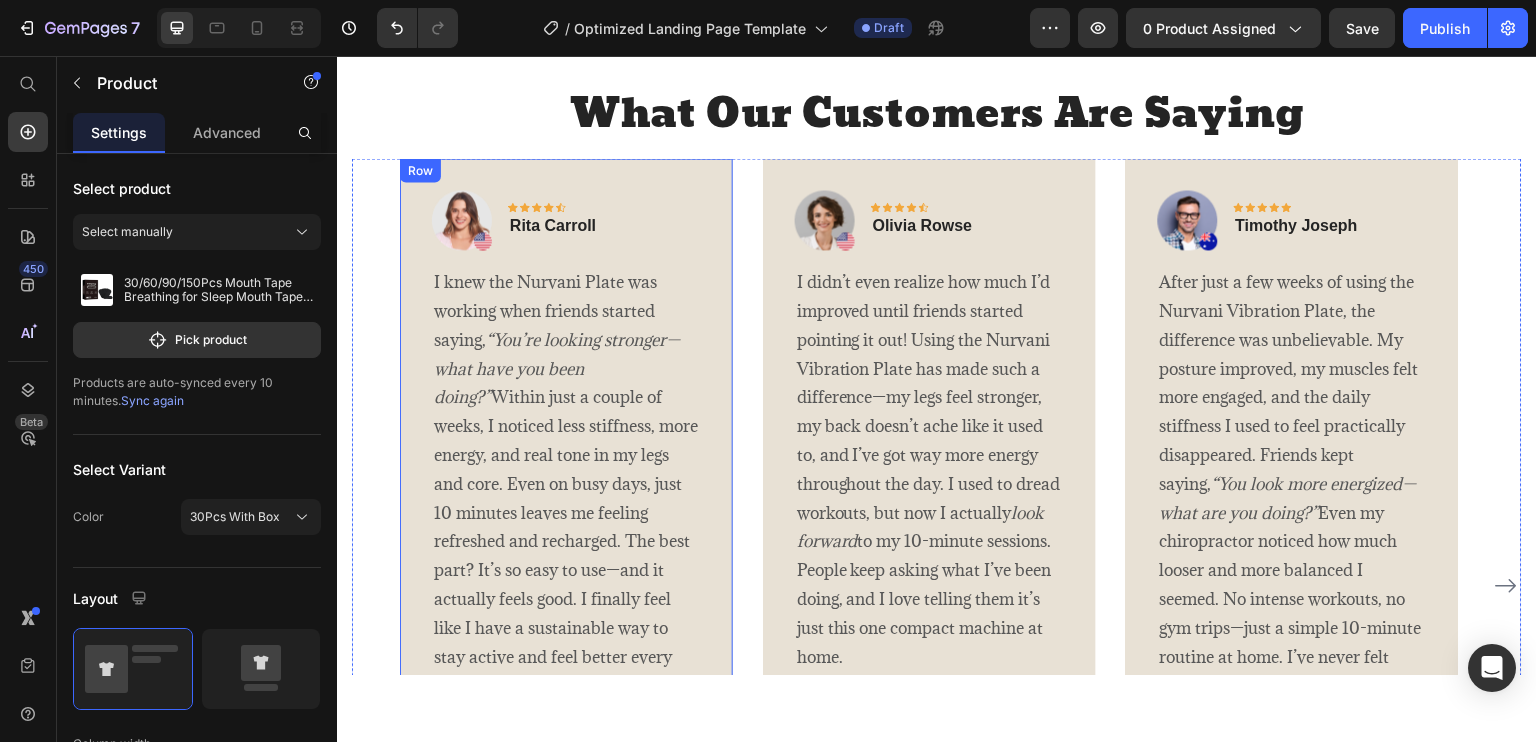 scroll, scrollTop: 4095, scrollLeft: 0, axis: vertical 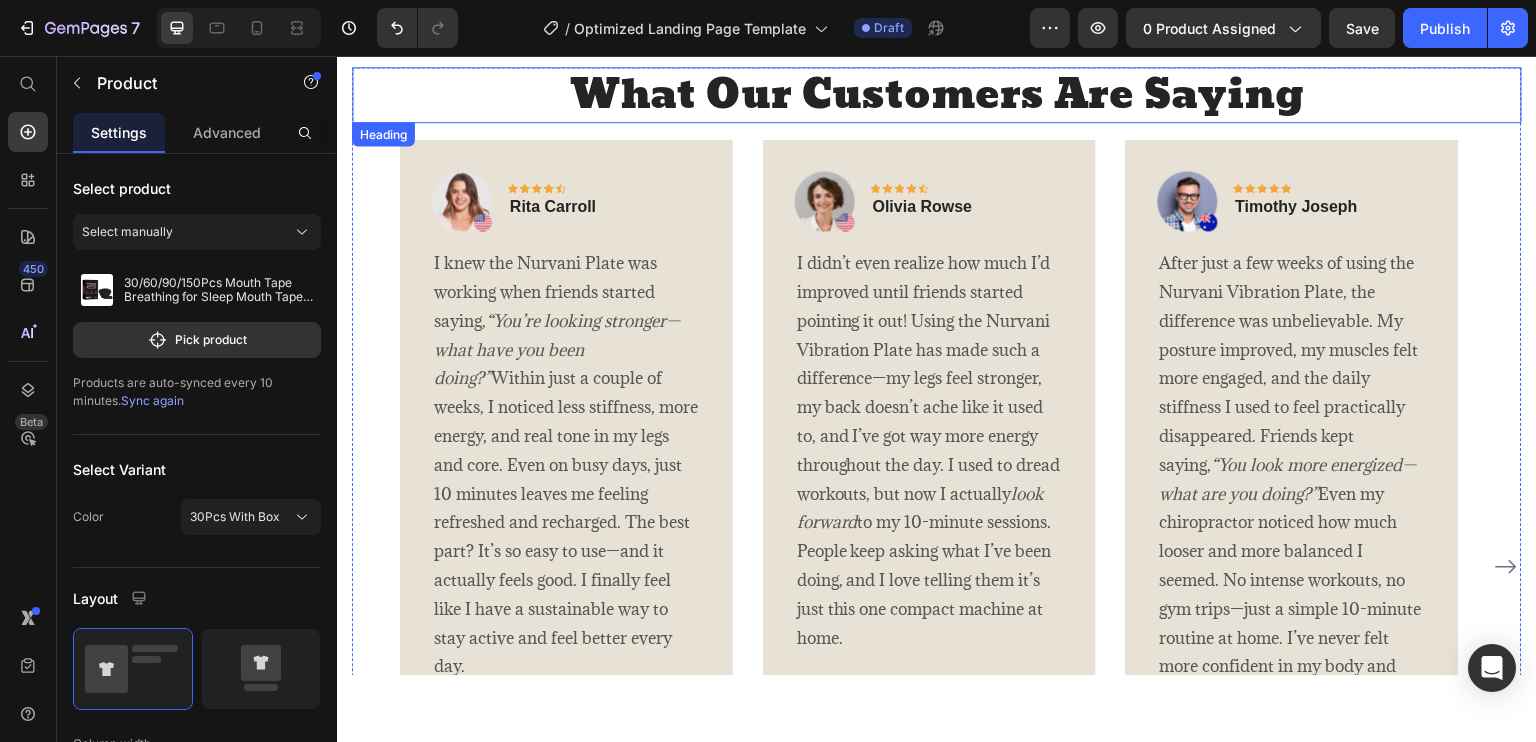 click on "What Our Customers Are Saying" at bounding box center (937, 94) 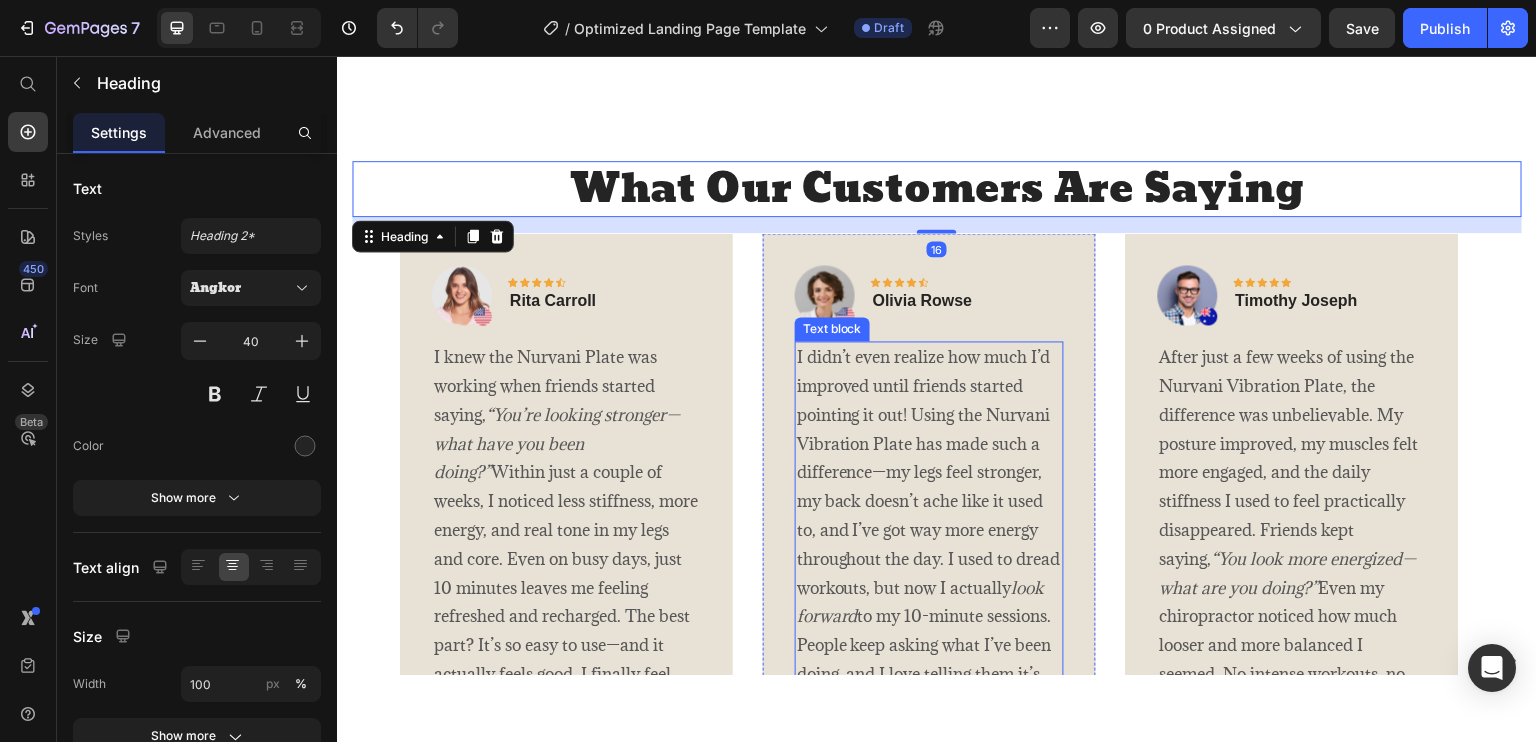 scroll, scrollTop: 3895, scrollLeft: 0, axis: vertical 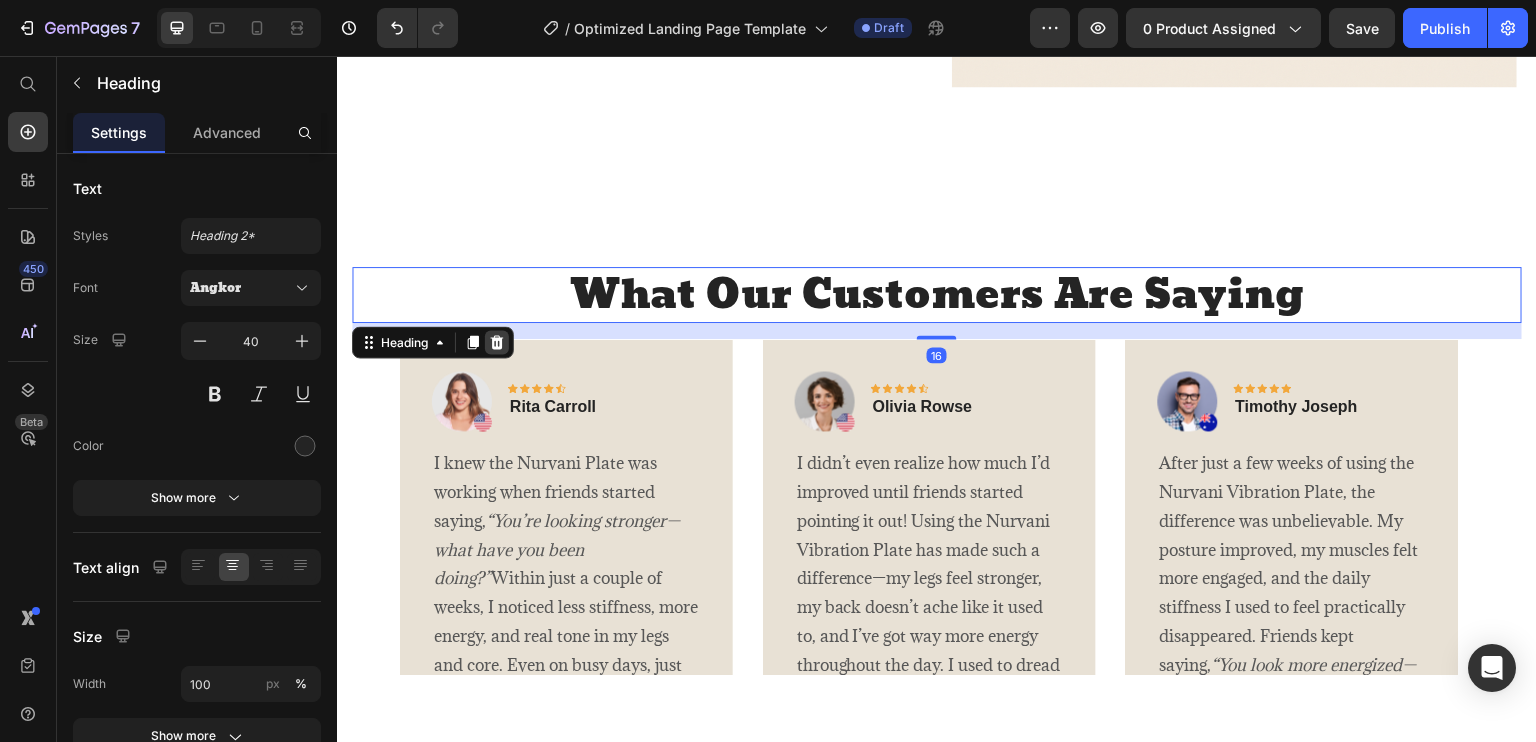 click 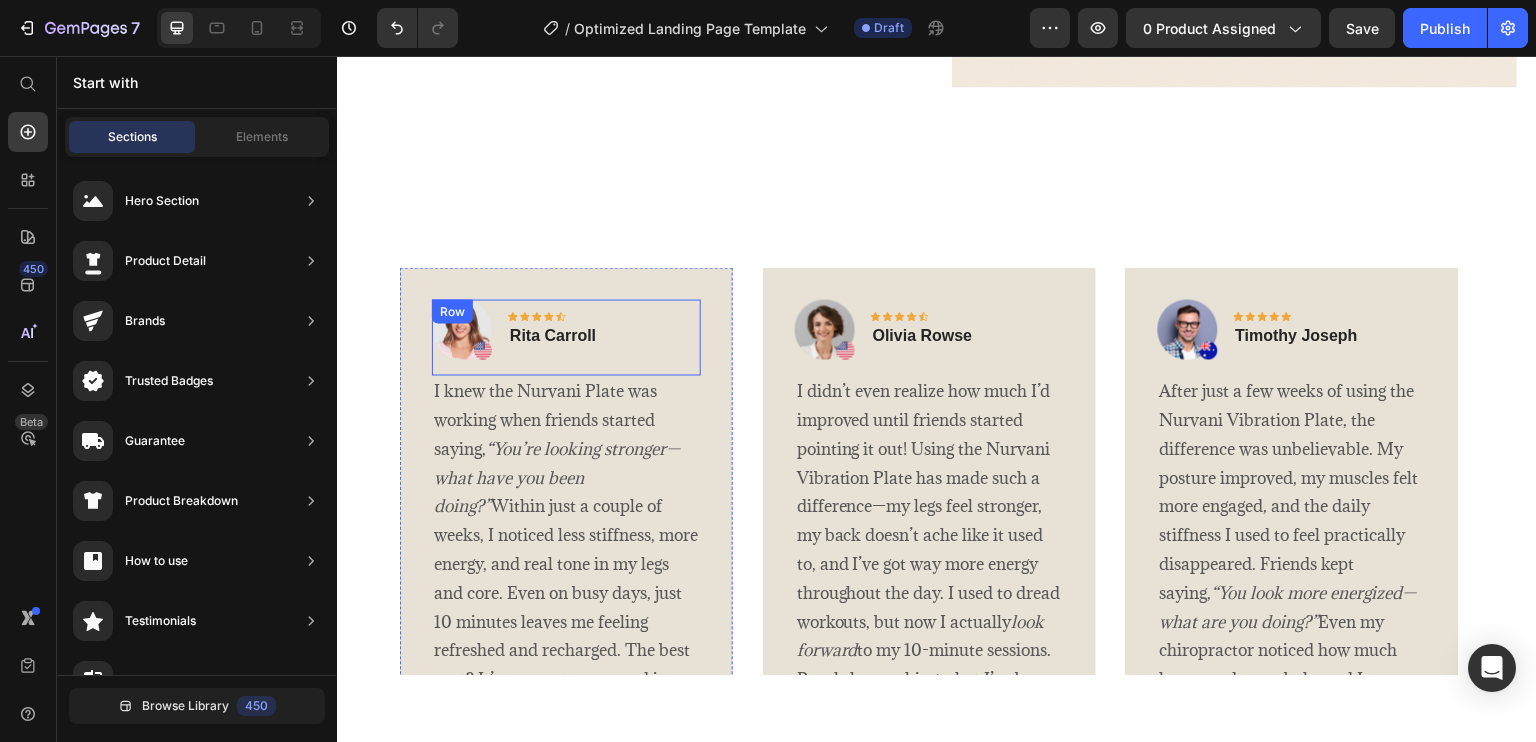 click on "Image
Icon
Icon
Icon
Icon
Icon Row Rita Carroll Text block Row" at bounding box center (566, 336) 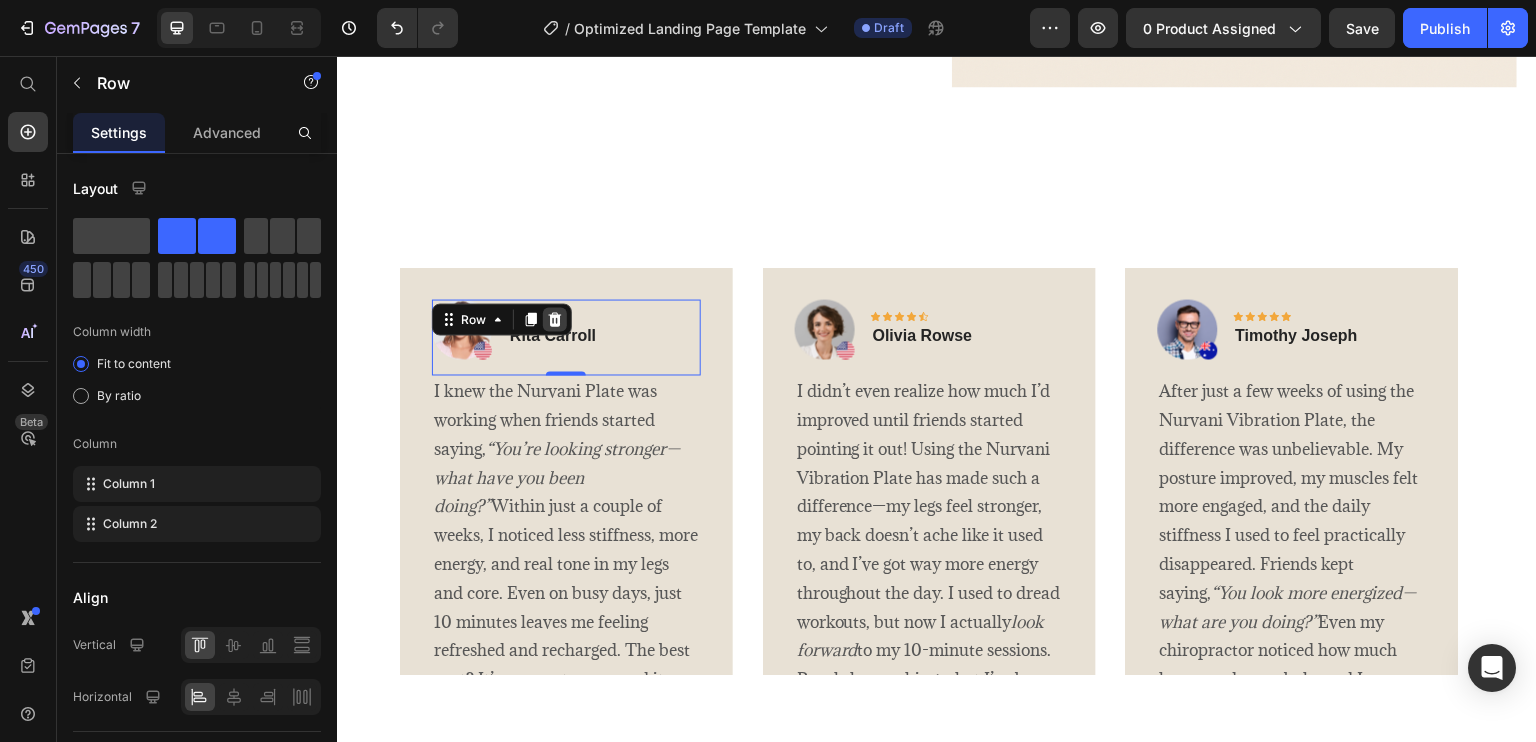 click 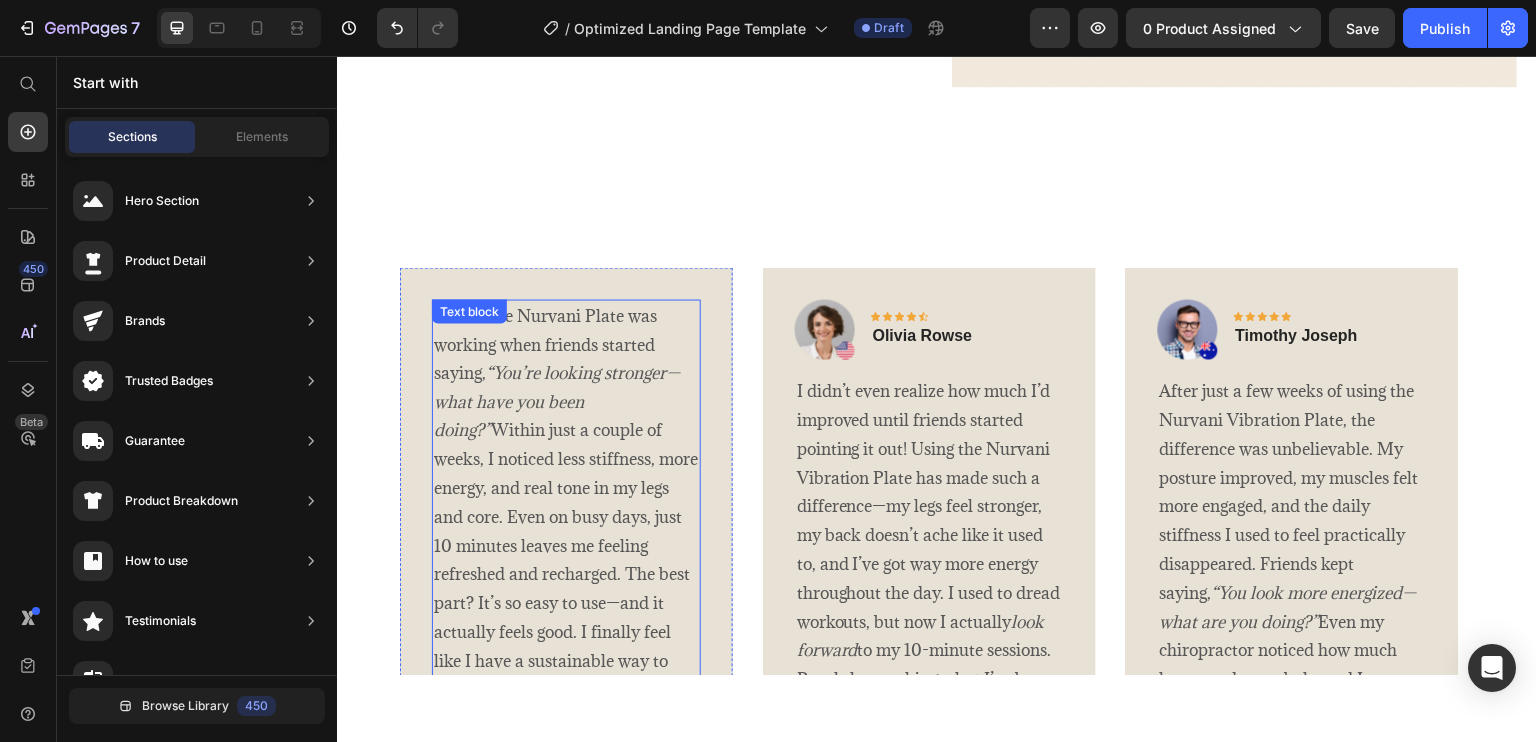 click on "I knew the Nurvani Plate was working when friends started saying,  “You’re looking stronger—what have you been doing?”  Within just a couple of weeks, I noticed less stiffness, more energy, and real tone in my legs and core. Even on busy days, just 10 minutes leaves me feeling refreshed and recharged. The best part? It’s so easy to use—and it actually feels good. I finally feel like I have a sustainable way to stay active and feel better every day. Text block                Title Line (P) Images & Gallery 30/60/90/150Pcs Mouth Tape Breathing for Sleep Mouth Tape Strips Improve Sleep Mouth Better Breath Mouth Tape Anti-Snoring Patch (P) Title $7.99 (P) Price $0.00 (P) Price Row Buy Now (P) Cart Button Product Row" at bounding box center [566, 641] 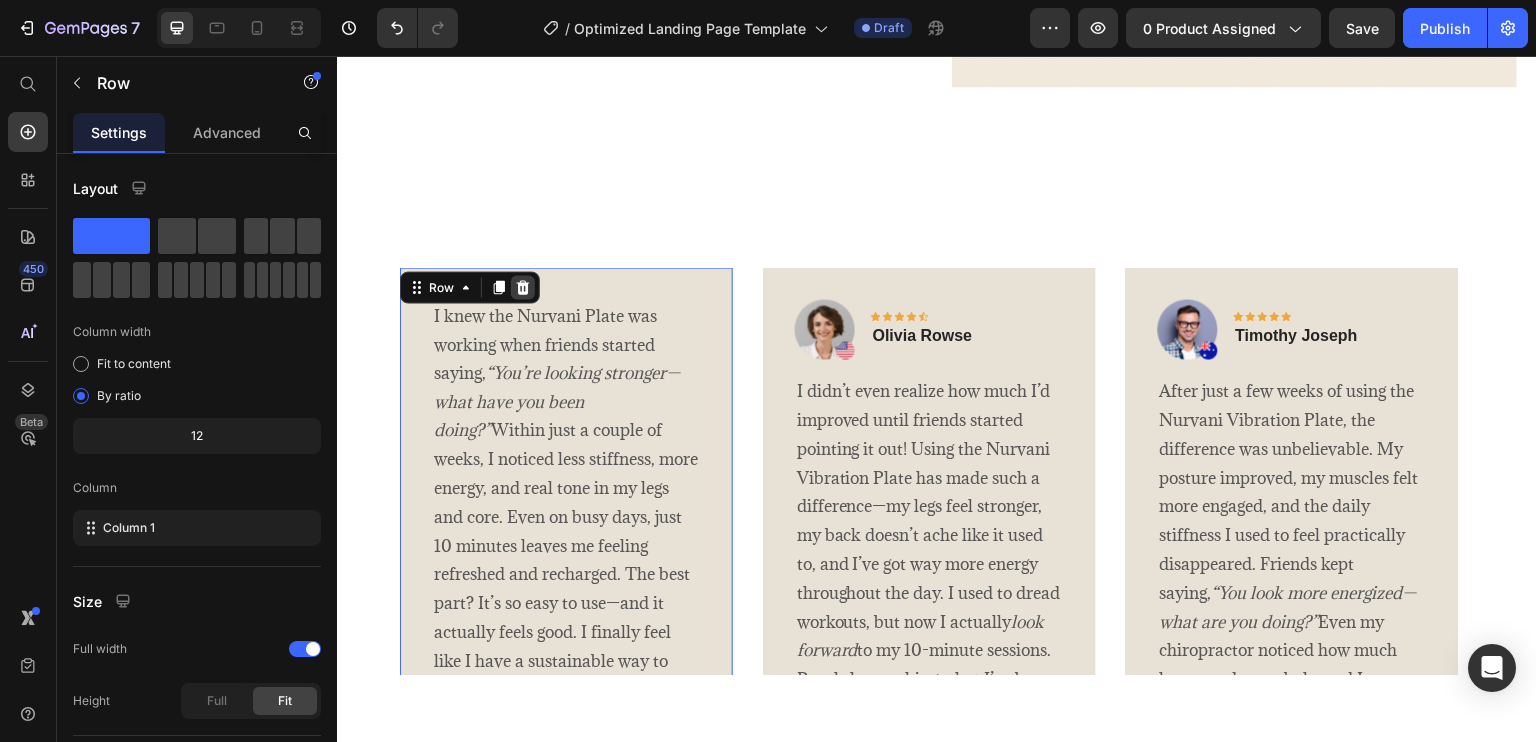 click 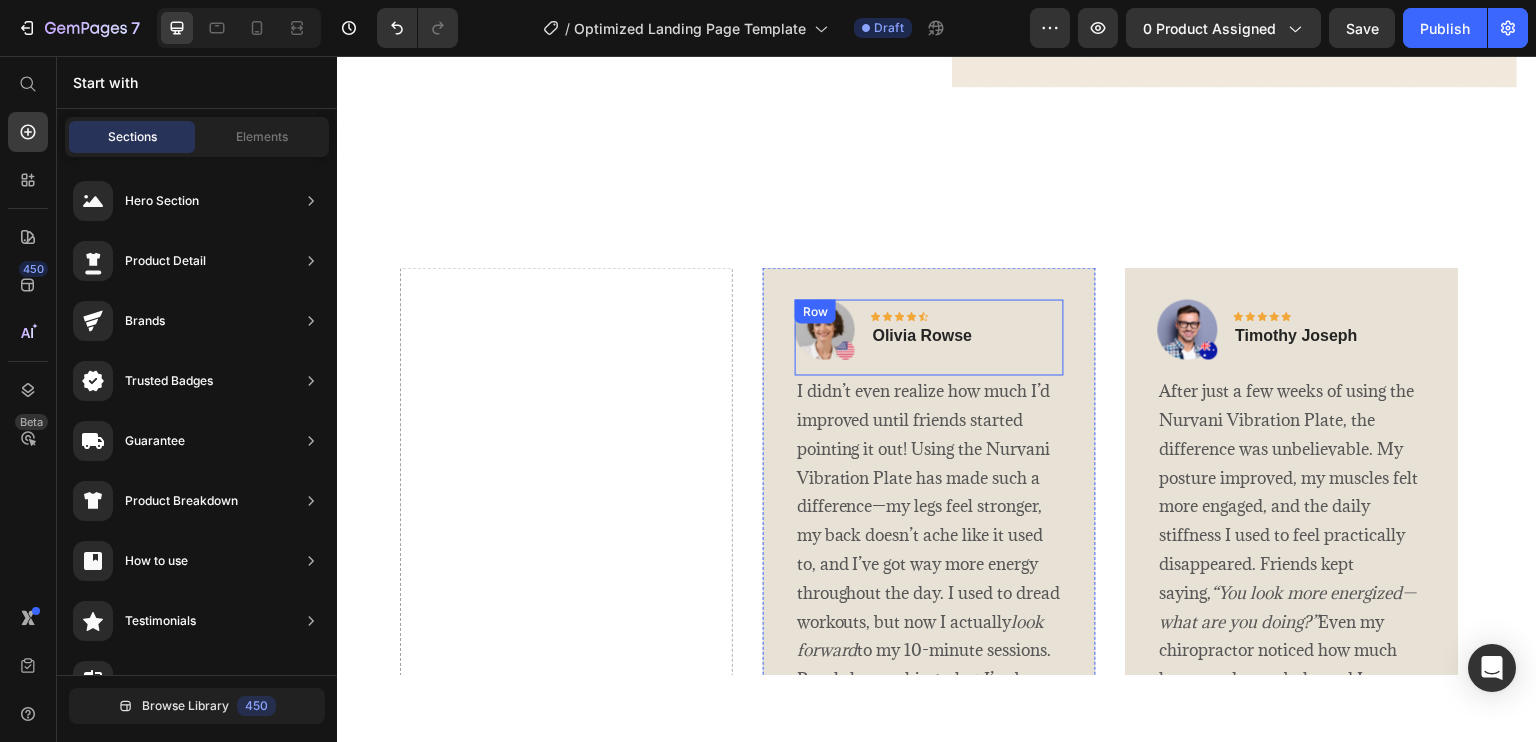 click on "Image
Icon
Icon
Icon
Icon
Icon Row Olivia Rowse Text block Row" at bounding box center [929, 336] 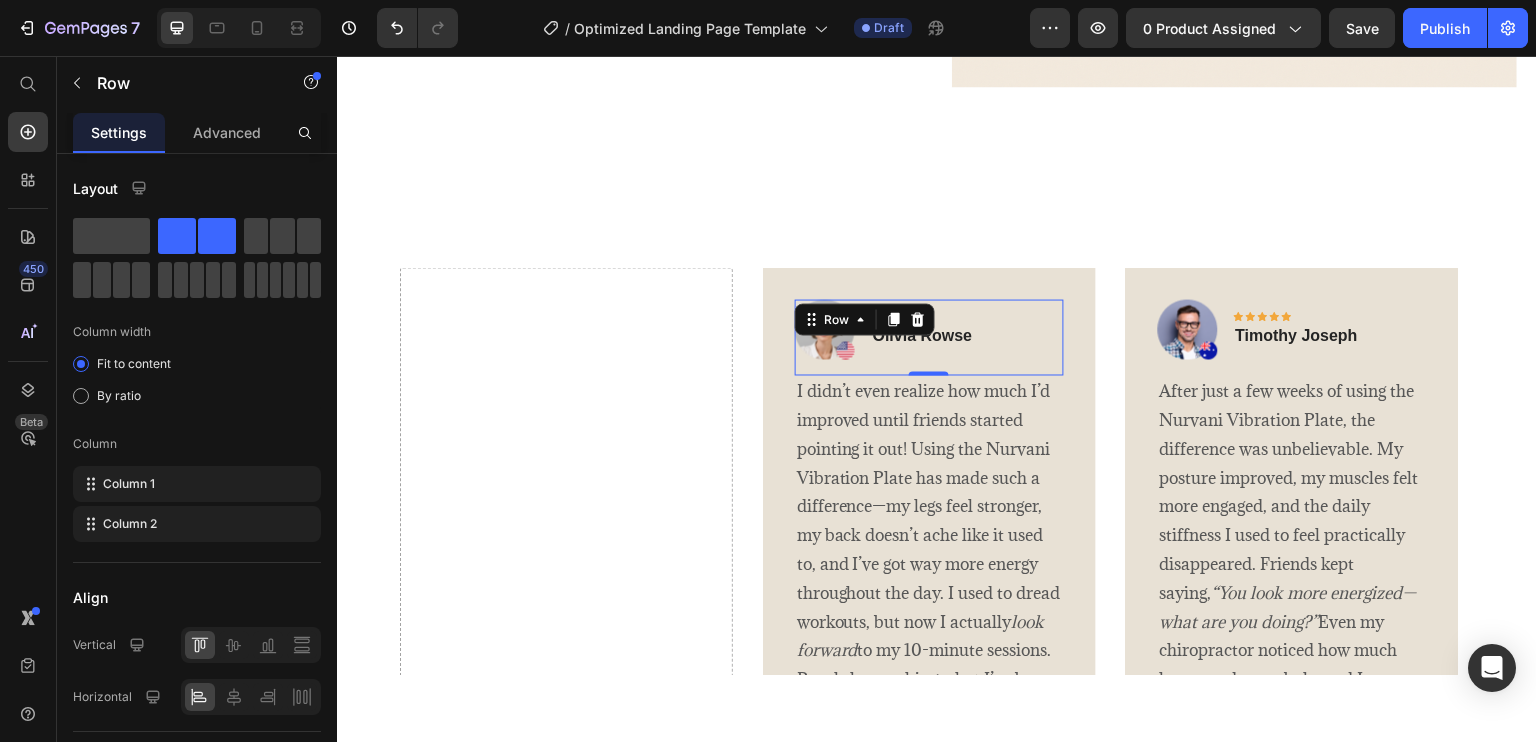 click on "Image
Icon
Icon
Icon
Icon
Icon Row [FIRST] [LAST] Text block Row   0 I didn’t even realize how much I’d improved until friends started pointing it out! Using the Nurvani Vibration Plate has made such a difference—my legs feel stronger, my back doesn’t ache like it used to, and I’ve got way more energy throughout the day. I used to dread workouts, but now I actually  look forward  to my 10-minute sessions. People keep asking what I’ve been doing, and I love telling them it’s just this one compact machine at home. Text block                Title Line (P) Images & Gallery 30/60/90/150Pcs Mouth Tape Breathing for Sleep Mouth Tape Strips Improve Sleep Mouth Better Breath Mouth Tape Anti-Snoring Patch (P) Title $7.99 (P) Price $0.00 (P) Price Row Buy Now (P) Cart Button Product Row" at bounding box center (929, 664) 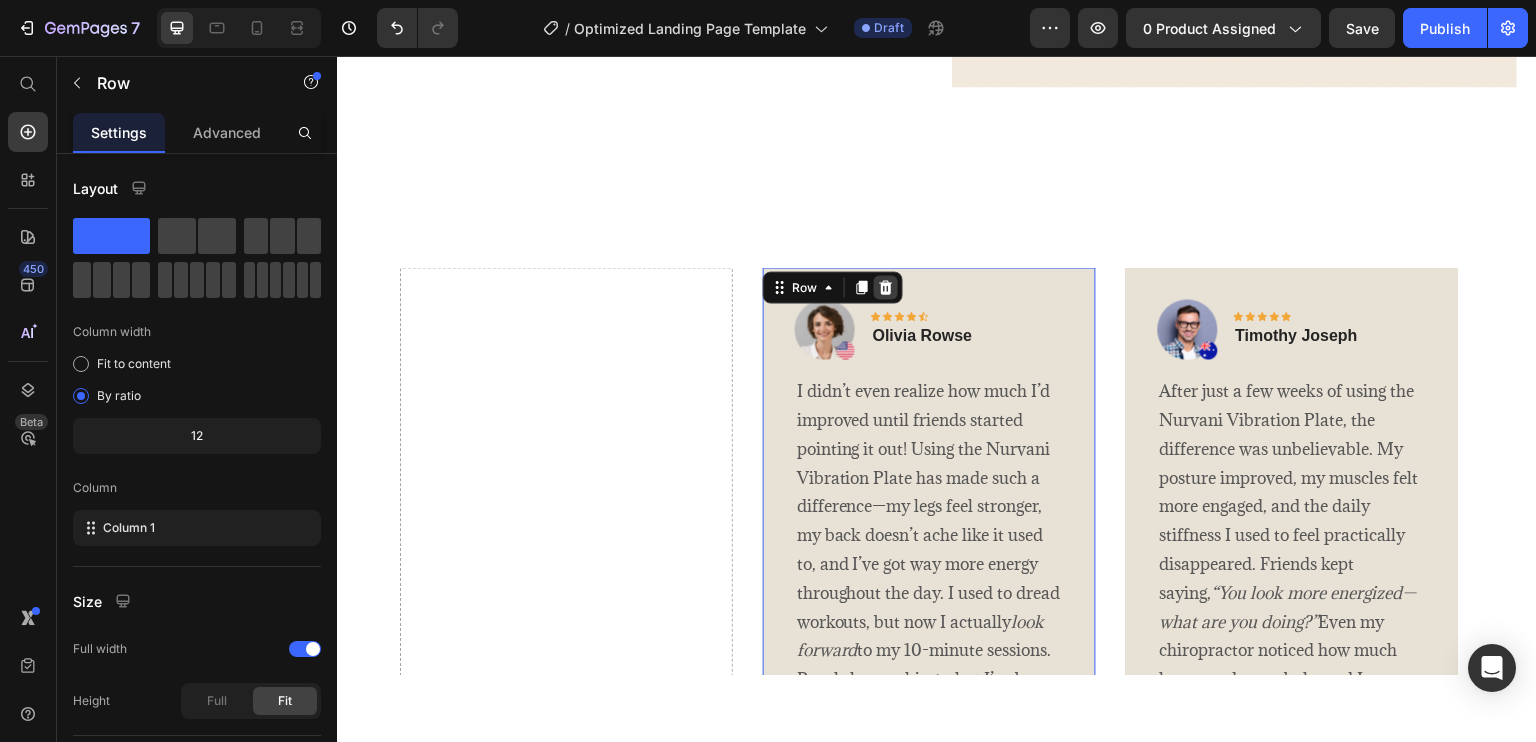 click 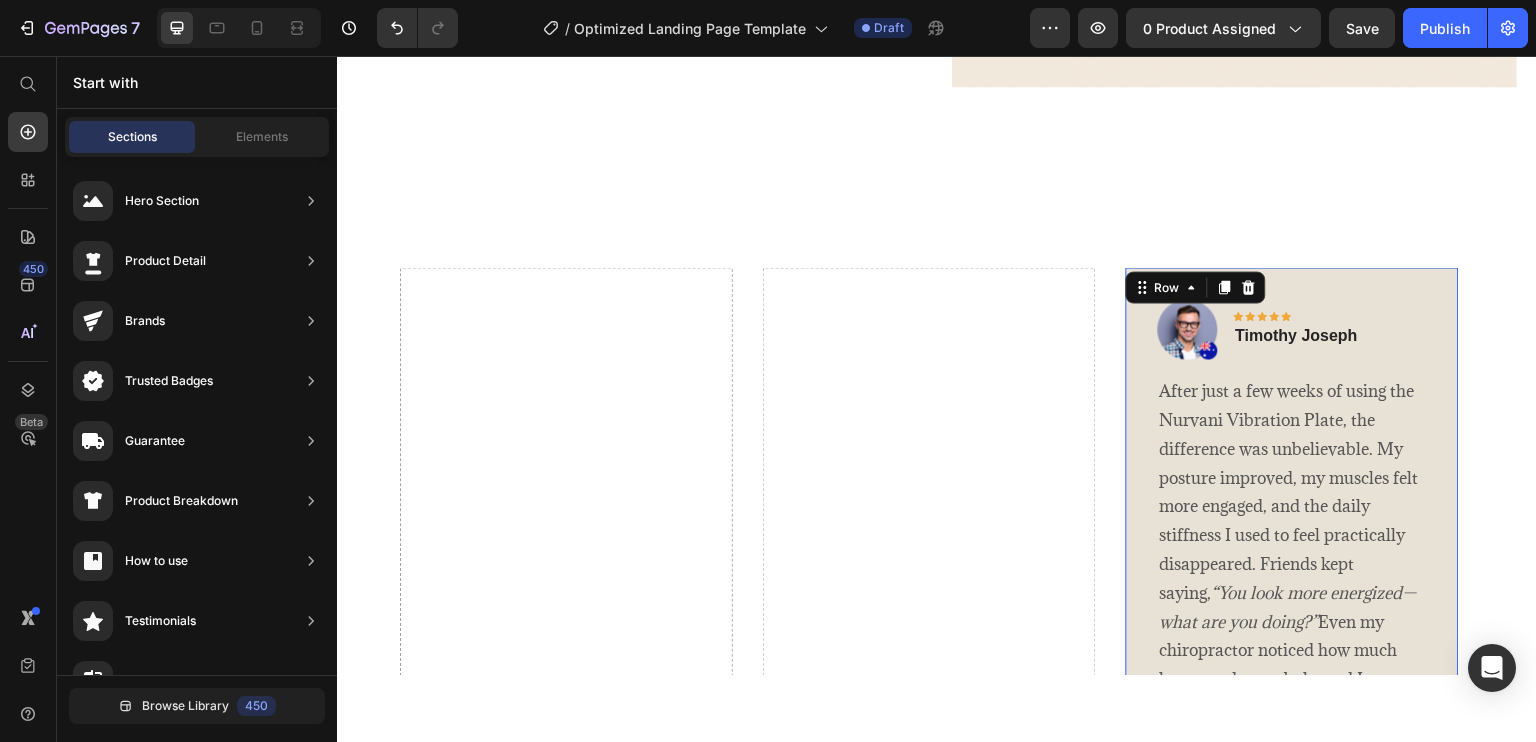click on "Image
Icon
Icon
Icon
Icon
Icon Row [FIRST] [LAST] Text block Row After just a few weeks of using the Nurvani Vibration Plate, the difference was unbelievable. My posture improved, my muscles felt more engaged, and the daily stiffness I used to feel practically disappeared. Friends kept saying,  “You look more energized—what are you doing?”  Even my chiropractor noticed how much looser and more balanced I seemed. No intense workouts, no gym trips—just a simple 10-minute routine at home. I’ve never felt more confident in my body and how I’m taking care of it naturally. Text block                Title Line (P) Images & Gallery 30/60/90/150Pcs Mouth Tape Breathing for Sleep Mouth Tape Strips Improve Sleep Mouth Better Breath Mouth Tape Anti-Snoring Patch (P) Title $7.99 (P) Price $0.00 (P) Price Row Buy Now (P) Cart Button Product Row   0" at bounding box center (1292, 693) 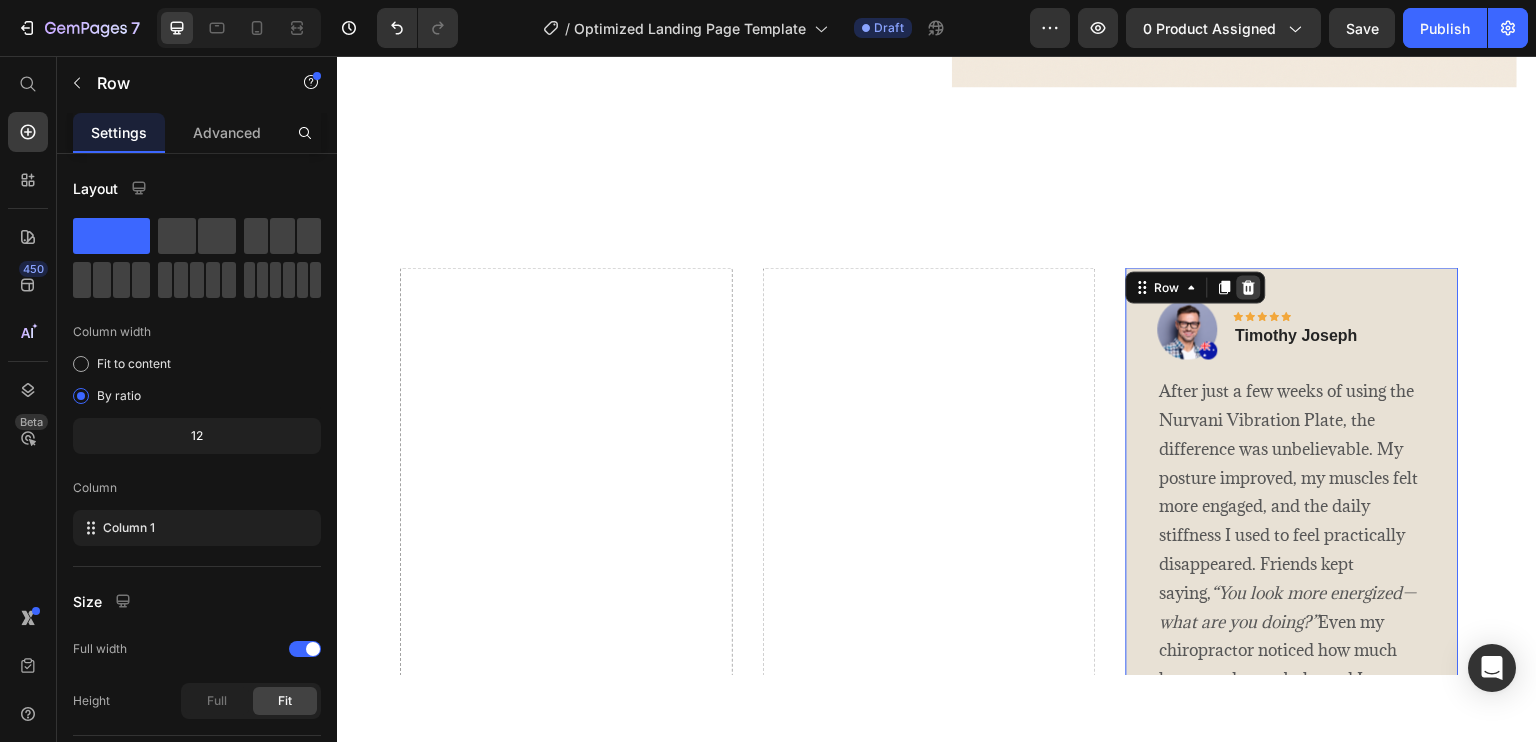 click 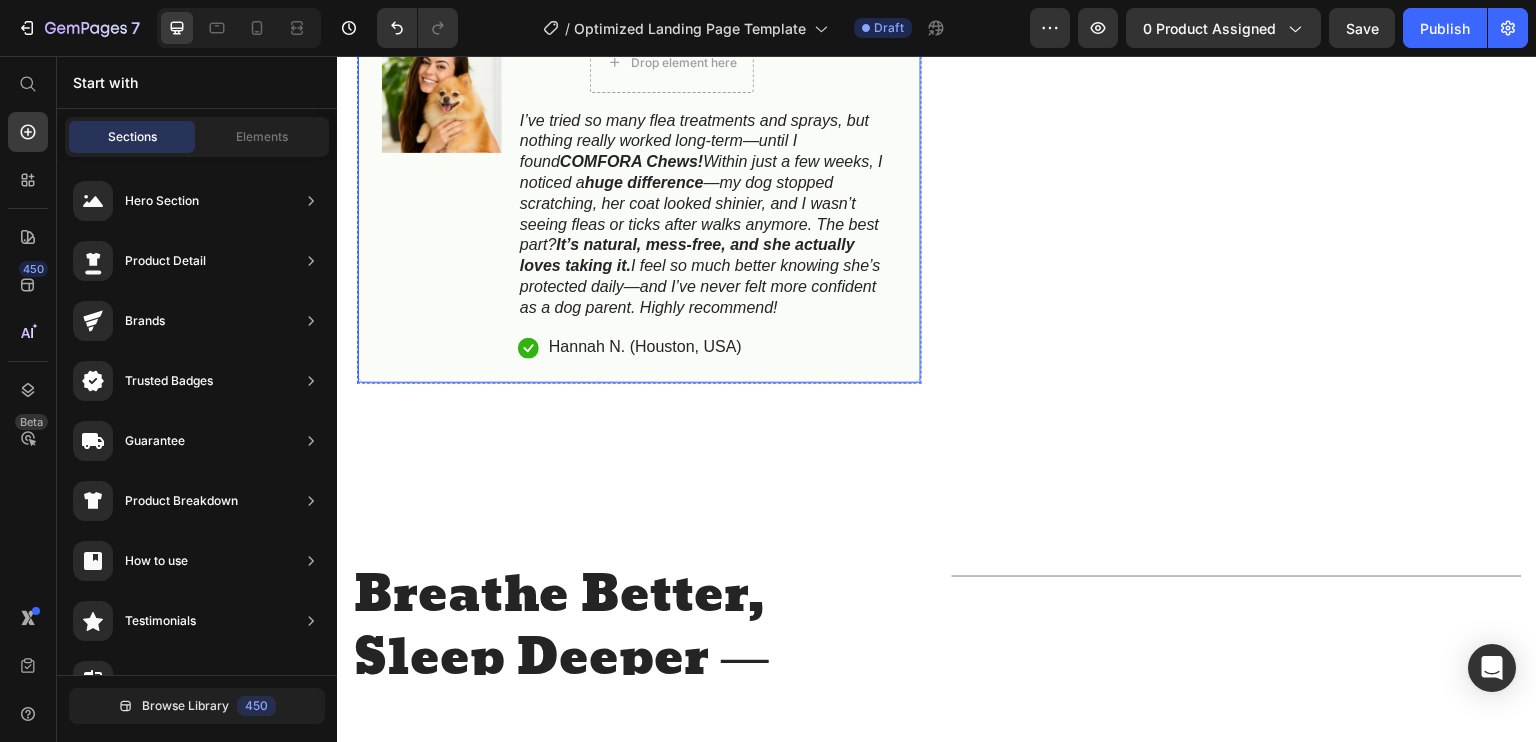 scroll, scrollTop: 1195, scrollLeft: 0, axis: vertical 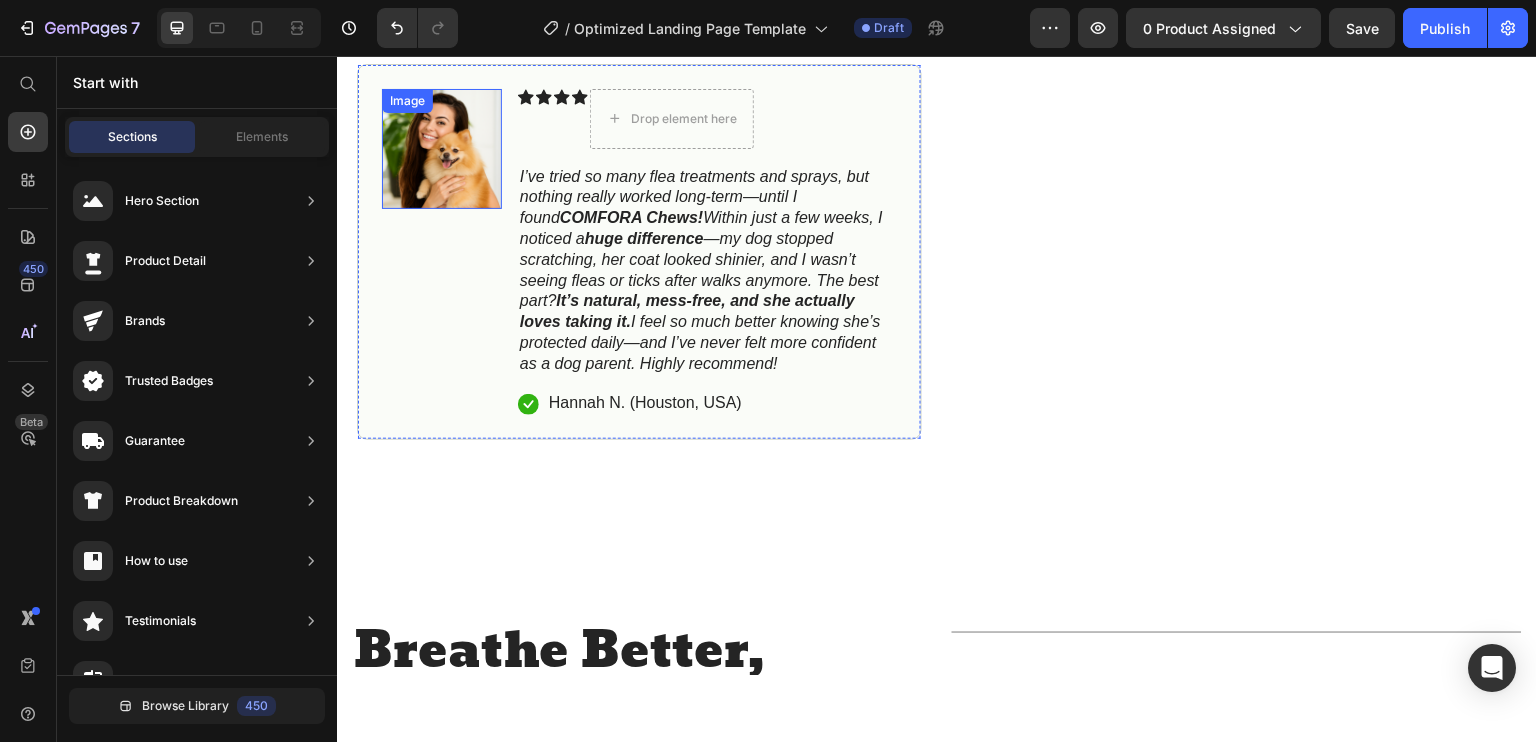 click at bounding box center (442, 148) 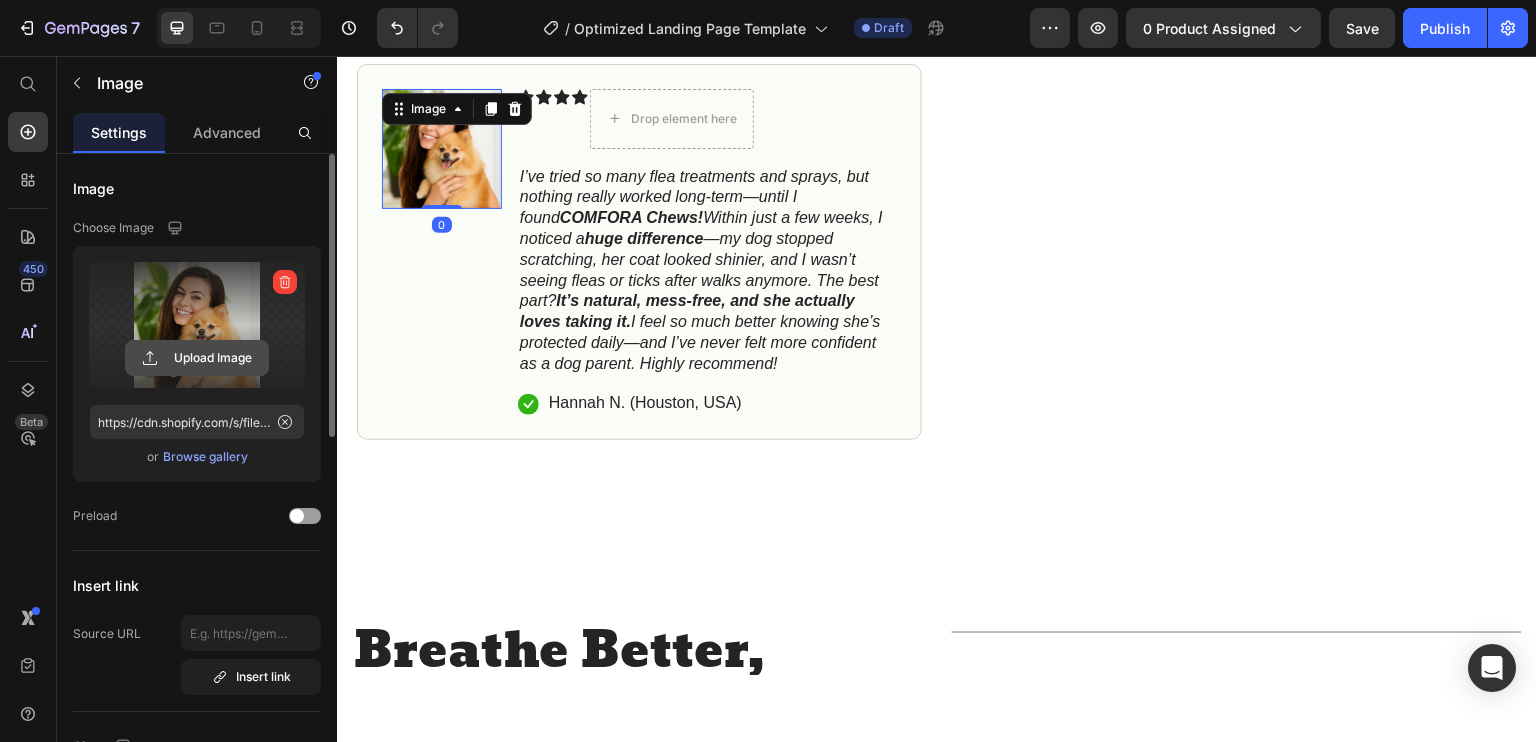 click 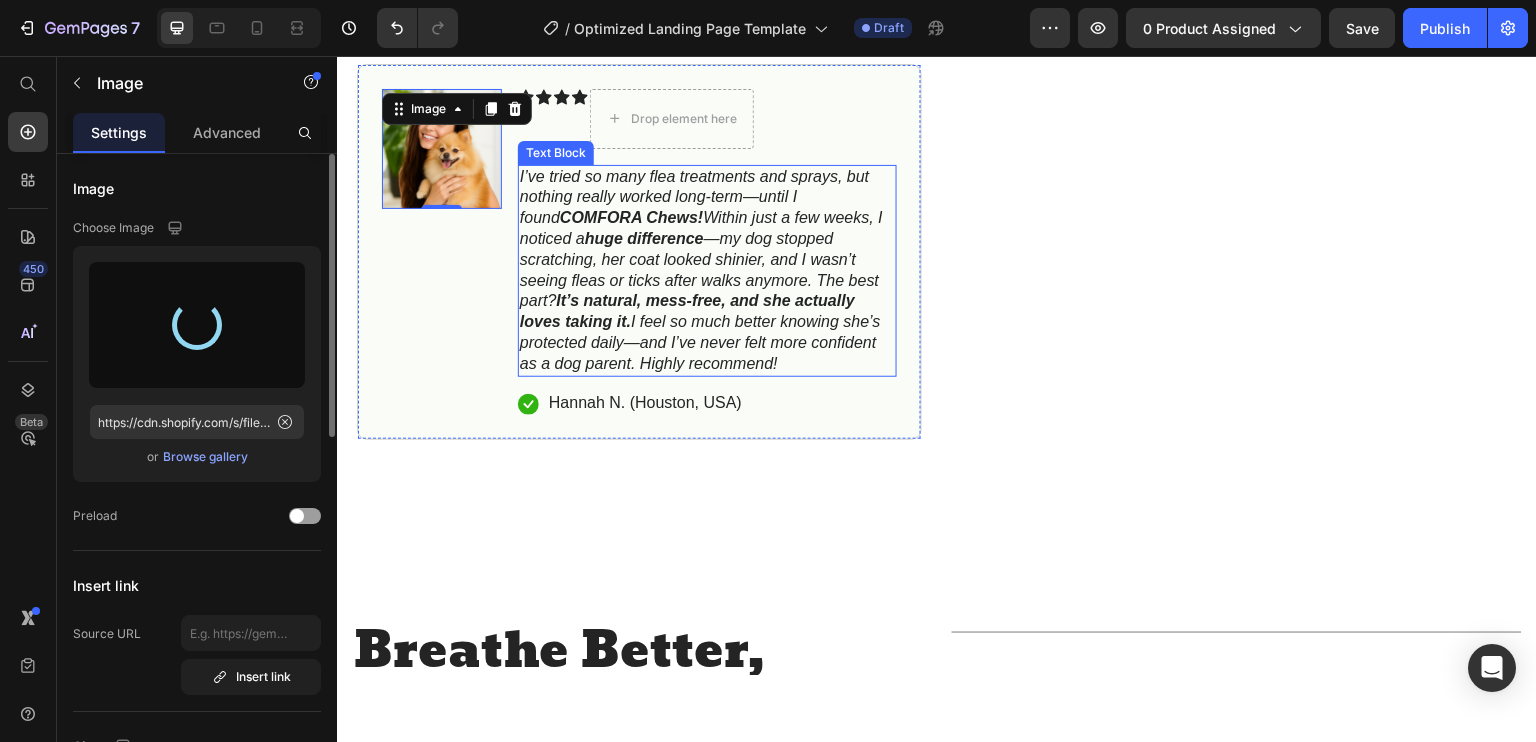 type on "https://cdn.shopify.com/s/files/1/0701/3865/8999/files/gempages_575018360752833380-20286154-b5f3-40d9-a5a5-f6bba46ec5e9.png" 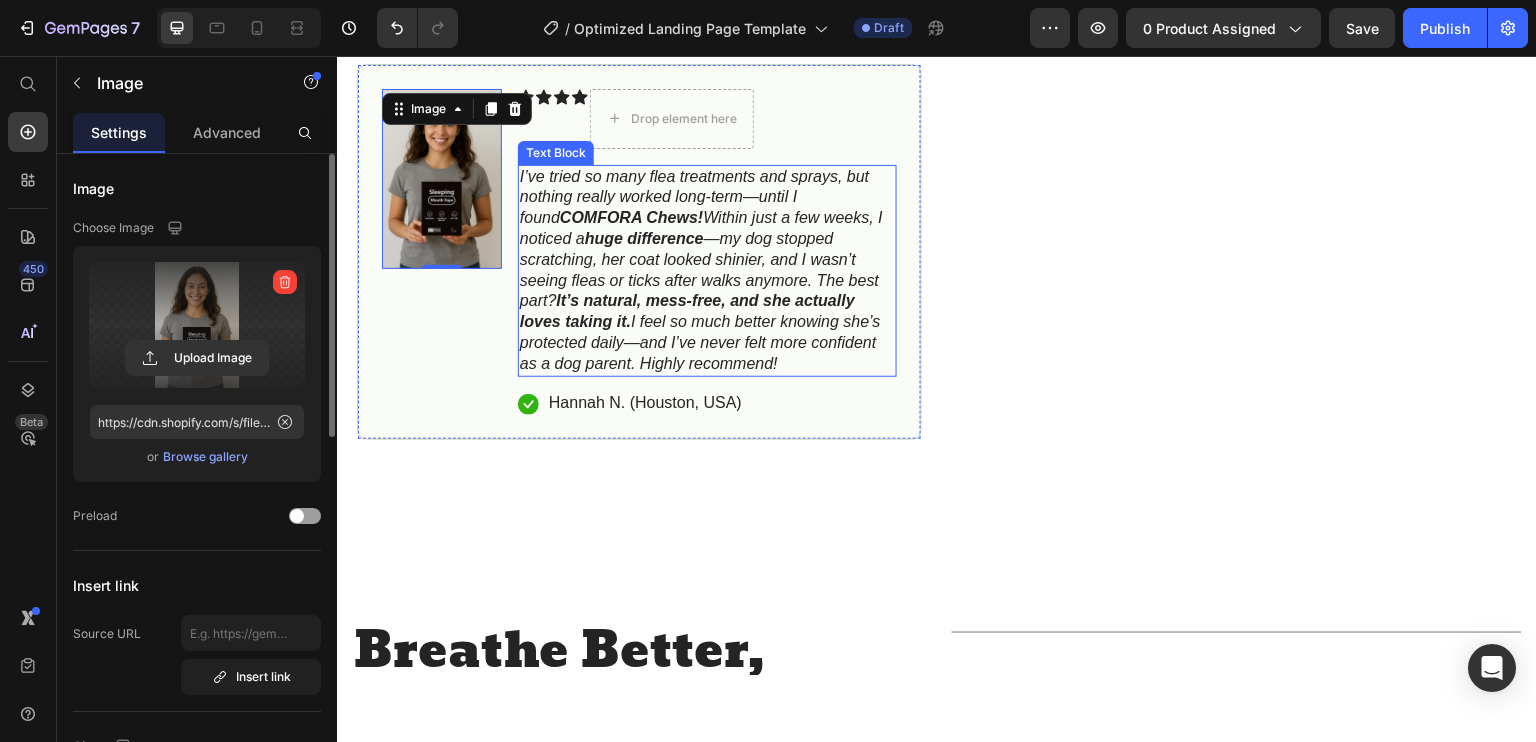 click on "huge difference" at bounding box center [644, 237] 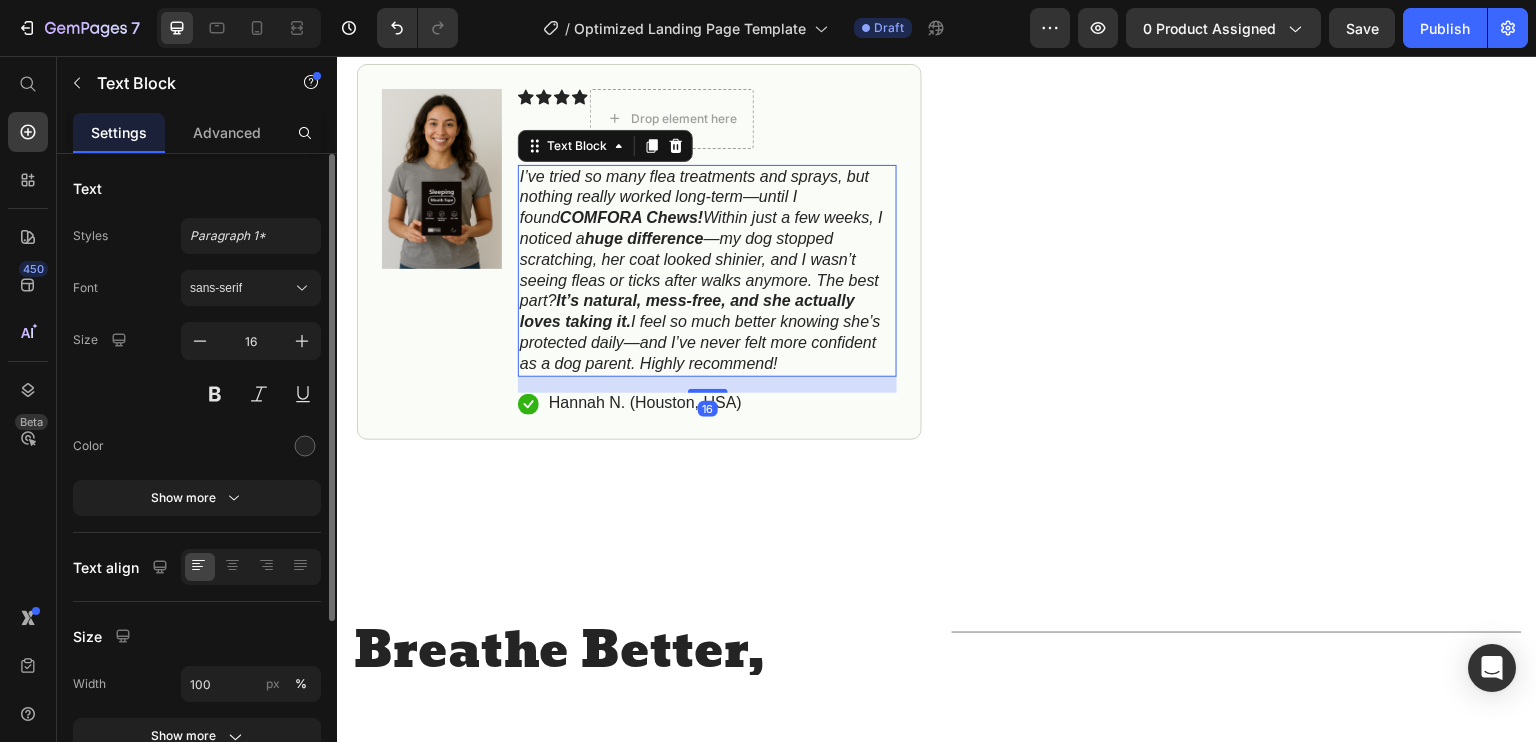 click on "huge difference" at bounding box center (644, 237) 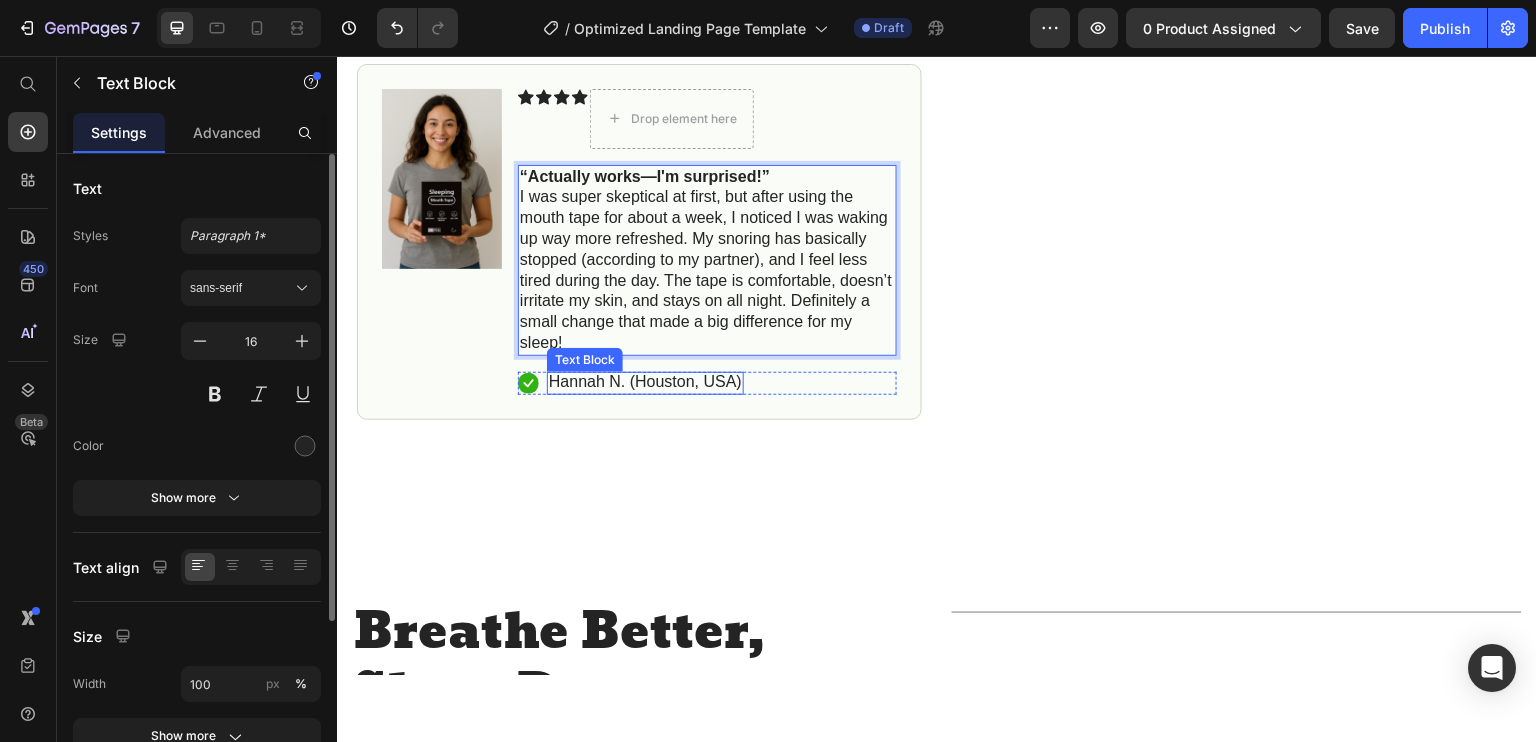 click on "Hannah N. (Houston, USA)" at bounding box center (645, 381) 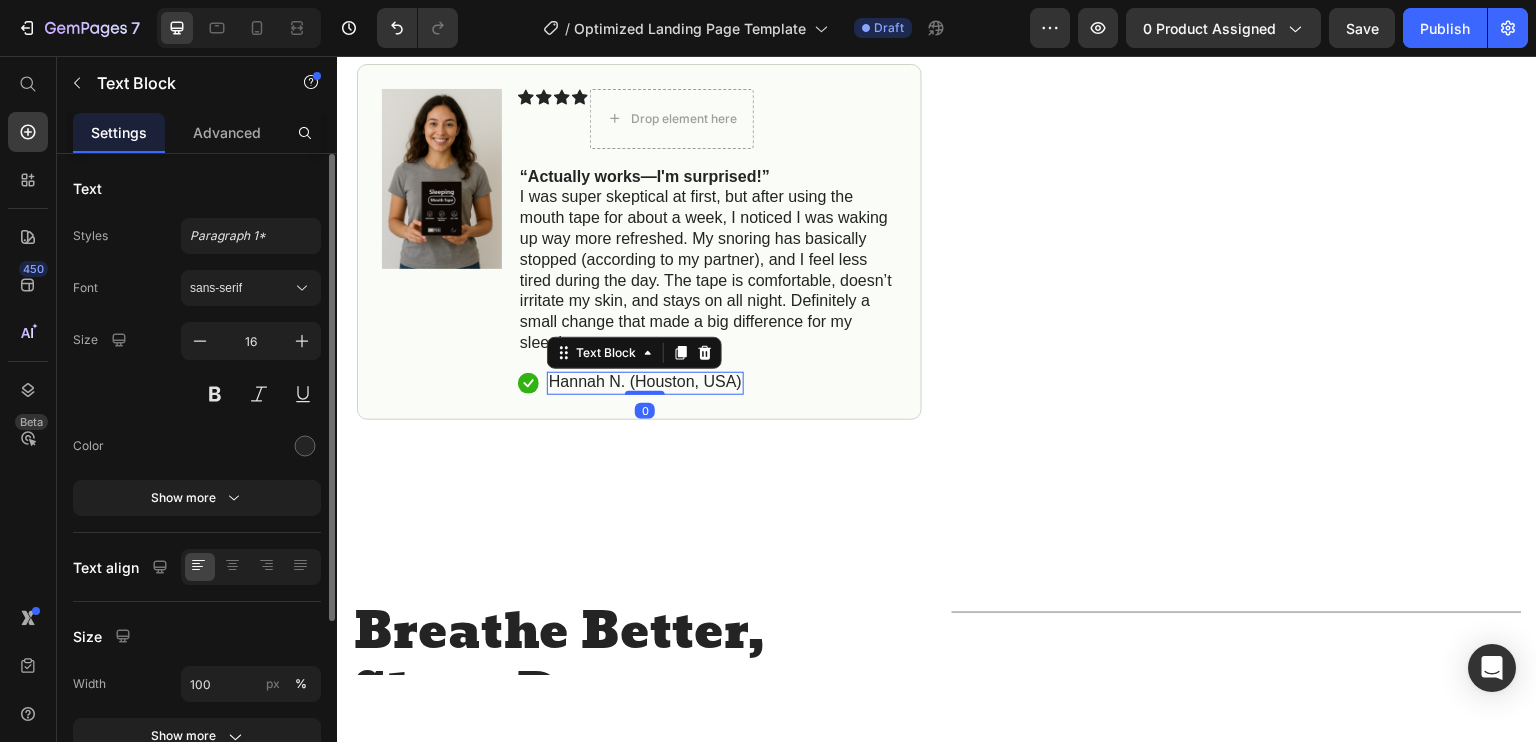 click on "Hannah N. (Houston, USA)" at bounding box center [645, 381] 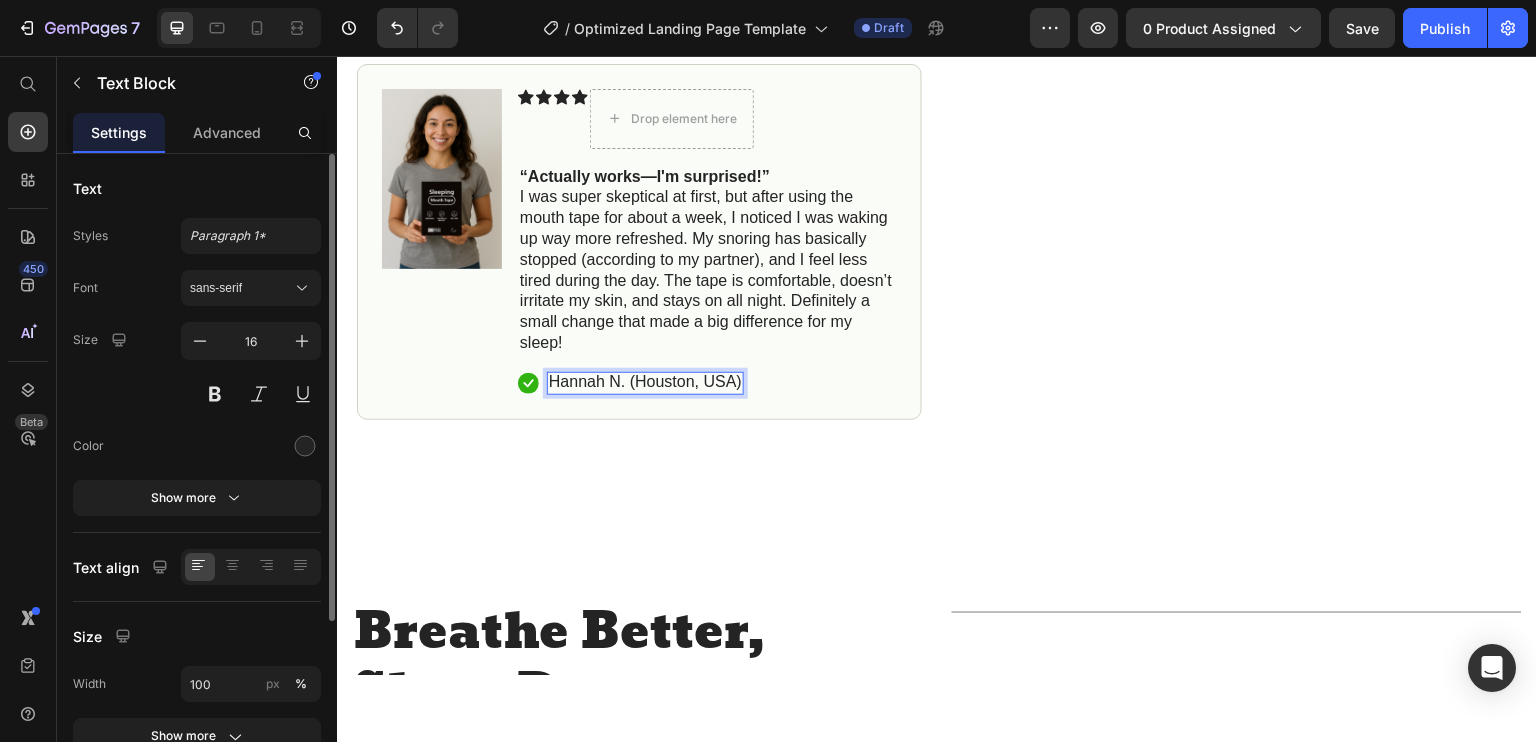 click on "Hannah N. (Houston, USA)" at bounding box center (645, 381) 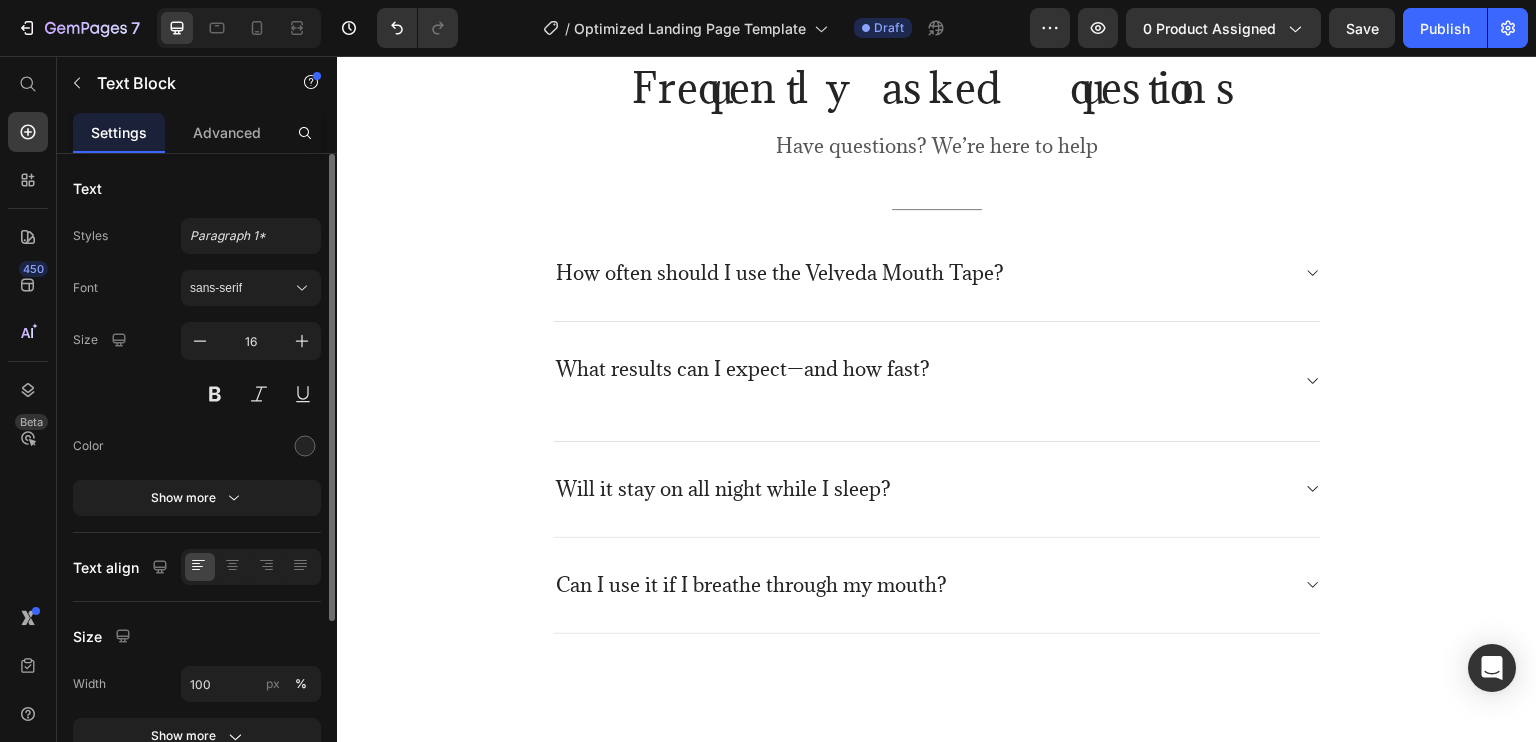 scroll, scrollTop: 5095, scrollLeft: 0, axis: vertical 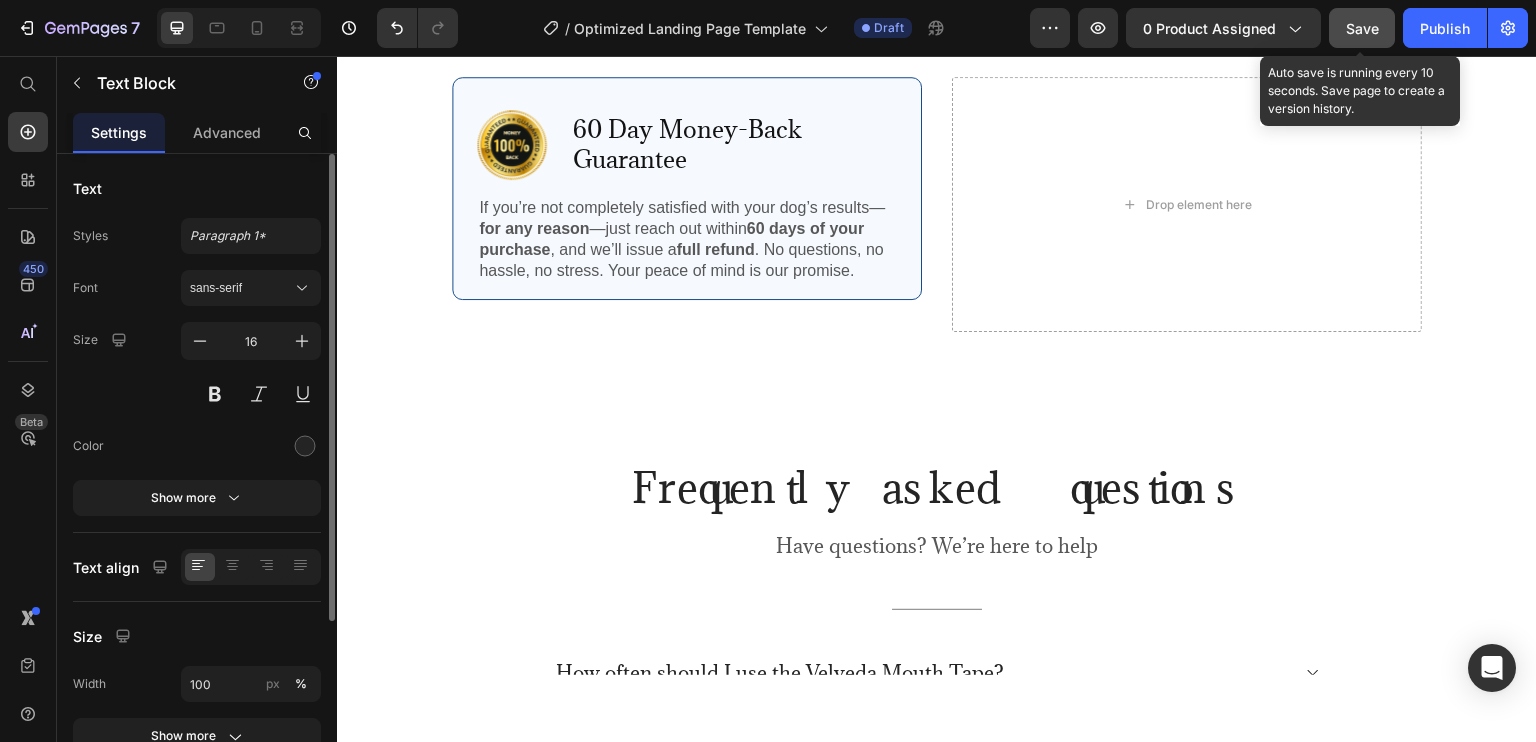 click on "Save" 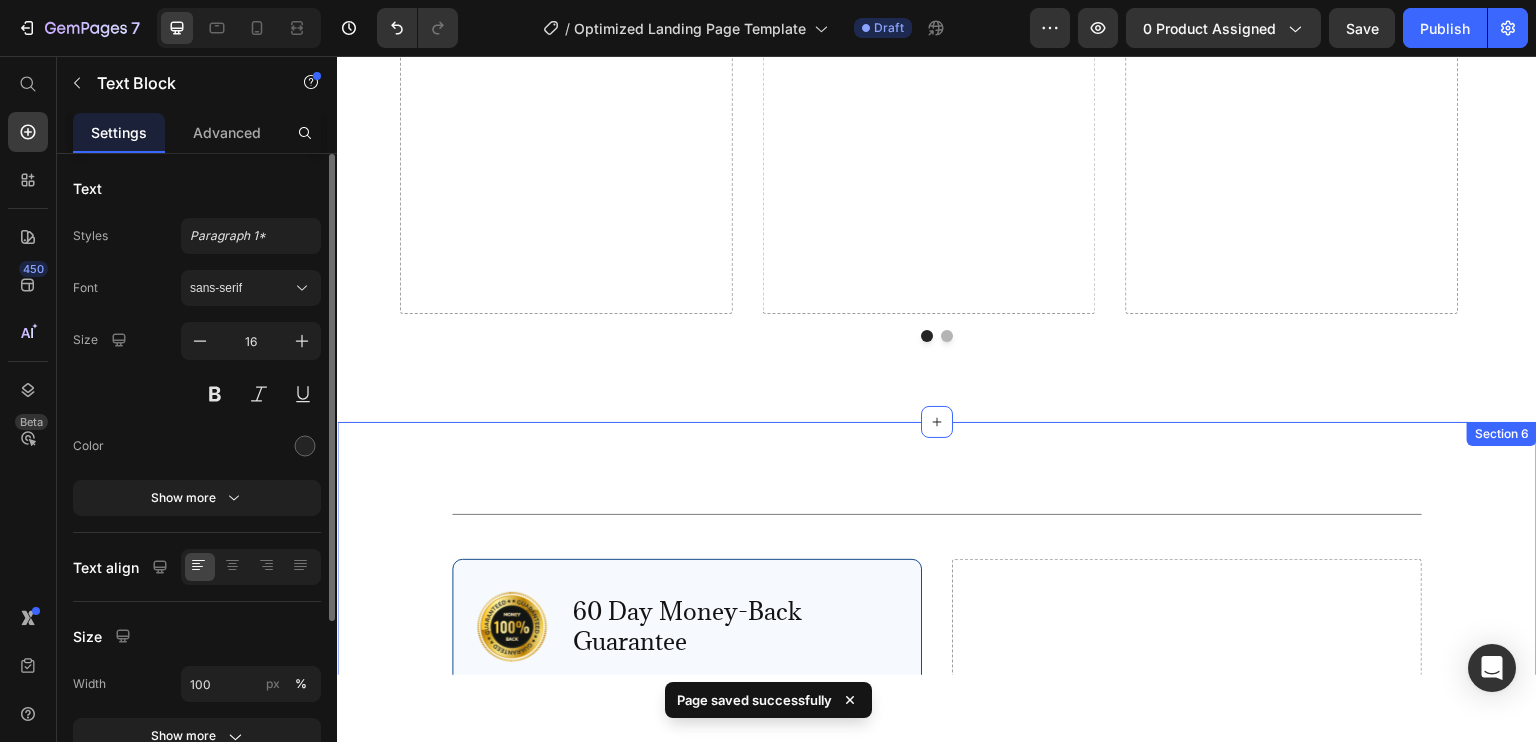 scroll, scrollTop: 4595, scrollLeft: 0, axis: vertical 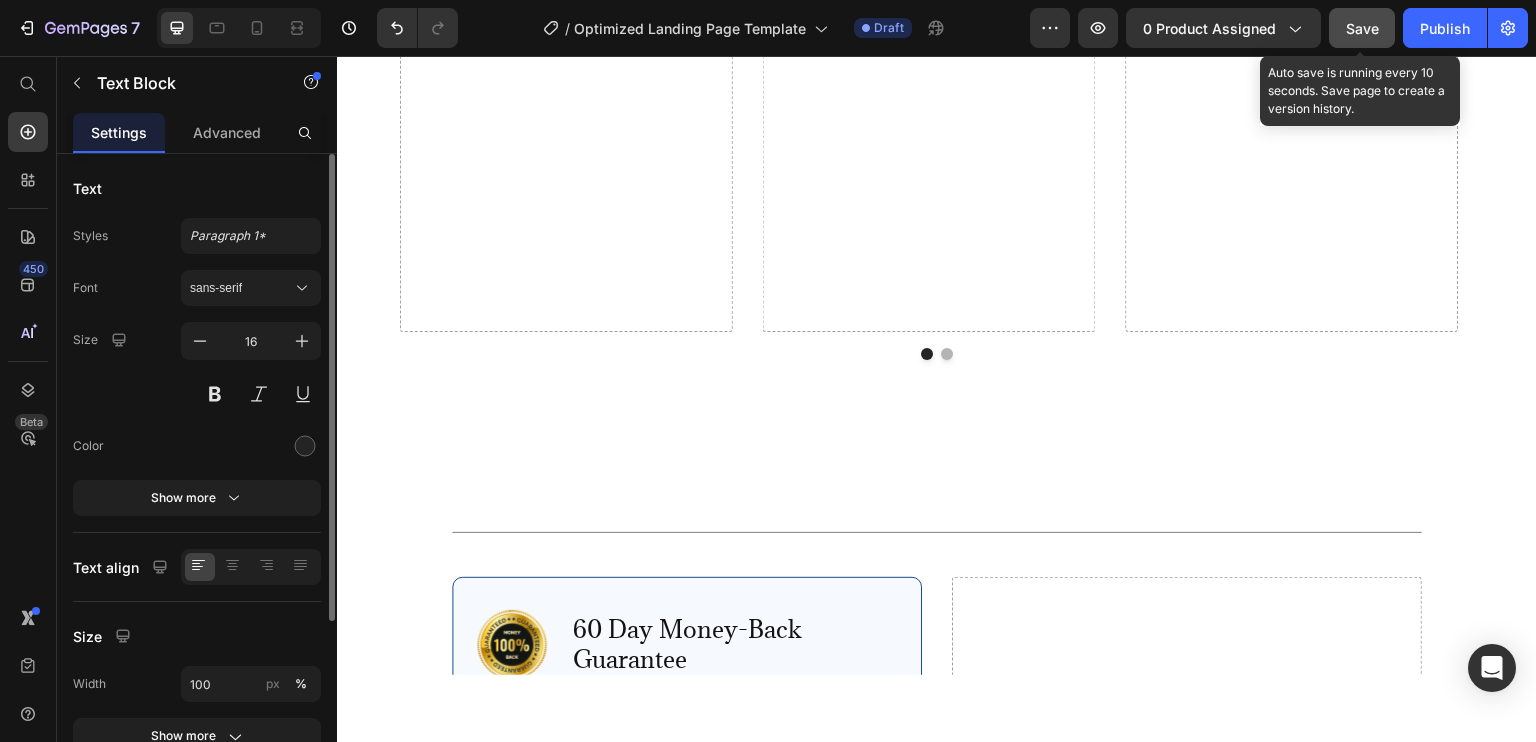 click on "Save" at bounding box center (1362, 28) 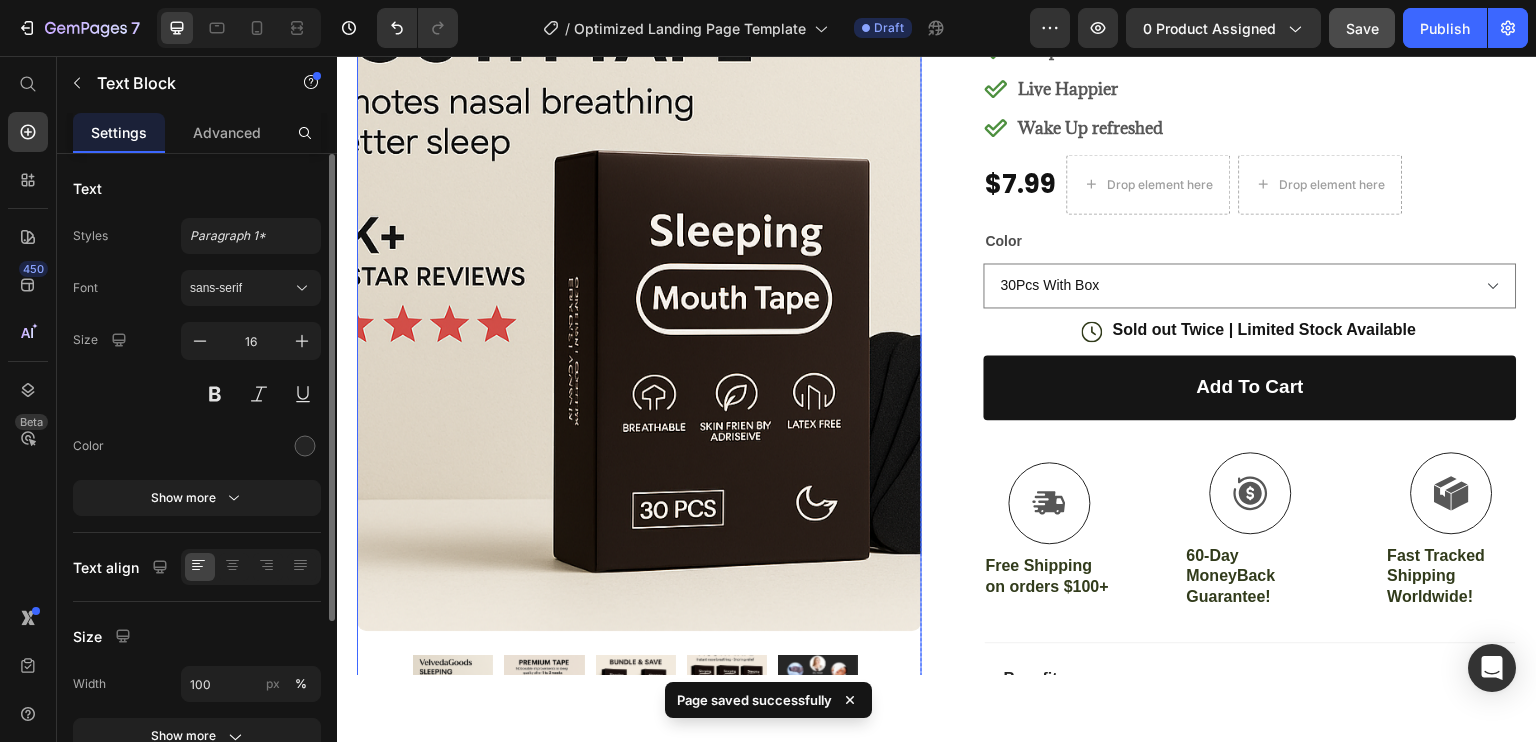 scroll, scrollTop: 400, scrollLeft: 0, axis: vertical 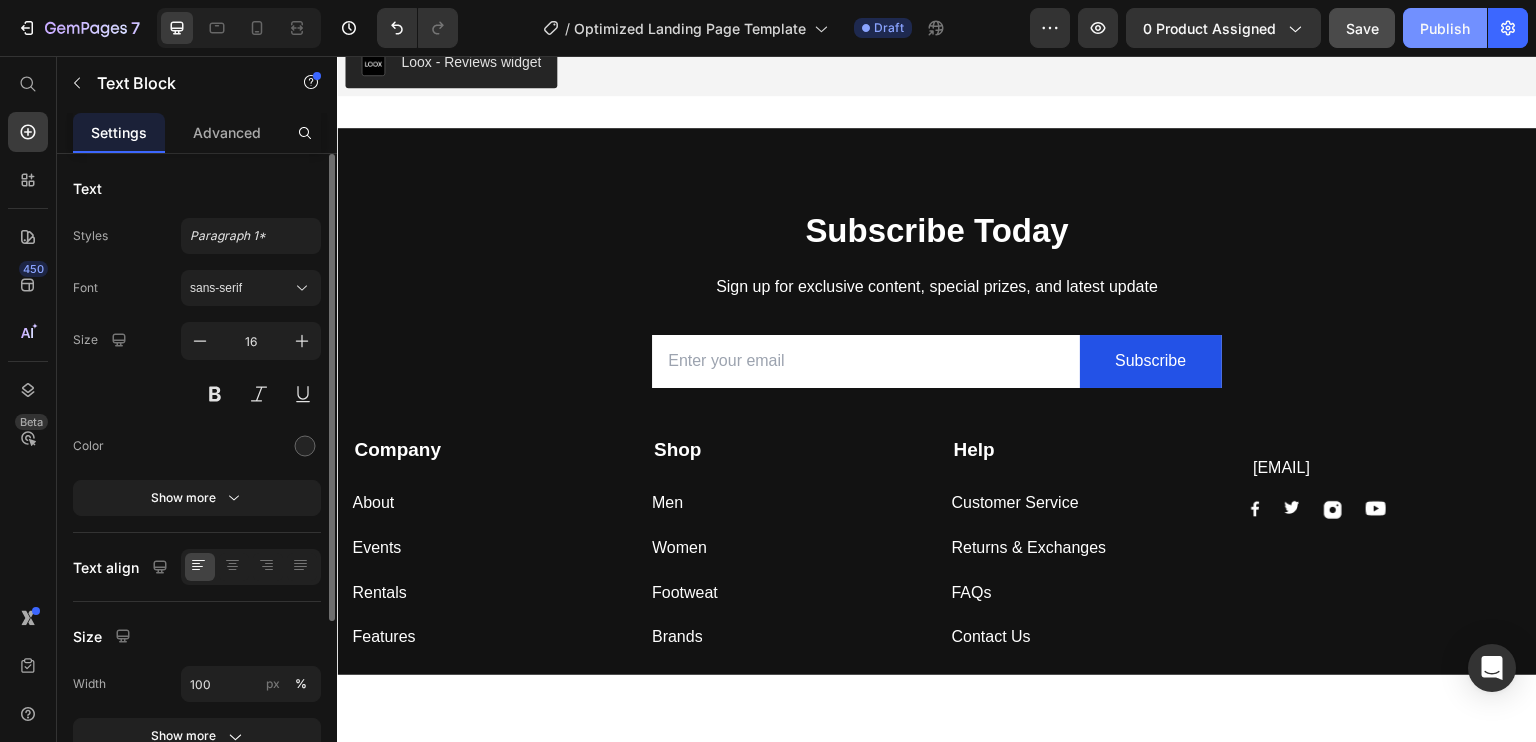 click on "Publish" 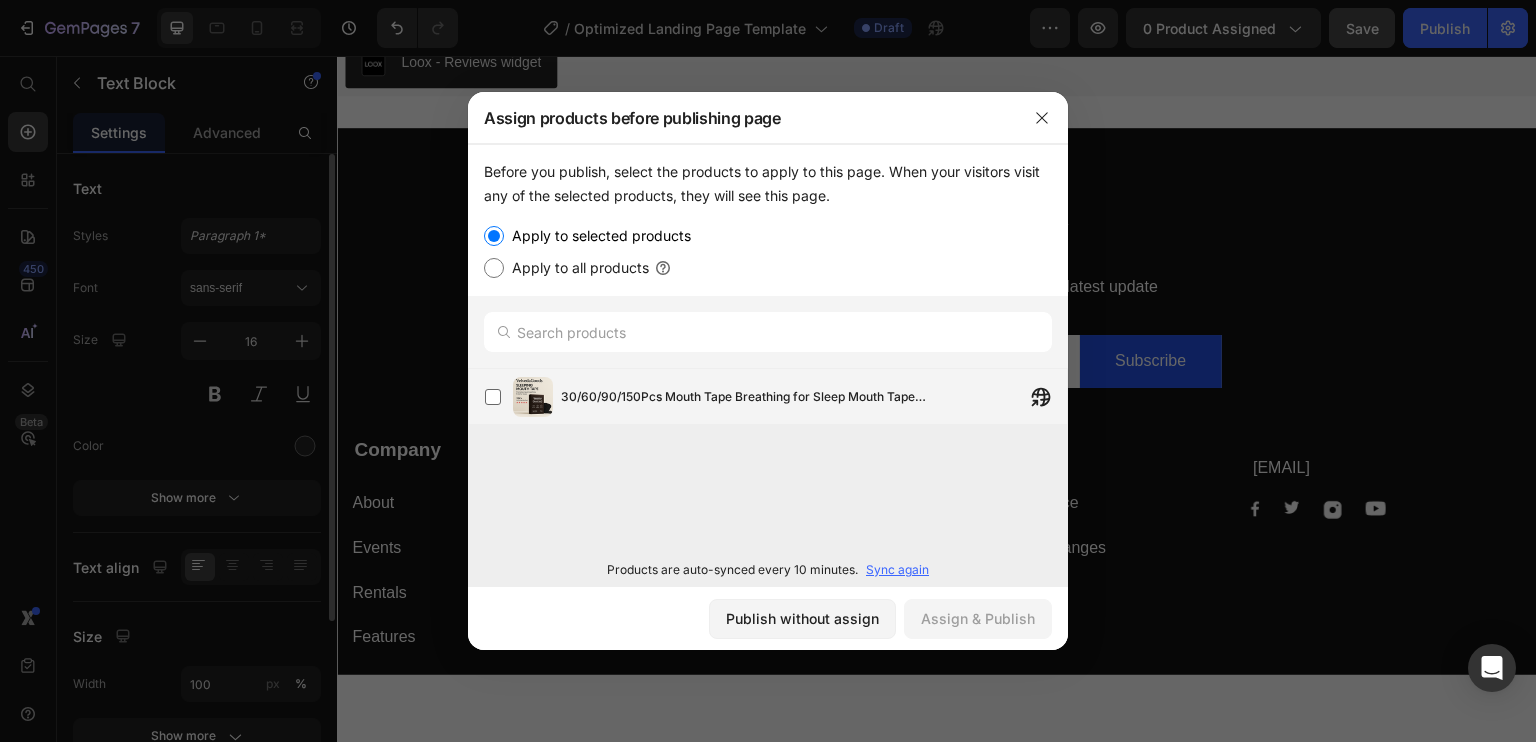 click on "30/60/90/150Pcs Mouth Tape Breathing for Sleep Mouth Tape Strips Improve Sleep Mouth Better Breath Mouth Tape Anti-Snoring Patch" at bounding box center [751, 397] 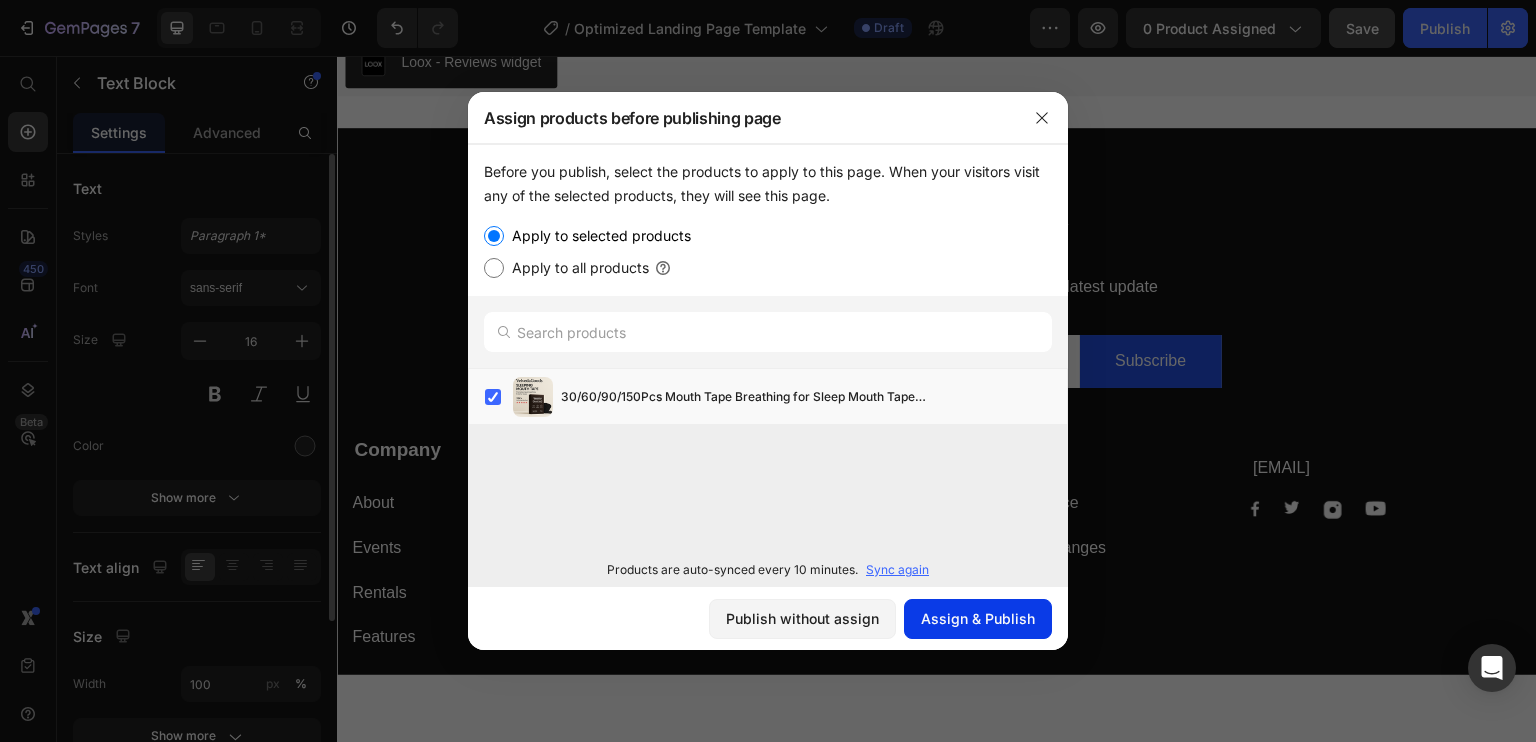 click on "Assign & Publish" at bounding box center (978, 618) 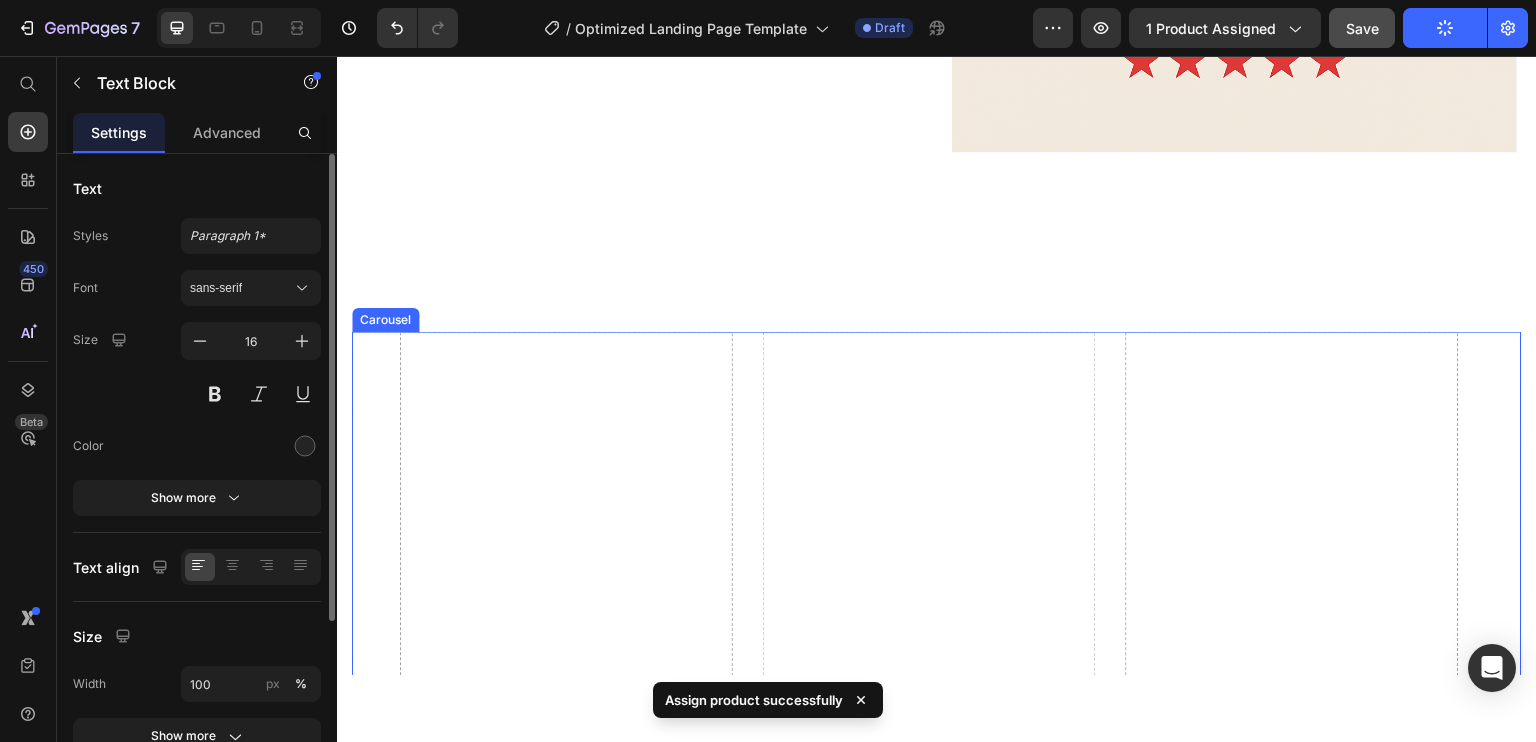 scroll, scrollTop: 3808, scrollLeft: 0, axis: vertical 